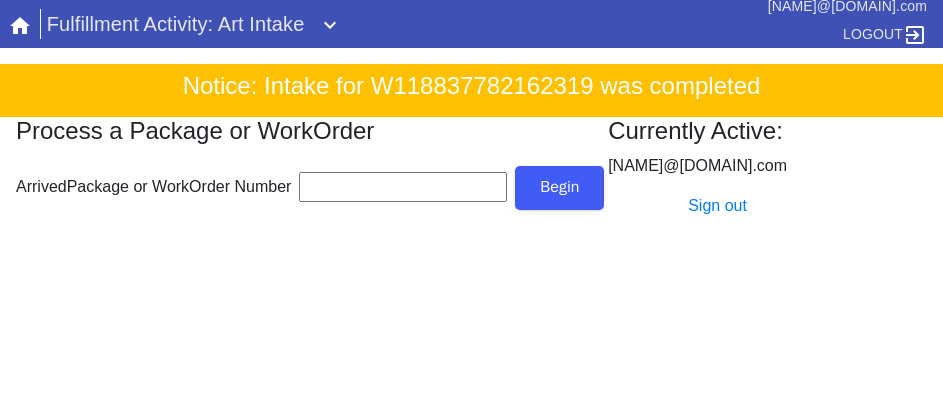 scroll, scrollTop: 0, scrollLeft: 0, axis: both 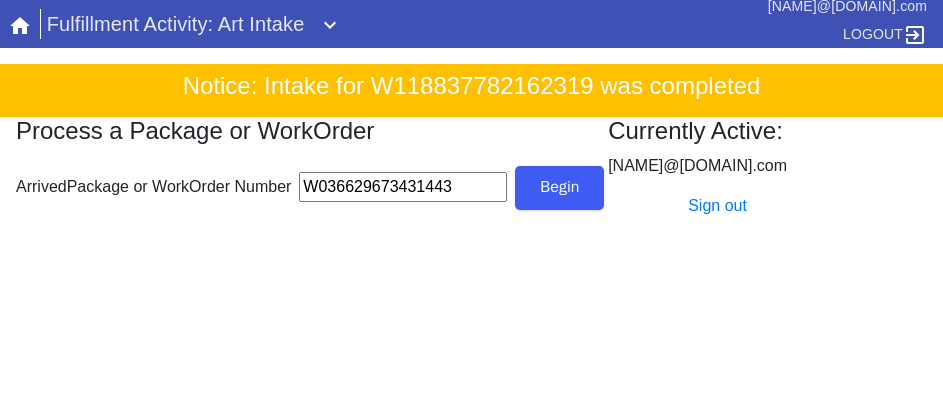 type on "W036629673431443" 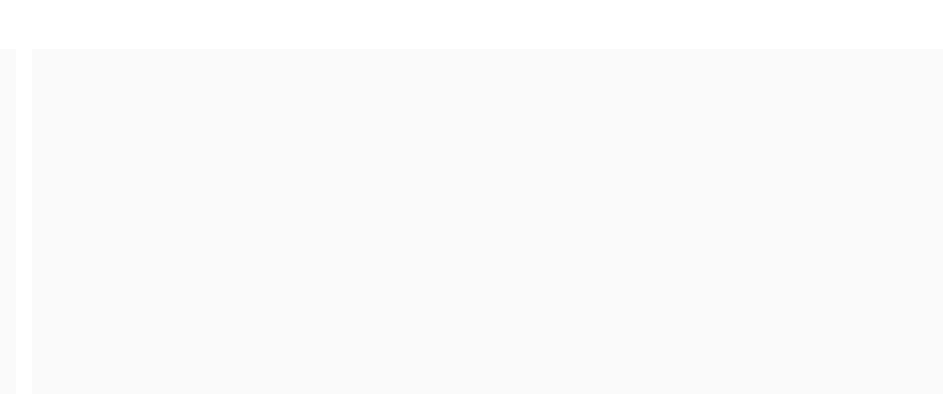 scroll, scrollTop: 300, scrollLeft: 0, axis: vertical 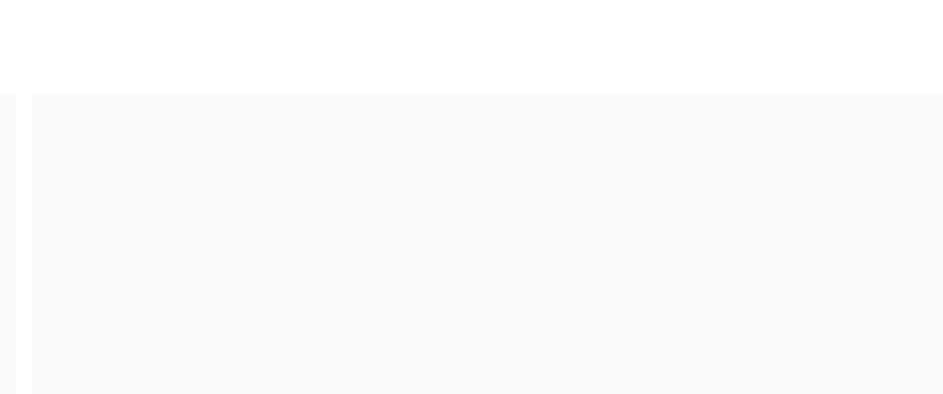 click on "Upload" at bounding box center (471, 464) 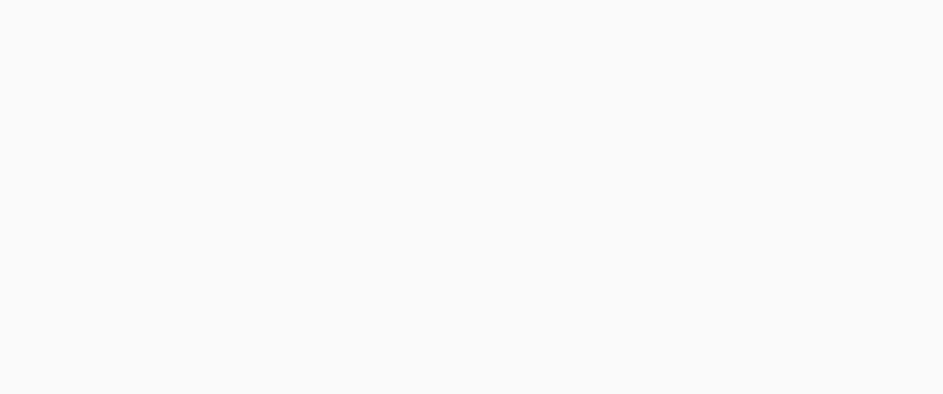 scroll, scrollTop: 912, scrollLeft: 0, axis: vertical 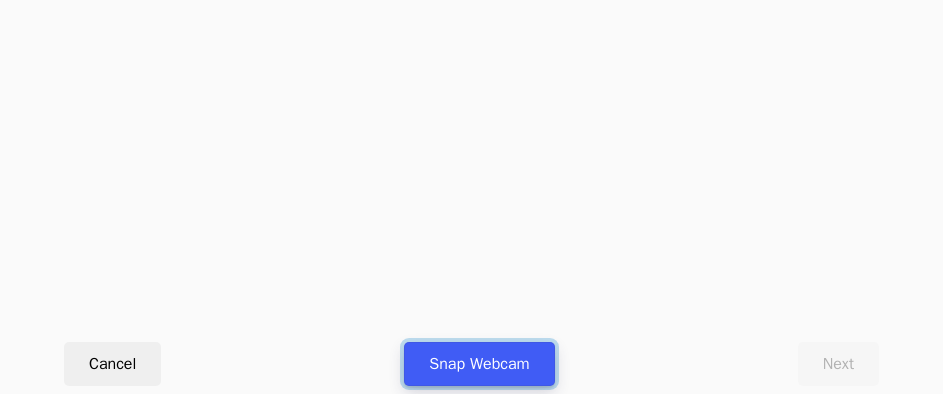 click on "Snap Webcam" at bounding box center (479, 364) 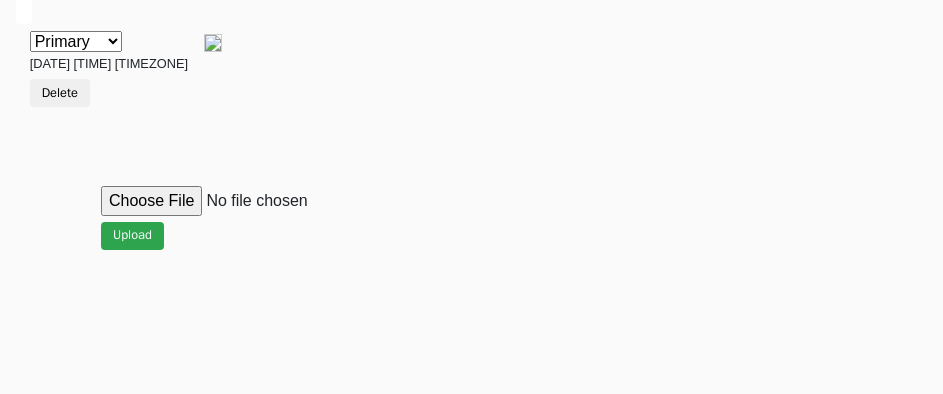 scroll, scrollTop: 912, scrollLeft: 0, axis: vertical 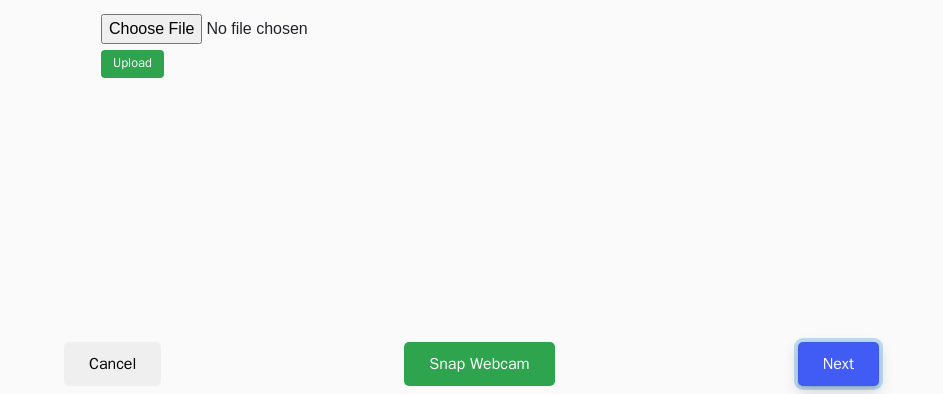 click on "Next" at bounding box center (838, 364) 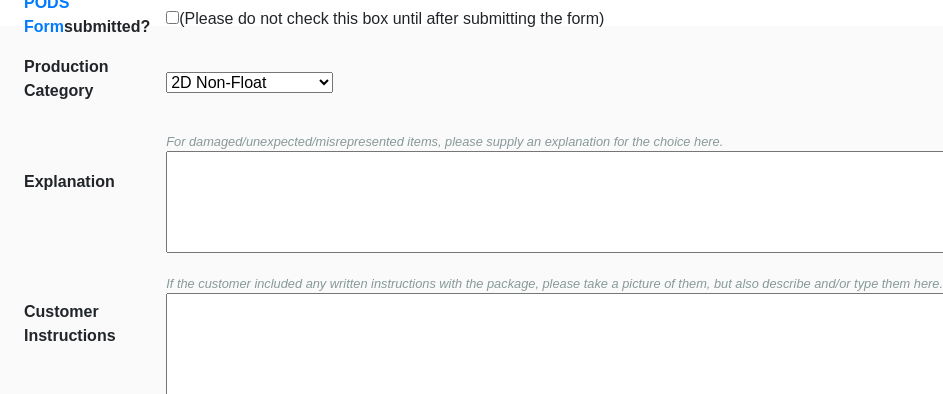 scroll, scrollTop: 452, scrollLeft: 0, axis: vertical 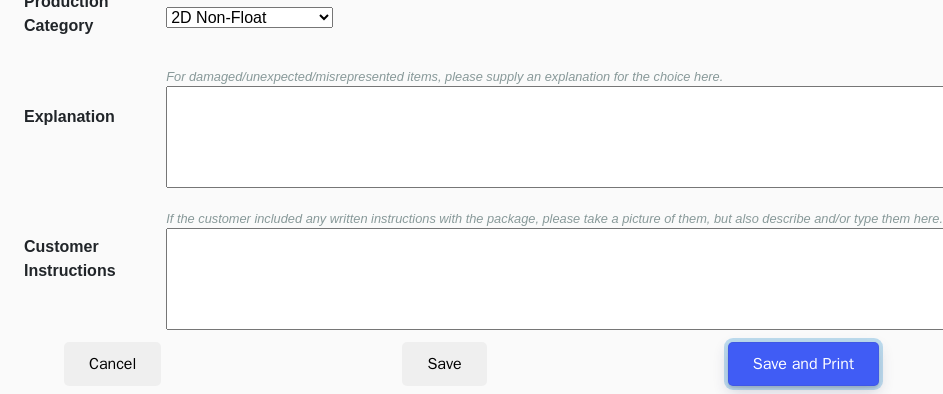 click on "Save and Print" at bounding box center (803, 364) 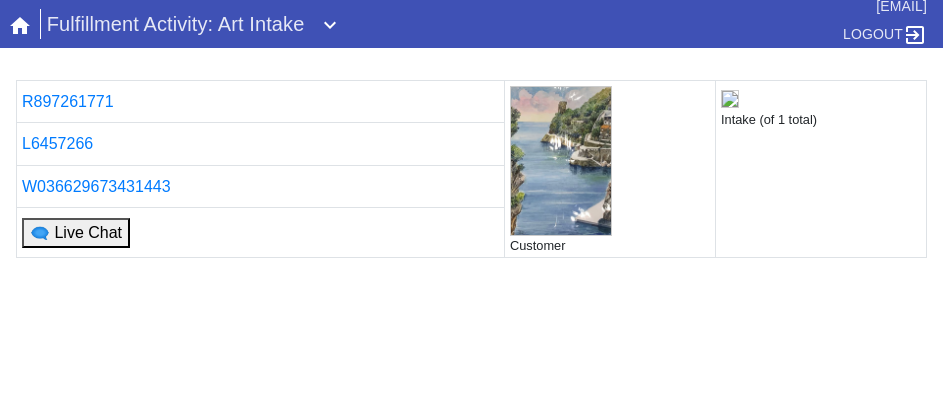 scroll, scrollTop: 0, scrollLeft: 0, axis: both 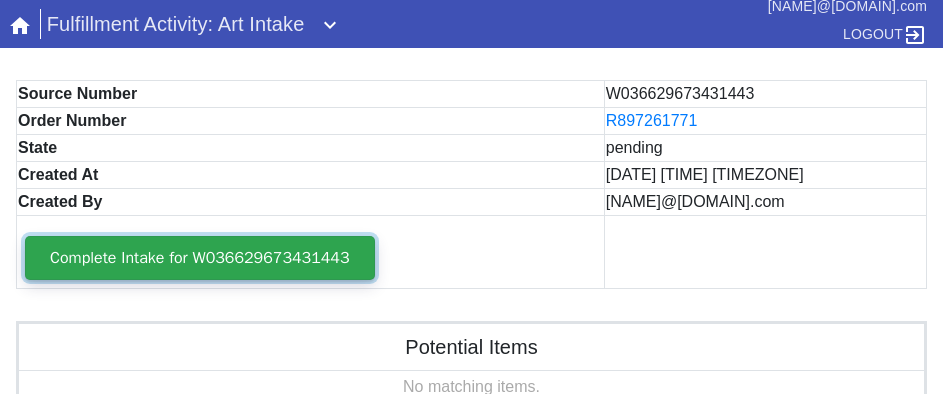 click on "Complete Intake for W036629673431443" at bounding box center [200, 258] 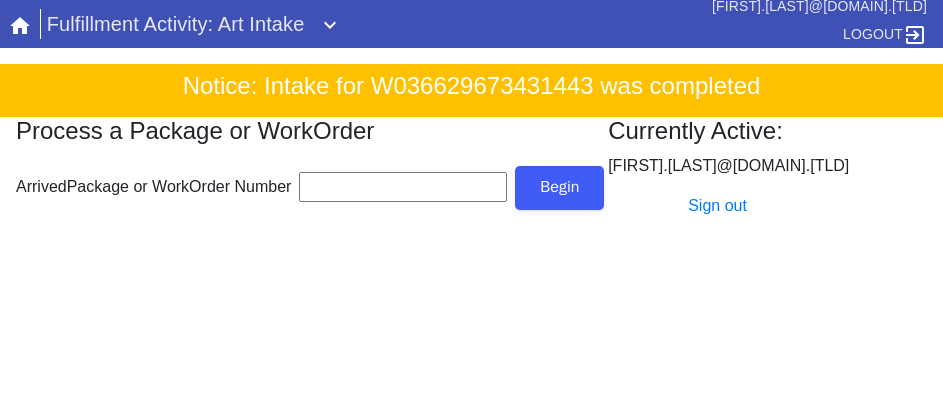 scroll, scrollTop: 0, scrollLeft: 0, axis: both 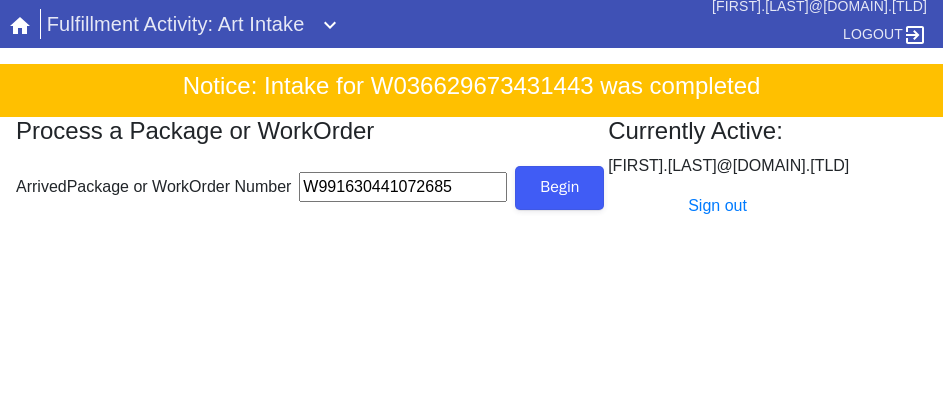 type on "W991630441072685" 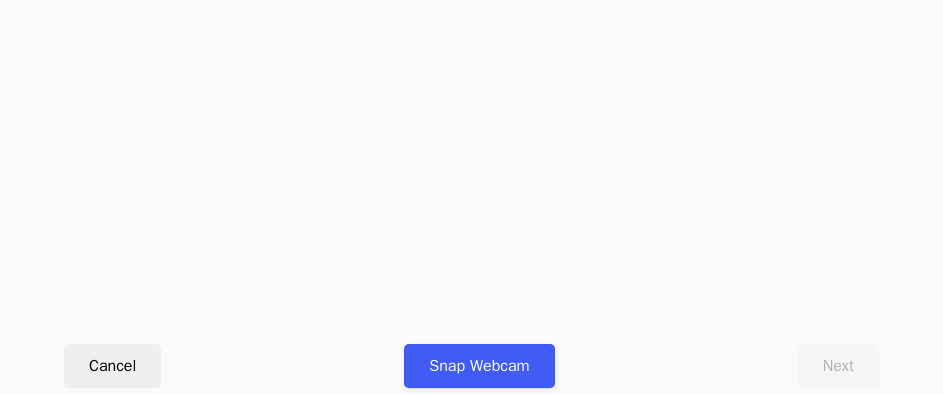 scroll, scrollTop: 912, scrollLeft: 0, axis: vertical 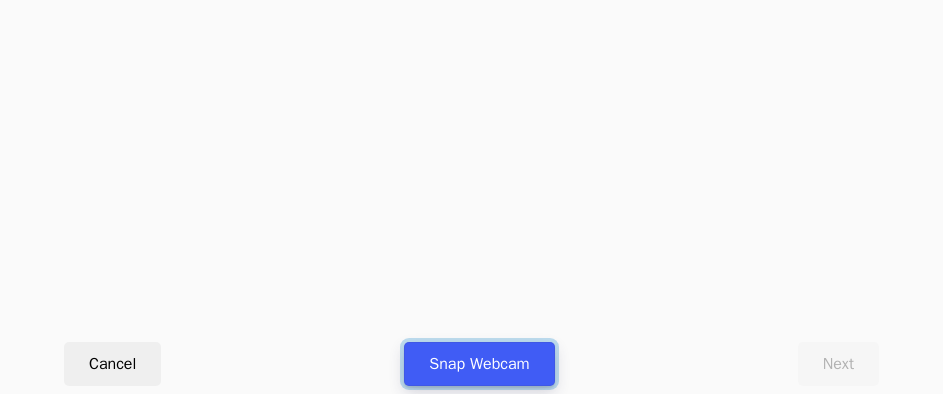 click on "Snap Webcam" at bounding box center (479, 364) 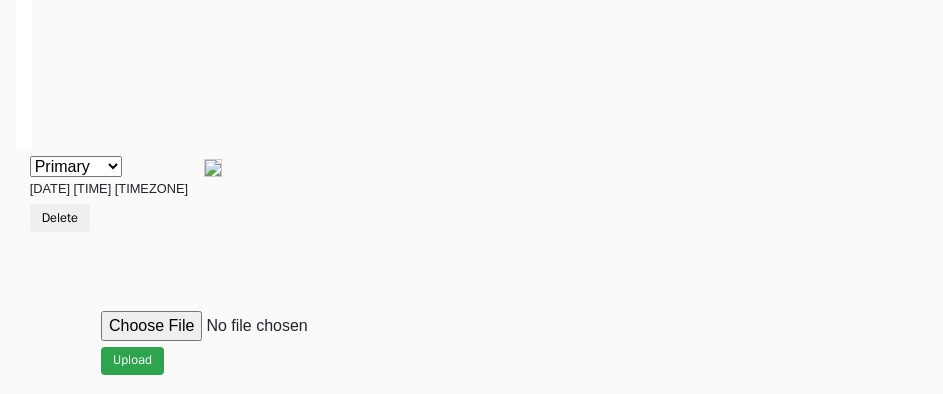 scroll, scrollTop: 912, scrollLeft: 0, axis: vertical 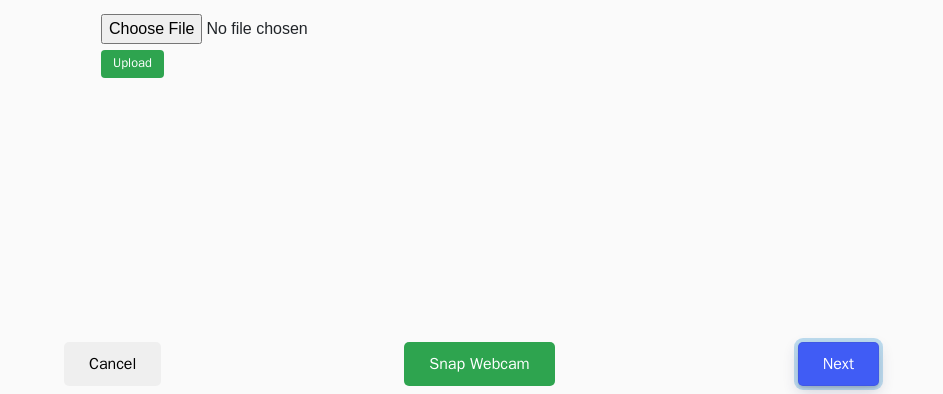 click on "Next" at bounding box center (838, 364) 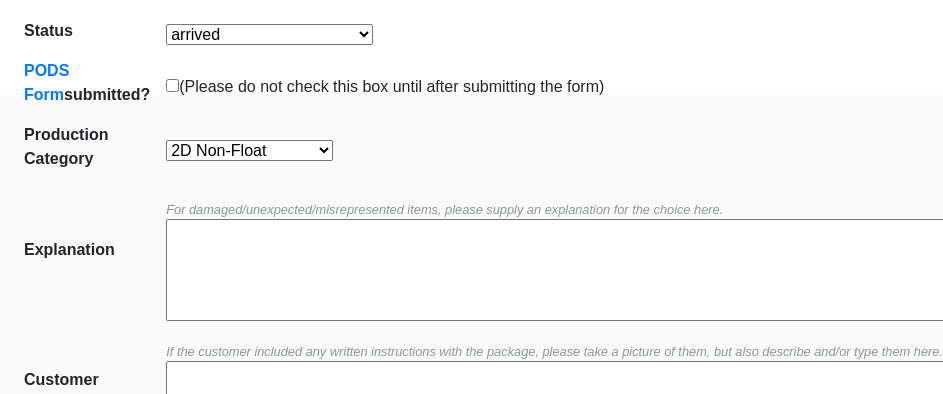 scroll, scrollTop: 452, scrollLeft: 0, axis: vertical 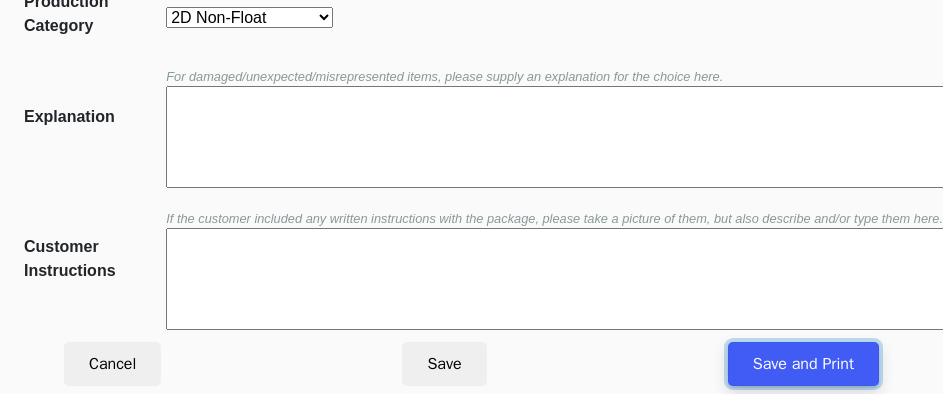 click on "Save and Print" at bounding box center [803, 364] 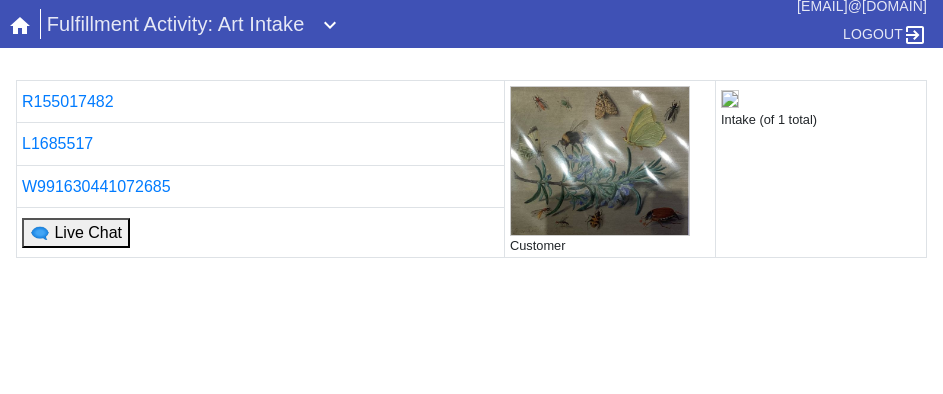 scroll, scrollTop: 0, scrollLeft: 0, axis: both 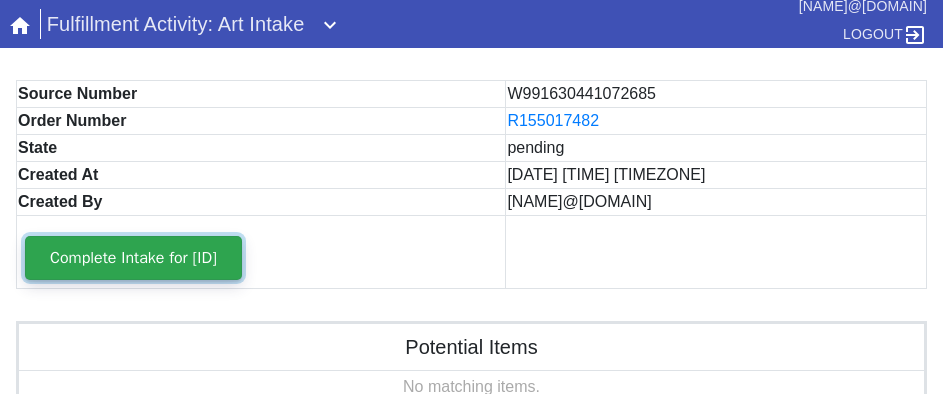 click on "Complete Intake for W991630441072685" at bounding box center (133, 258) 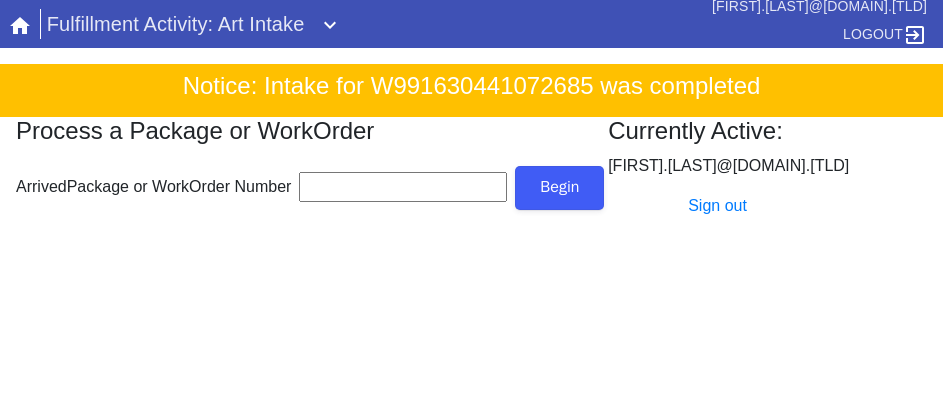scroll, scrollTop: 0, scrollLeft: 0, axis: both 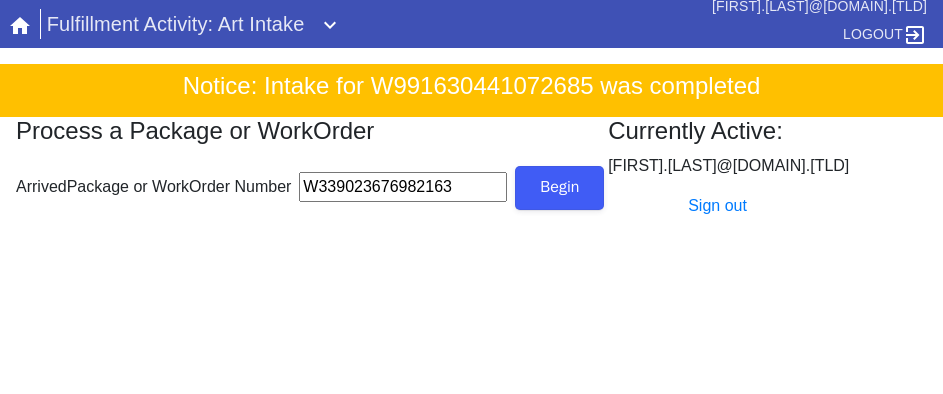 type on "W339023676982163" 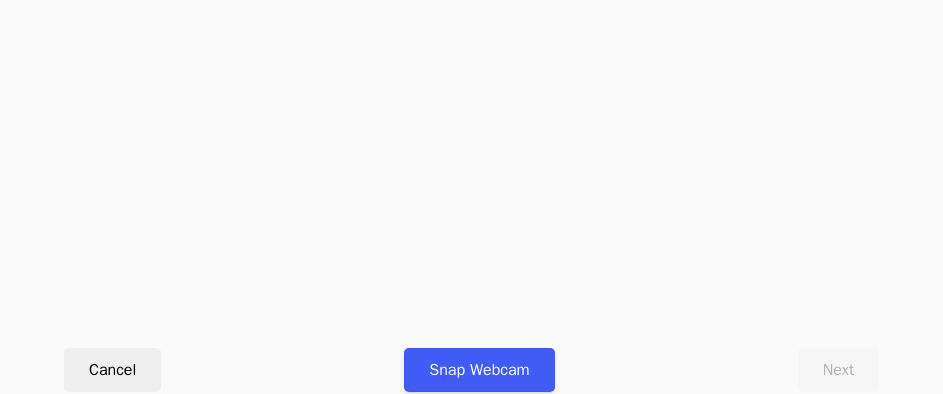 scroll, scrollTop: 912, scrollLeft: 0, axis: vertical 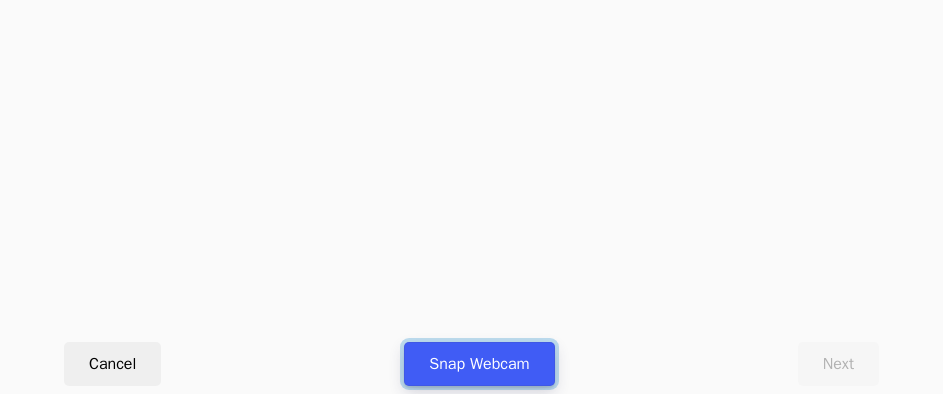 click on "Snap Webcam" at bounding box center [479, 364] 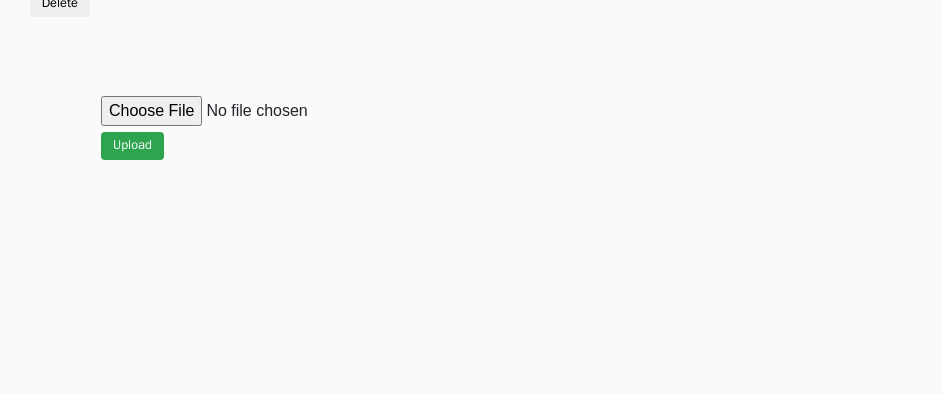 scroll, scrollTop: 912, scrollLeft: 0, axis: vertical 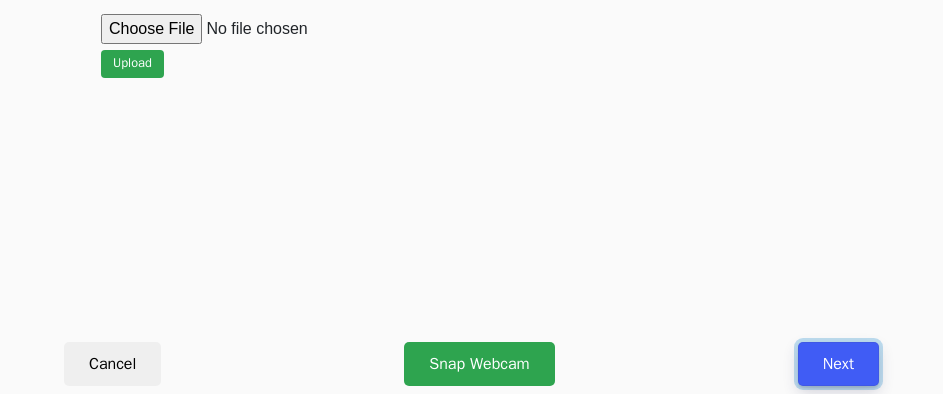 click on "Next" at bounding box center [838, 364] 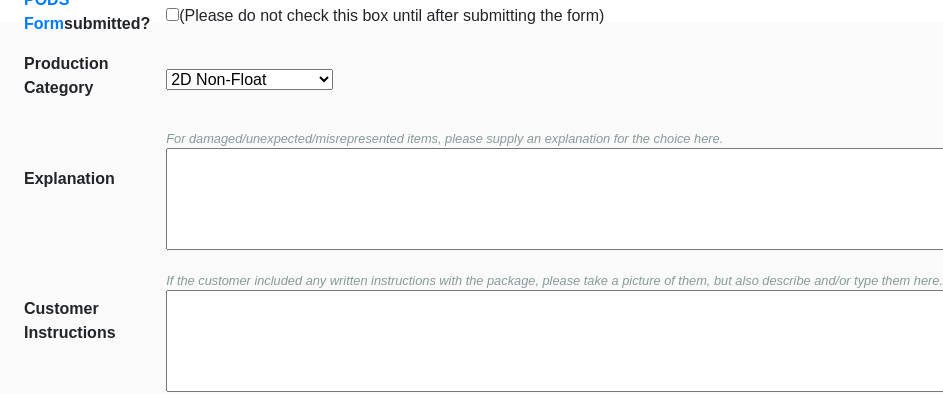 scroll, scrollTop: 452, scrollLeft: 0, axis: vertical 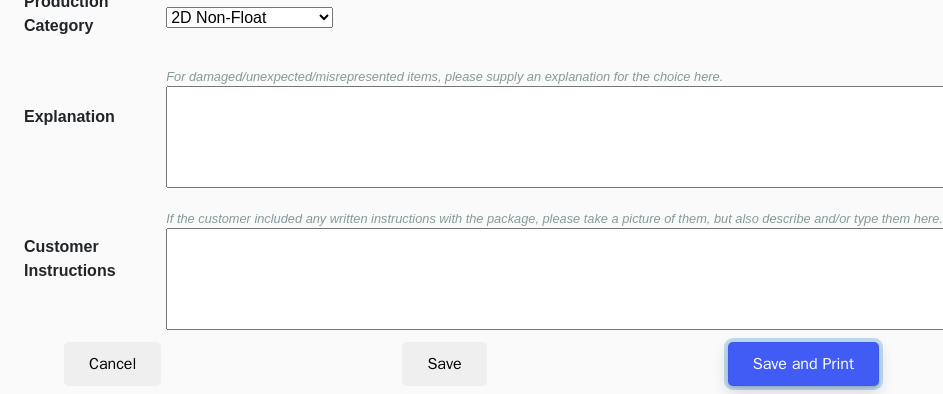 click on "Save and Print" at bounding box center (803, 364) 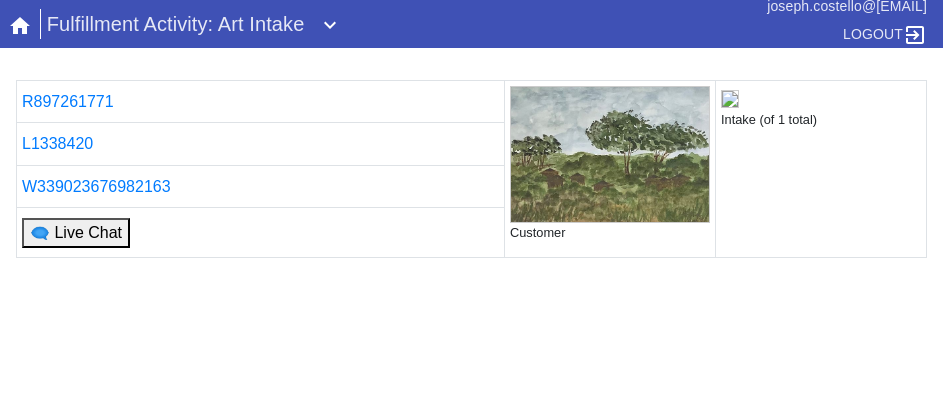 scroll, scrollTop: 0, scrollLeft: 0, axis: both 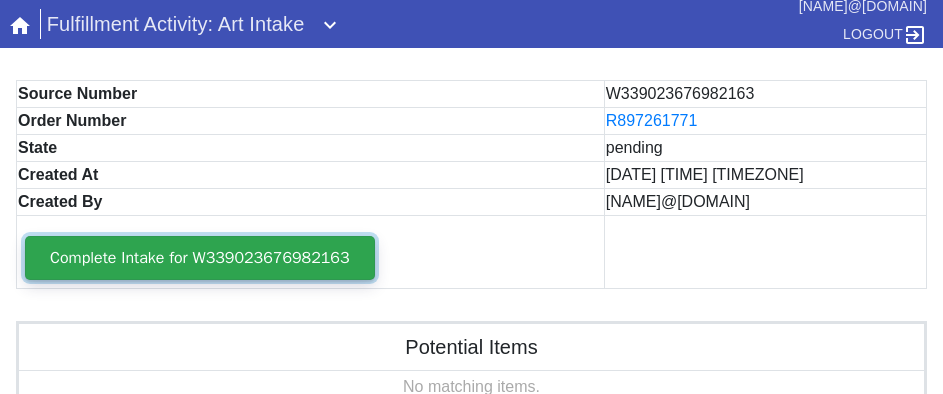 click on "Complete Intake for W339023676982163" at bounding box center (200, 258) 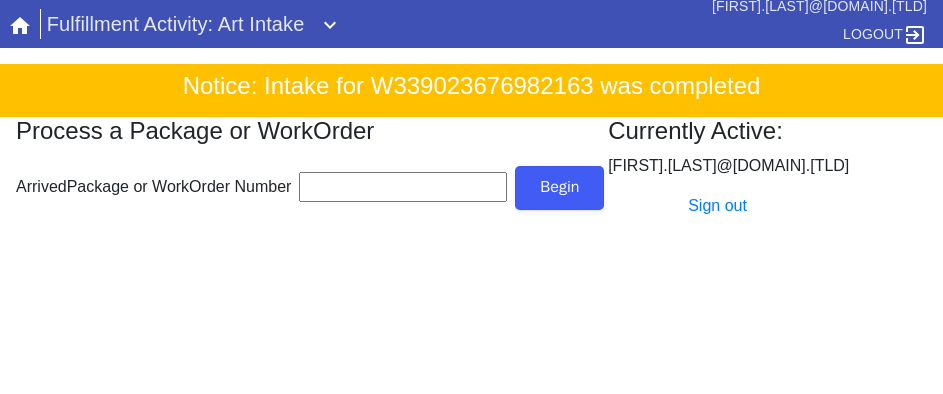 scroll, scrollTop: 0, scrollLeft: 0, axis: both 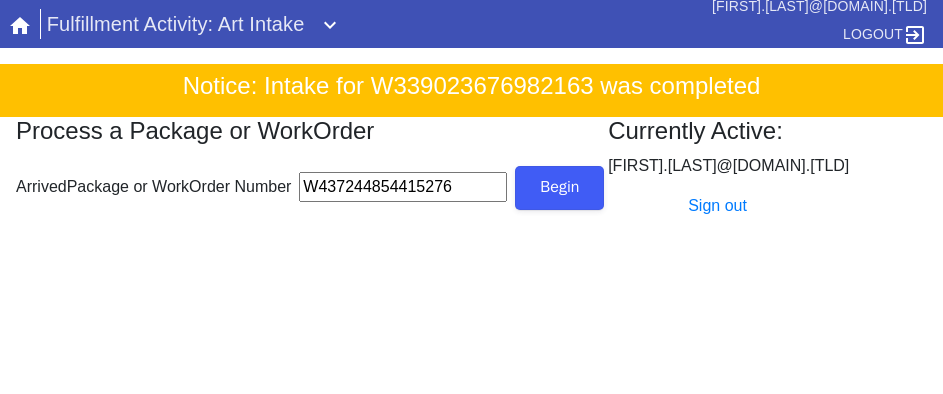 type on "W437244854415276" 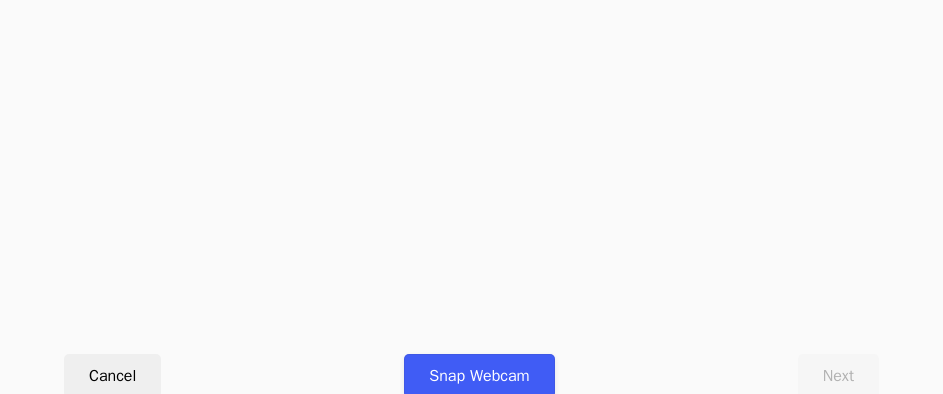 scroll, scrollTop: 912, scrollLeft: 0, axis: vertical 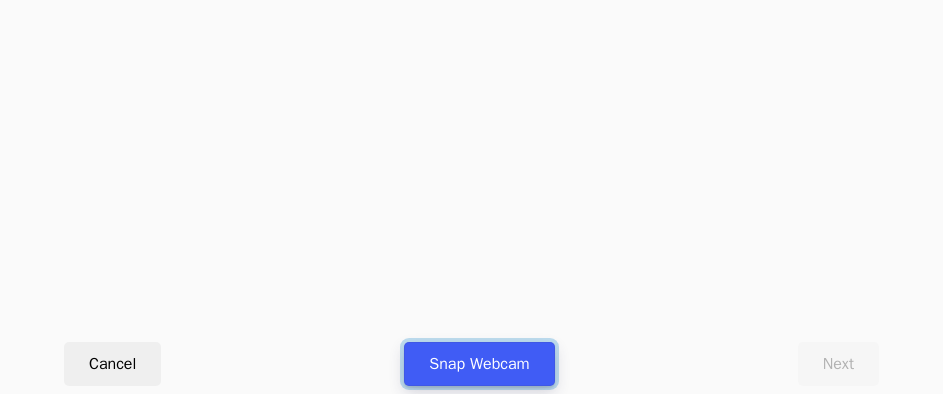 click on "Snap Webcam" at bounding box center [479, 364] 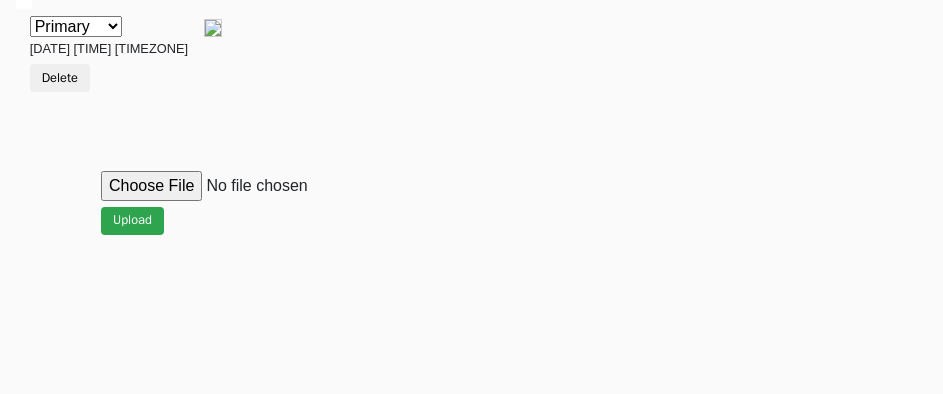 scroll, scrollTop: 900, scrollLeft: 0, axis: vertical 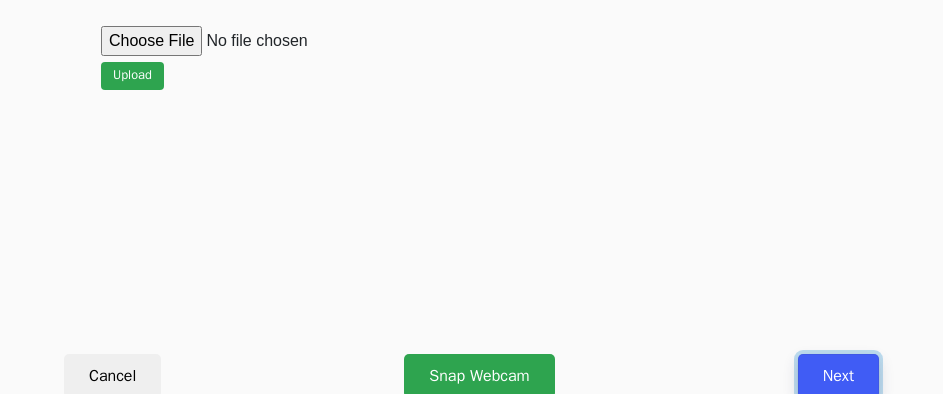 click on "Next" at bounding box center (838, 376) 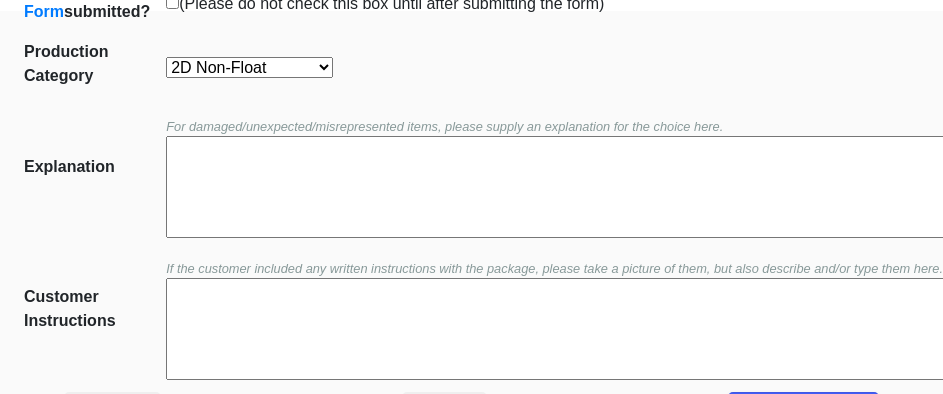 scroll, scrollTop: 452, scrollLeft: 0, axis: vertical 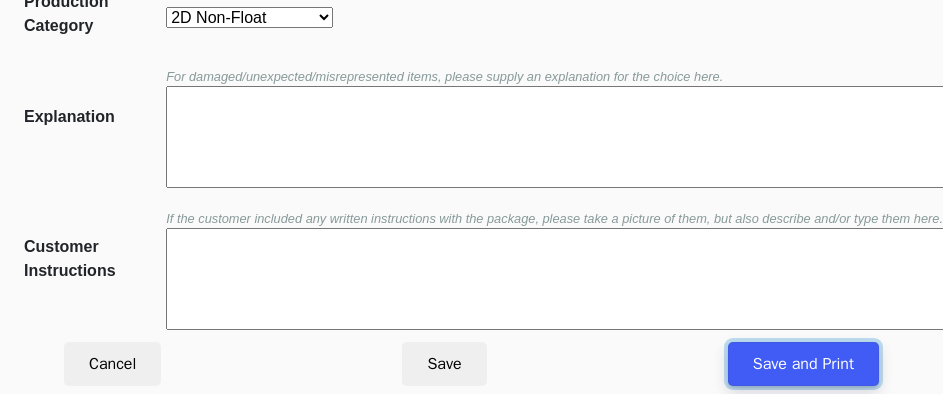 click on "Save and Print" at bounding box center (803, 364) 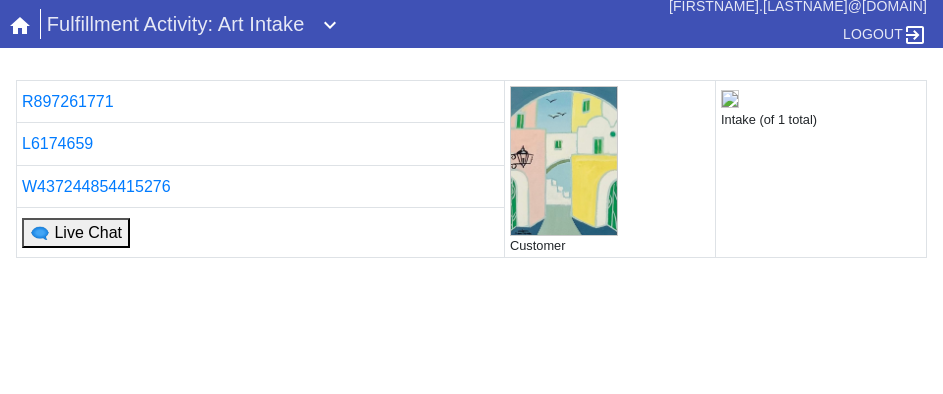 scroll, scrollTop: 0, scrollLeft: 0, axis: both 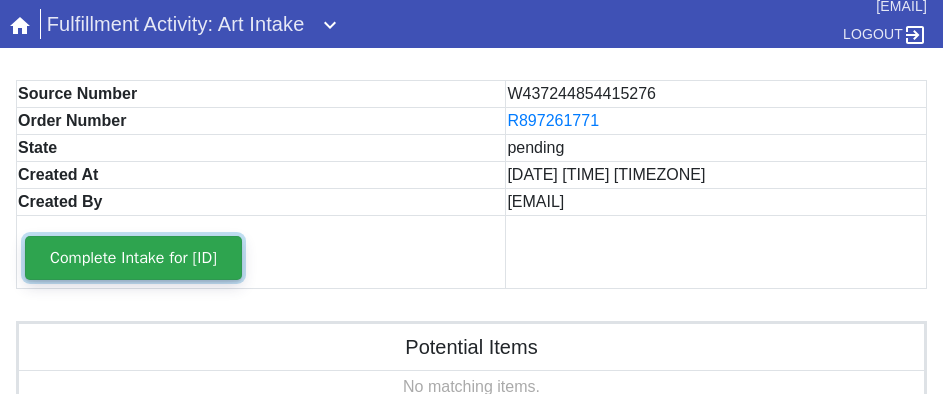 click on "Complete Intake for [ID]" at bounding box center (133, 258) 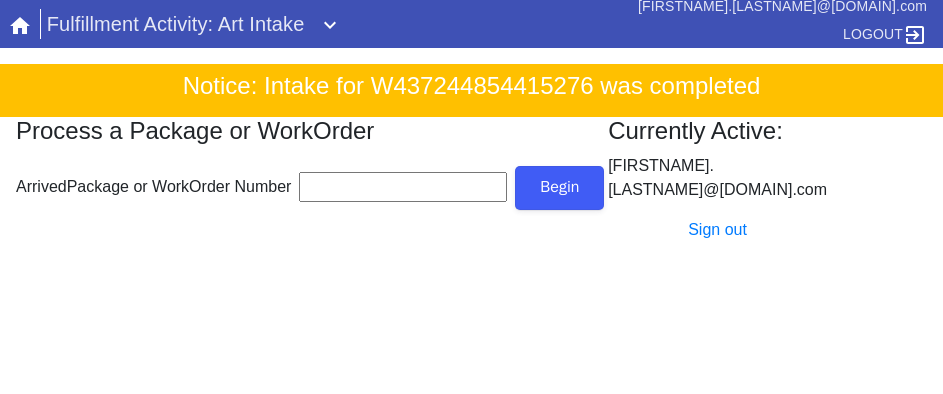 scroll, scrollTop: 0, scrollLeft: 0, axis: both 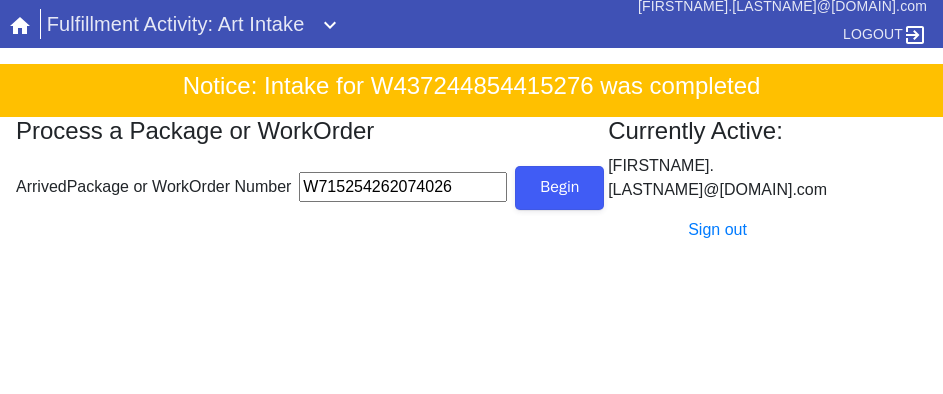 type on "W715254262074026" 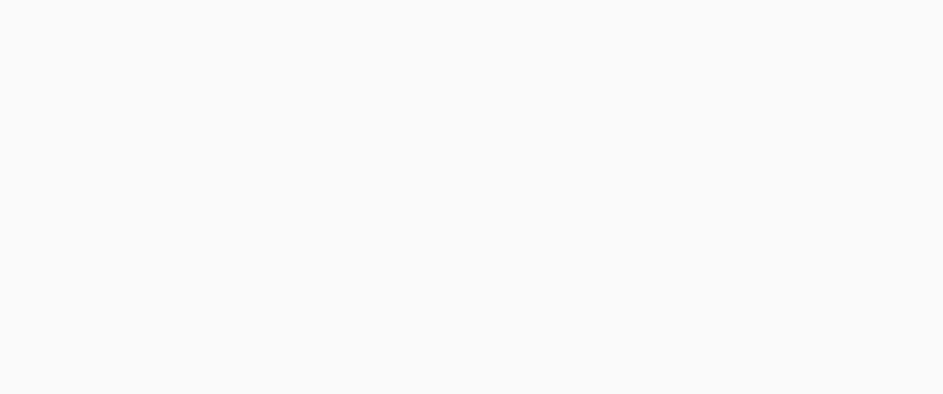 scroll, scrollTop: 912, scrollLeft: 0, axis: vertical 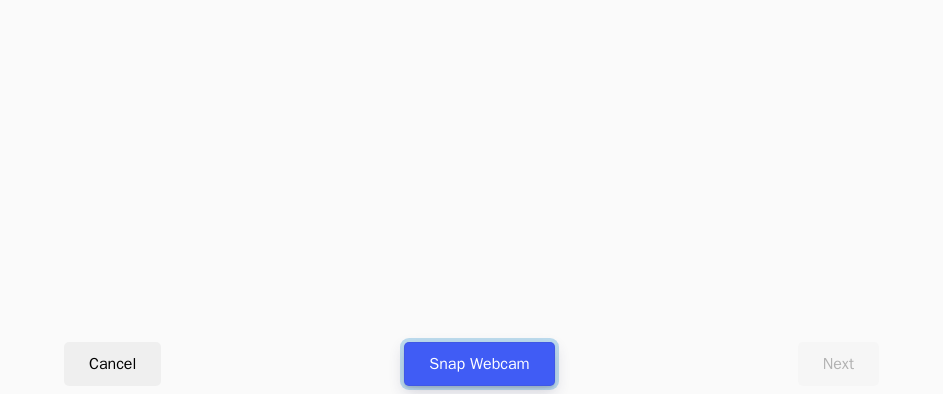 click on "Snap Webcam" at bounding box center (479, 364) 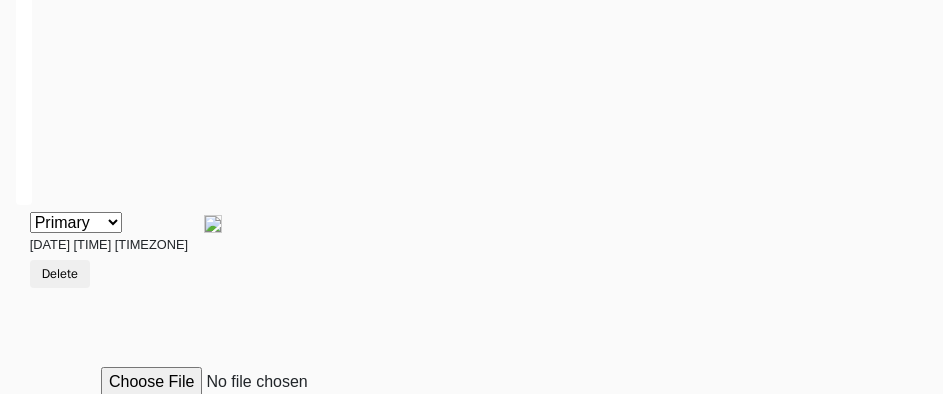 scroll, scrollTop: 900, scrollLeft: 0, axis: vertical 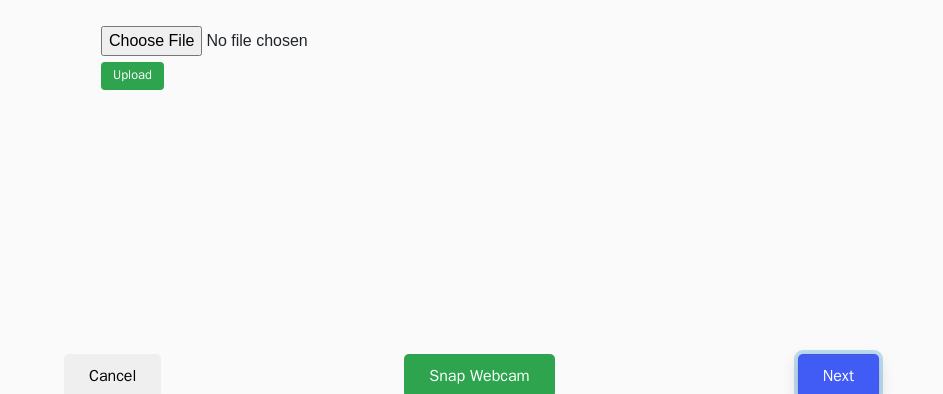 click on "Next" at bounding box center [838, 376] 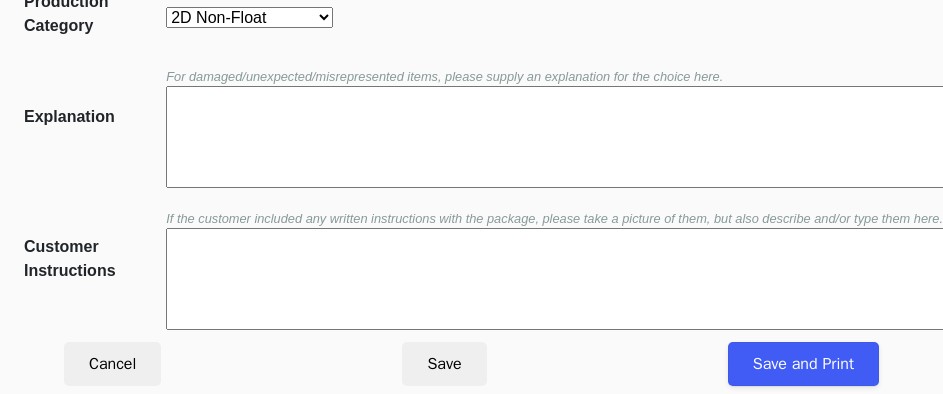 scroll, scrollTop: 452, scrollLeft: 0, axis: vertical 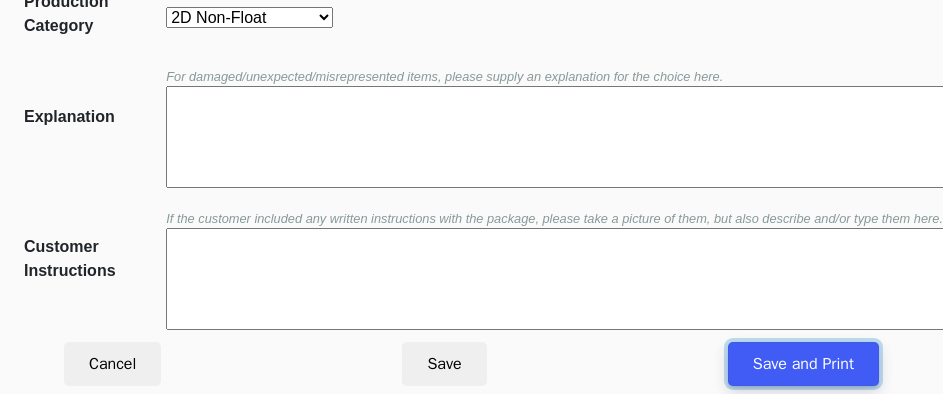 click on "Save and Print" at bounding box center (803, 364) 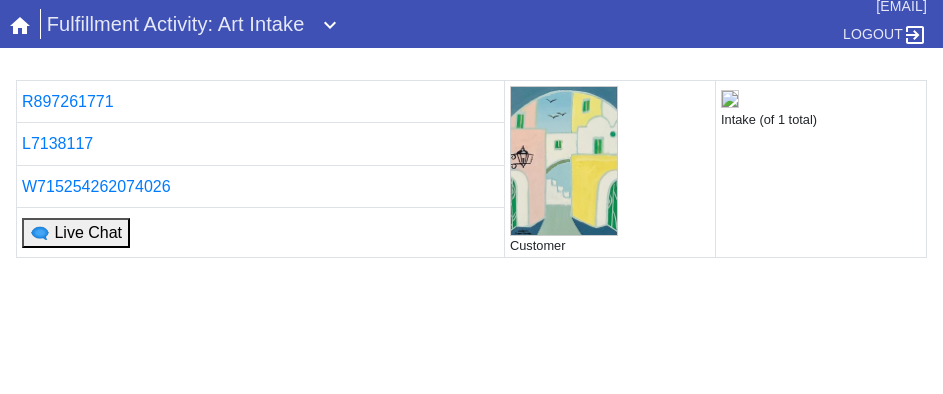 scroll, scrollTop: 0, scrollLeft: 0, axis: both 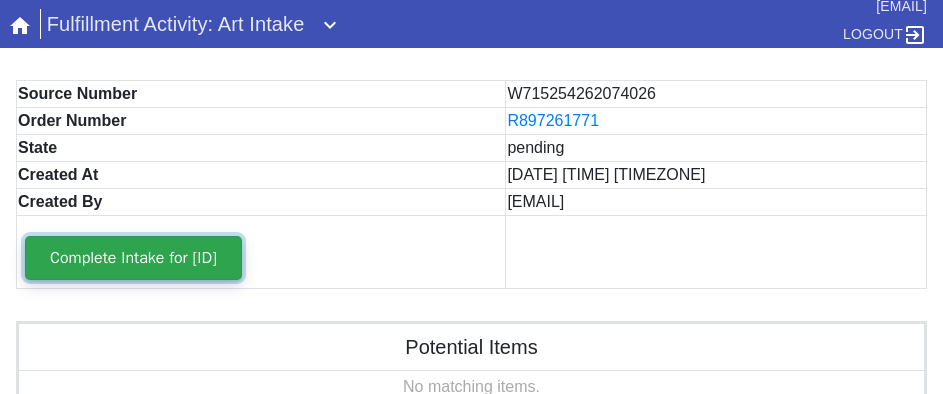 click on "Complete Intake for [ID]" at bounding box center [133, 258] 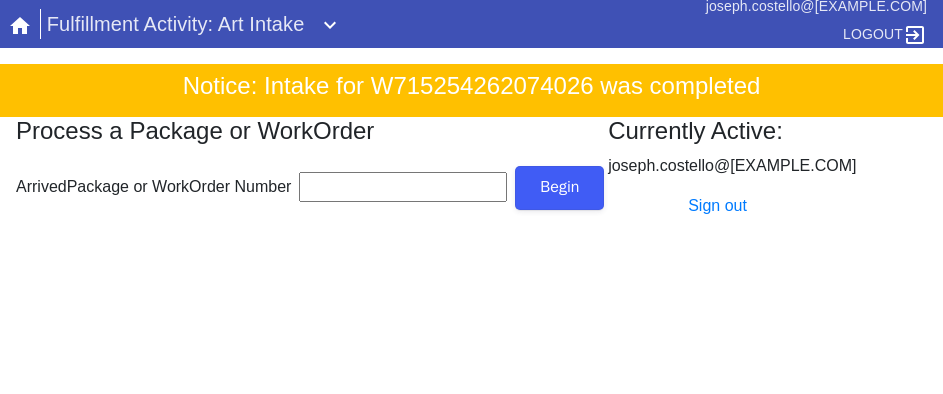 scroll, scrollTop: 0, scrollLeft: 0, axis: both 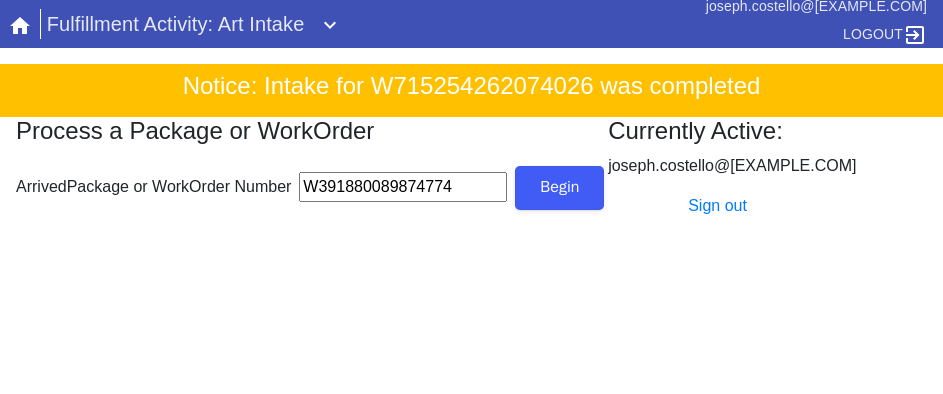 type on "W391880089874774" 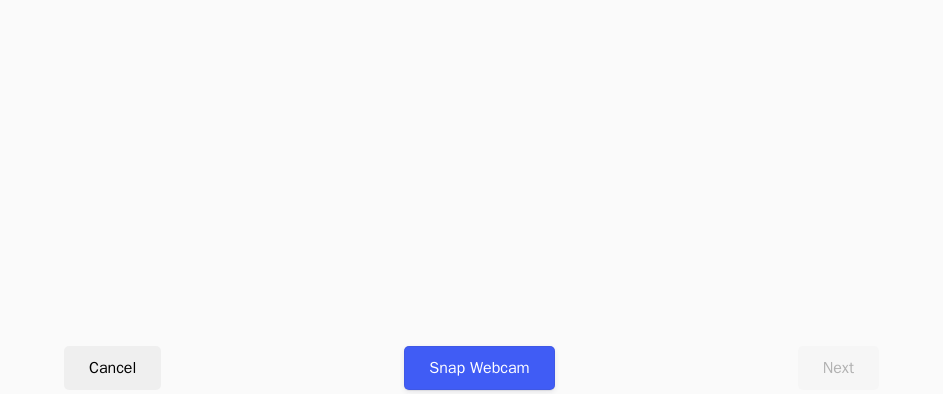 scroll, scrollTop: 912, scrollLeft: 0, axis: vertical 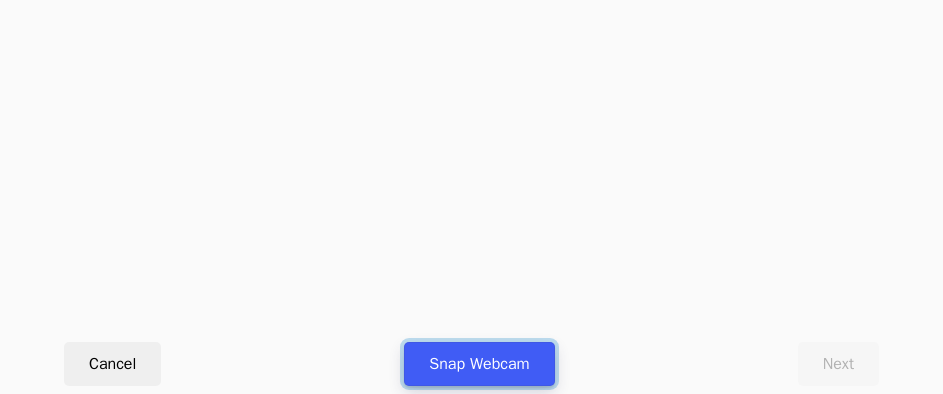 click on "Snap Webcam" at bounding box center (479, 364) 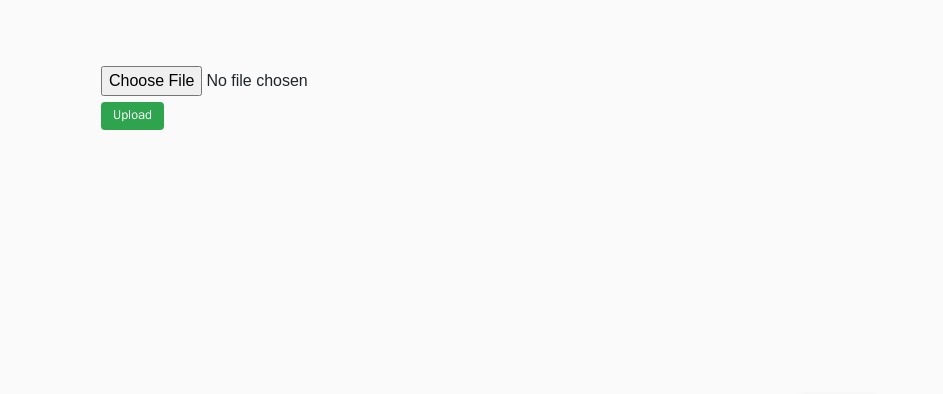 scroll, scrollTop: 912, scrollLeft: 0, axis: vertical 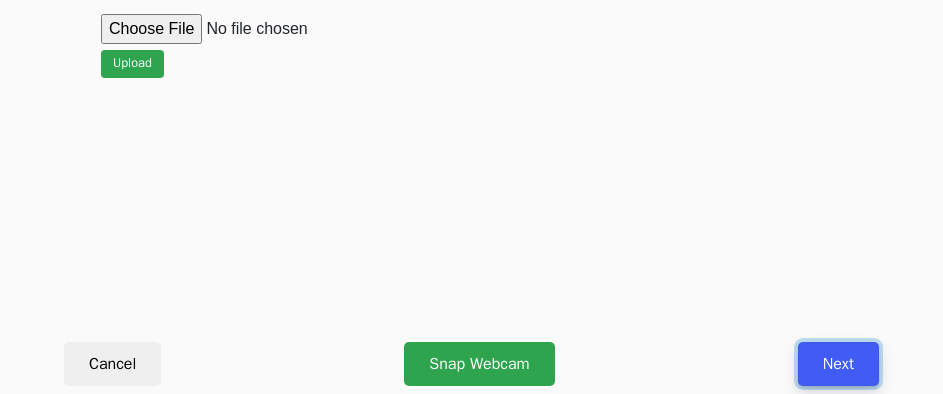 click on "Next" at bounding box center (838, 364) 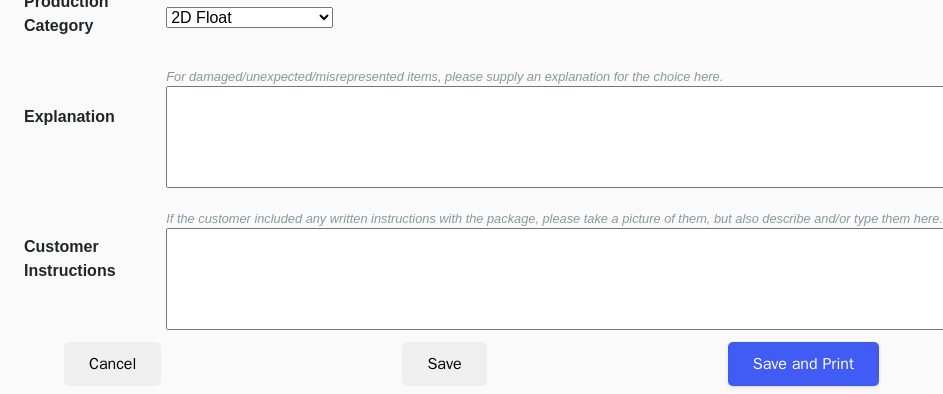 scroll, scrollTop: 452, scrollLeft: 0, axis: vertical 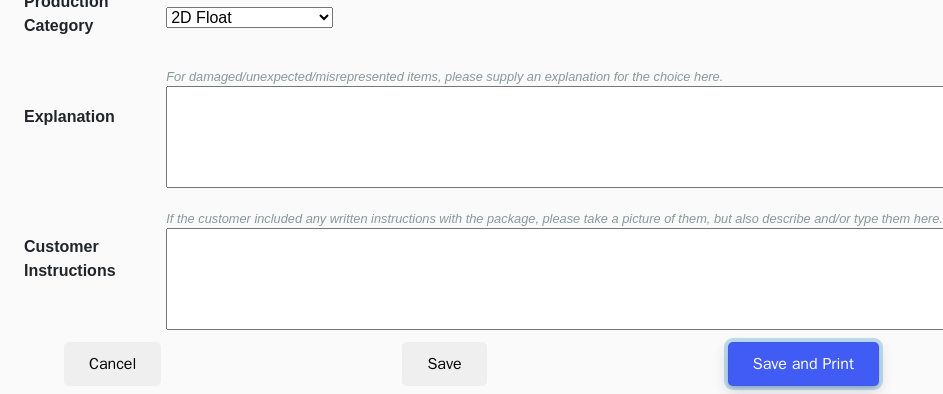 click on "Save and Print" at bounding box center [803, 364] 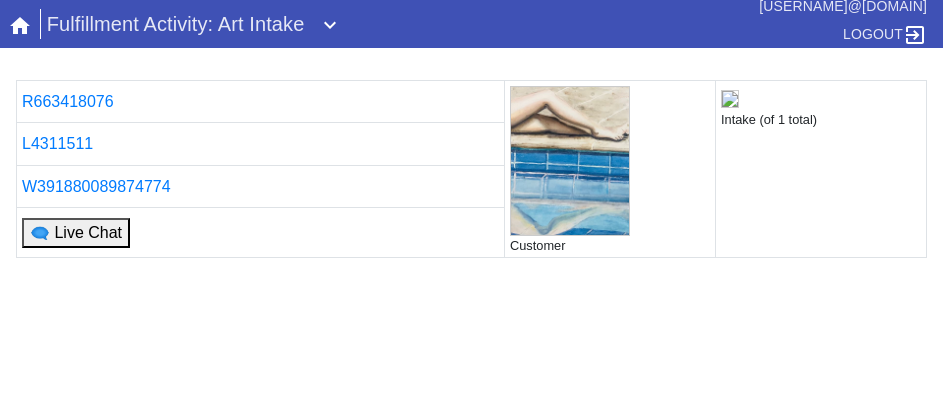 scroll, scrollTop: 0, scrollLeft: 0, axis: both 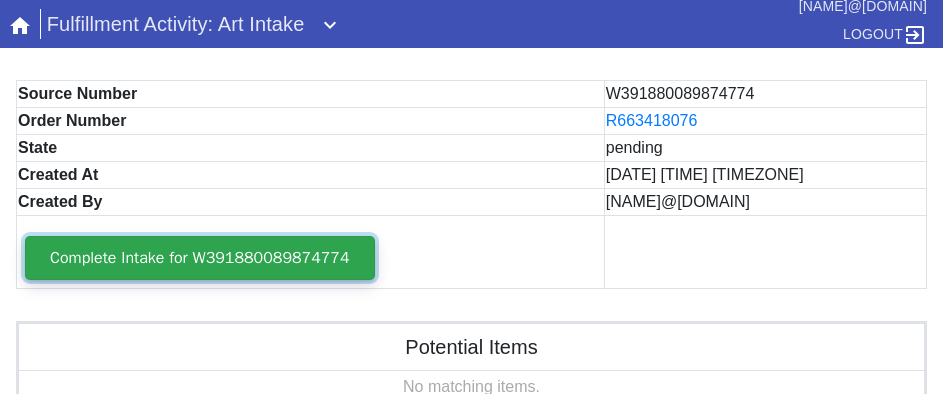 click on "Complete Intake for W391880089874774" at bounding box center (200, 258) 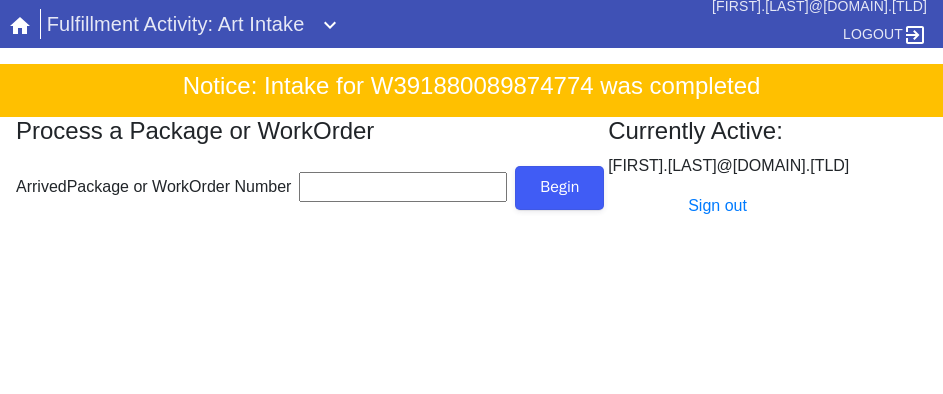 scroll, scrollTop: 0, scrollLeft: 0, axis: both 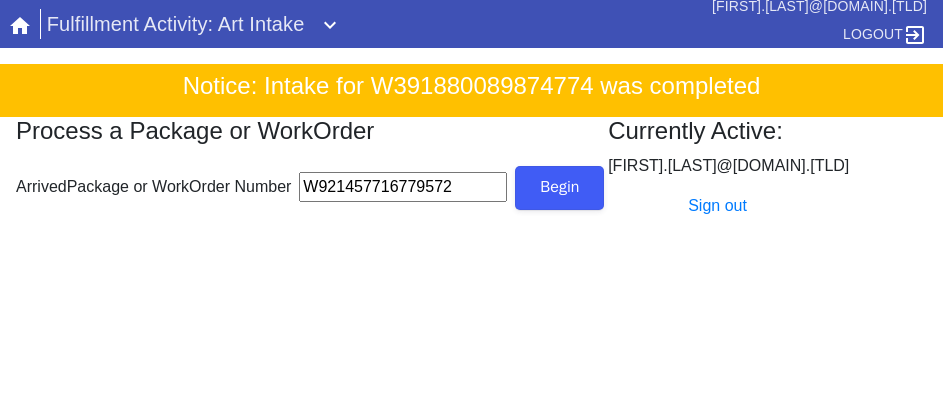 type on "W921457716779572" 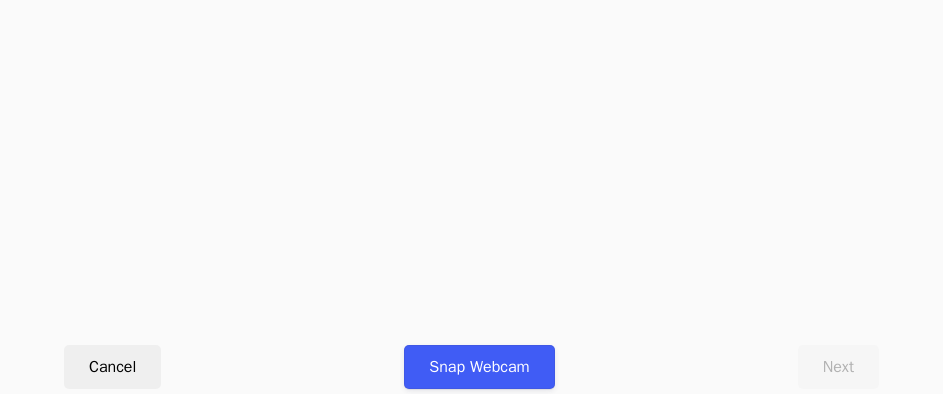 scroll, scrollTop: 912, scrollLeft: 0, axis: vertical 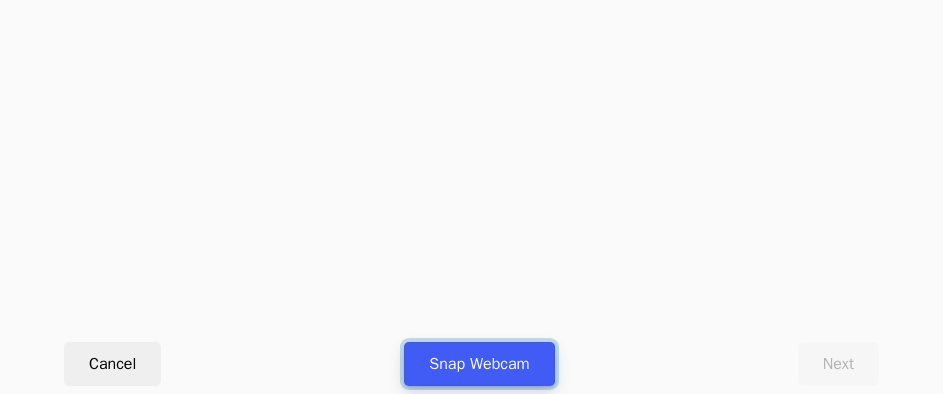 click on "Snap Webcam" at bounding box center [479, 364] 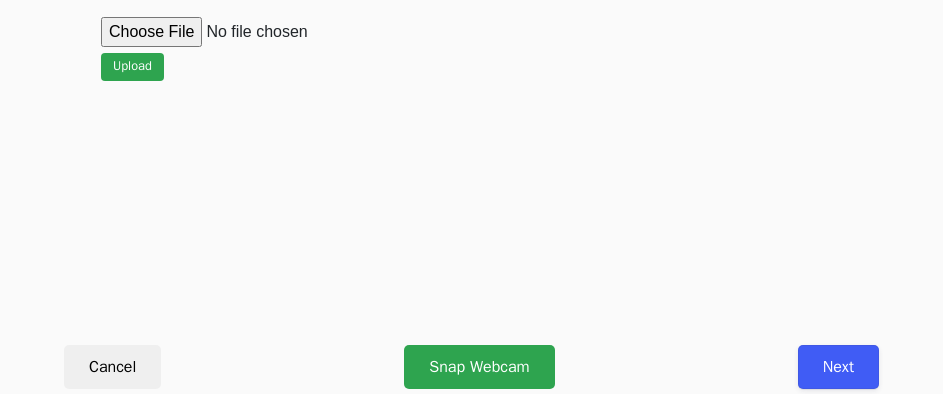 scroll, scrollTop: 912, scrollLeft: 0, axis: vertical 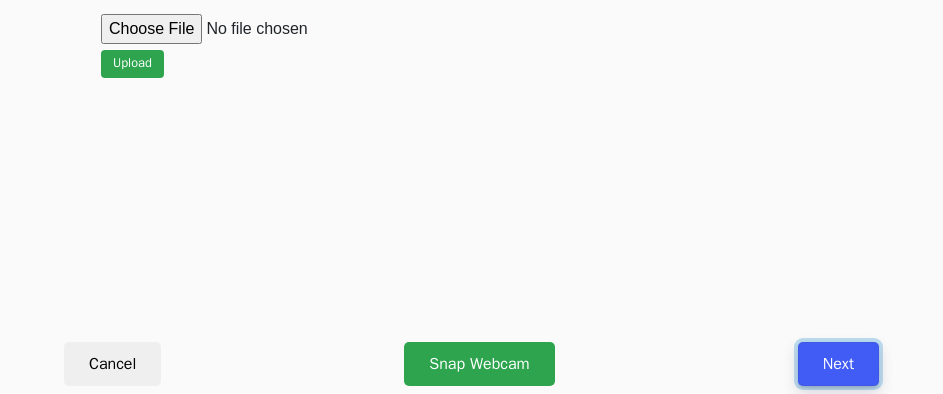 click on "Next" at bounding box center (838, 364) 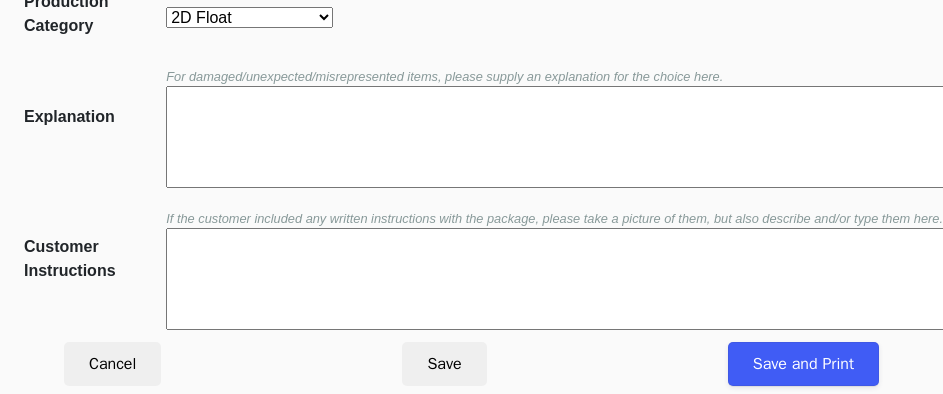 scroll, scrollTop: 452, scrollLeft: 0, axis: vertical 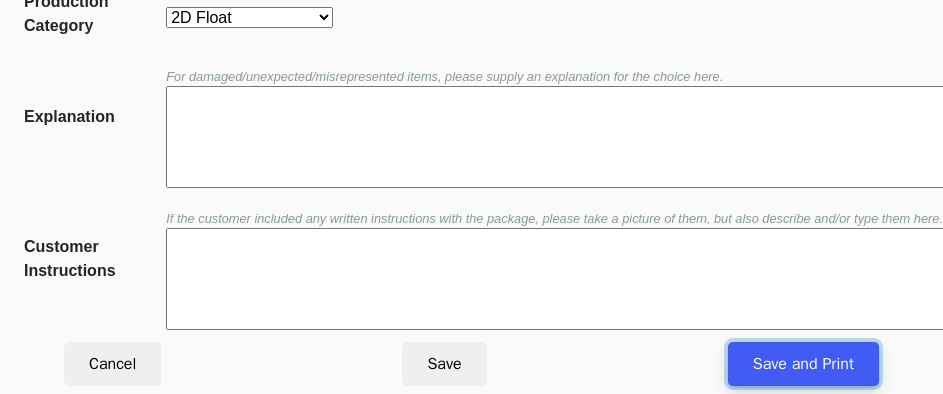 click on "Save and Print" at bounding box center (803, 364) 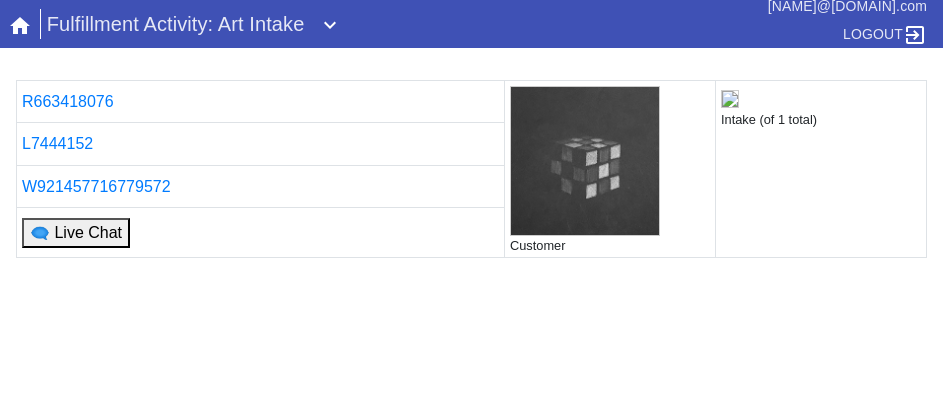 scroll, scrollTop: 0, scrollLeft: 0, axis: both 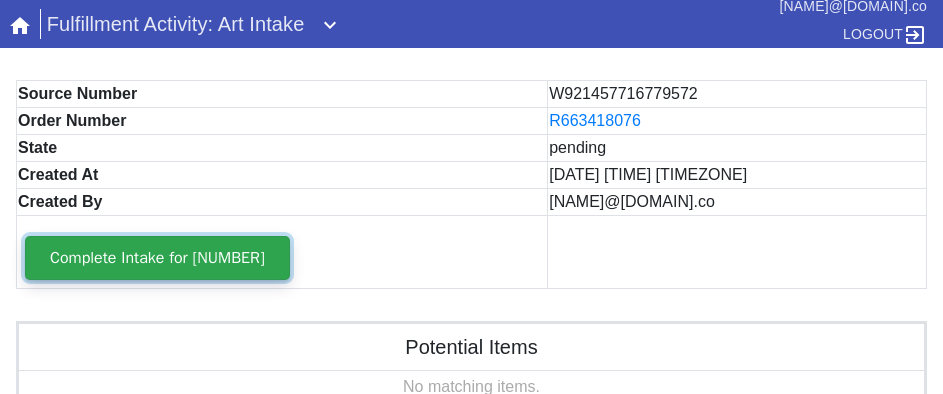click on "Complete Intake for [NUMBER]" at bounding box center (157, 258) 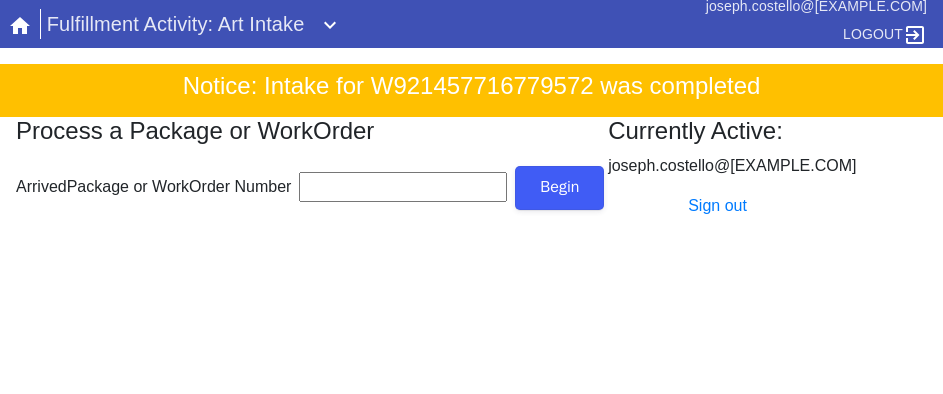 scroll, scrollTop: 0, scrollLeft: 0, axis: both 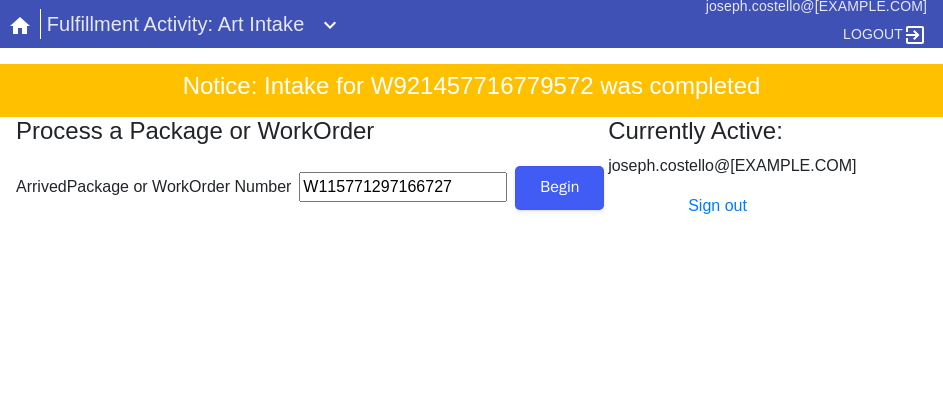 type on "W115771297166727" 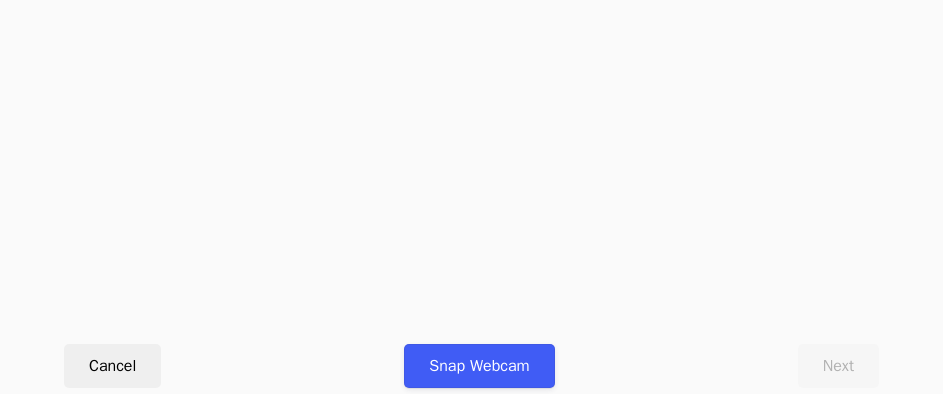 scroll, scrollTop: 912, scrollLeft: 0, axis: vertical 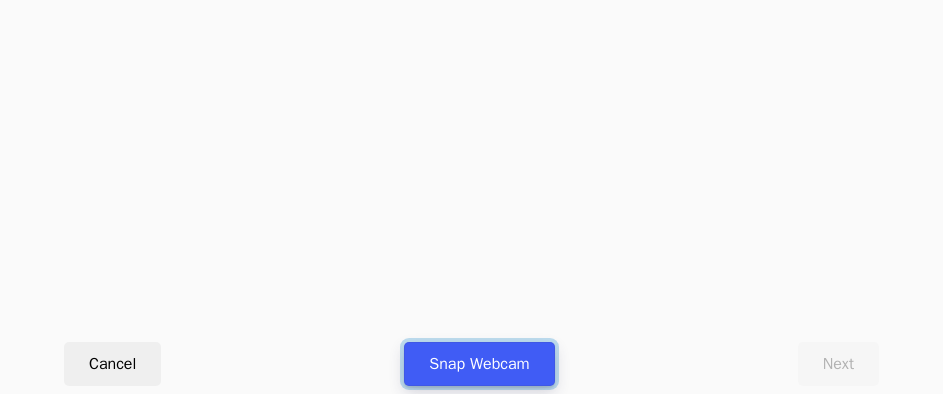 click on "Snap Webcam" at bounding box center (479, 364) 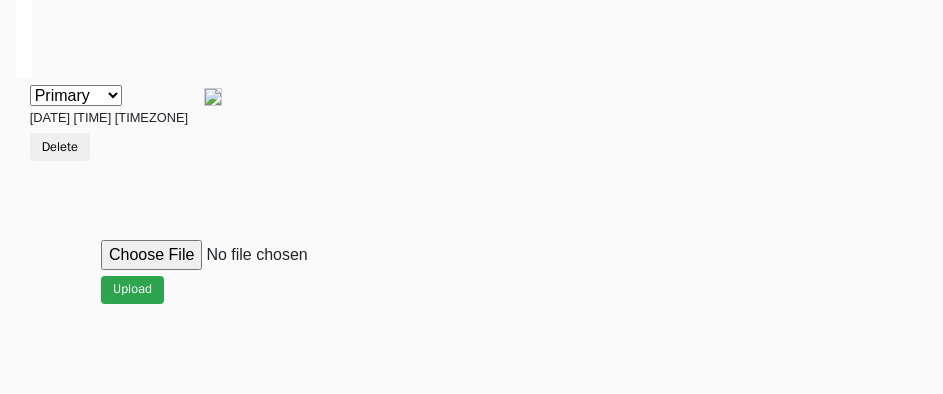 scroll, scrollTop: 912, scrollLeft: 0, axis: vertical 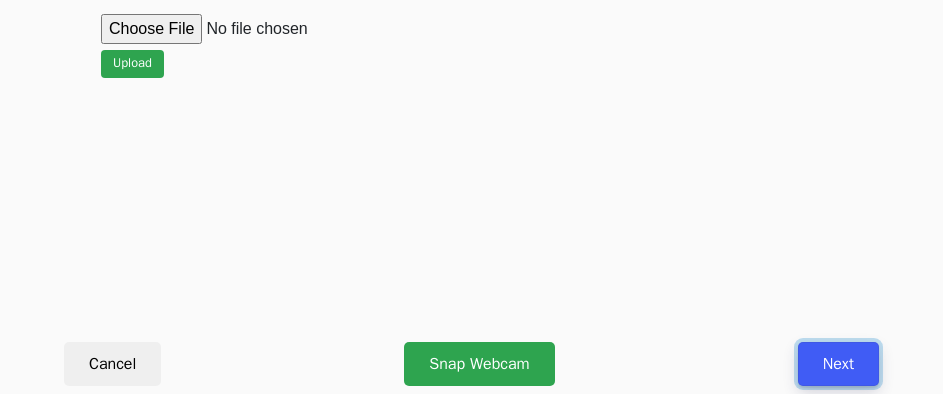 click on "Next" at bounding box center (838, 364) 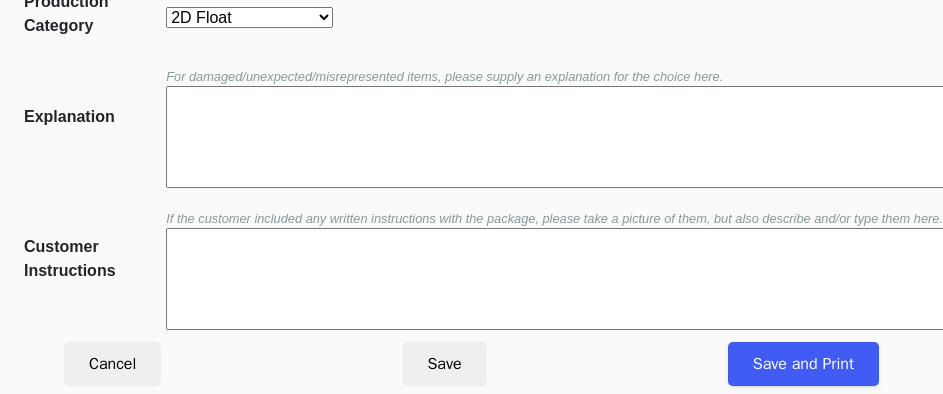 scroll, scrollTop: 452, scrollLeft: 0, axis: vertical 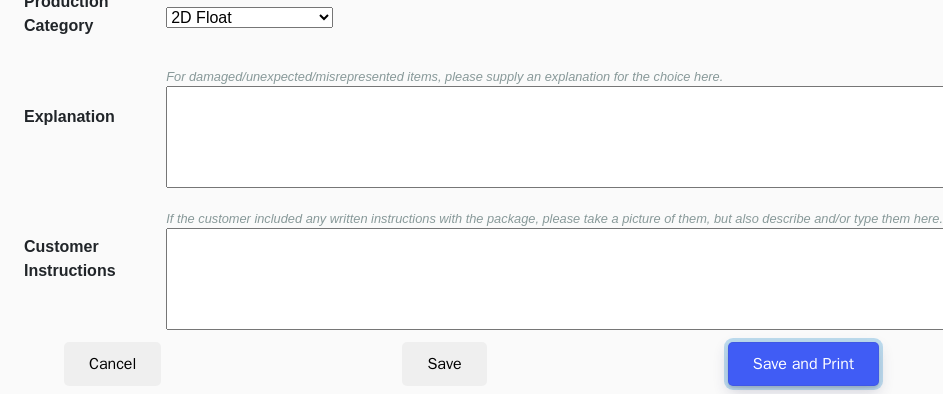 click on "Save and Print" at bounding box center (803, 364) 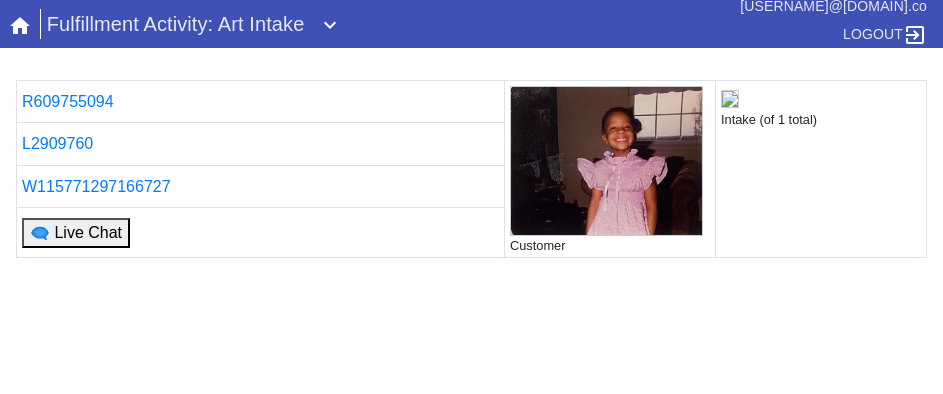 scroll, scrollTop: 0, scrollLeft: 0, axis: both 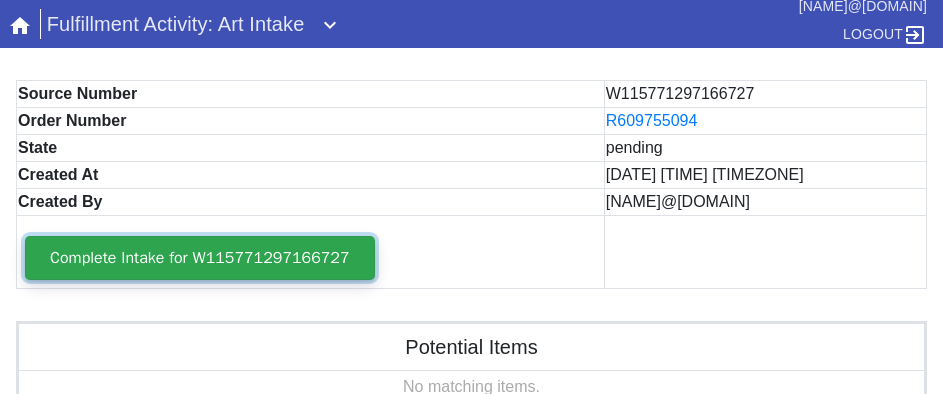 click on "Complete Intake for W115771297166727" at bounding box center (200, 258) 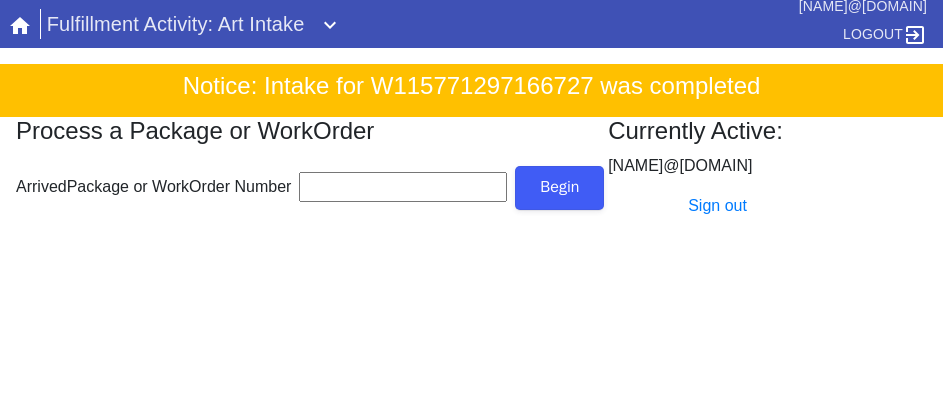 scroll, scrollTop: 0, scrollLeft: 0, axis: both 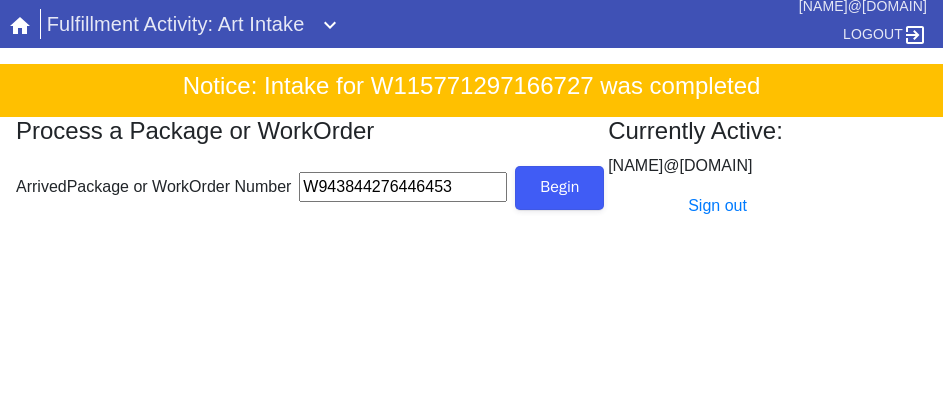 type on "W943844276446453" 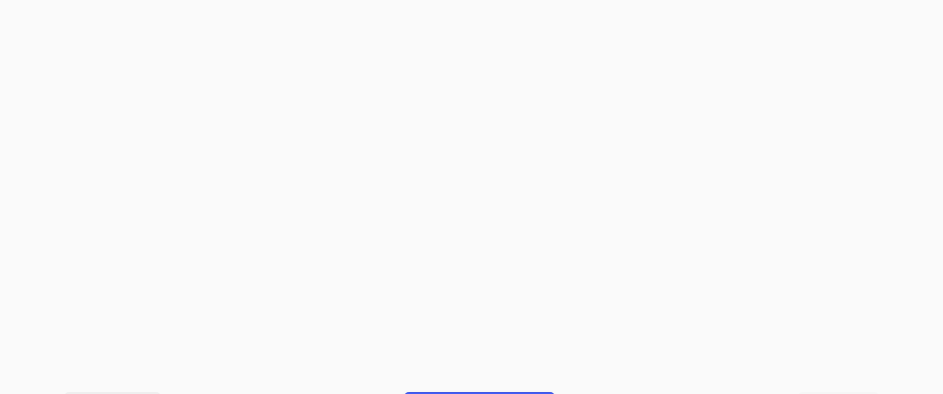 scroll, scrollTop: 912, scrollLeft: 0, axis: vertical 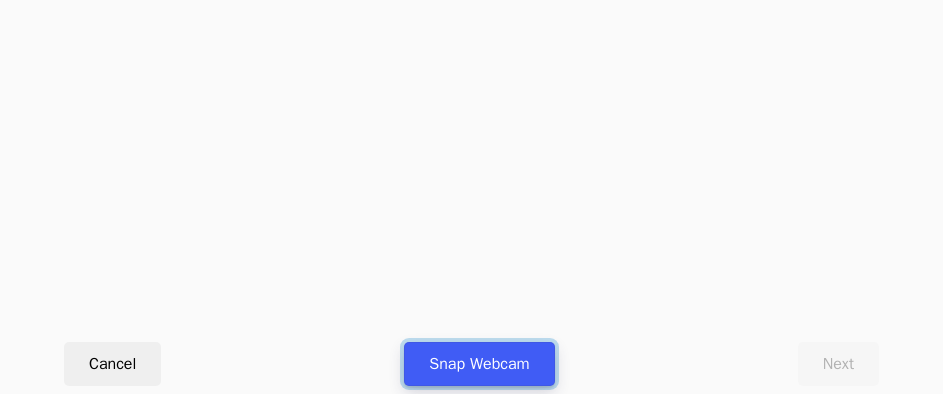 click on "Snap Webcam" at bounding box center (479, 364) 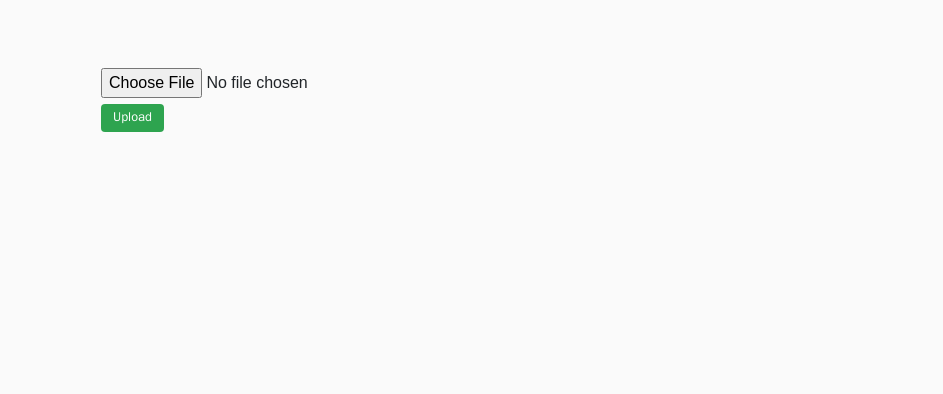 scroll, scrollTop: 912, scrollLeft: 0, axis: vertical 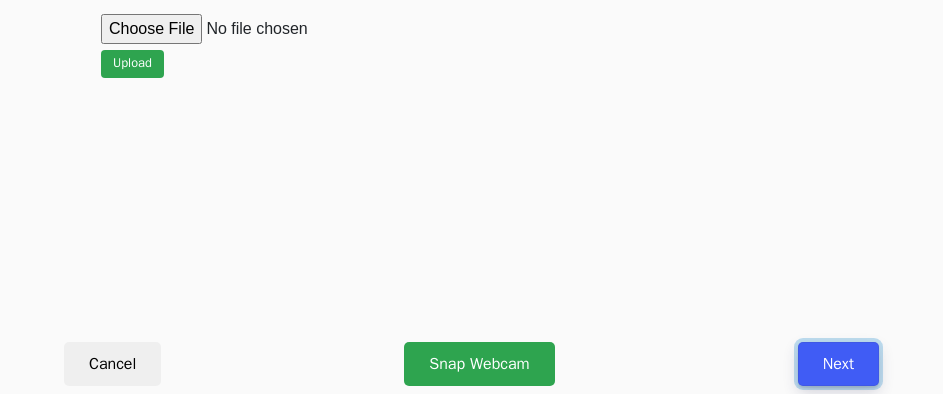 click on "Next" at bounding box center (838, 364) 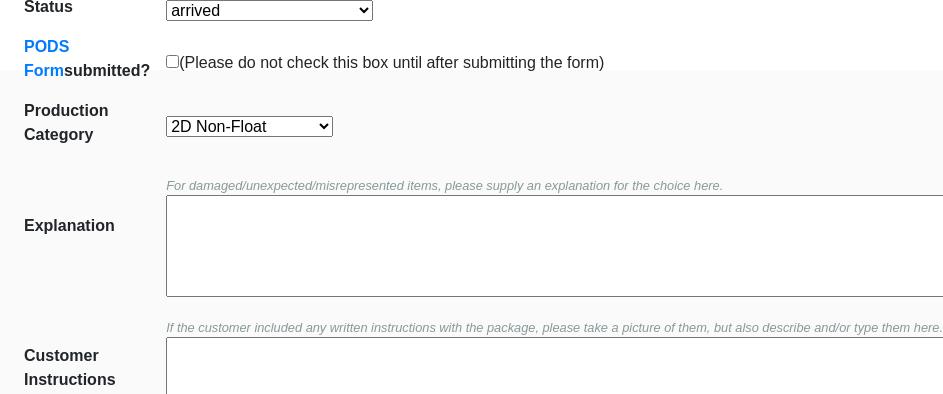 scroll, scrollTop: 452, scrollLeft: 0, axis: vertical 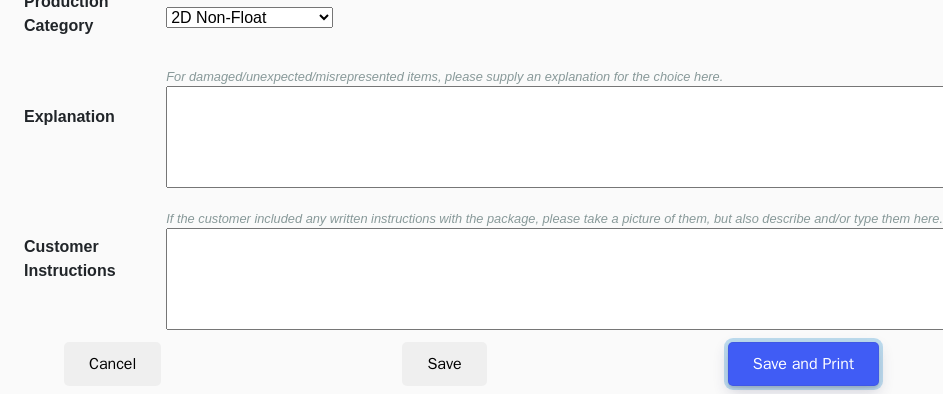 click on "Save and Print" at bounding box center (803, 364) 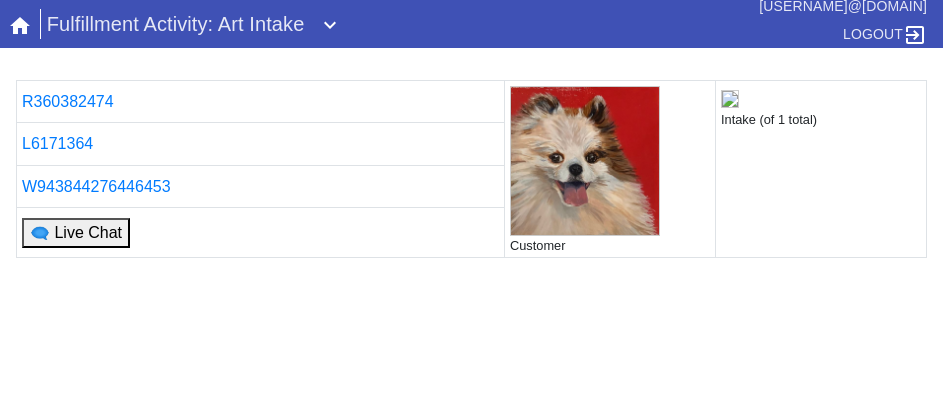 scroll, scrollTop: 0, scrollLeft: 0, axis: both 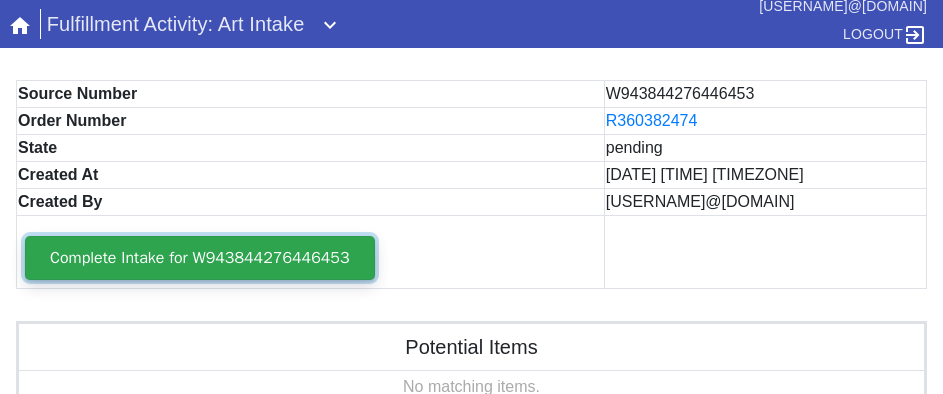 click on "Complete Intake for W943844276446453" at bounding box center (200, 258) 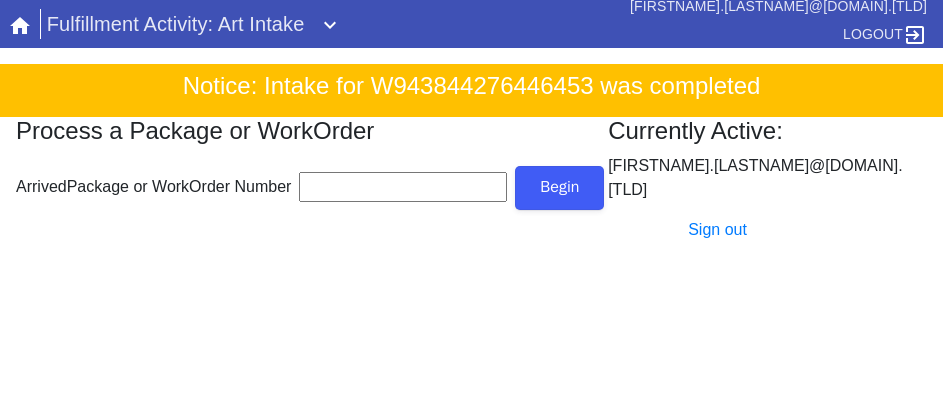 scroll, scrollTop: 0, scrollLeft: 0, axis: both 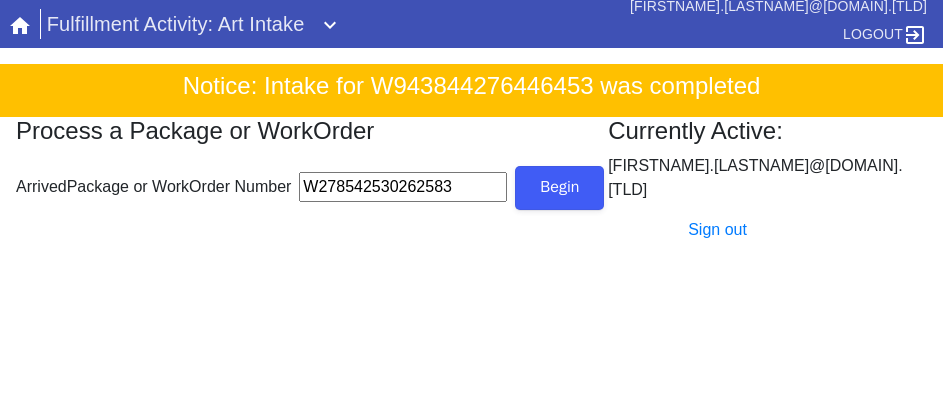 type on "W278542530262583" 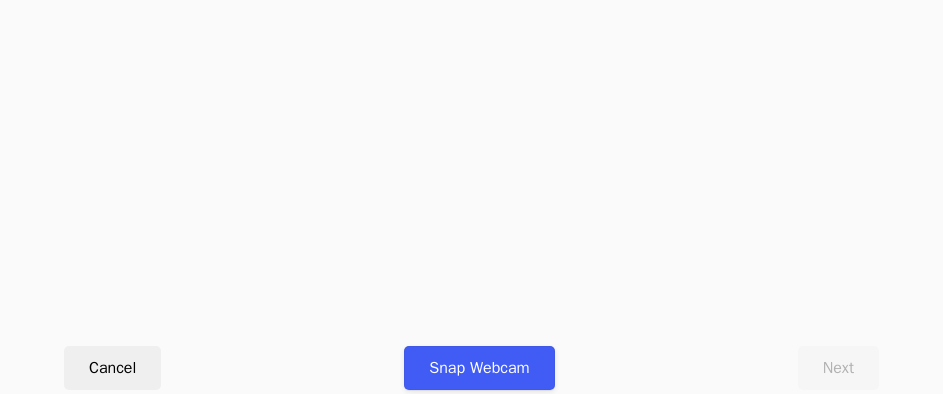 scroll, scrollTop: 912, scrollLeft: 0, axis: vertical 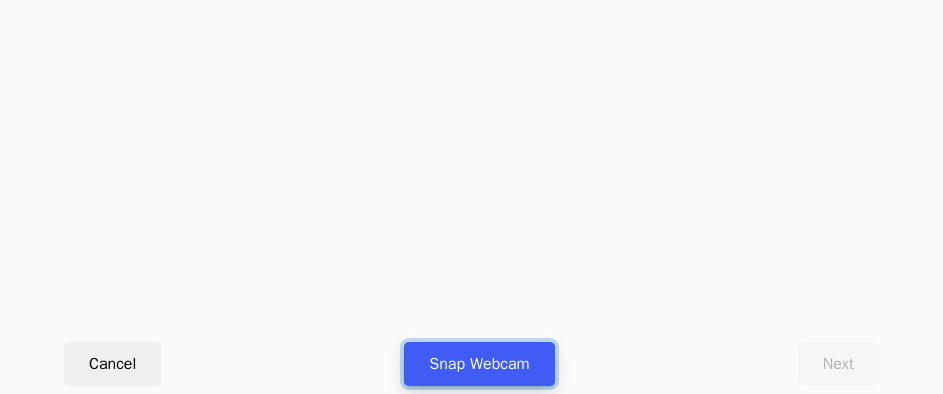 click on "Snap Webcam" at bounding box center [479, 364] 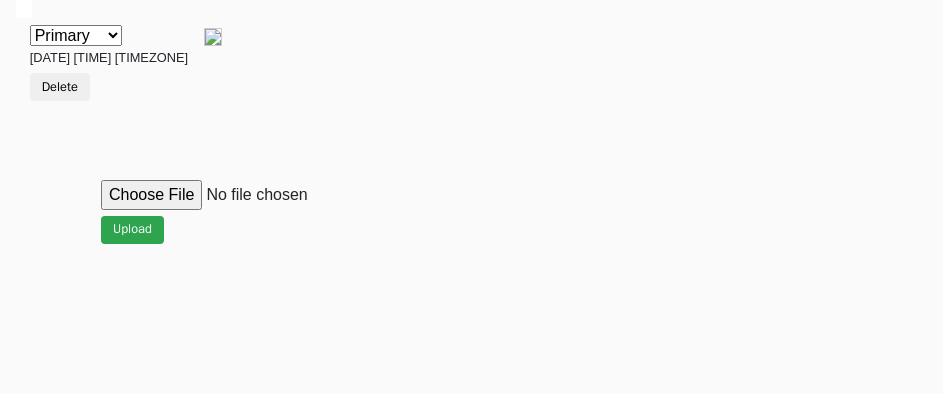 scroll, scrollTop: 912, scrollLeft: 0, axis: vertical 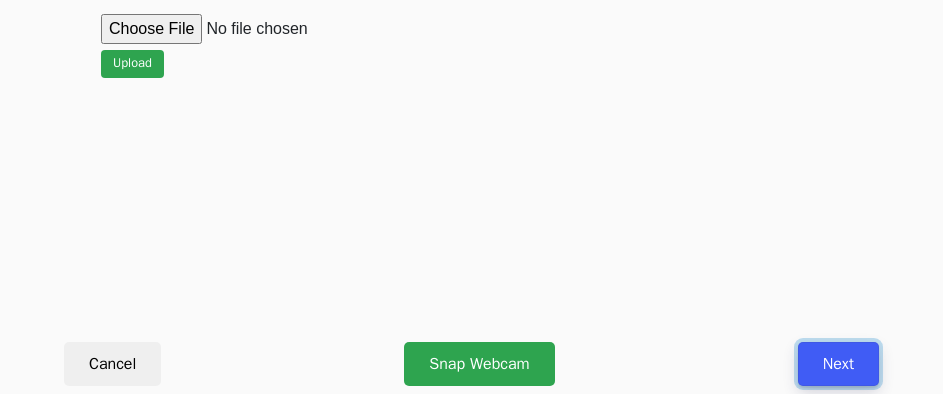 click on "Next" at bounding box center (838, 364) 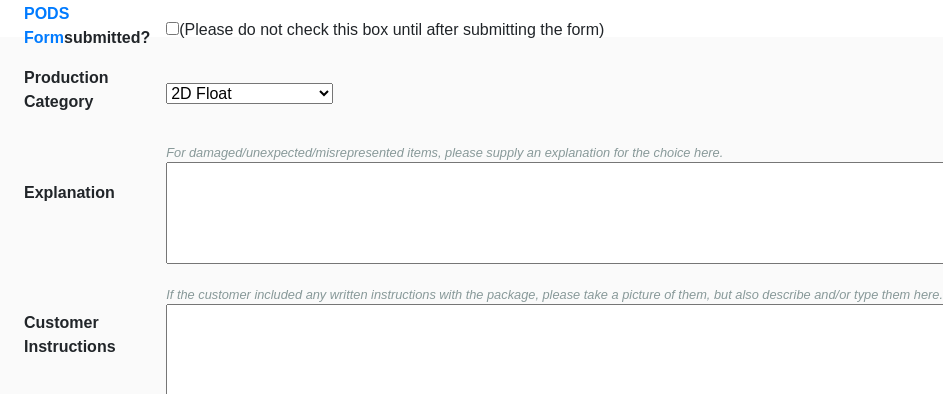 scroll, scrollTop: 252, scrollLeft: 0, axis: vertical 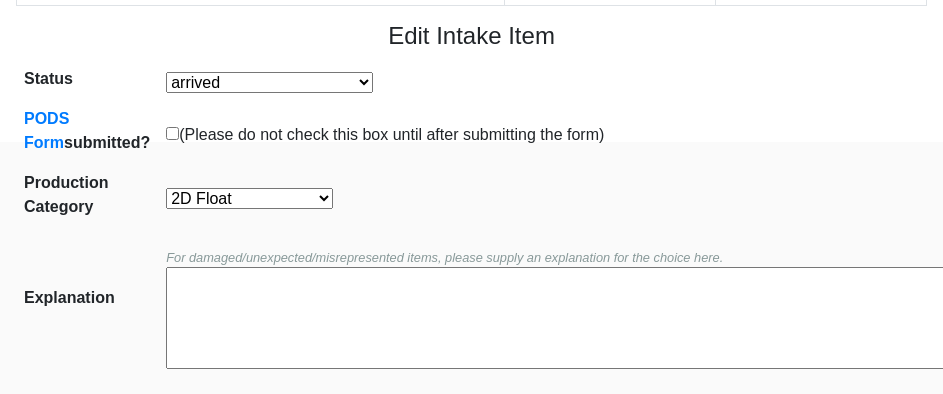 drag, startPoint x: 272, startPoint y: 215, endPoint x: 254, endPoint y: 206, distance: 20.12461 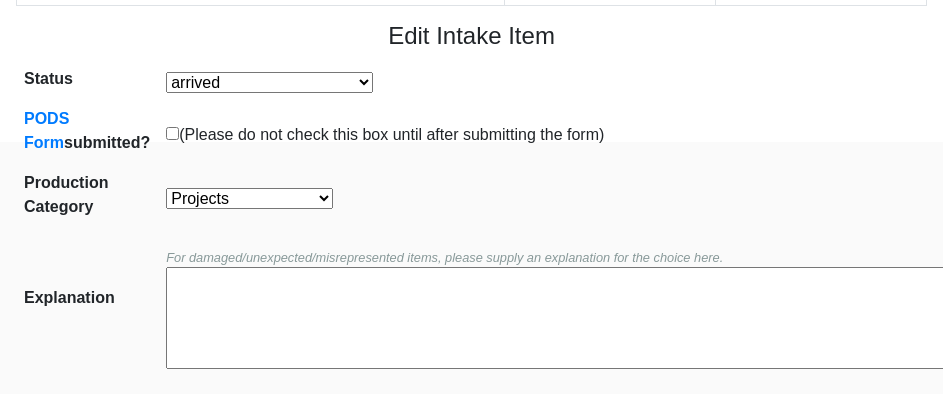 click on "2D Float
2D Non-Float
Oversize
Textiles and Jerseys
Projects
Canvas
2D Clear Float" at bounding box center [249, 198] 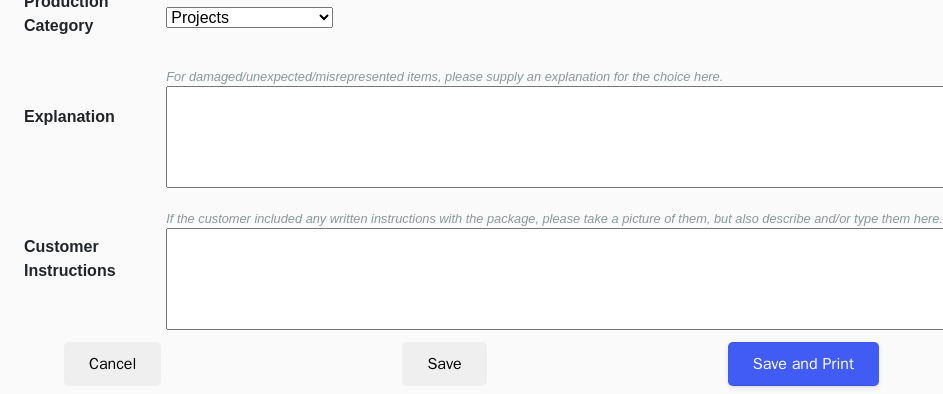 scroll, scrollTop: 452, scrollLeft: 0, axis: vertical 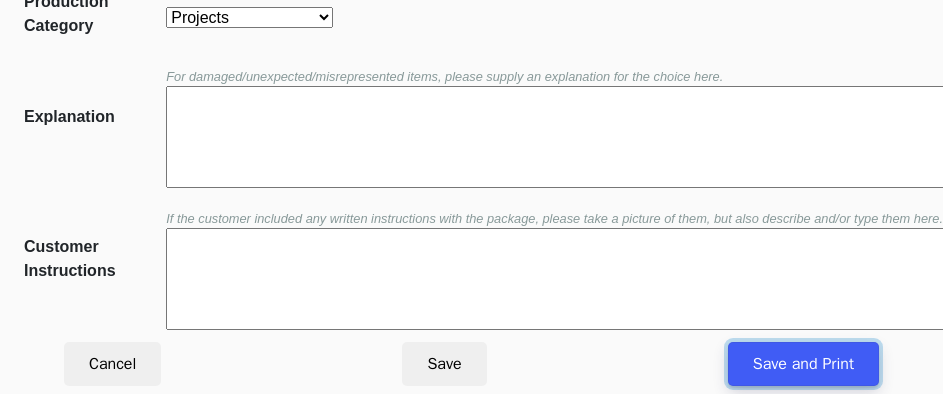 click on "Save and Print" at bounding box center (803, 364) 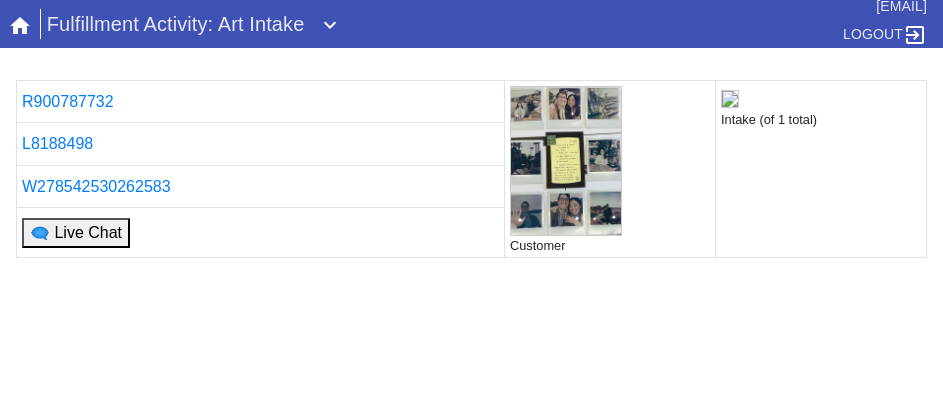scroll, scrollTop: 0, scrollLeft: 0, axis: both 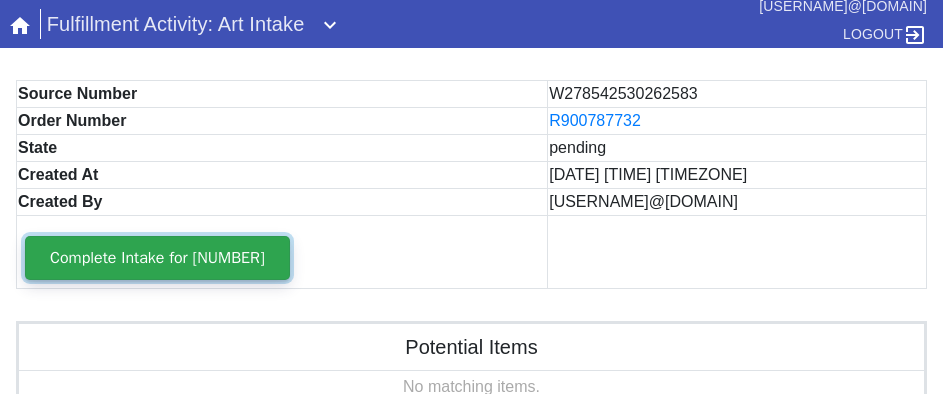 click on "Complete Intake for [NUMBER]" at bounding box center (157, 258) 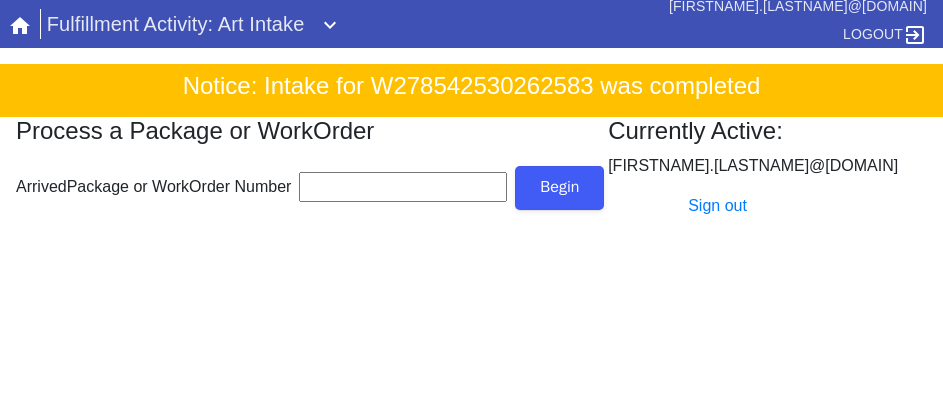 scroll, scrollTop: 0, scrollLeft: 0, axis: both 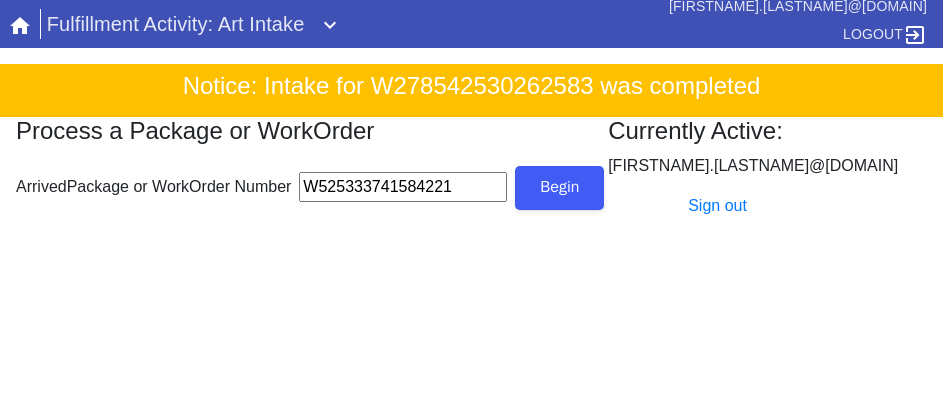 type on "W525333741584221" 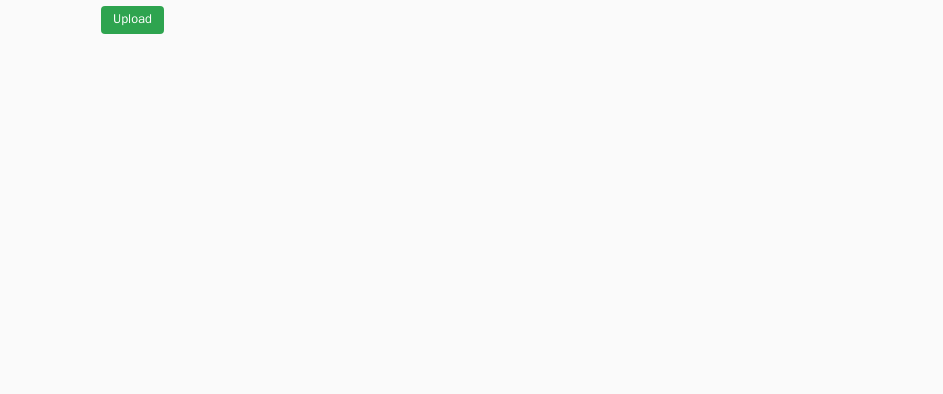 scroll, scrollTop: 912, scrollLeft: 0, axis: vertical 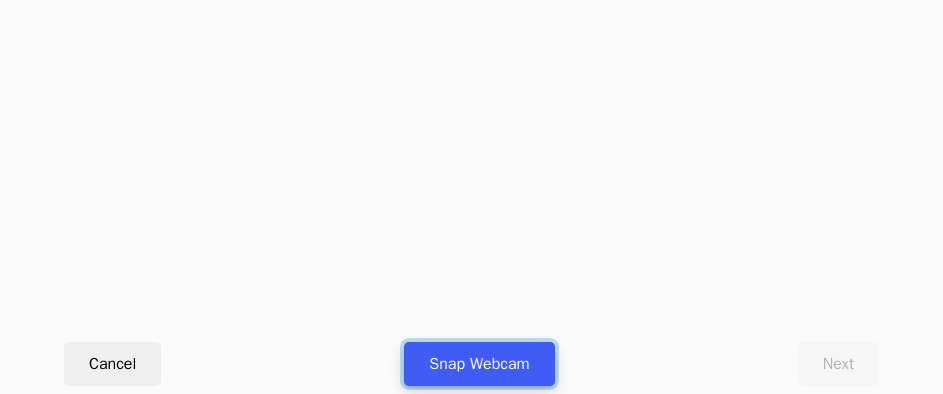 click on "Snap Webcam" at bounding box center (479, 364) 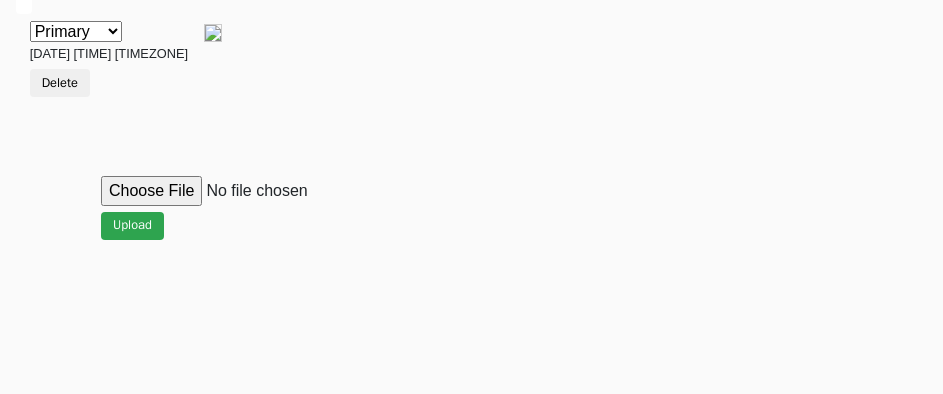 scroll, scrollTop: 912, scrollLeft: 0, axis: vertical 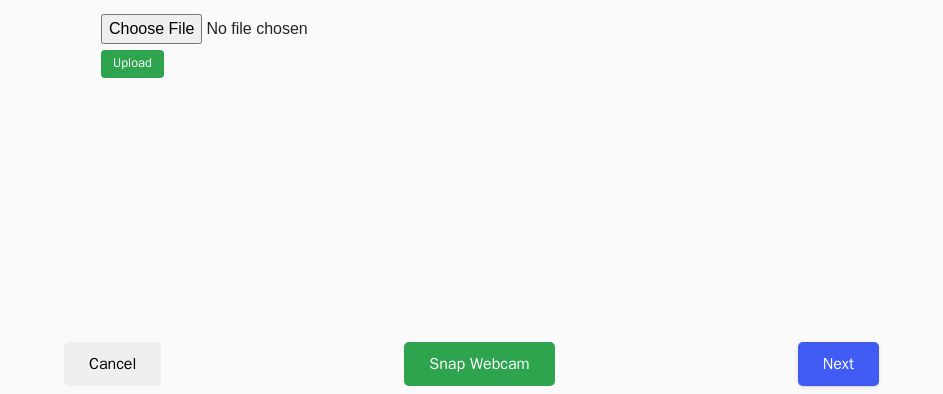click on "Other
Damaged
Return
Primary [DATE] [TIME] [TIMEZONE] Delete Upload" at bounding box center [471, -148] 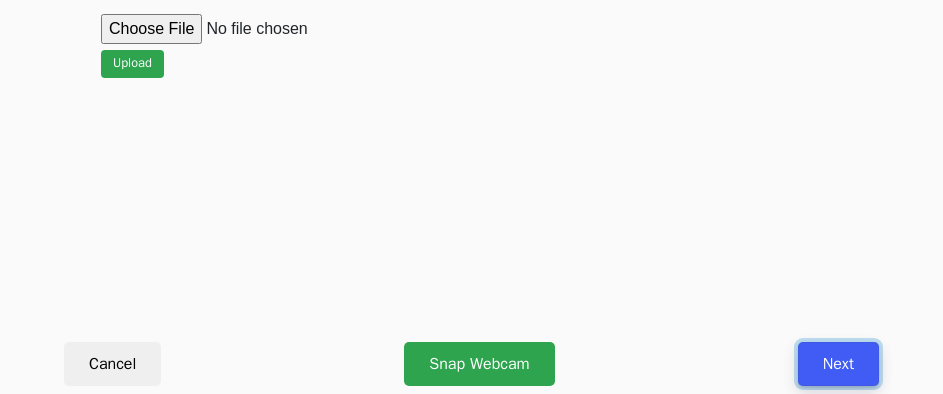 click on "Next" at bounding box center (838, 364) 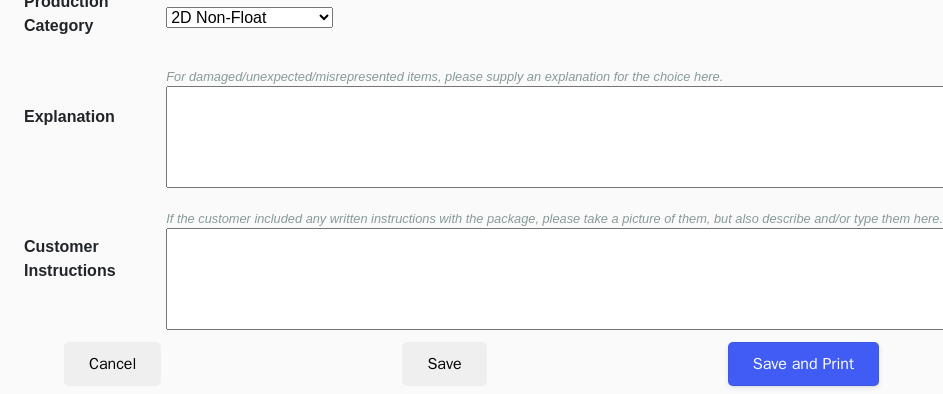 scroll, scrollTop: 452, scrollLeft: 0, axis: vertical 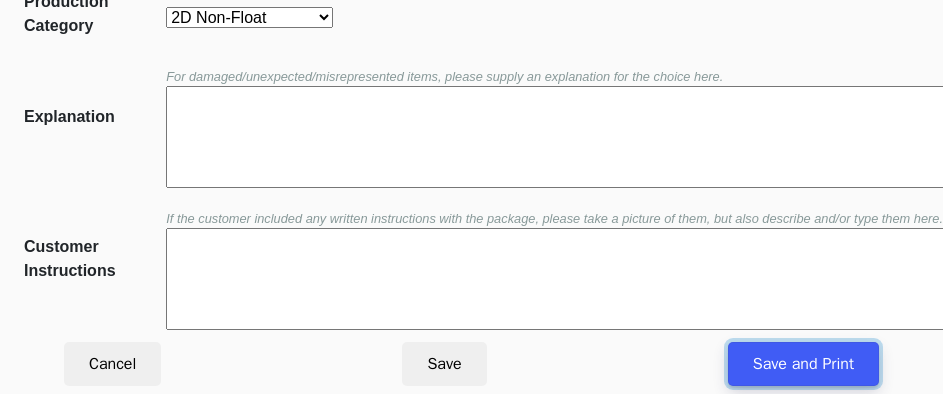 click on "Save and Print" at bounding box center (803, 364) 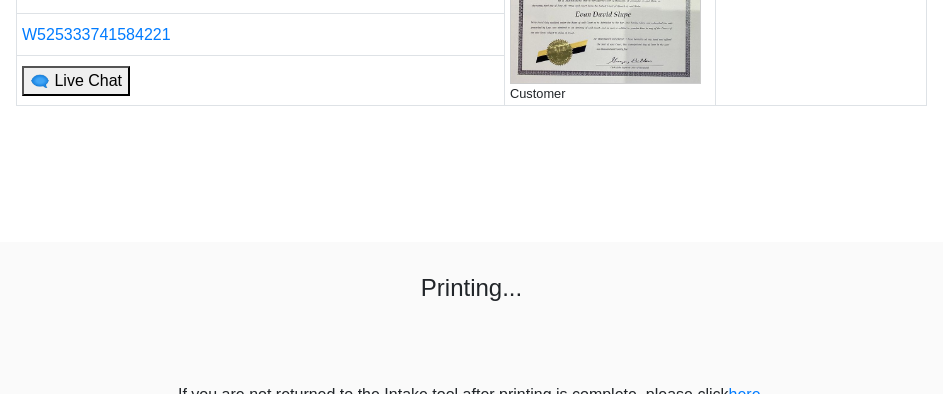 scroll, scrollTop: 181, scrollLeft: 0, axis: vertical 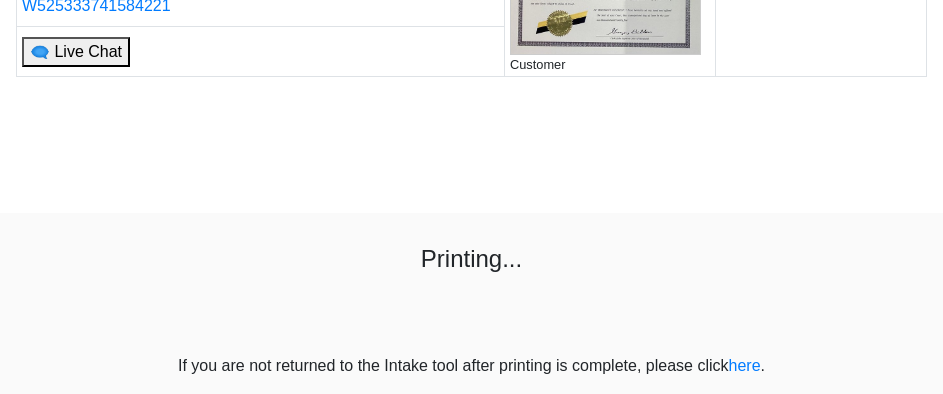 drag, startPoint x: 395, startPoint y: 229, endPoint x: 395, endPoint y: 214, distance: 15 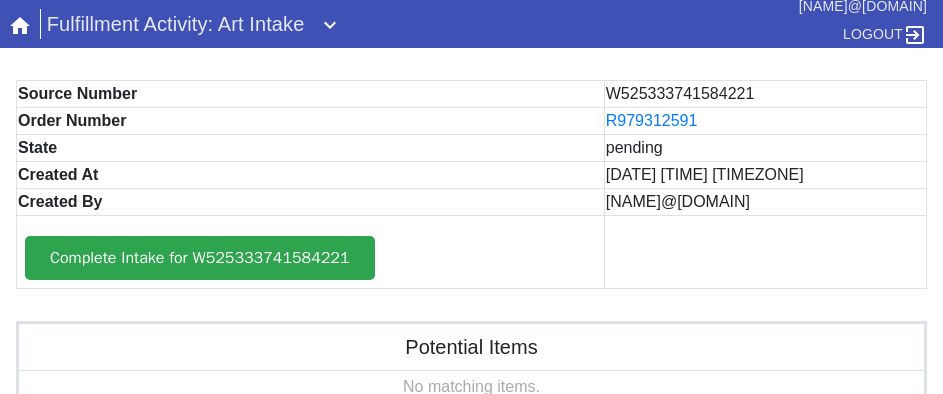 scroll, scrollTop: 0, scrollLeft: 0, axis: both 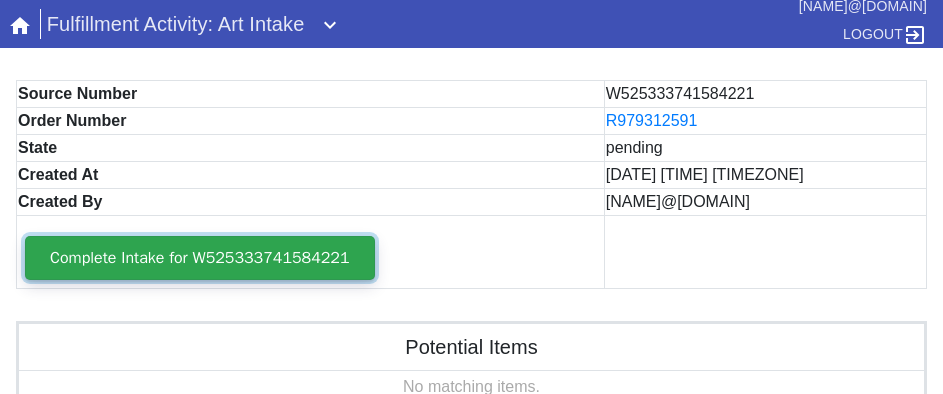 click on "Complete Intake for W525333741584221" at bounding box center (200, 258) 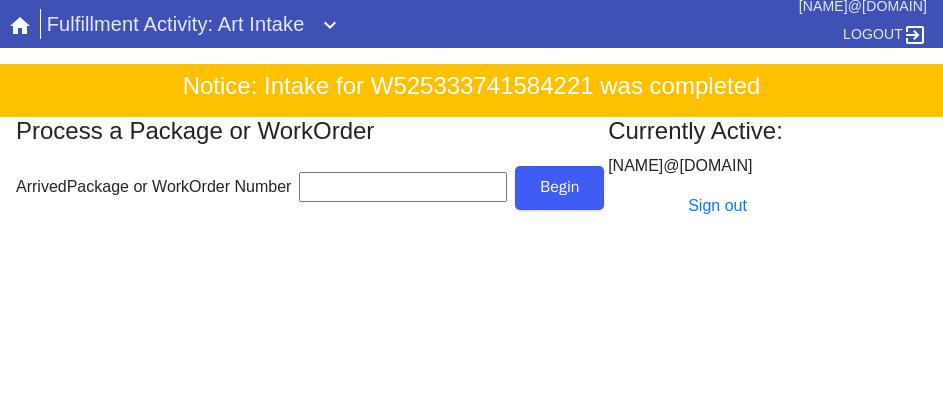 scroll, scrollTop: 0, scrollLeft: 0, axis: both 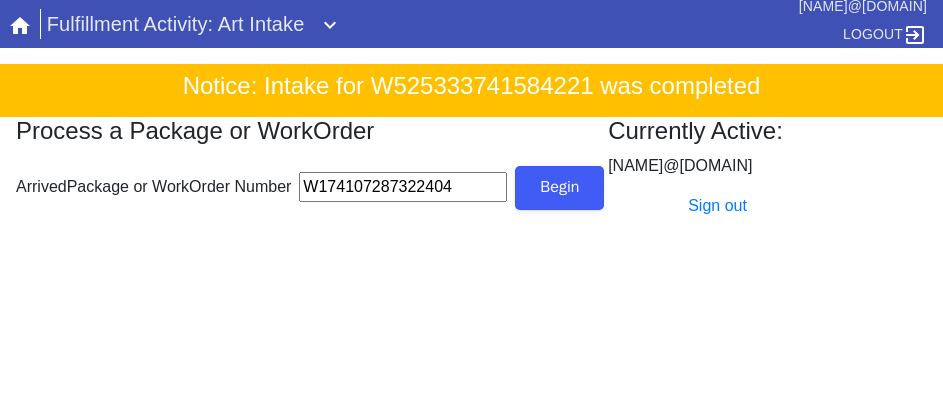 type on "W174107287322404" 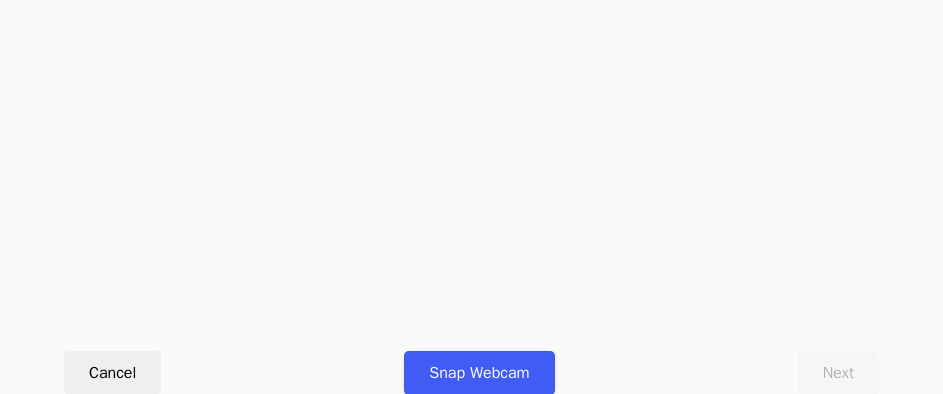 scroll, scrollTop: 912, scrollLeft: 0, axis: vertical 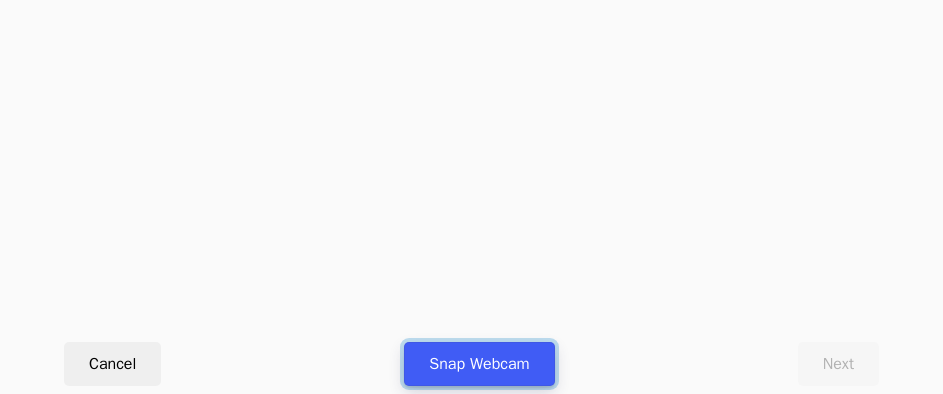 drag, startPoint x: 455, startPoint y: 363, endPoint x: 453, endPoint y: 381, distance: 18.110771 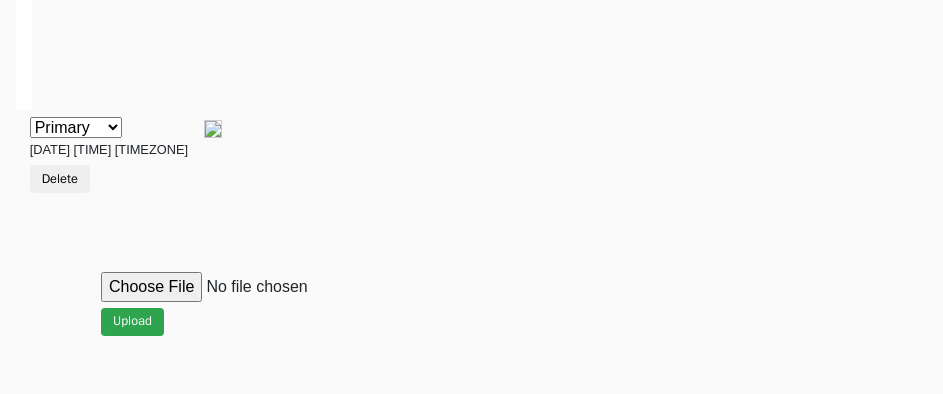 scroll, scrollTop: 912, scrollLeft: 0, axis: vertical 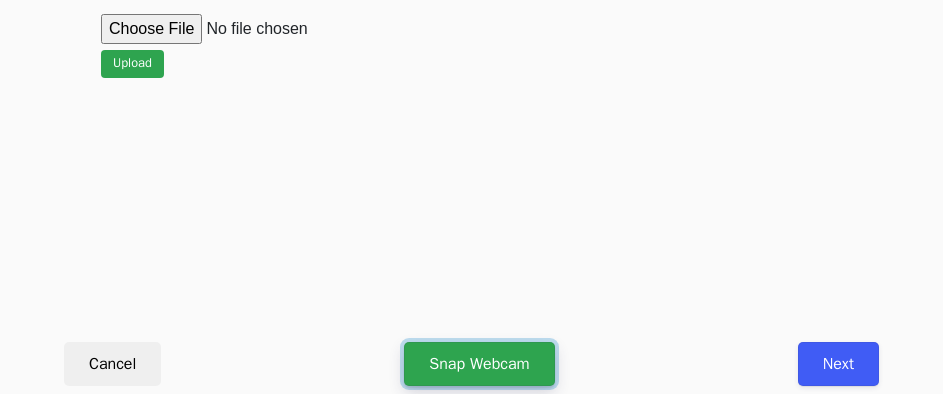 click on "Snap Webcam" at bounding box center [479, 364] 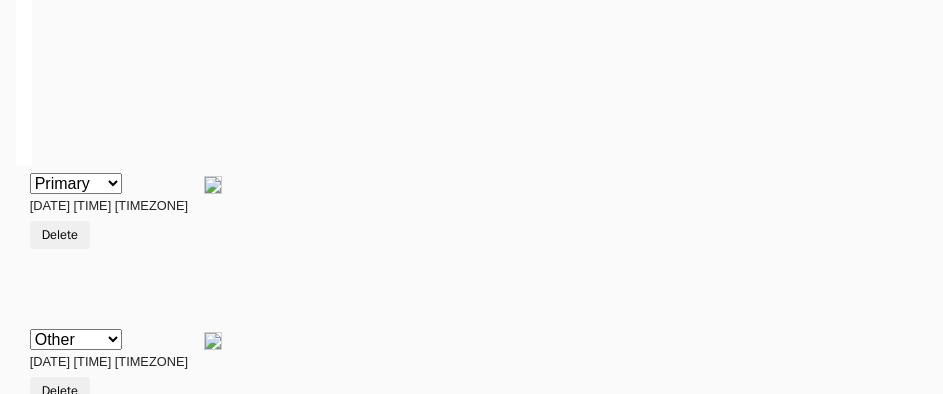scroll, scrollTop: 912, scrollLeft: 0, axis: vertical 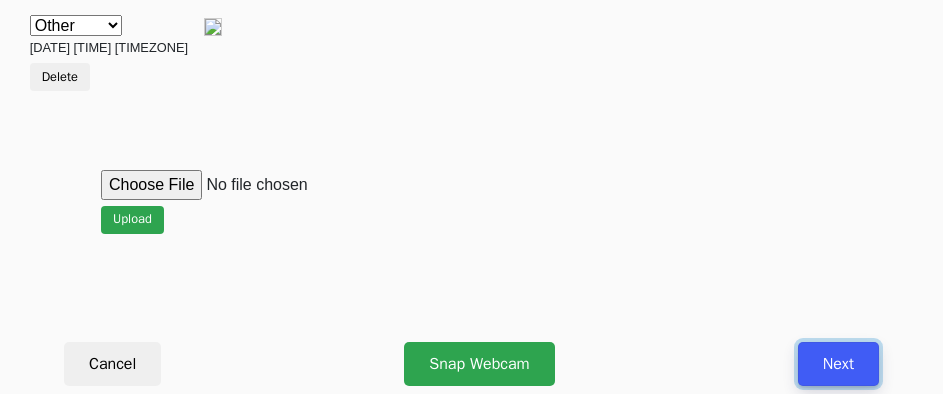 click on "Next" at bounding box center [838, 364] 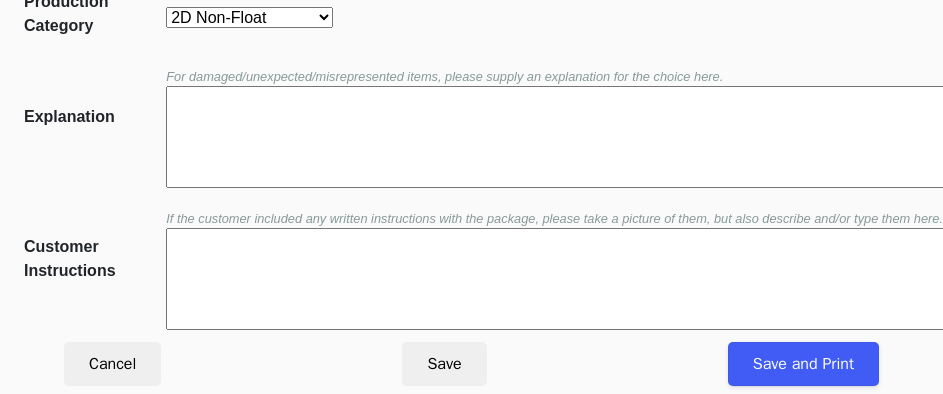 scroll, scrollTop: 452, scrollLeft: 0, axis: vertical 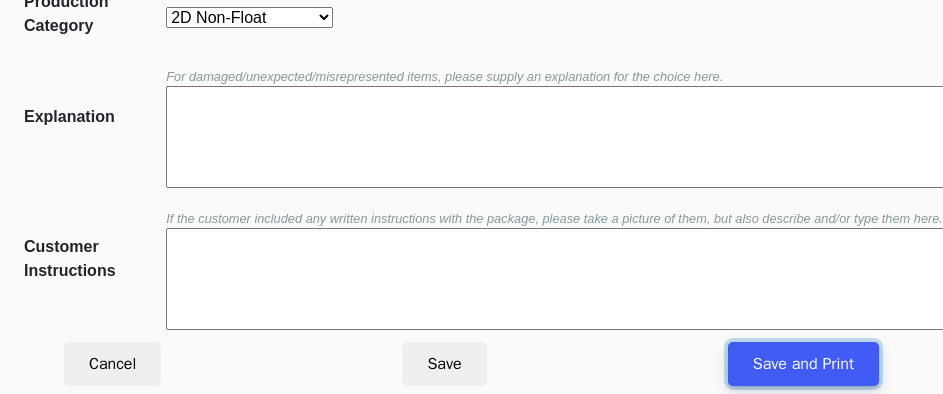 click on "Save and Print" at bounding box center (803, 364) 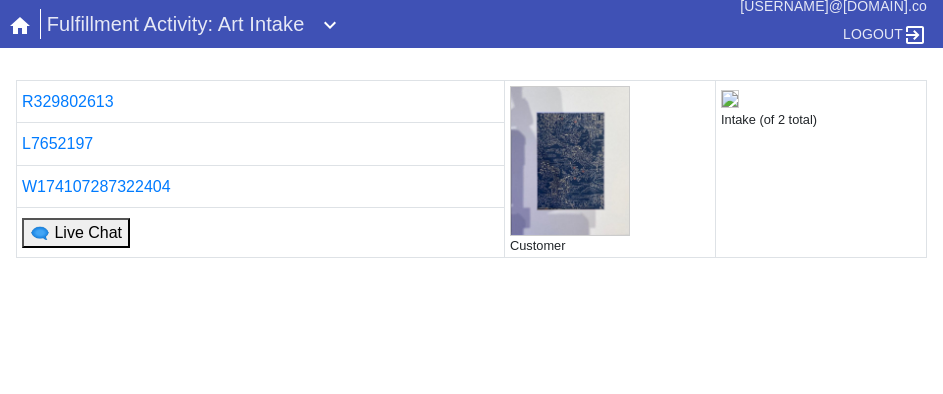 scroll, scrollTop: 0, scrollLeft: 0, axis: both 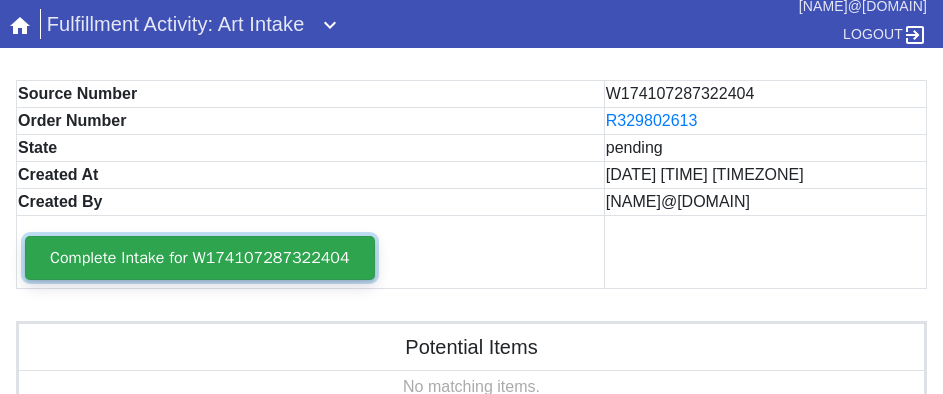 click on "Complete Intake for W174107287322404" at bounding box center [200, 258] 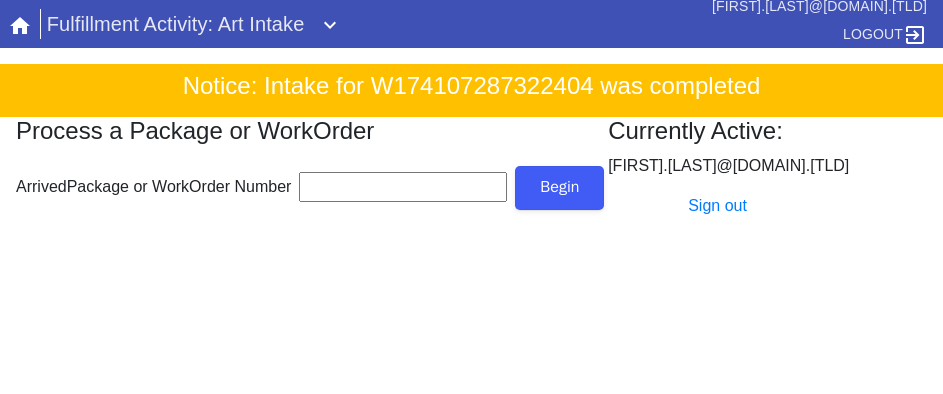 scroll, scrollTop: 0, scrollLeft: 0, axis: both 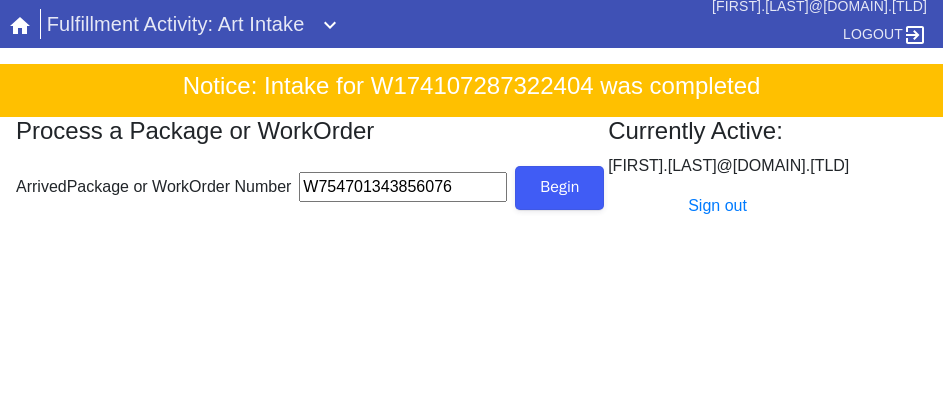 type on "W754701343856076" 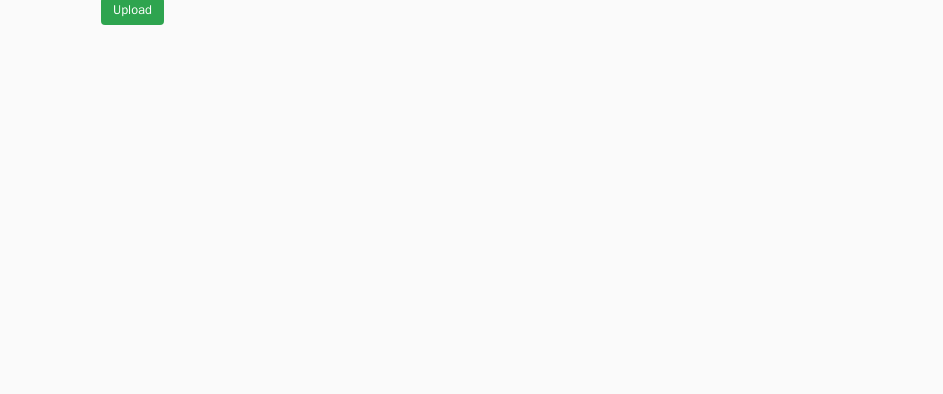 scroll, scrollTop: 912, scrollLeft: 0, axis: vertical 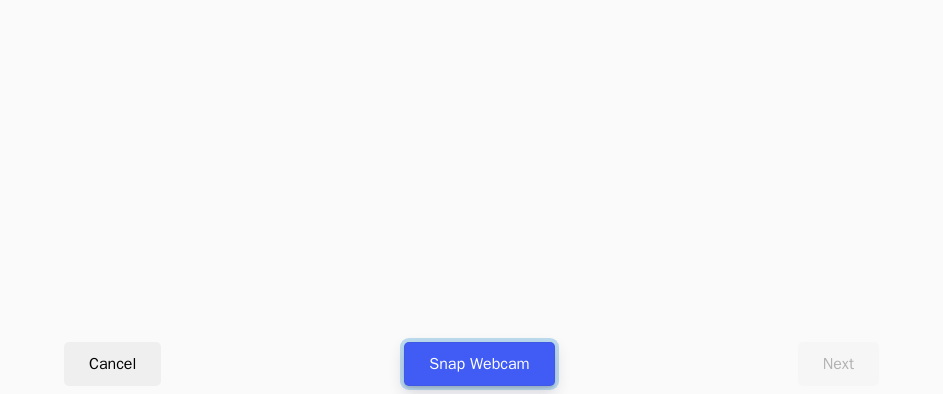 click on "Snap Webcam" at bounding box center [479, 364] 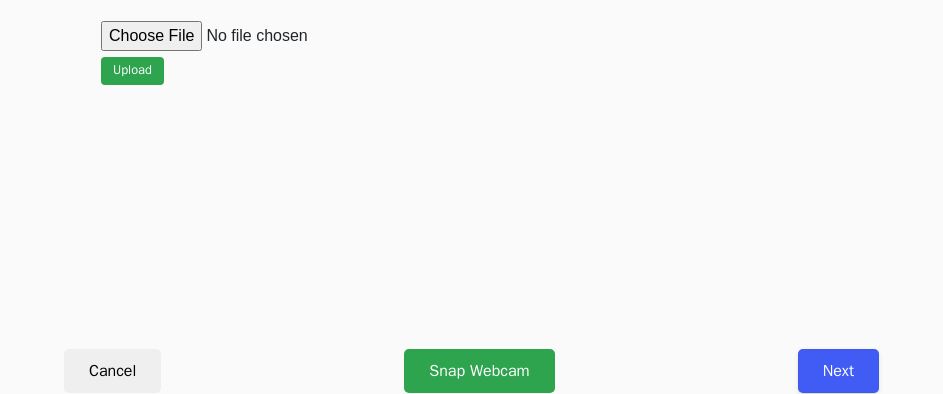 scroll, scrollTop: 912, scrollLeft: 0, axis: vertical 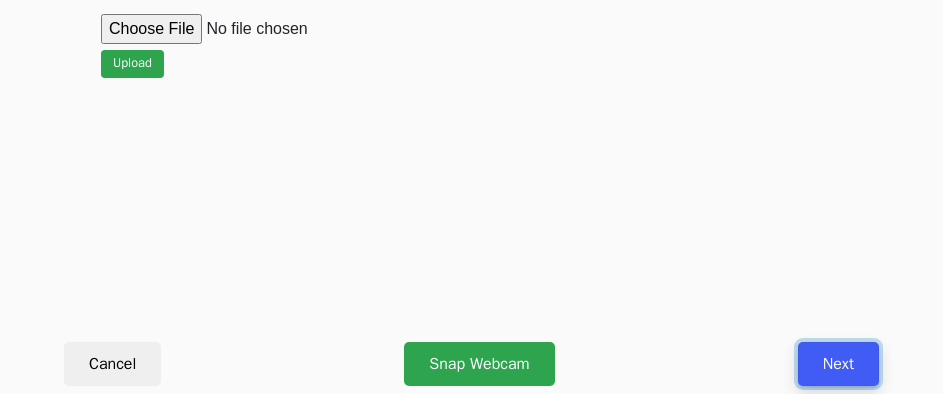 drag, startPoint x: 807, startPoint y: 359, endPoint x: 792, endPoint y: 386, distance: 30.88689 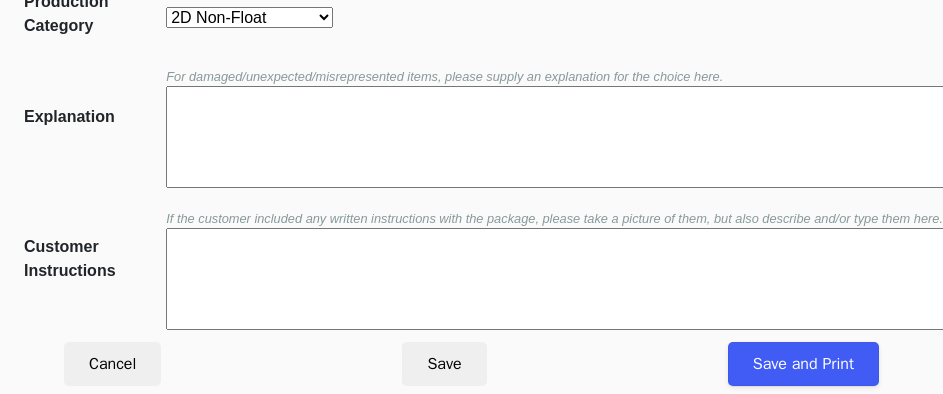 scroll, scrollTop: 452, scrollLeft: 0, axis: vertical 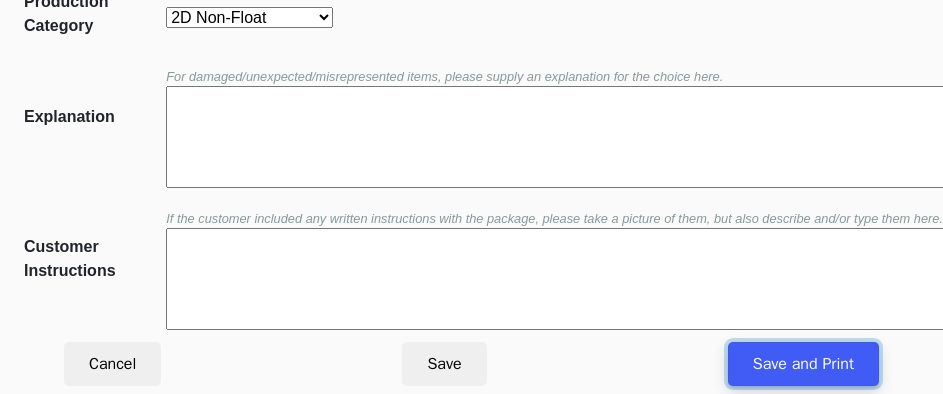 click on "Save and Print" at bounding box center (803, 364) 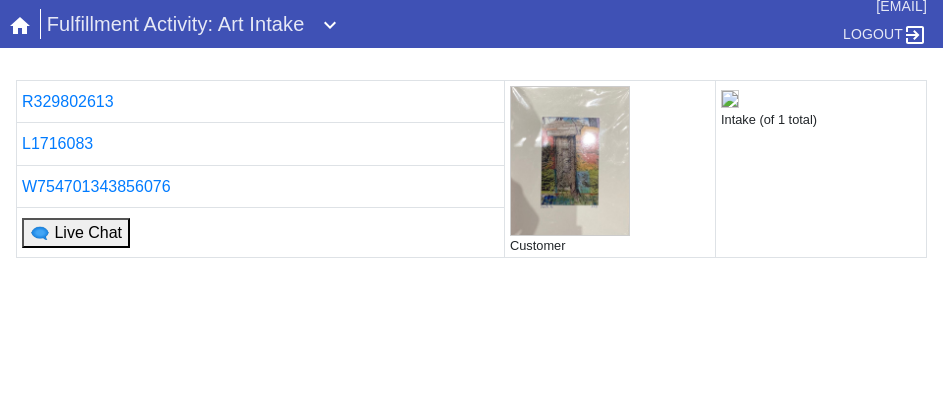scroll, scrollTop: 0, scrollLeft: 0, axis: both 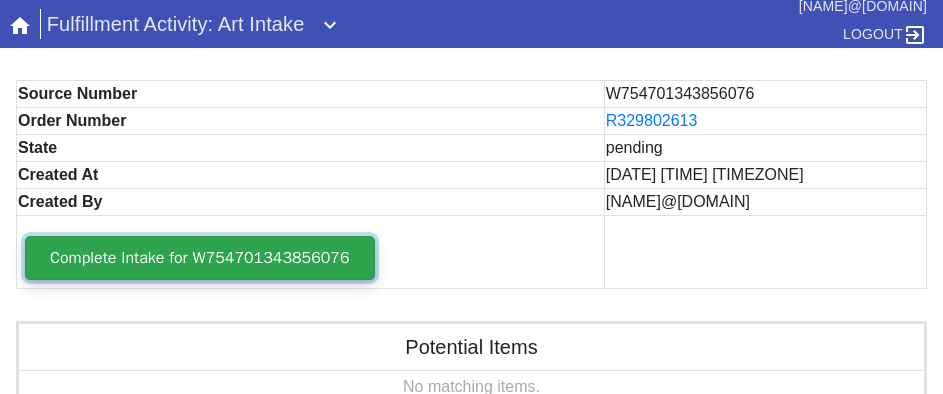 click on "Complete Intake for W754701343856076" at bounding box center (200, 258) 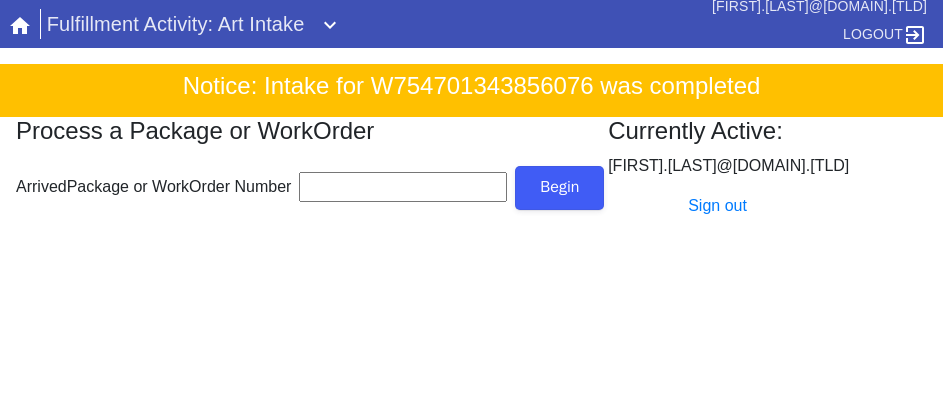 scroll, scrollTop: 0, scrollLeft: 0, axis: both 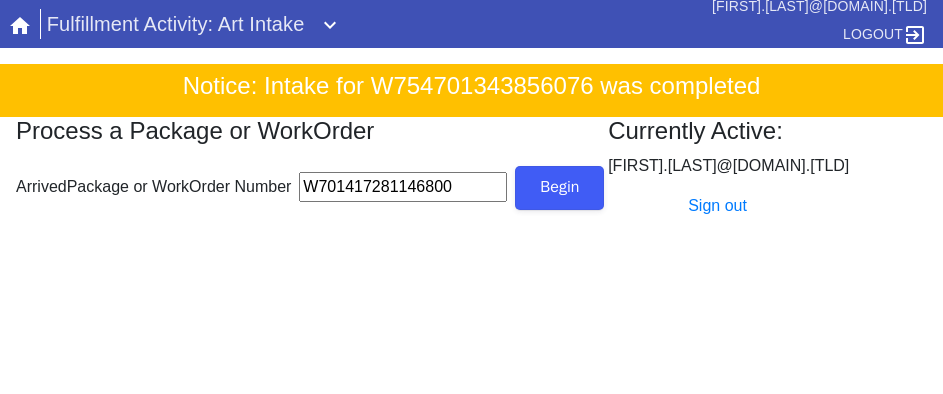 type on "W701417281146800" 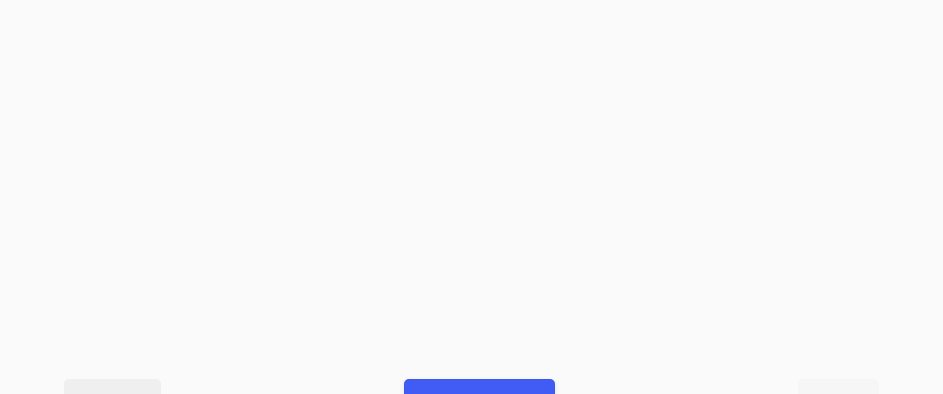 scroll, scrollTop: 900, scrollLeft: 0, axis: vertical 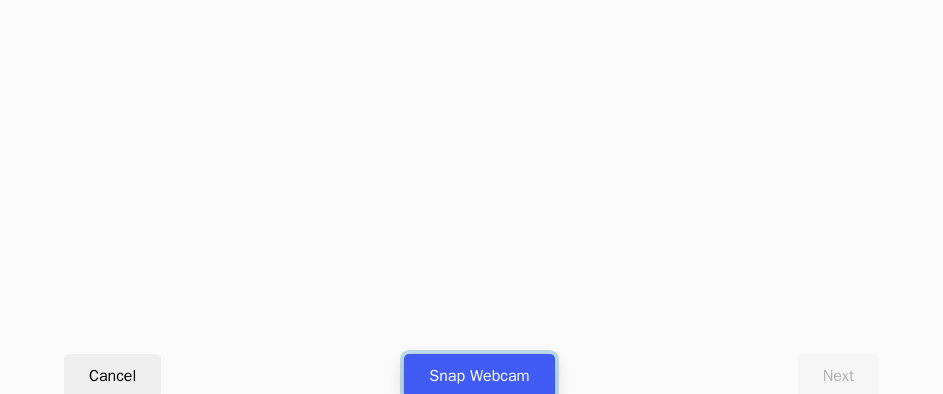 click on "Snap Webcam" at bounding box center (479, 376) 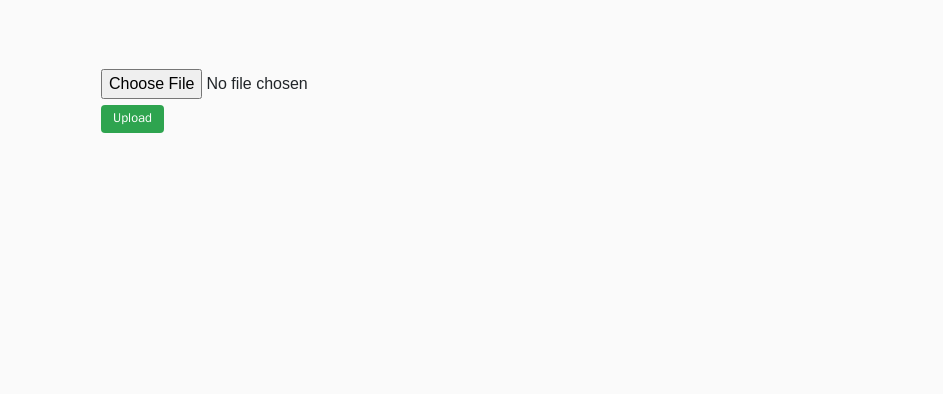 scroll, scrollTop: 912, scrollLeft: 0, axis: vertical 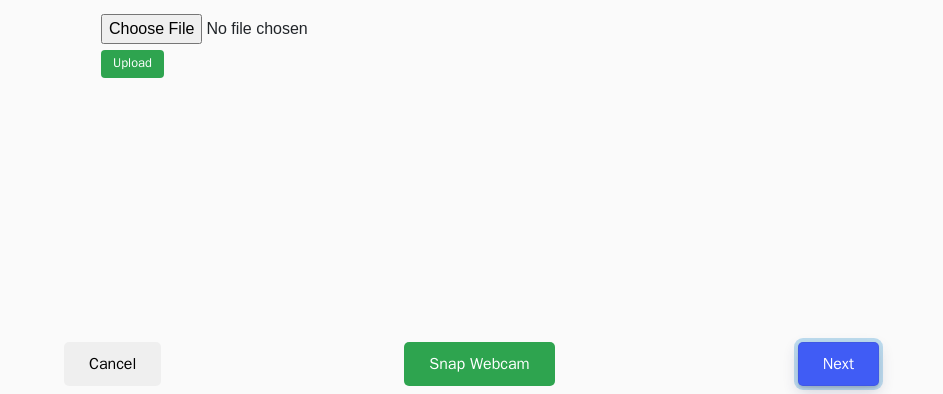 click on "Next" at bounding box center (838, 364) 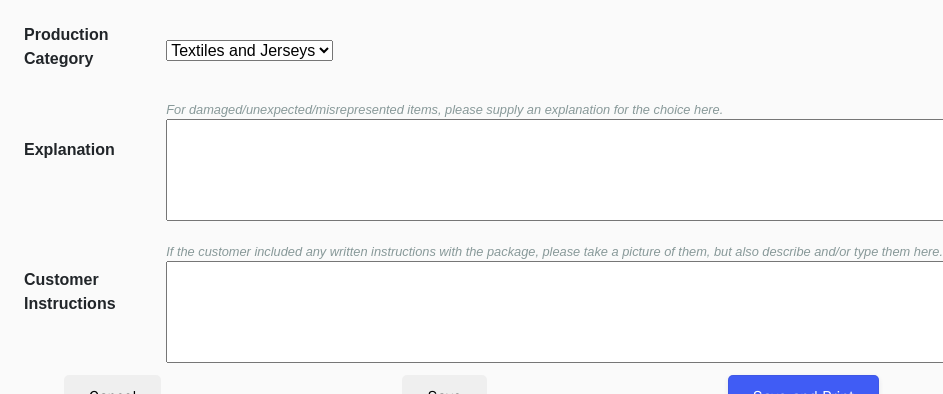 scroll, scrollTop: 452, scrollLeft: 0, axis: vertical 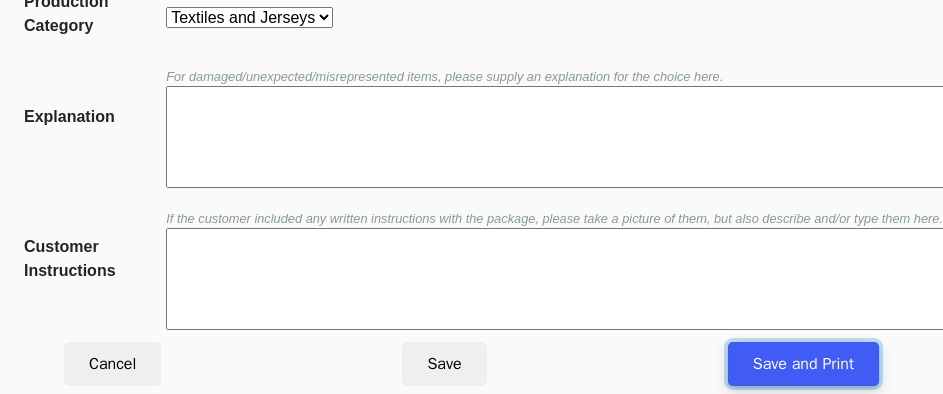 click on "Save and Print" at bounding box center [803, 364] 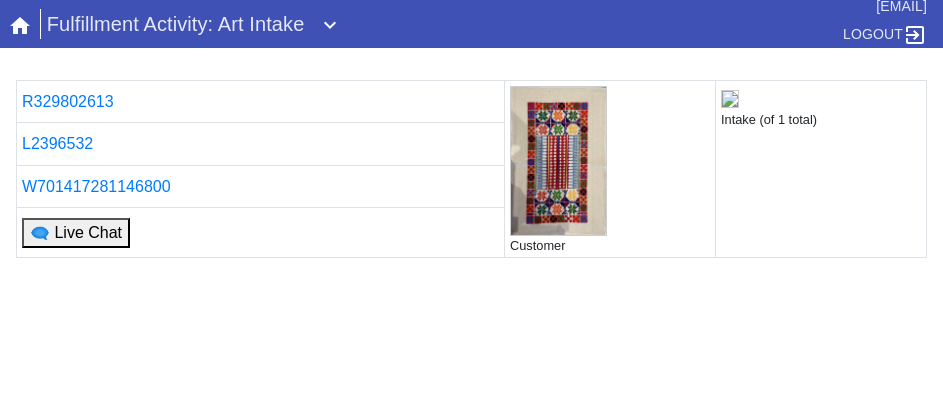 scroll, scrollTop: 0, scrollLeft: 0, axis: both 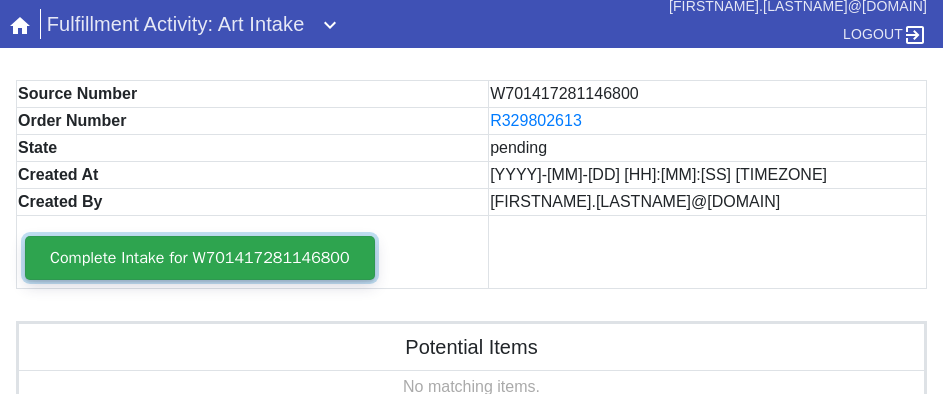 click on "Complete Intake for W701417281146800" at bounding box center [200, 258] 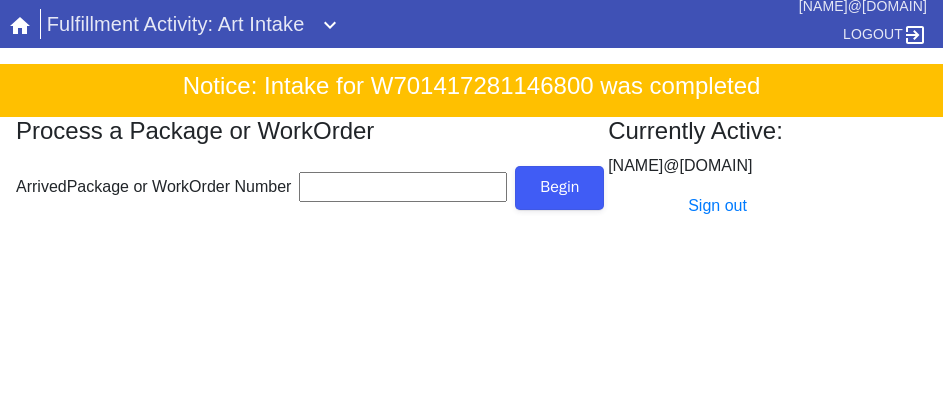 scroll, scrollTop: 0, scrollLeft: 0, axis: both 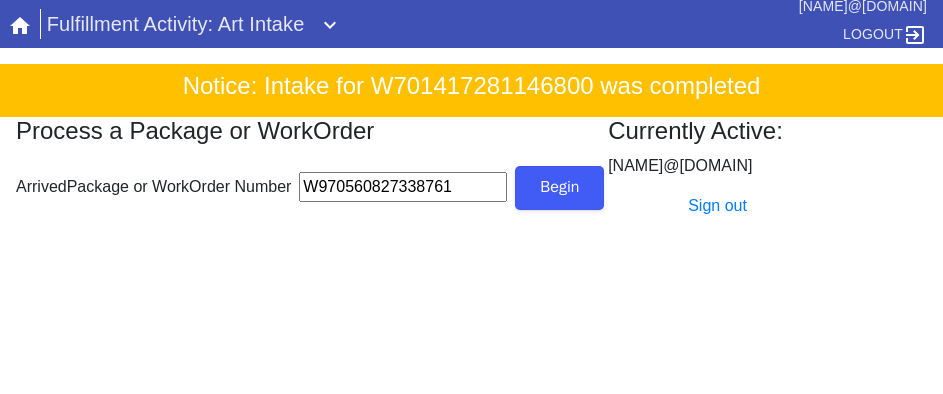 type on "W970560827338761" 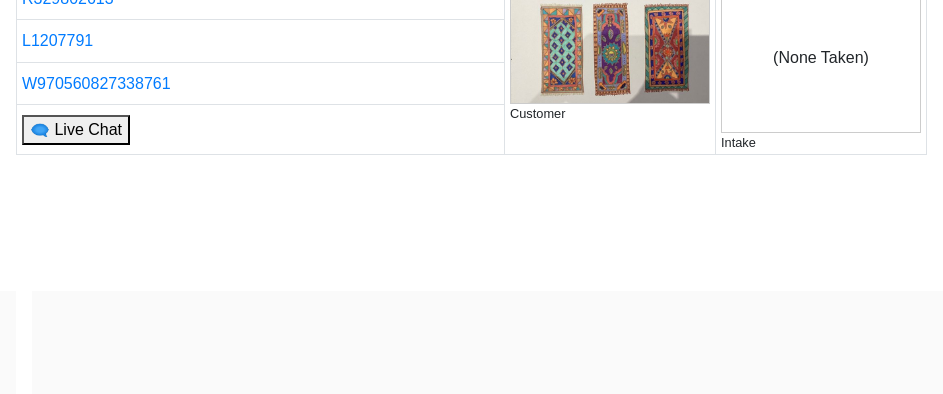 scroll, scrollTop: 300, scrollLeft: 0, axis: vertical 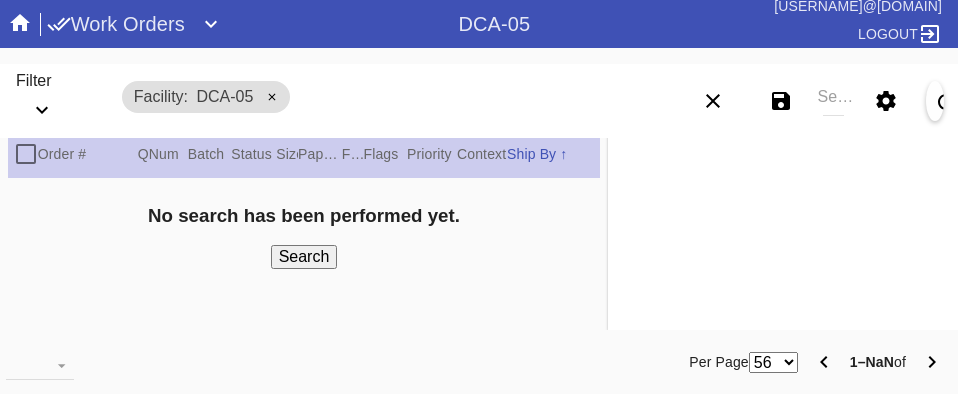 click on "Search" at bounding box center [833, 101] 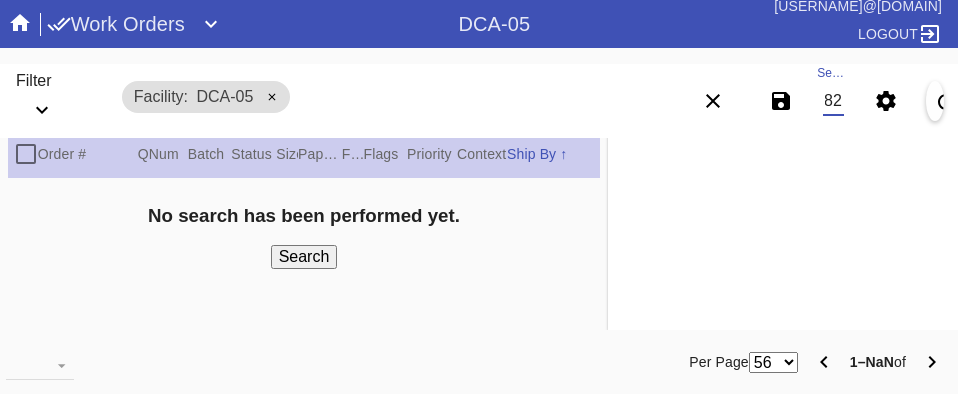 scroll, scrollTop: 0, scrollLeft: 132, axis: horizontal 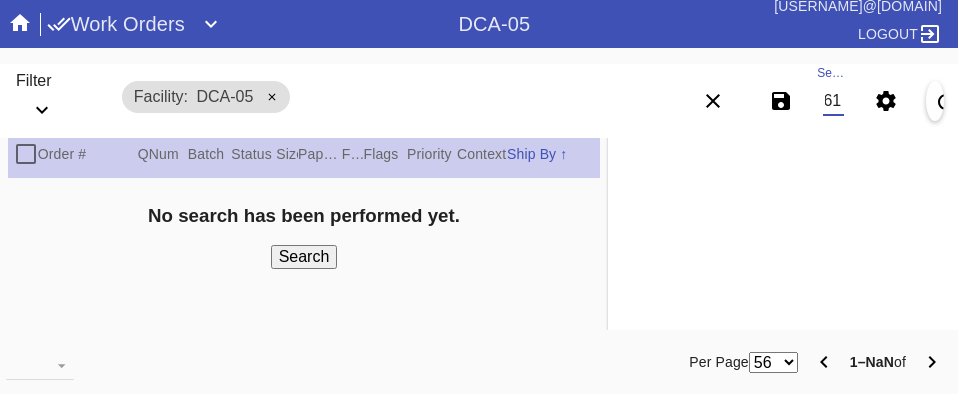 type on "W970560827338761" 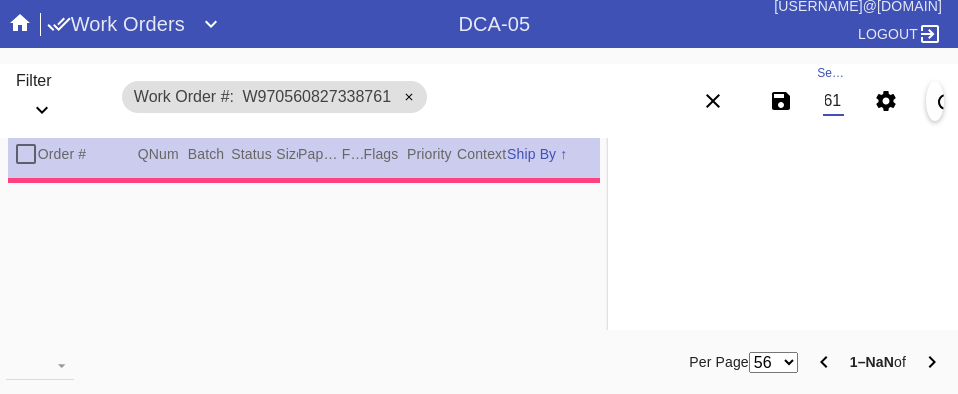 click at bounding box center (211, 24) 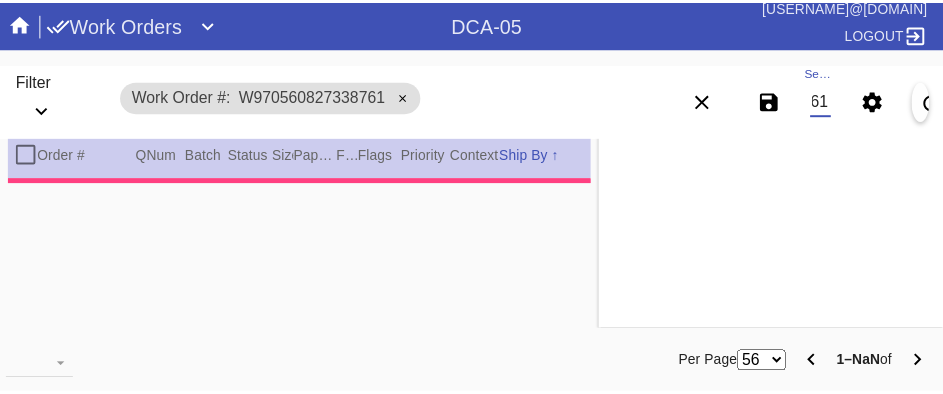 scroll, scrollTop: 0, scrollLeft: 0, axis: both 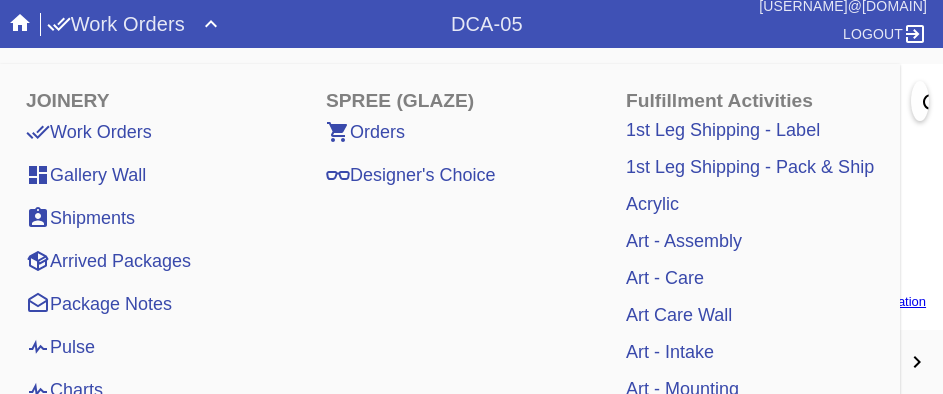 click on "Art - Intake" at bounding box center (670, 352) 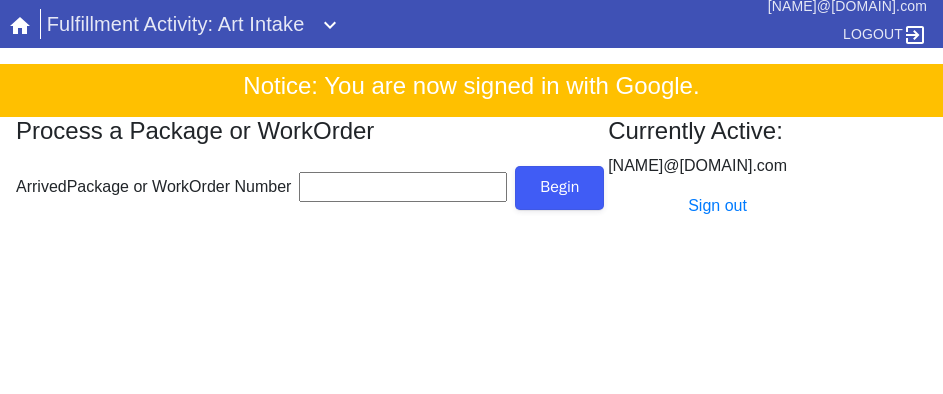 scroll, scrollTop: 0, scrollLeft: 0, axis: both 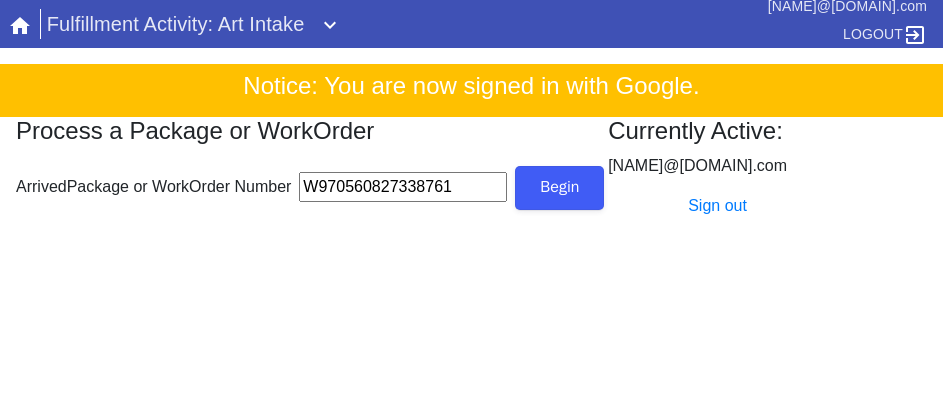 type on "W970560827338761" 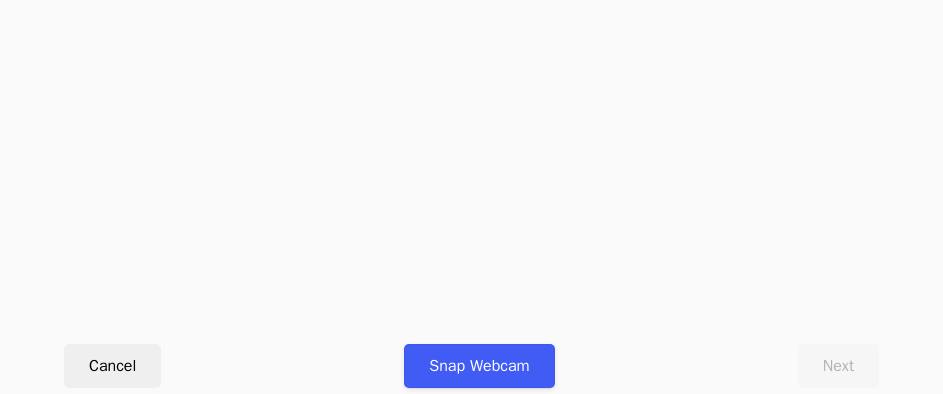 scroll, scrollTop: 912, scrollLeft: 0, axis: vertical 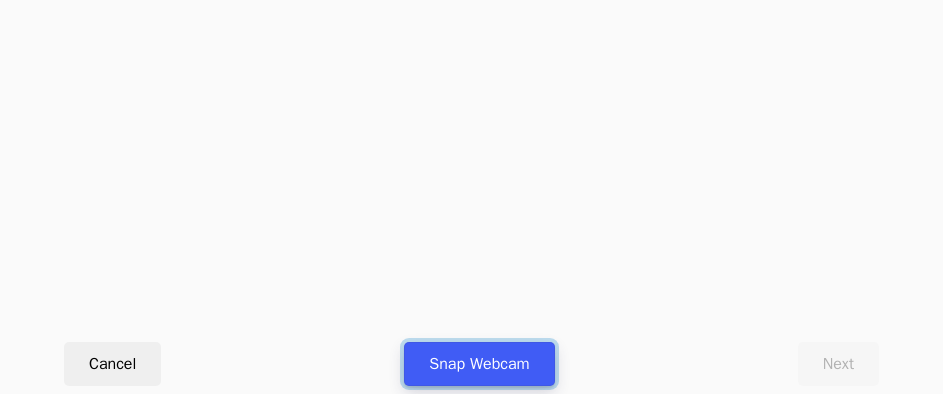 click on "Snap Webcam" at bounding box center (479, 364) 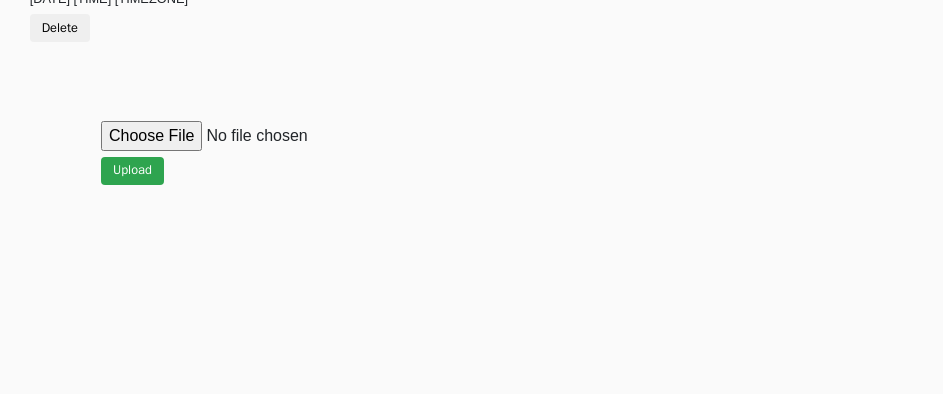 scroll, scrollTop: 912, scrollLeft: 0, axis: vertical 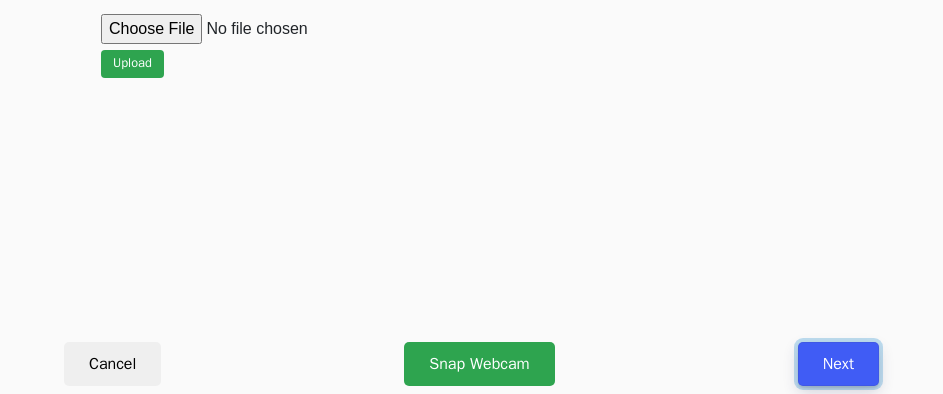 click on "Next" at bounding box center [838, 364] 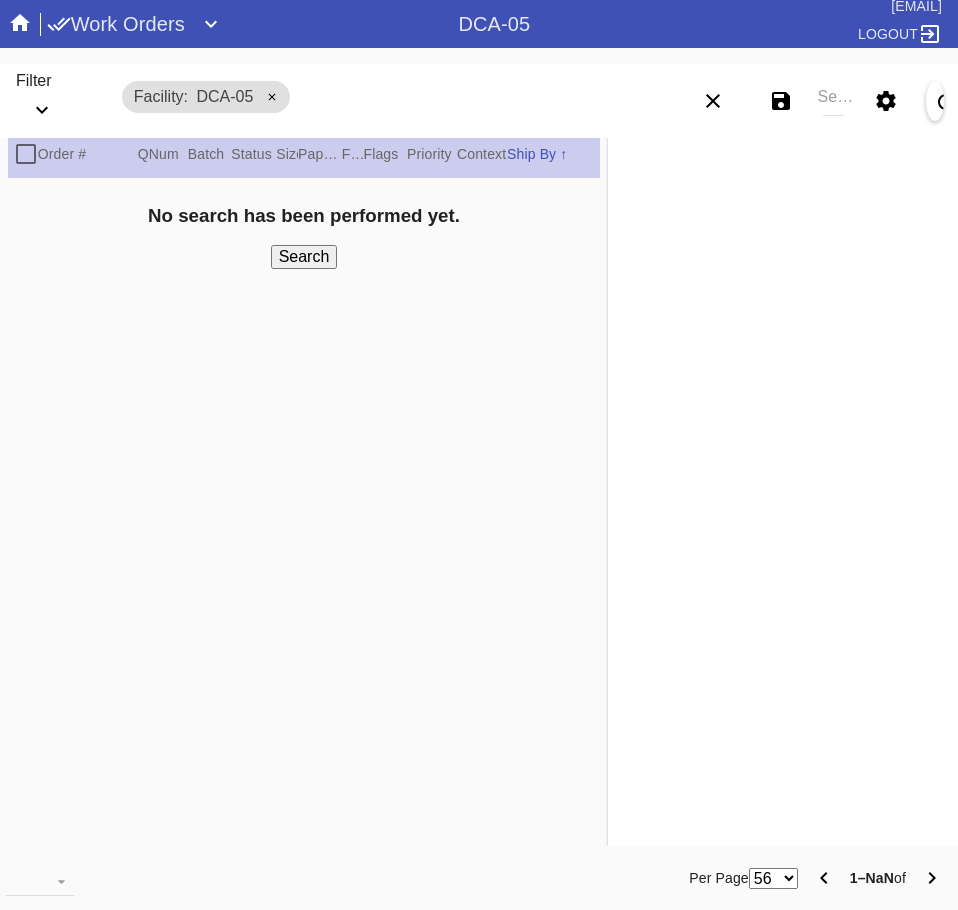 scroll, scrollTop: 0, scrollLeft: 0, axis: both 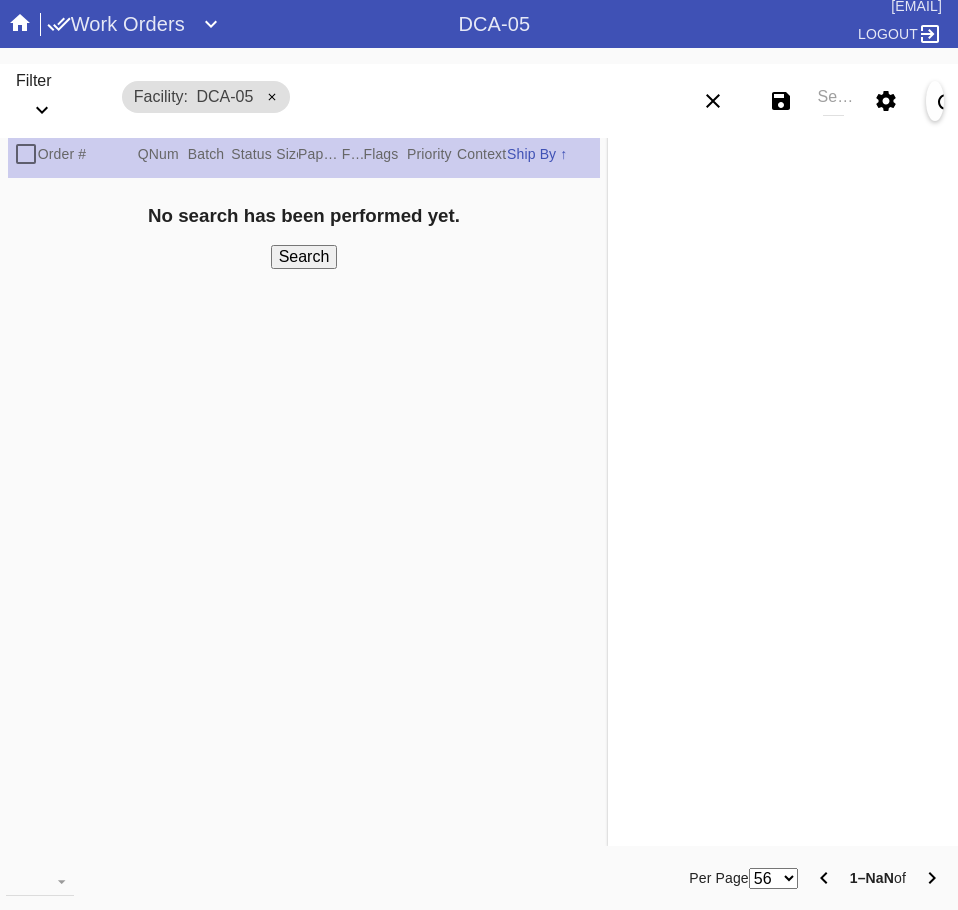 click on "Search" at bounding box center (833, 101) 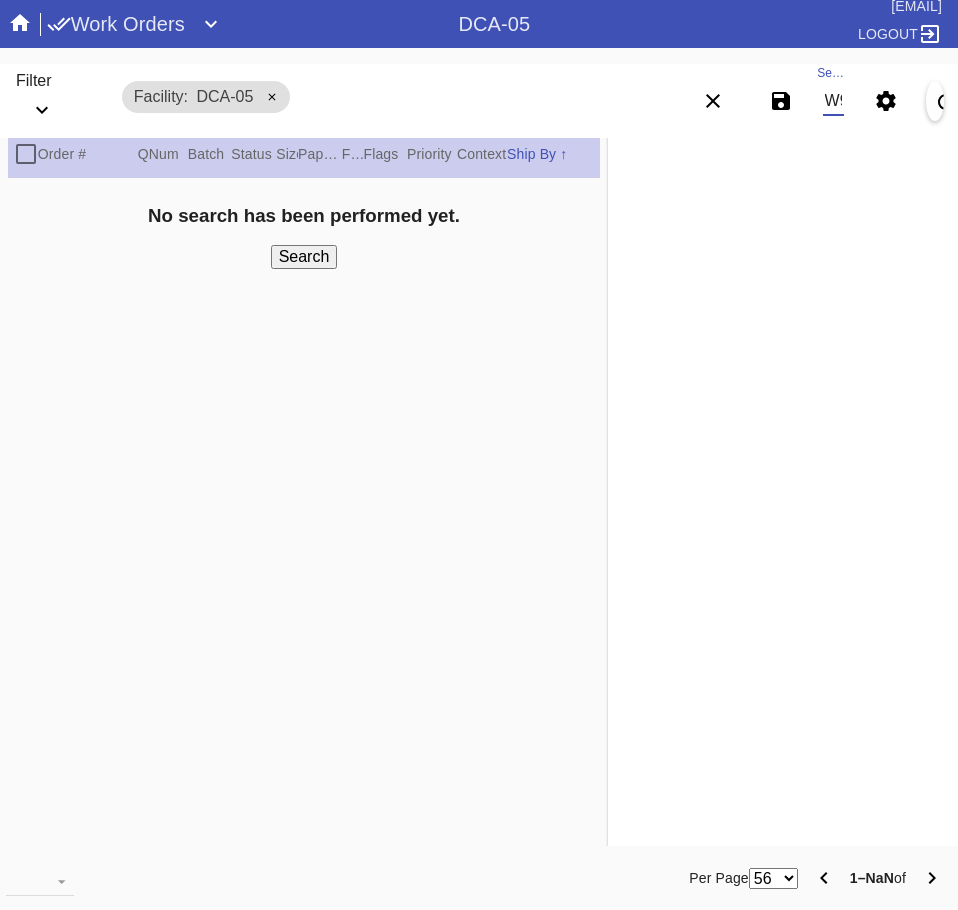 scroll, scrollTop: 0, scrollLeft: 43, axis: horizontal 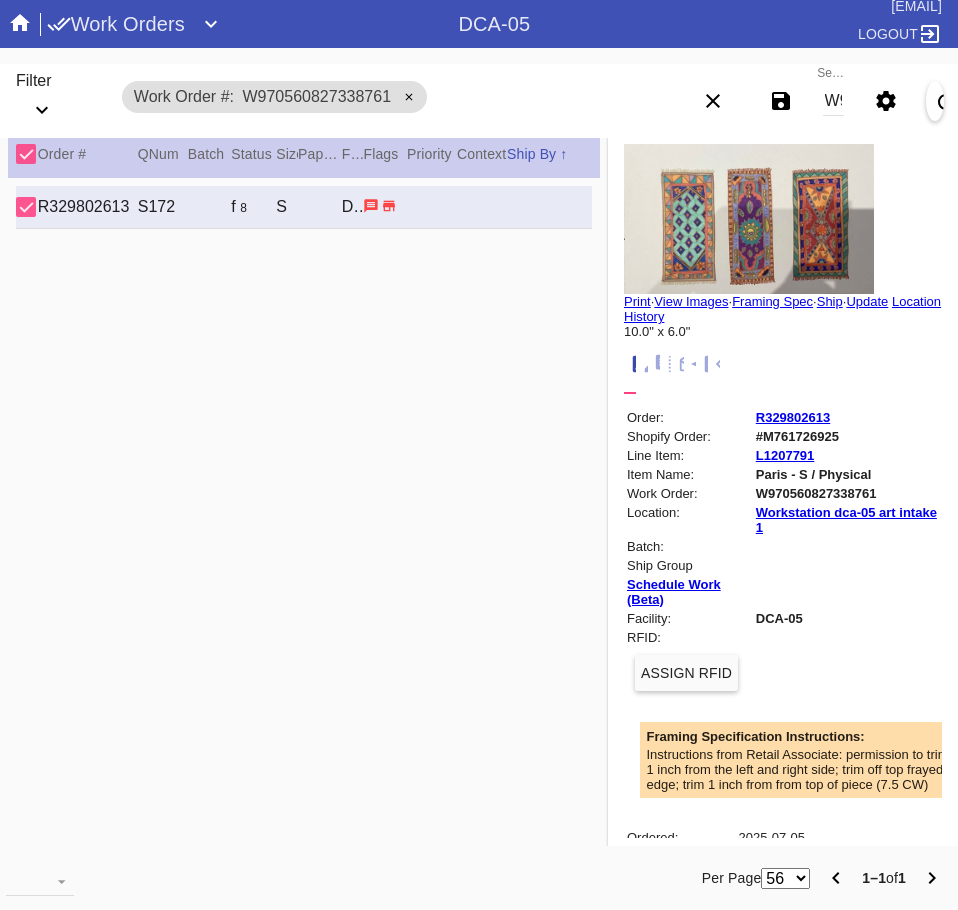 click at bounding box center (666, 364) 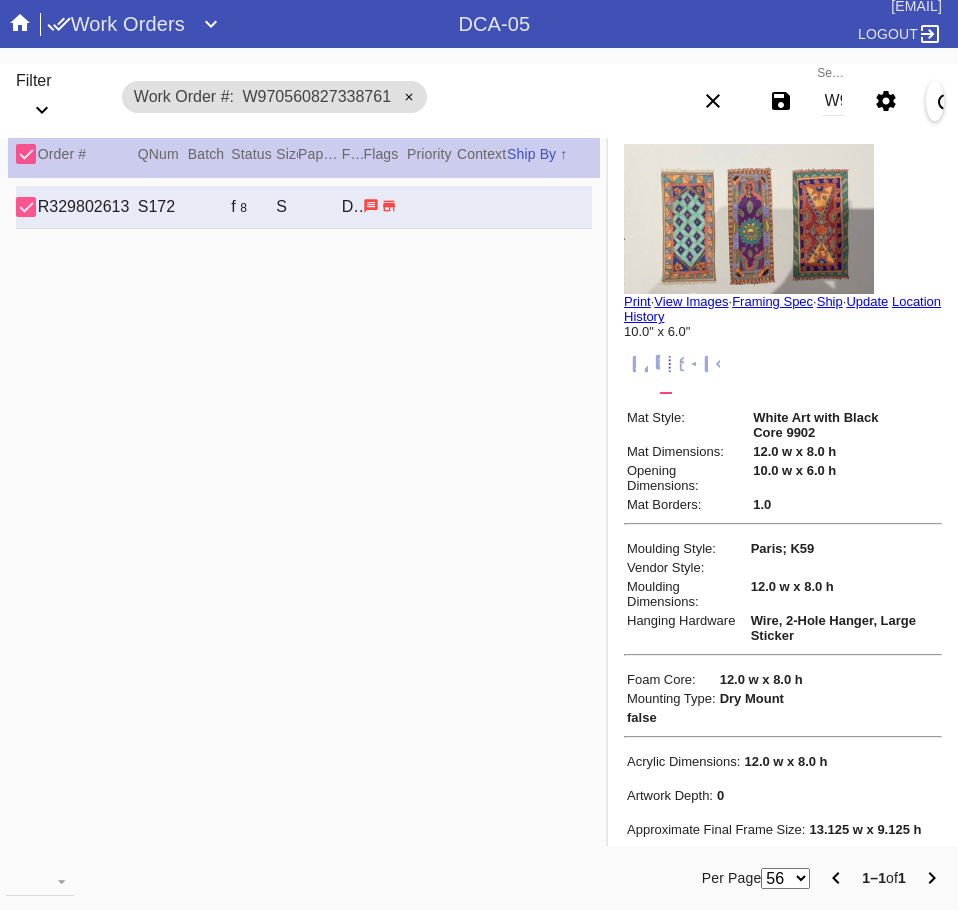 click on "Search W970560827338761" at bounding box center (833, 101) 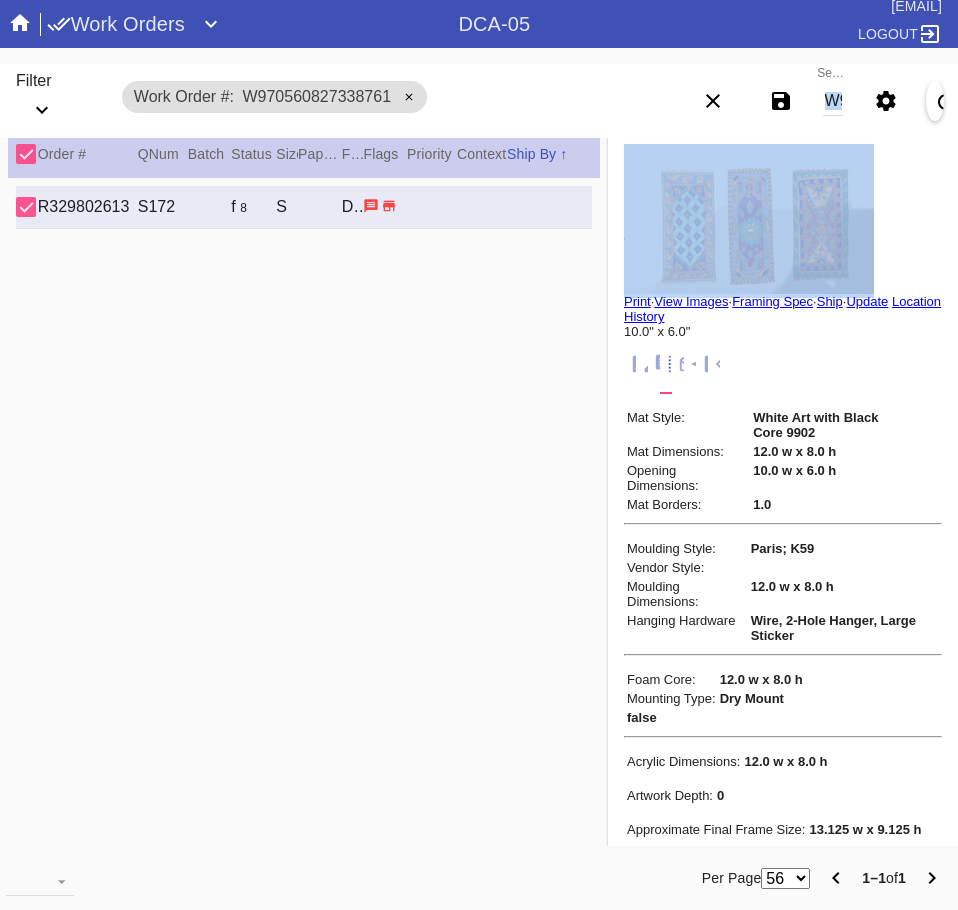 click on "Search W970560827338761" at bounding box center (833, 101) 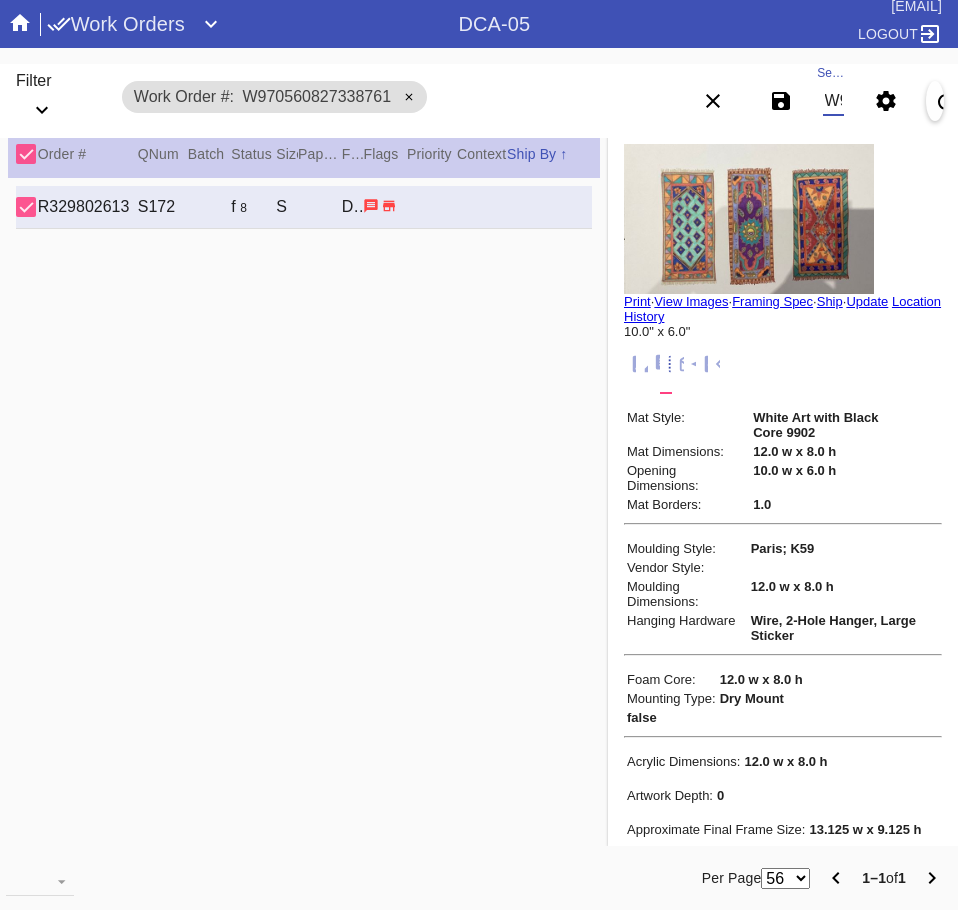 click on "W970560827338761" at bounding box center (833, 101) 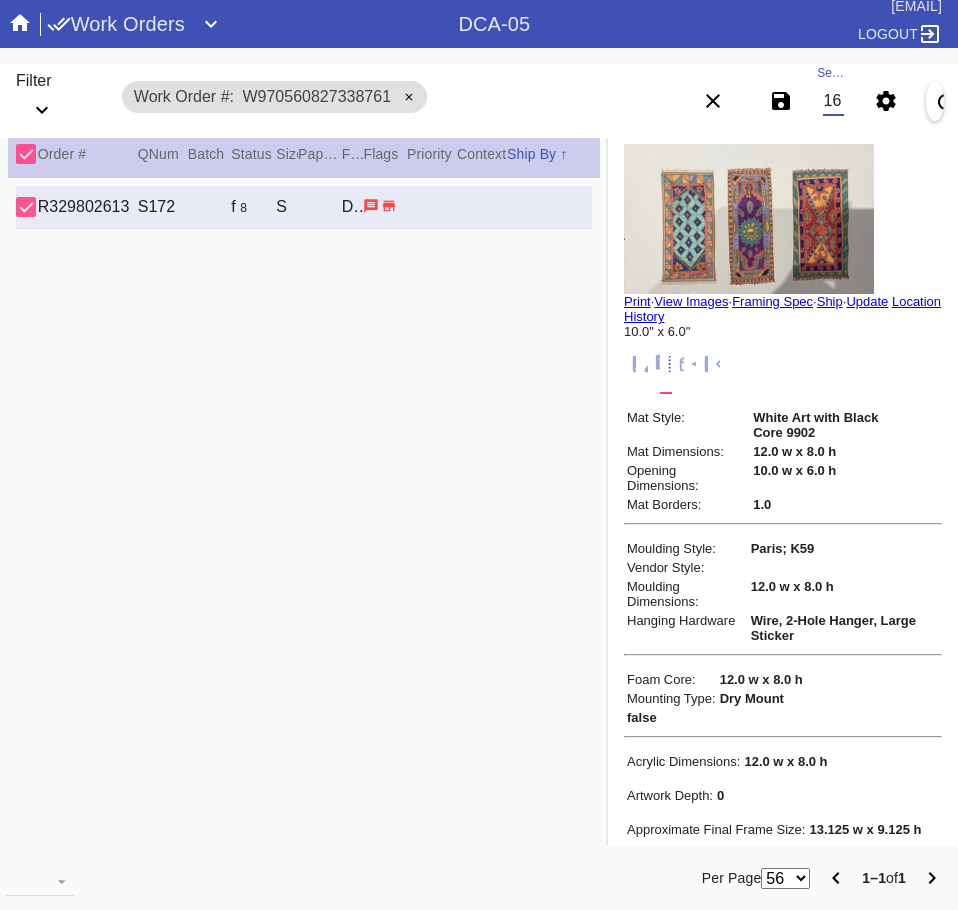 scroll, scrollTop: 0, scrollLeft: 132, axis: horizontal 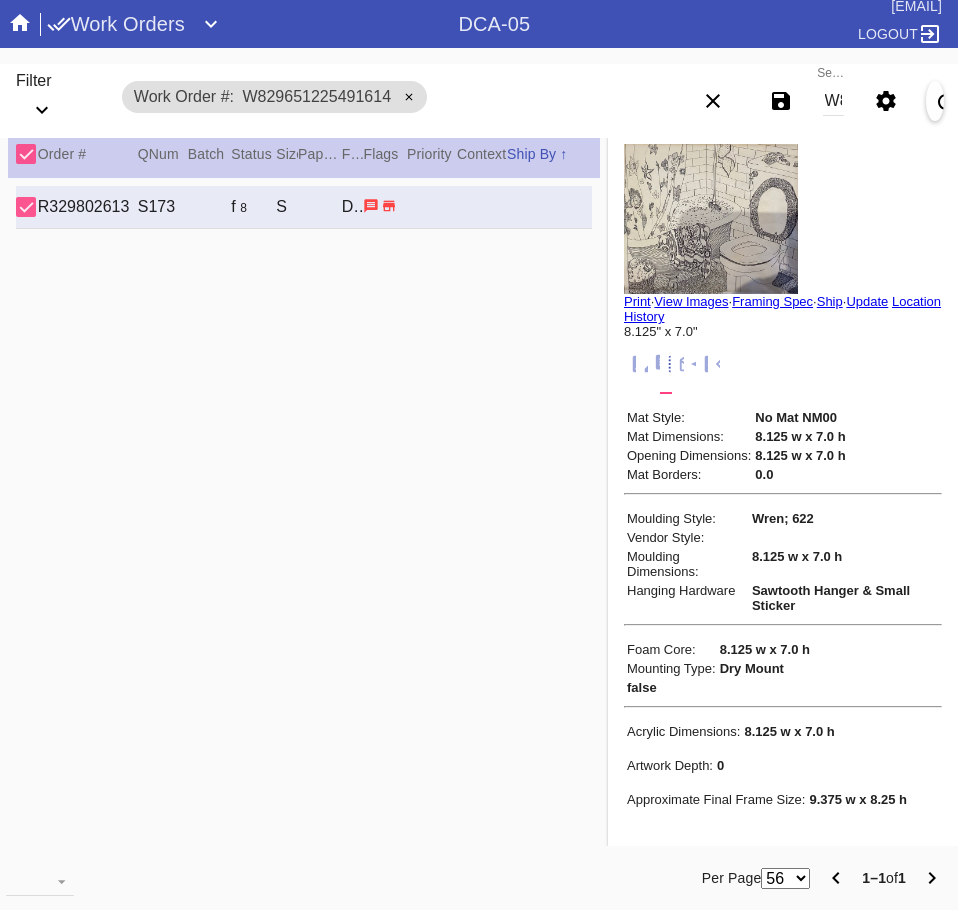 click on "W829651225491614" at bounding box center (833, 101) 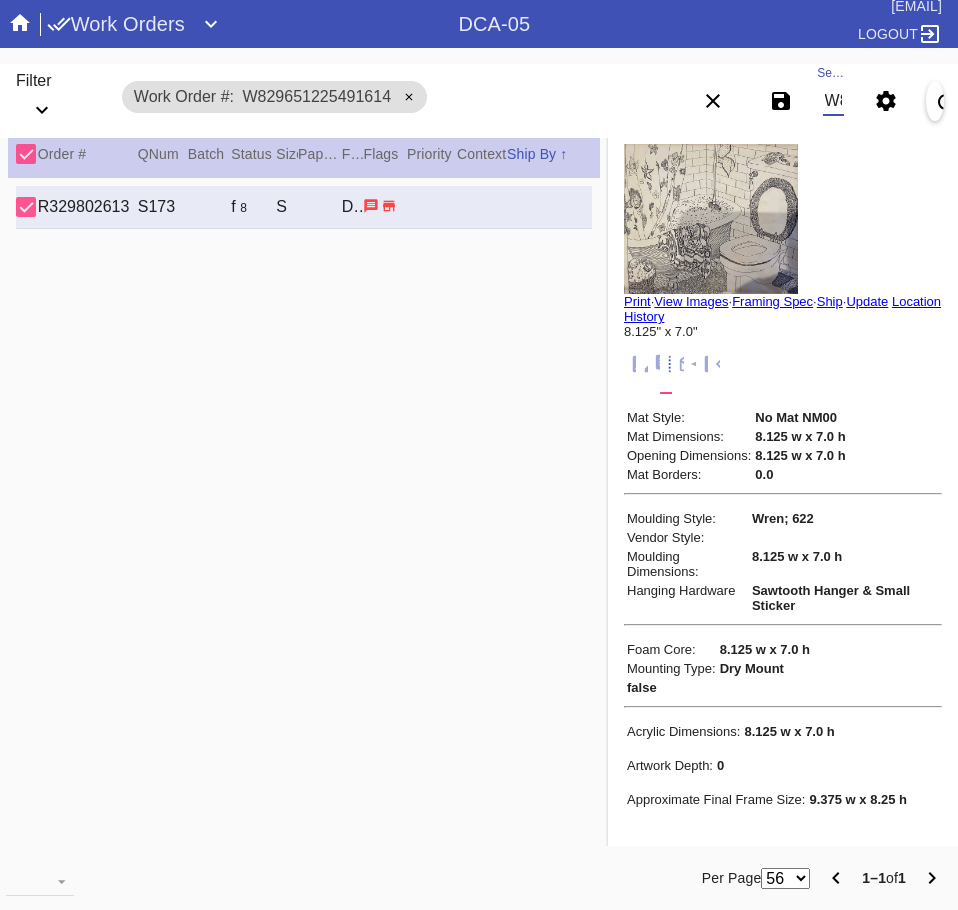 click on "W829651225491614" at bounding box center [833, 101] 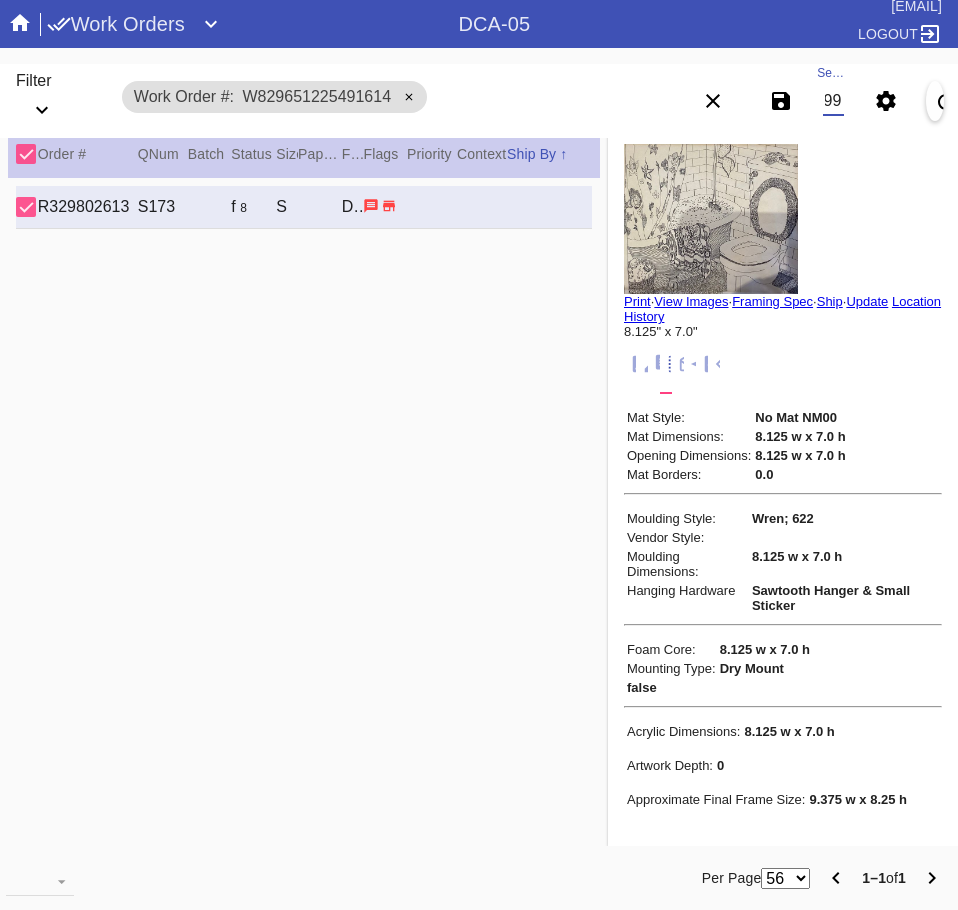 scroll, scrollTop: 0, scrollLeft: 132, axis: horizontal 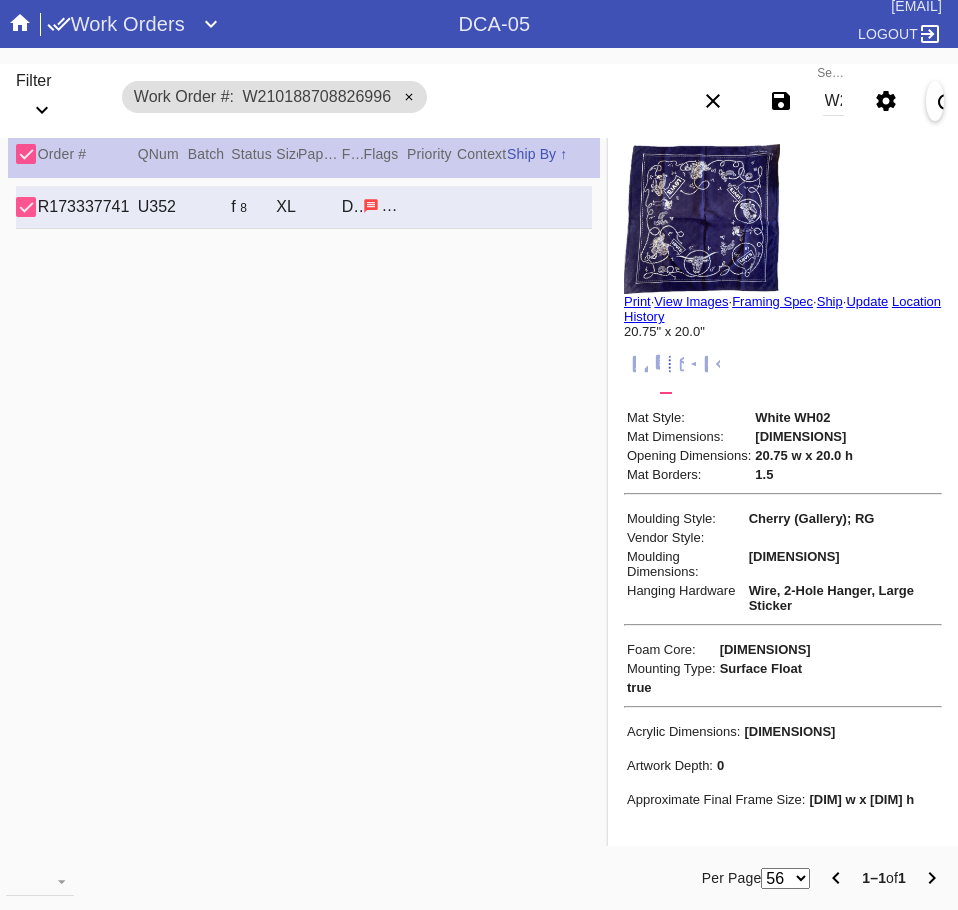 click on "W210188708826996" at bounding box center [833, 101] 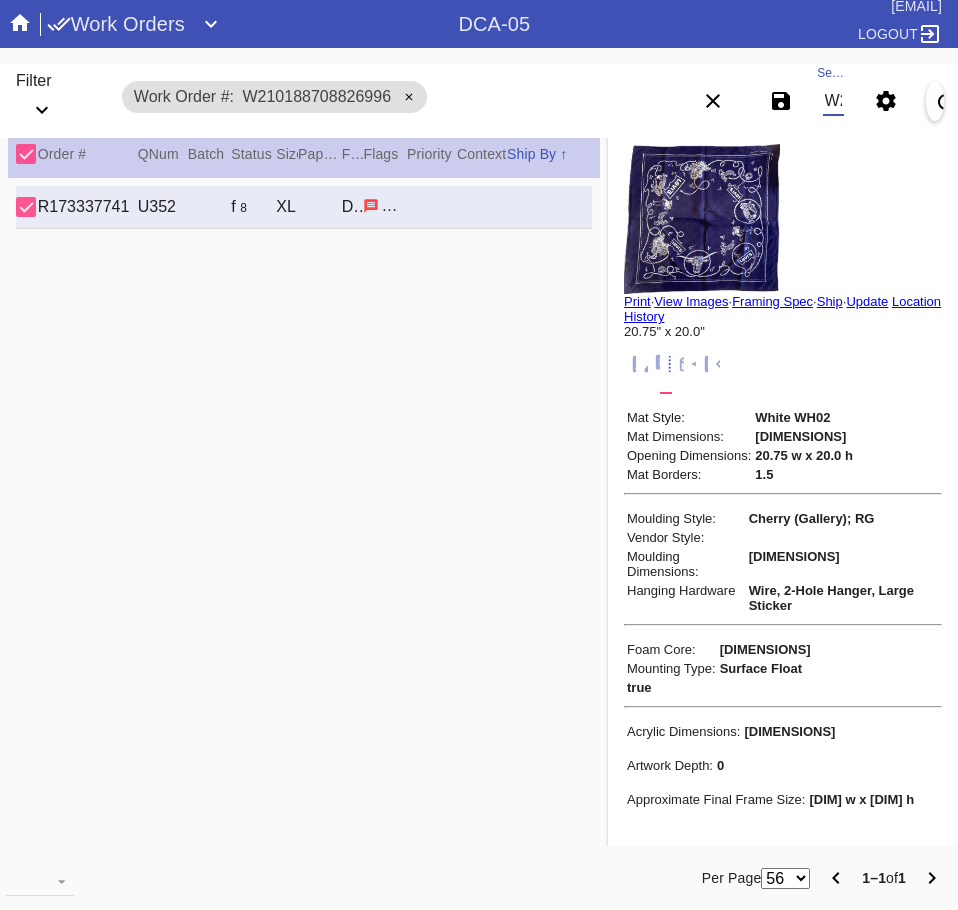 click on "W210188708826996" at bounding box center (833, 101) 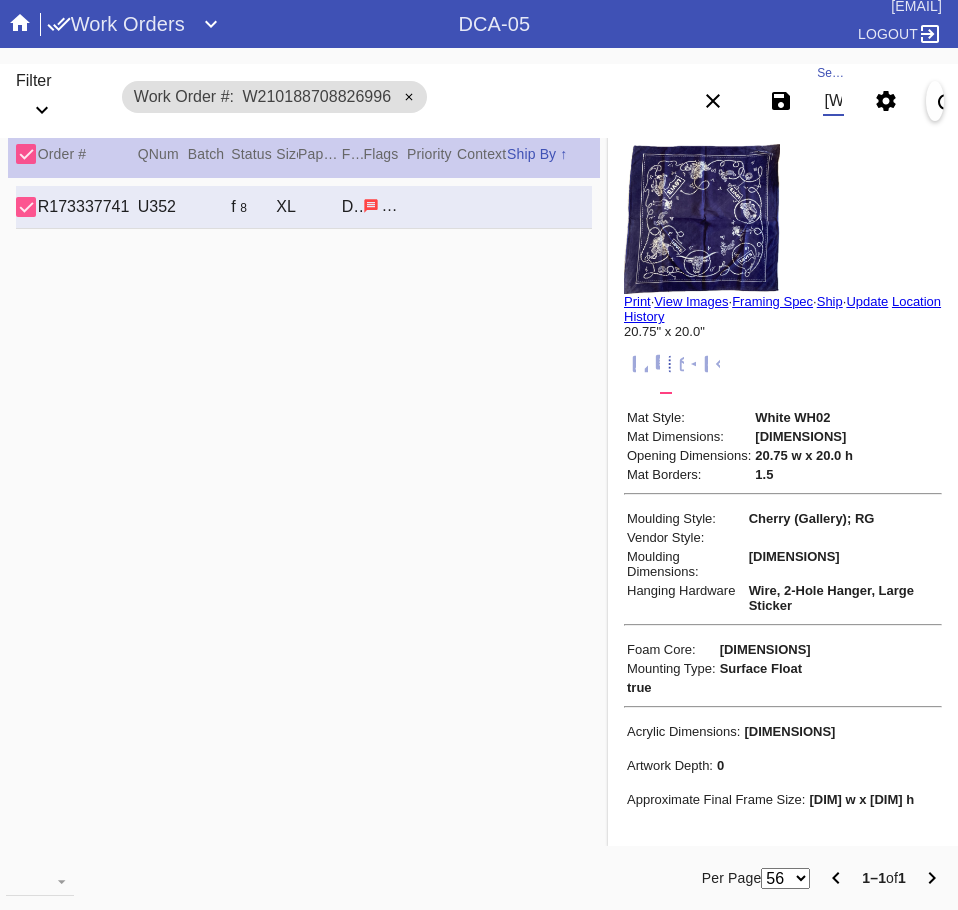 scroll, scrollTop: 0, scrollLeft: 132, axis: horizontal 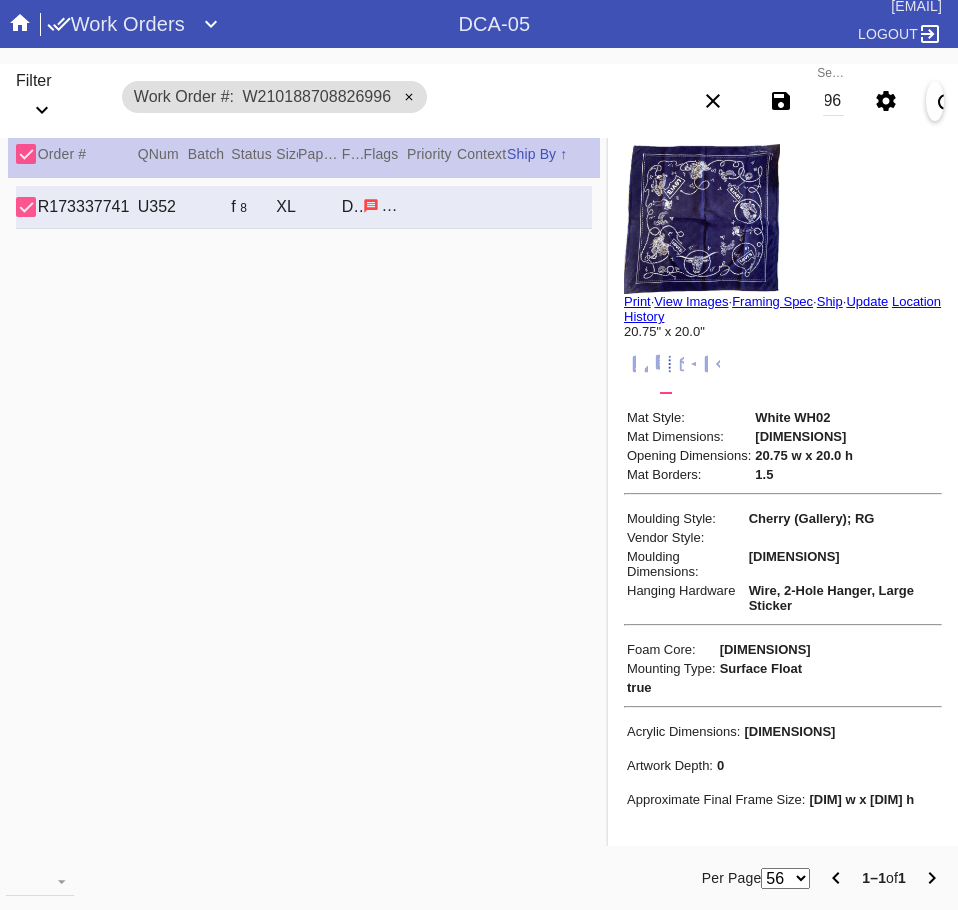click at bounding box center (641, 364) 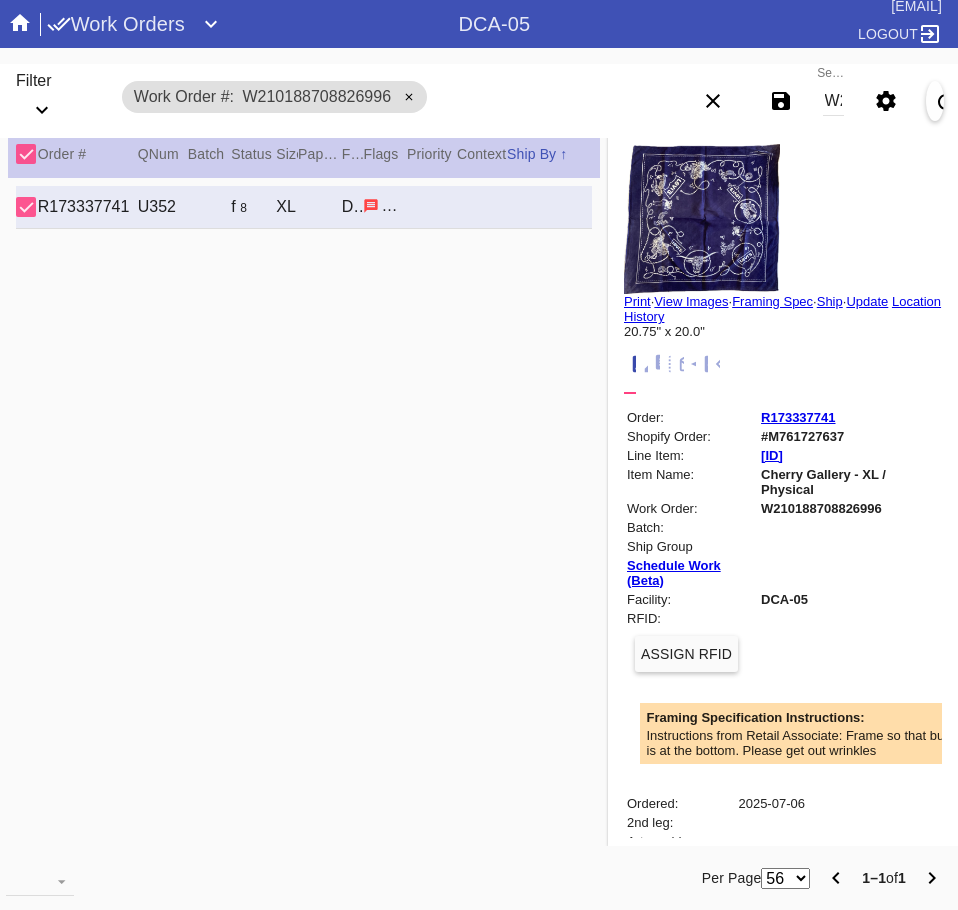scroll, scrollTop: 24, scrollLeft: 0, axis: vertical 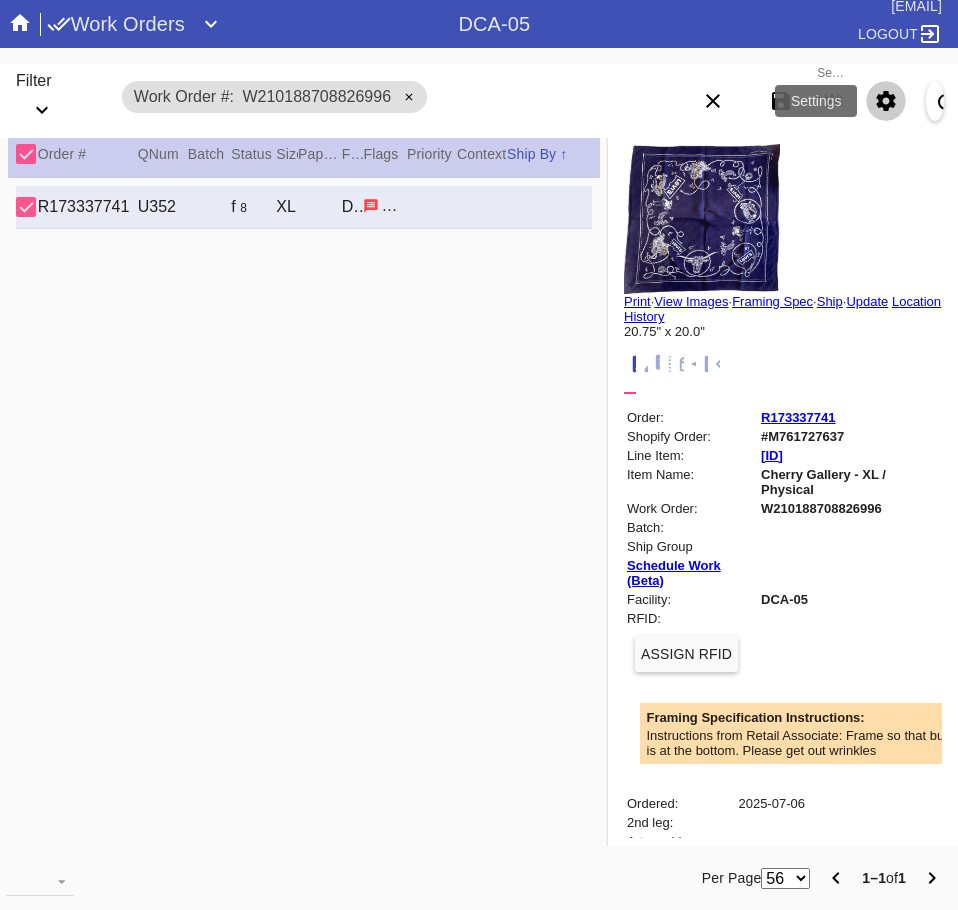 click at bounding box center (886, 101) 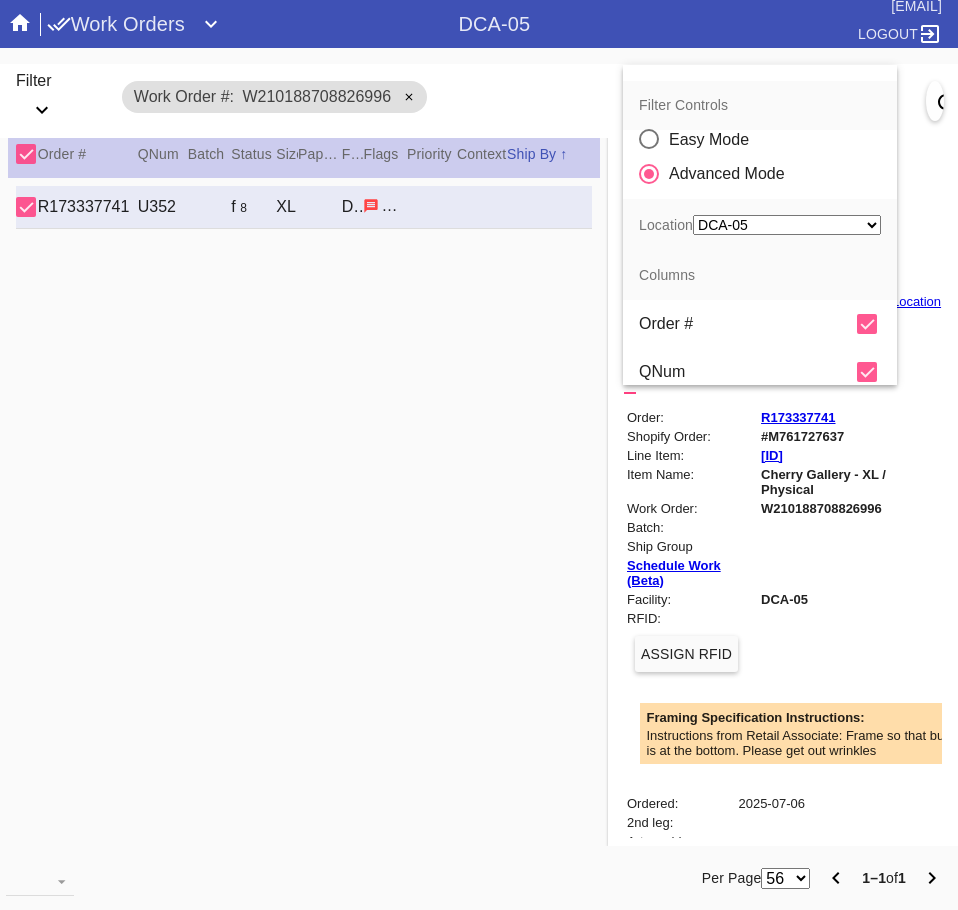 click at bounding box center [867, 372] 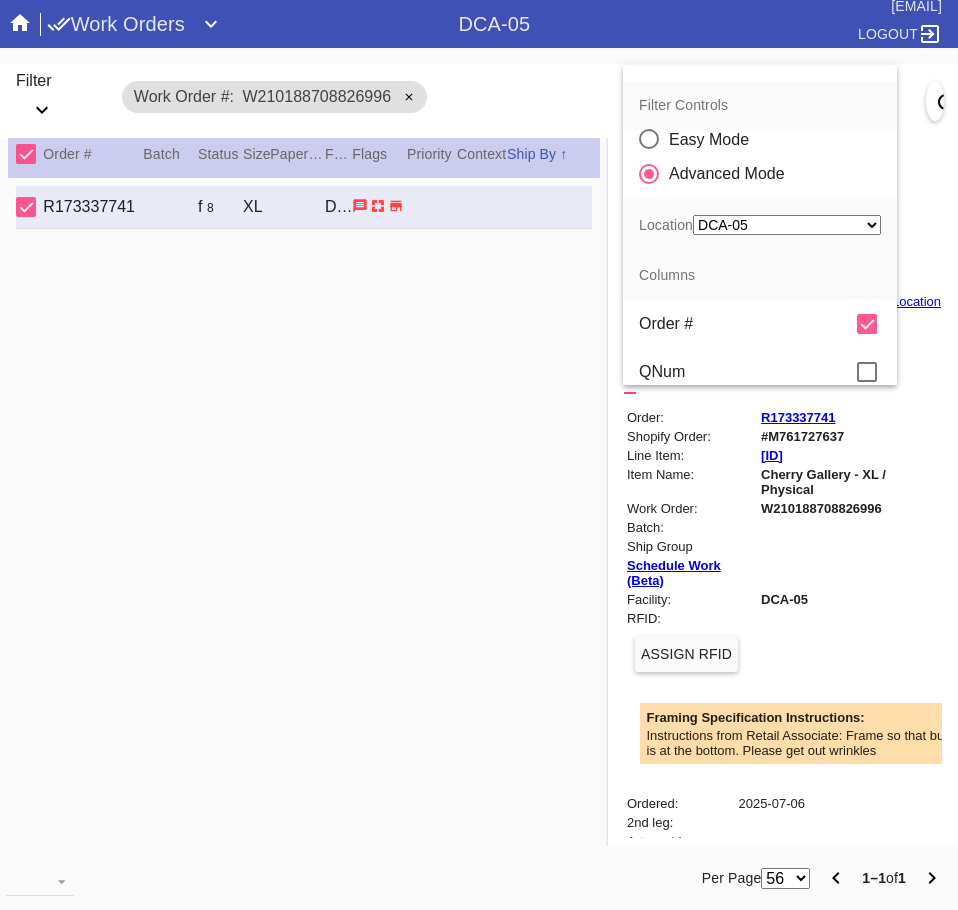 click at bounding box center (479, 455) 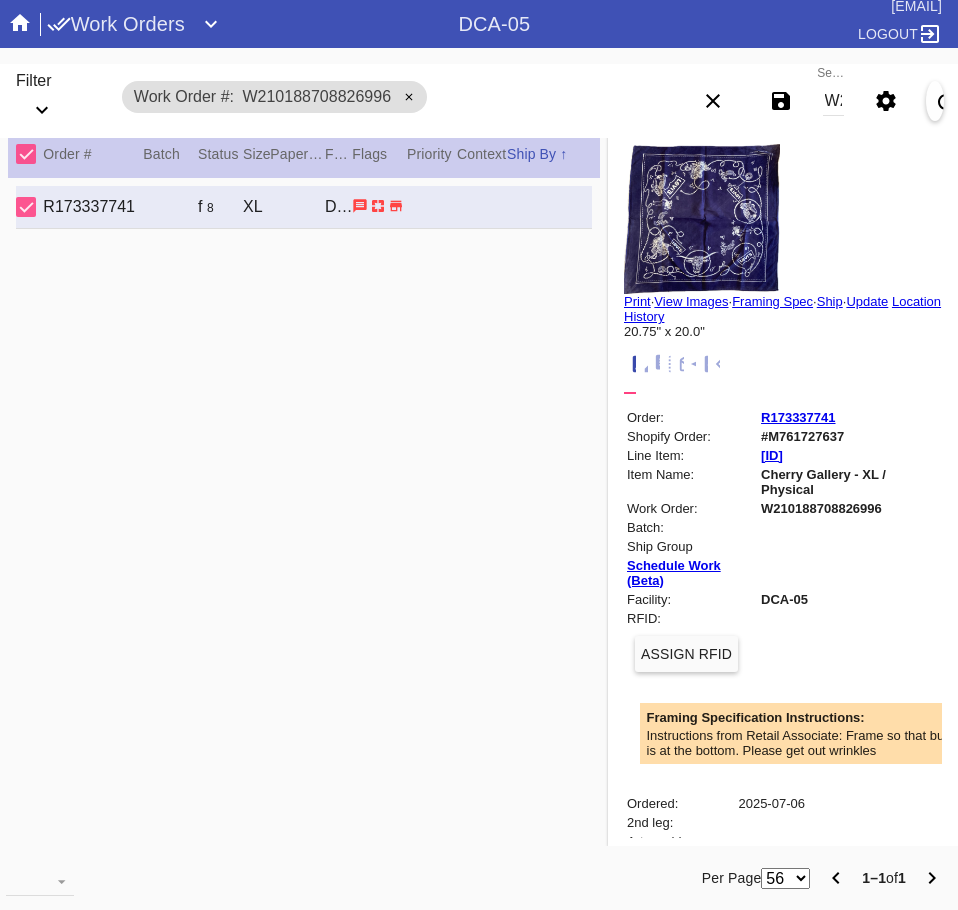 click on "W210188708826996" at bounding box center (833, 101) 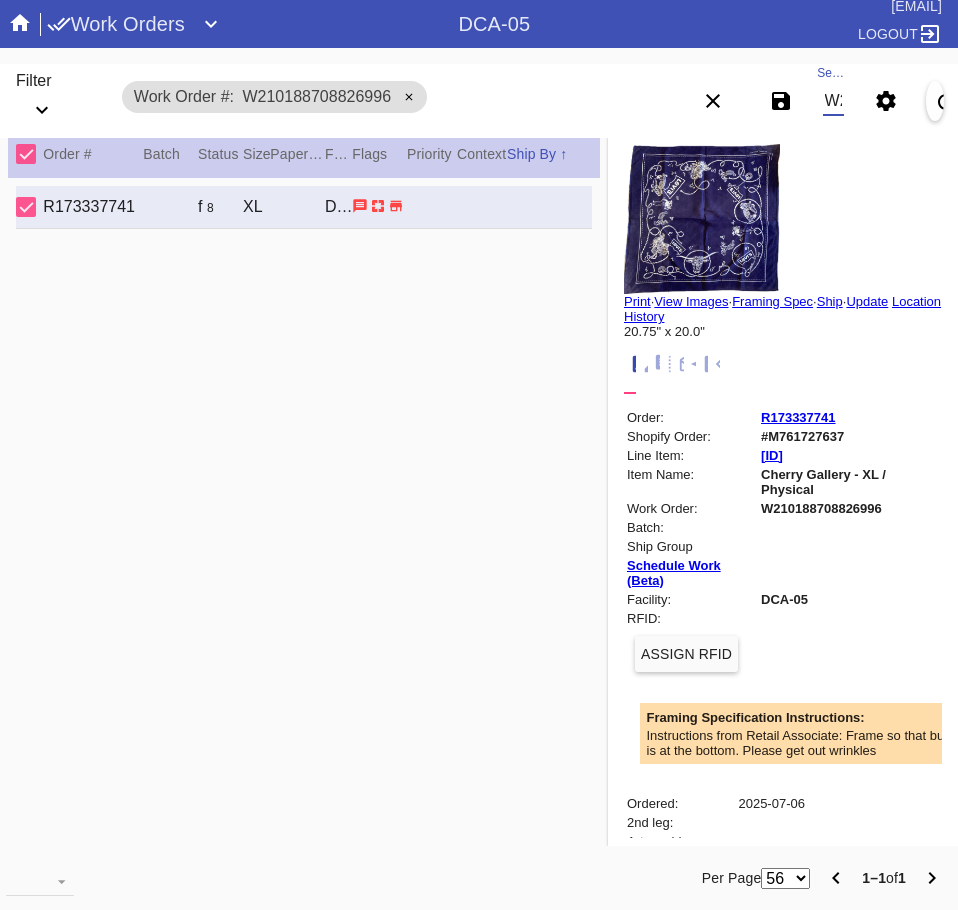 click on "W210188708826996" at bounding box center [833, 101] 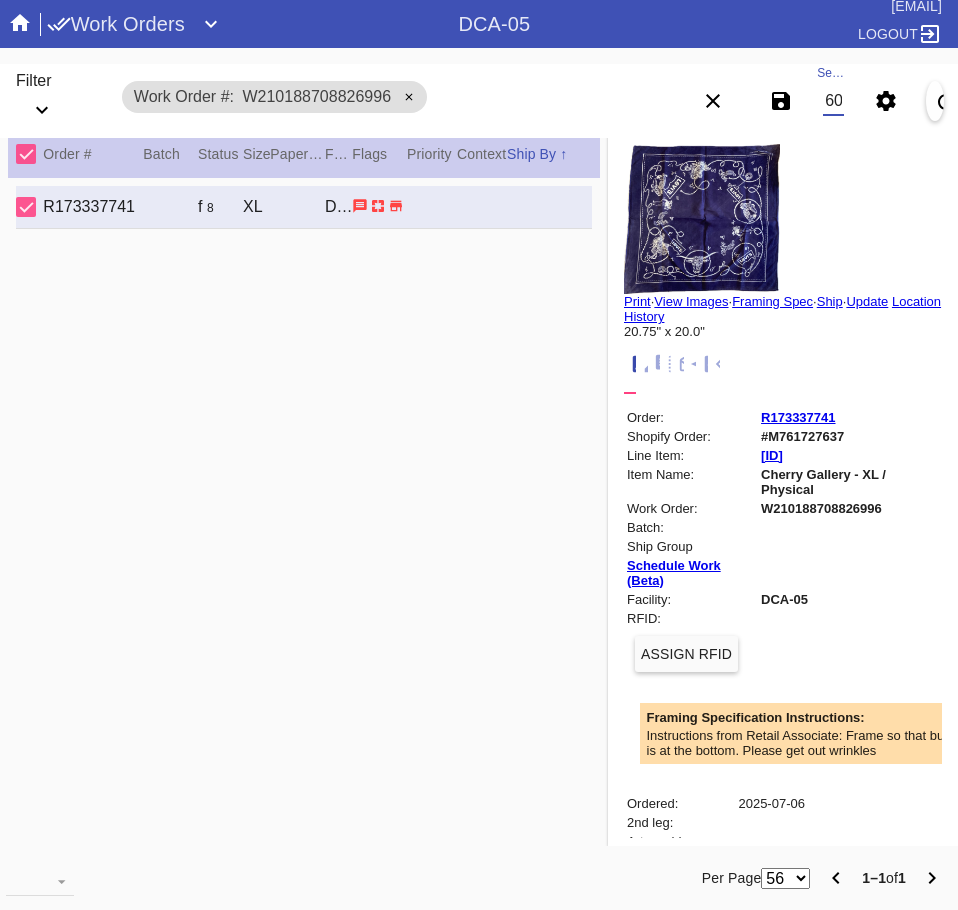 scroll, scrollTop: 0, scrollLeft: 130, axis: horizontal 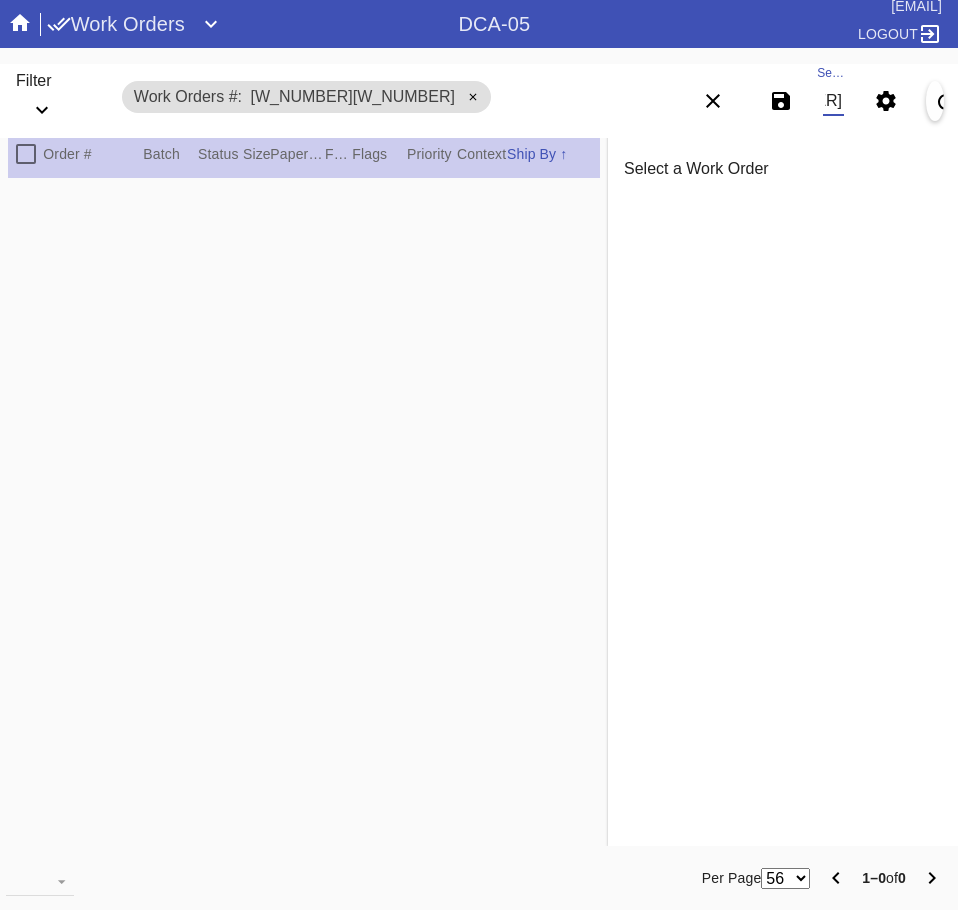click on "W751166012599504W751166012599504" at bounding box center [833, 101] 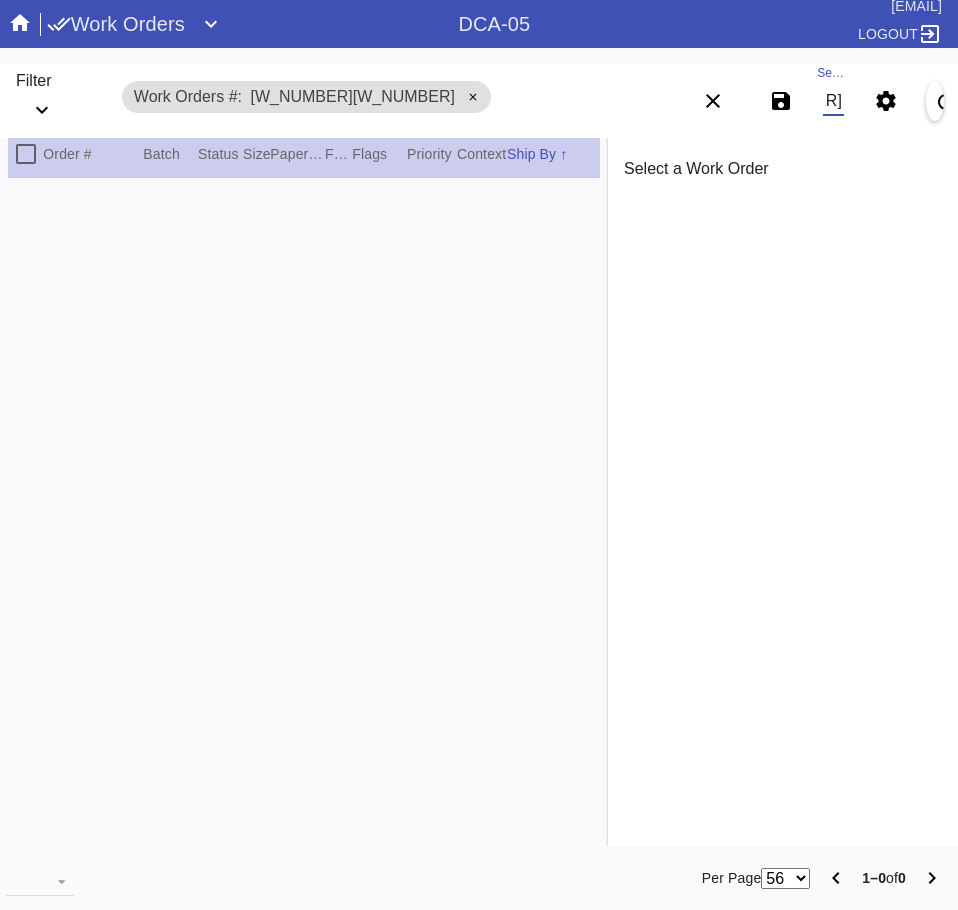 scroll, scrollTop: 0, scrollLeft: 130, axis: horizontal 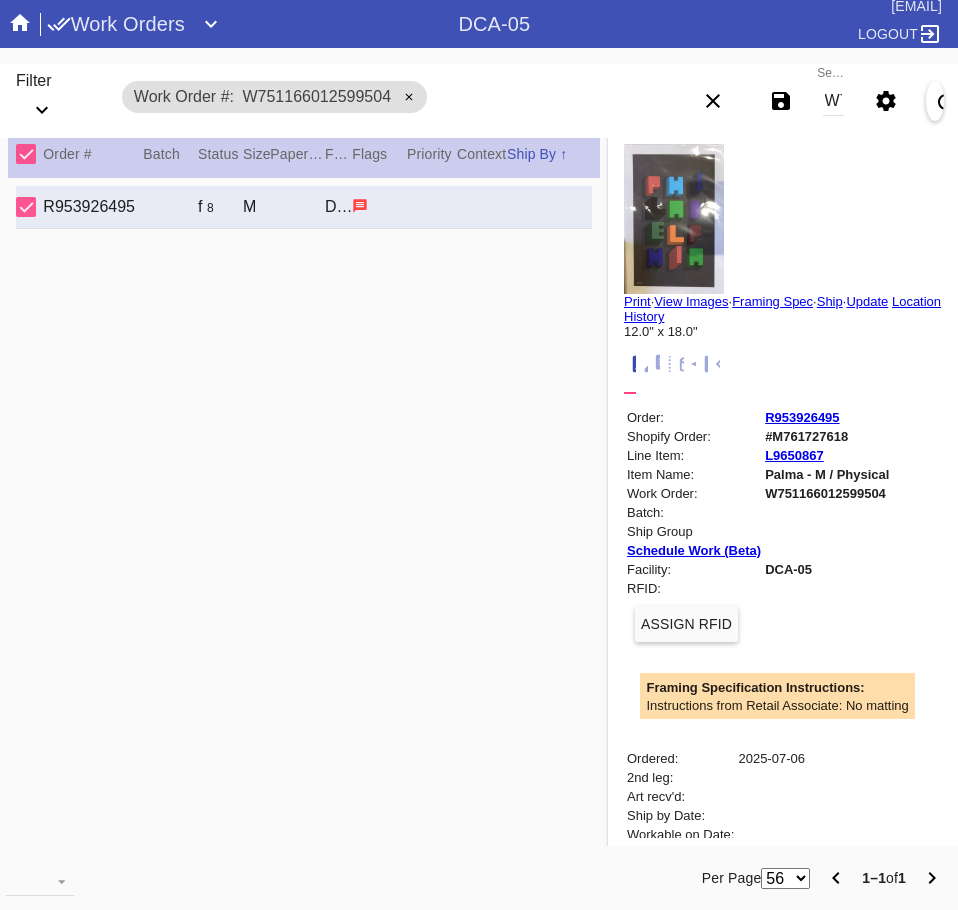 click at bounding box center [666, 364] 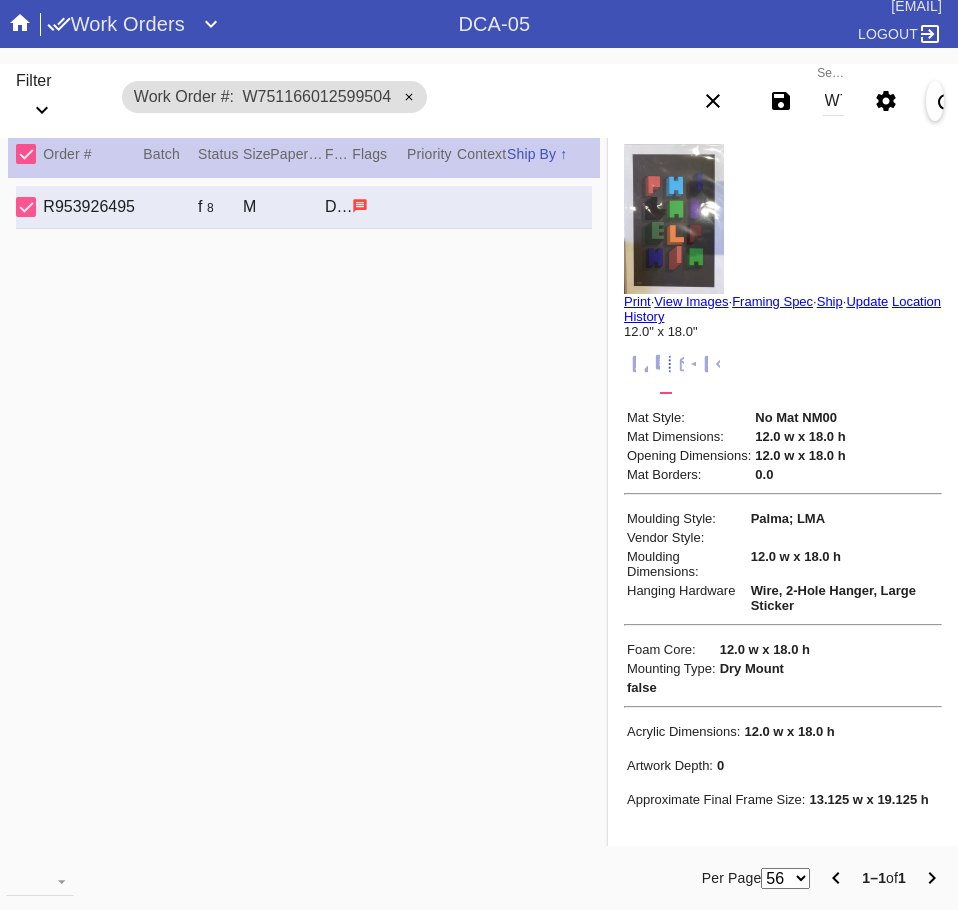 click on "W751166012599504" at bounding box center [833, 101] 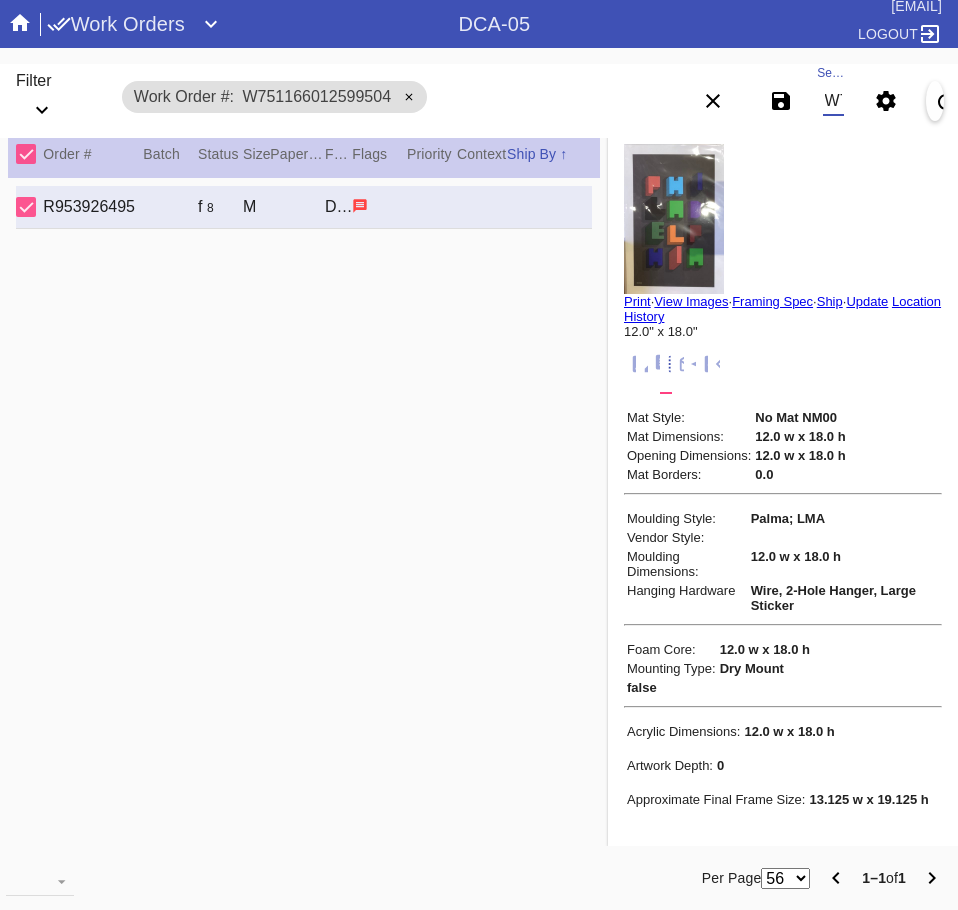 click on "W751166012599504" at bounding box center [833, 101] 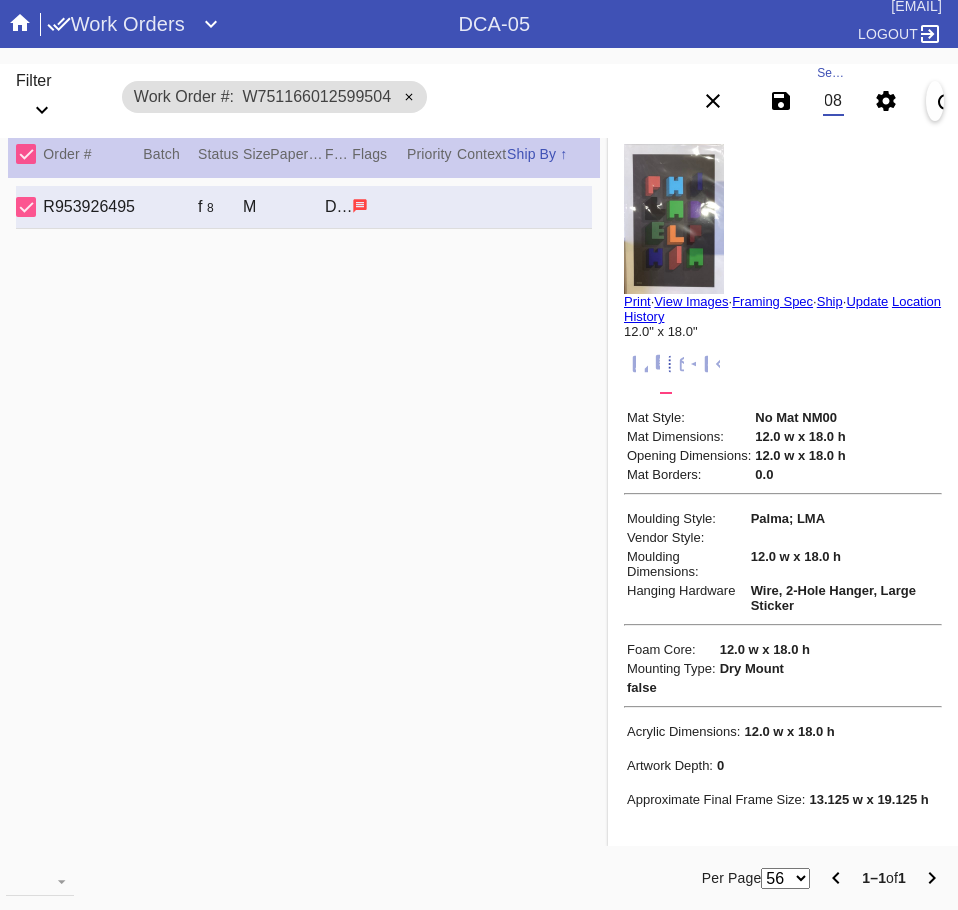 scroll, scrollTop: 0, scrollLeft: 132, axis: horizontal 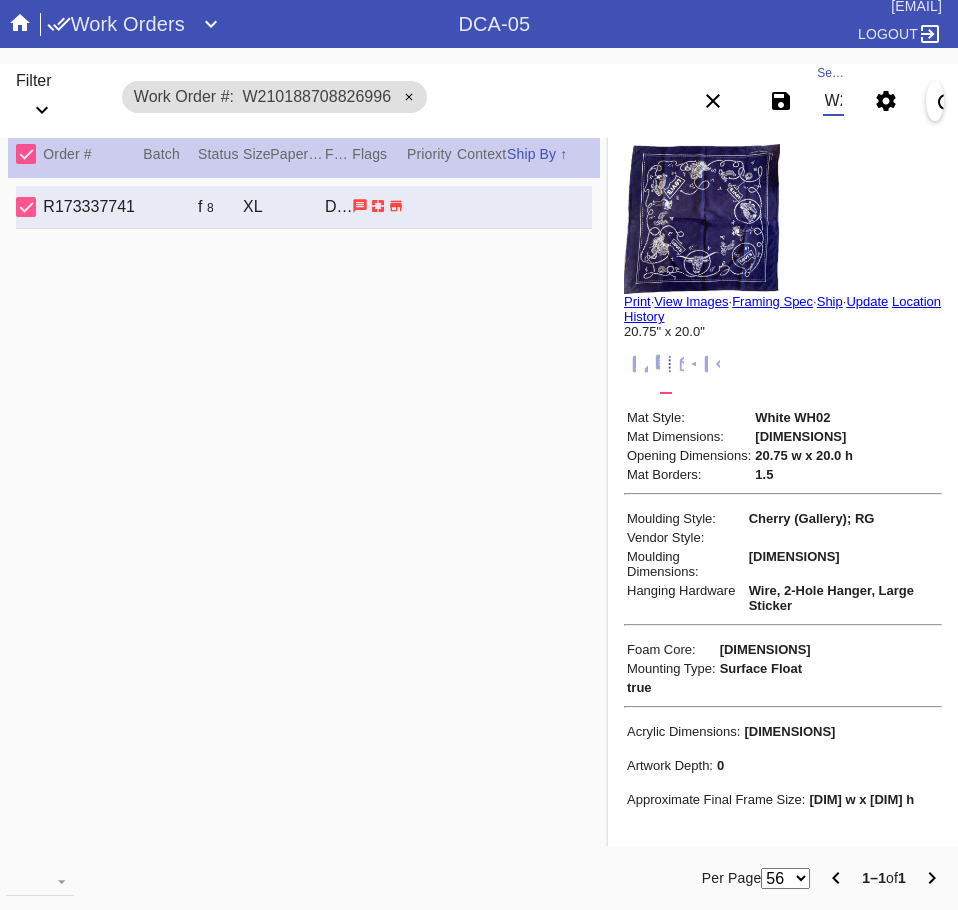 click on "W210188708826996" at bounding box center (833, 101) 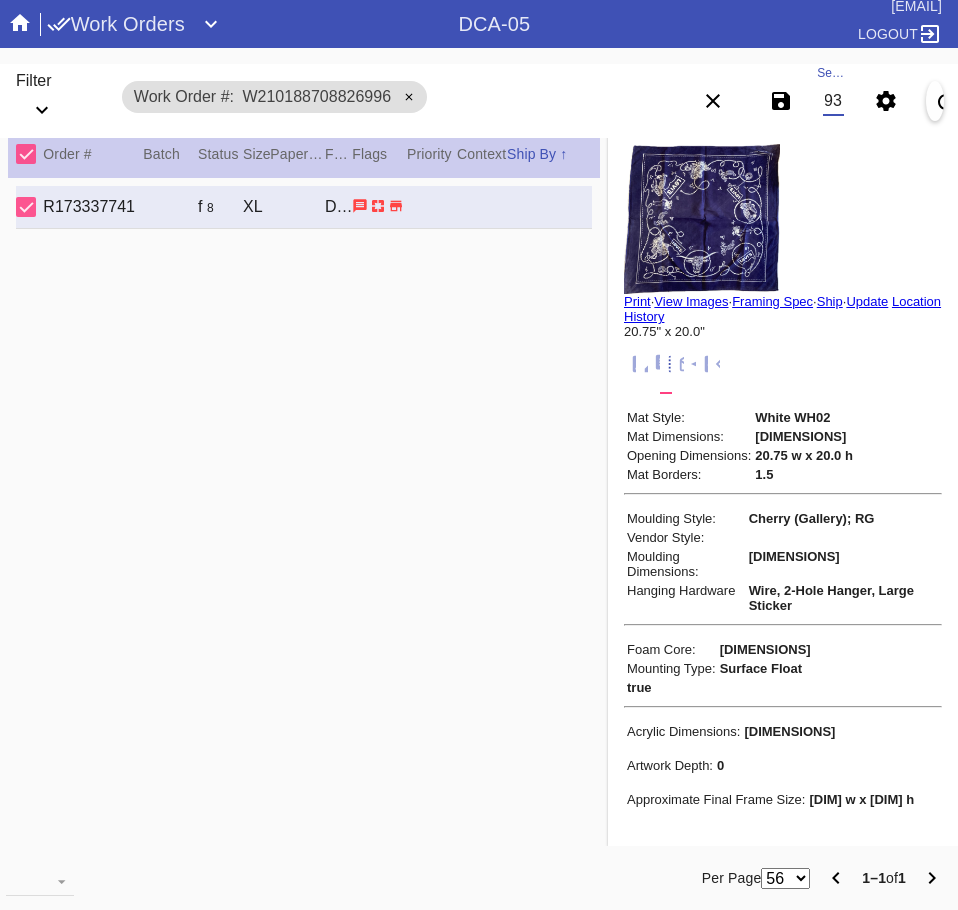 scroll, scrollTop: 0, scrollLeft: 132, axis: horizontal 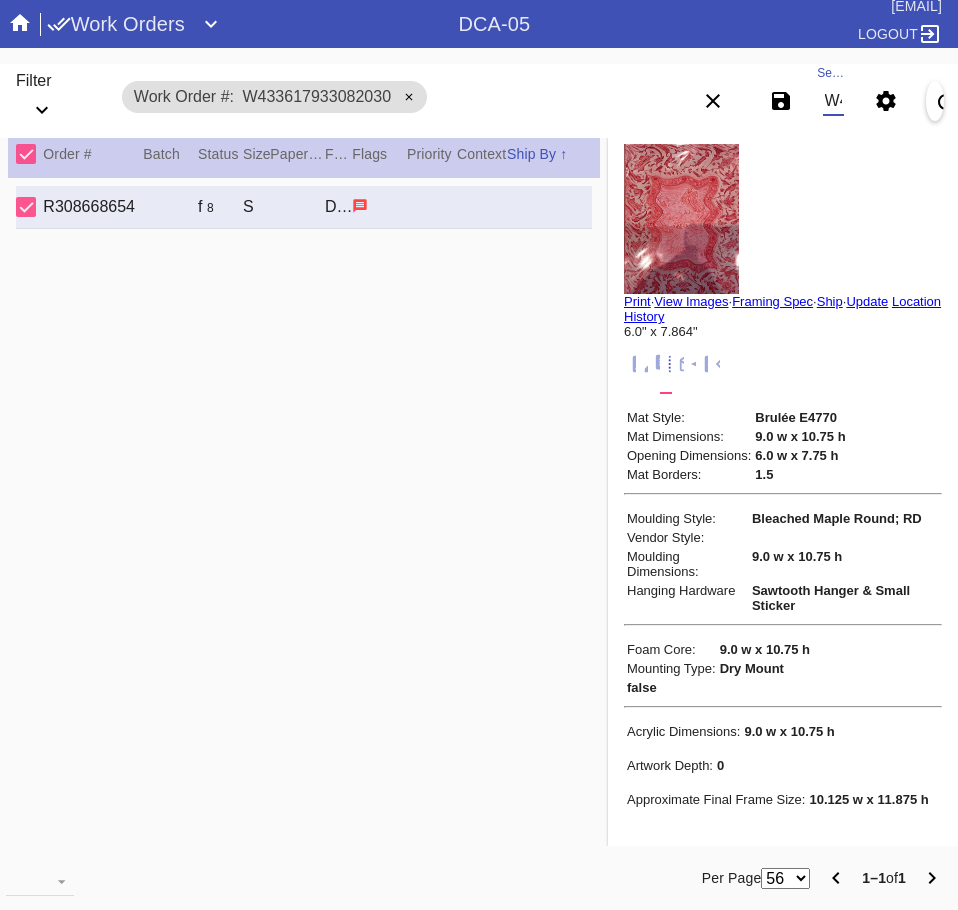 click on "W433617933082030" at bounding box center [833, 101] 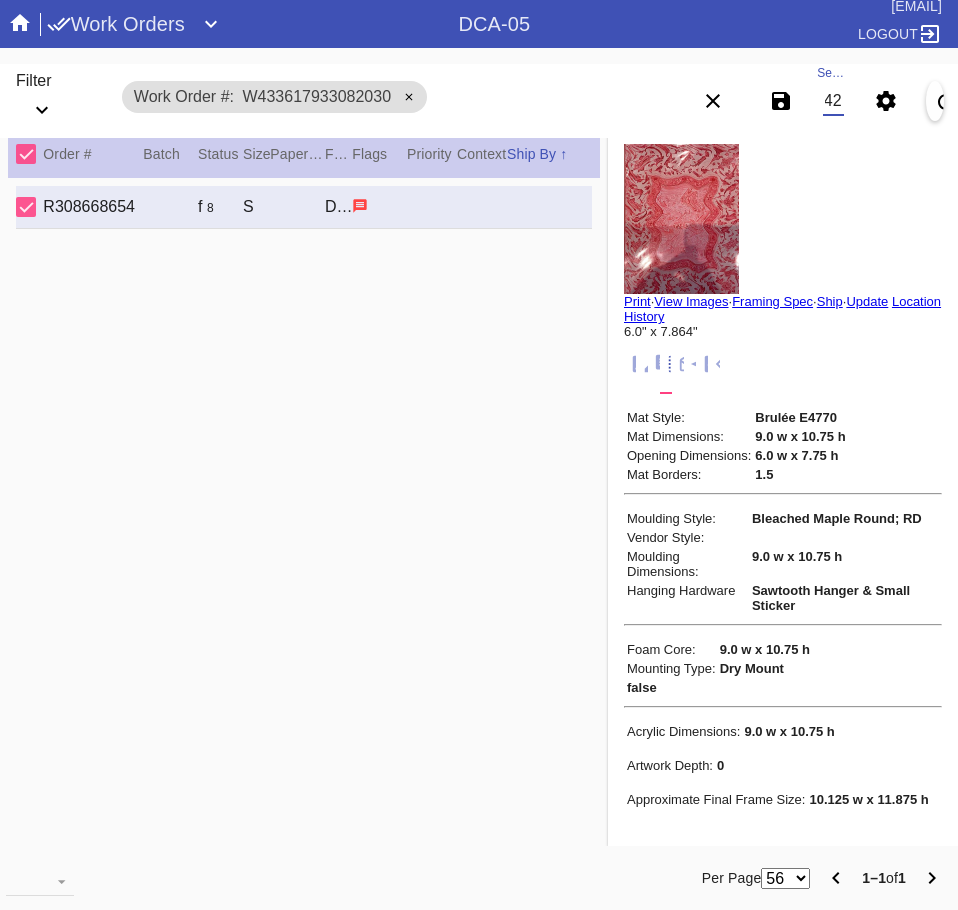 scroll, scrollTop: 0, scrollLeft: 132, axis: horizontal 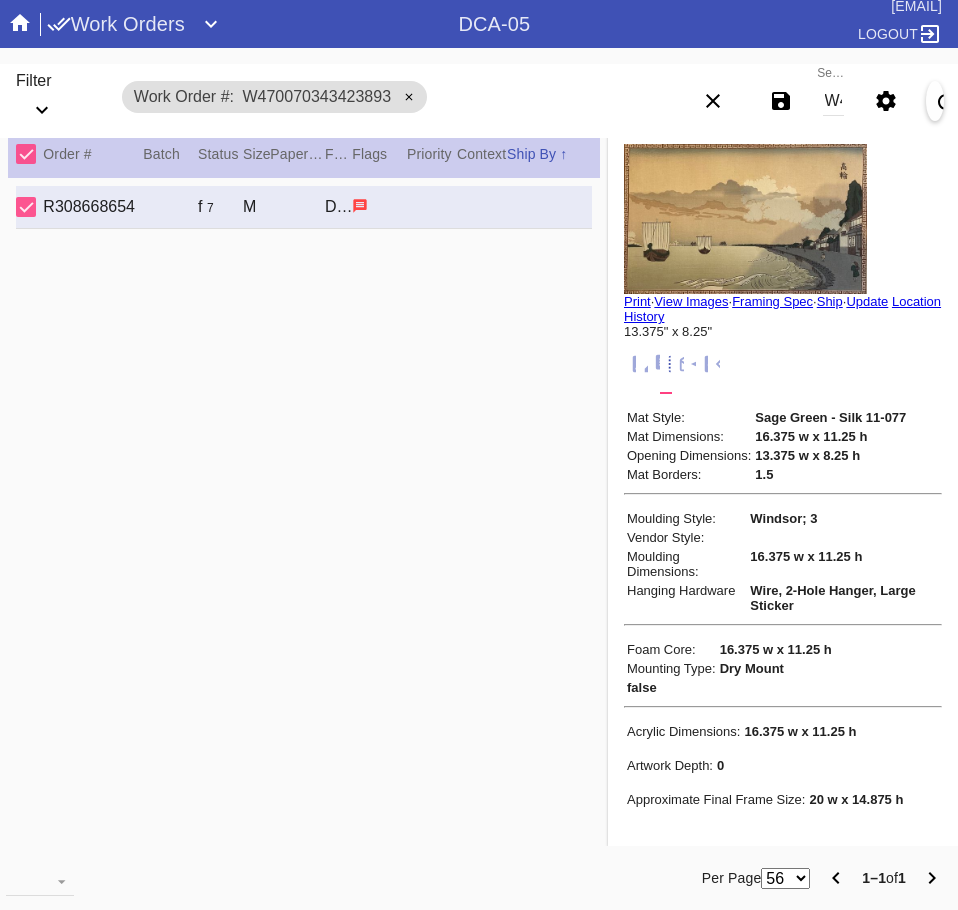 click on "W470070343423893" at bounding box center [833, 101] 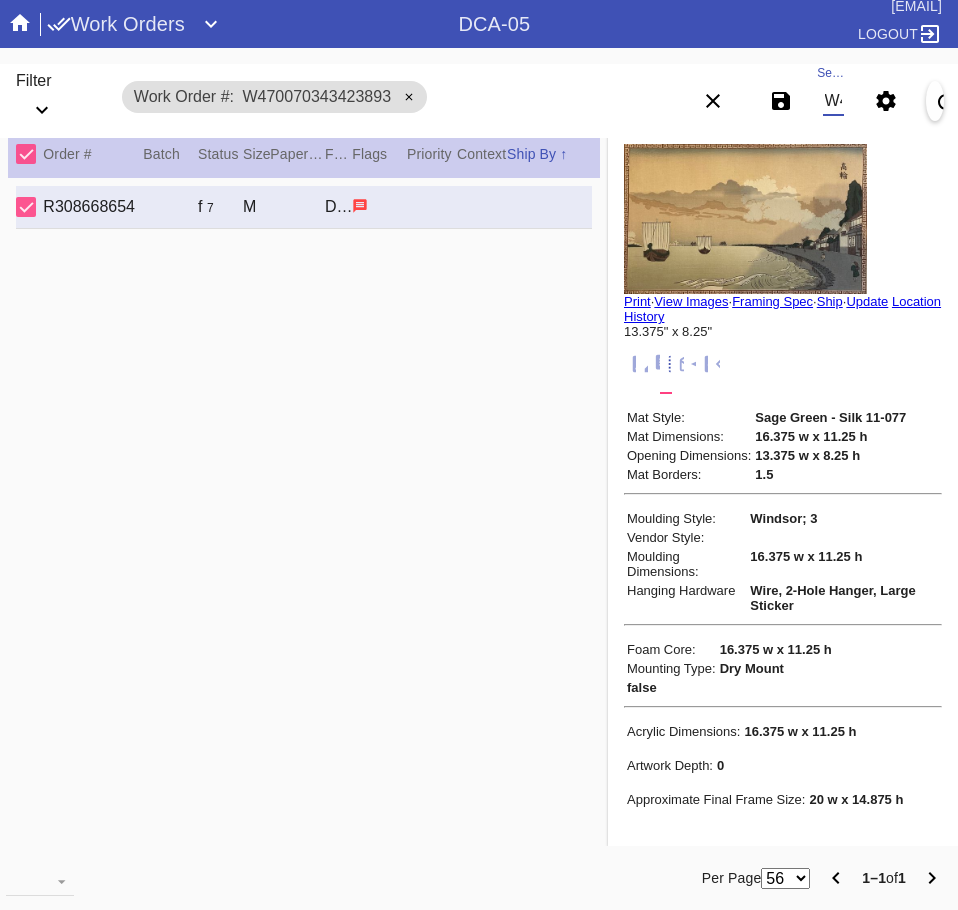 click on "W470070343423893" at bounding box center [833, 101] 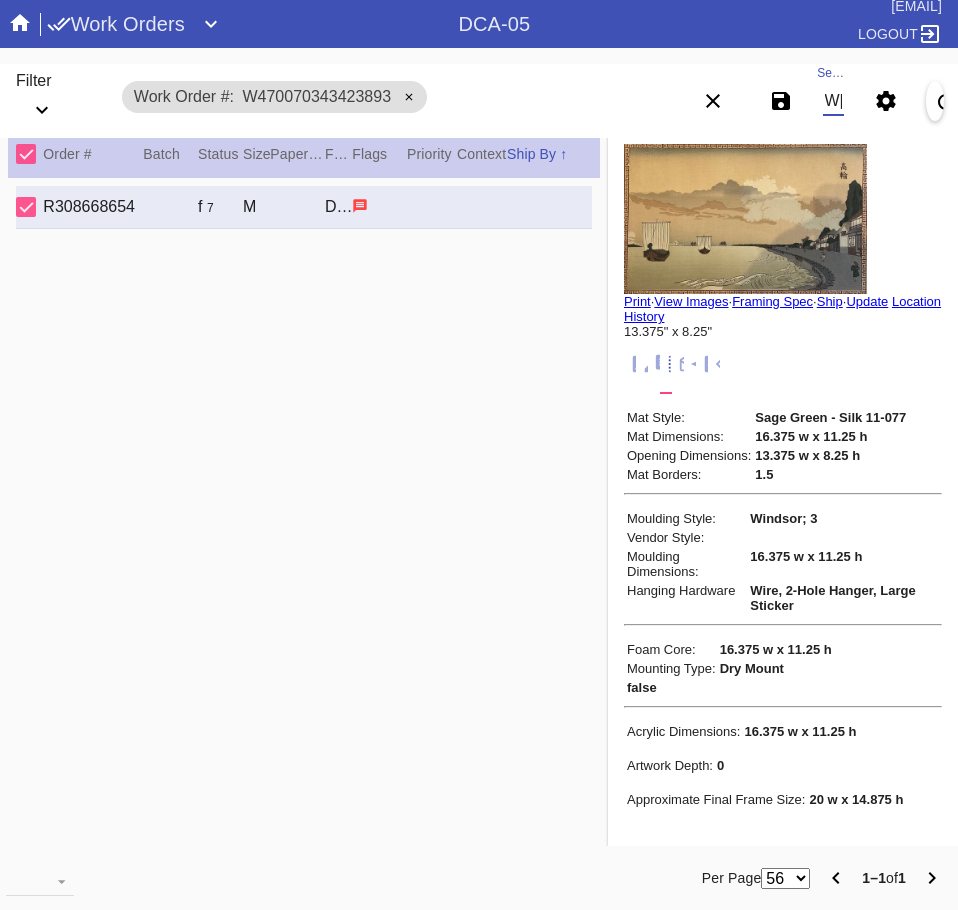 scroll, scrollTop: 0, scrollLeft: 132, axis: horizontal 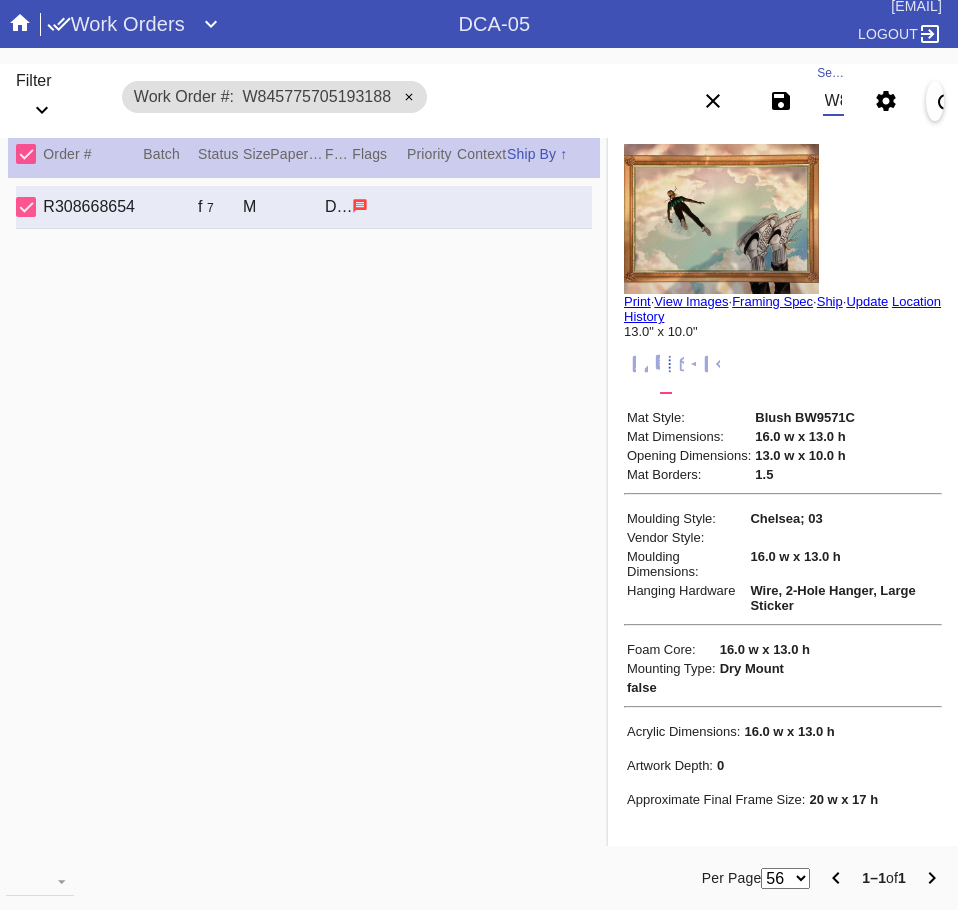 click on "W845775705193188" at bounding box center [833, 101] 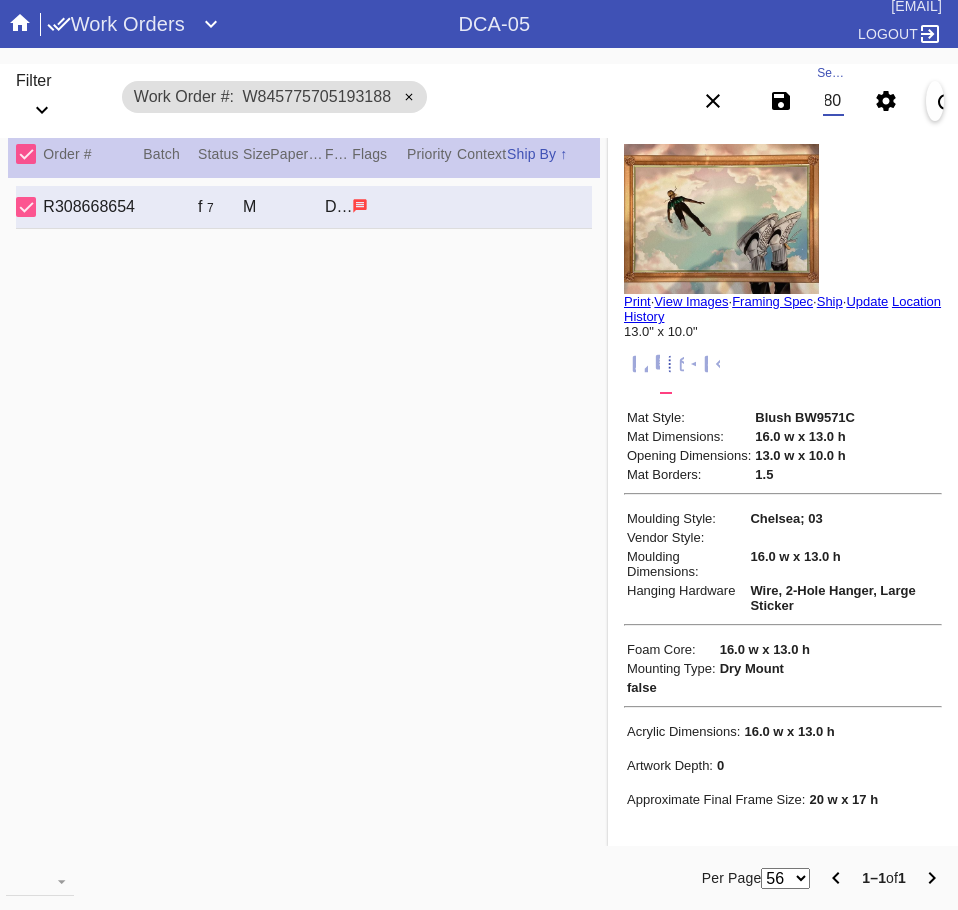 scroll, scrollTop: 0, scrollLeft: 0, axis: both 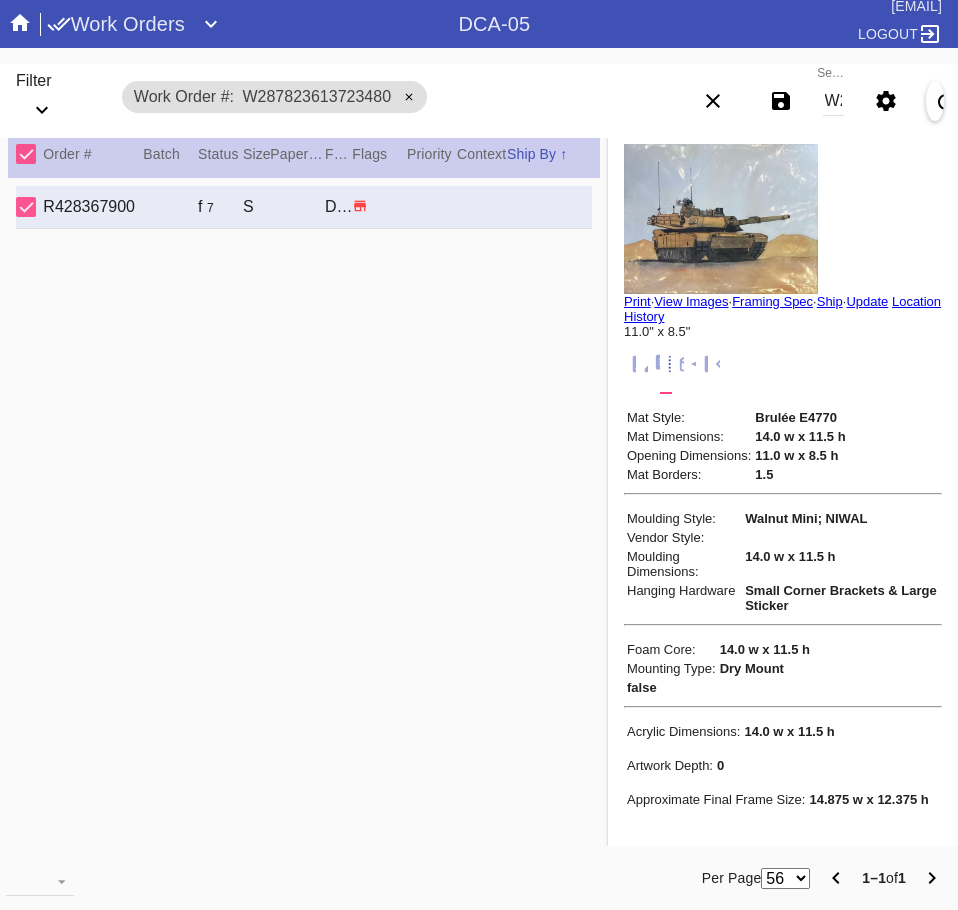 click on "W287823613723480" at bounding box center [833, 101] 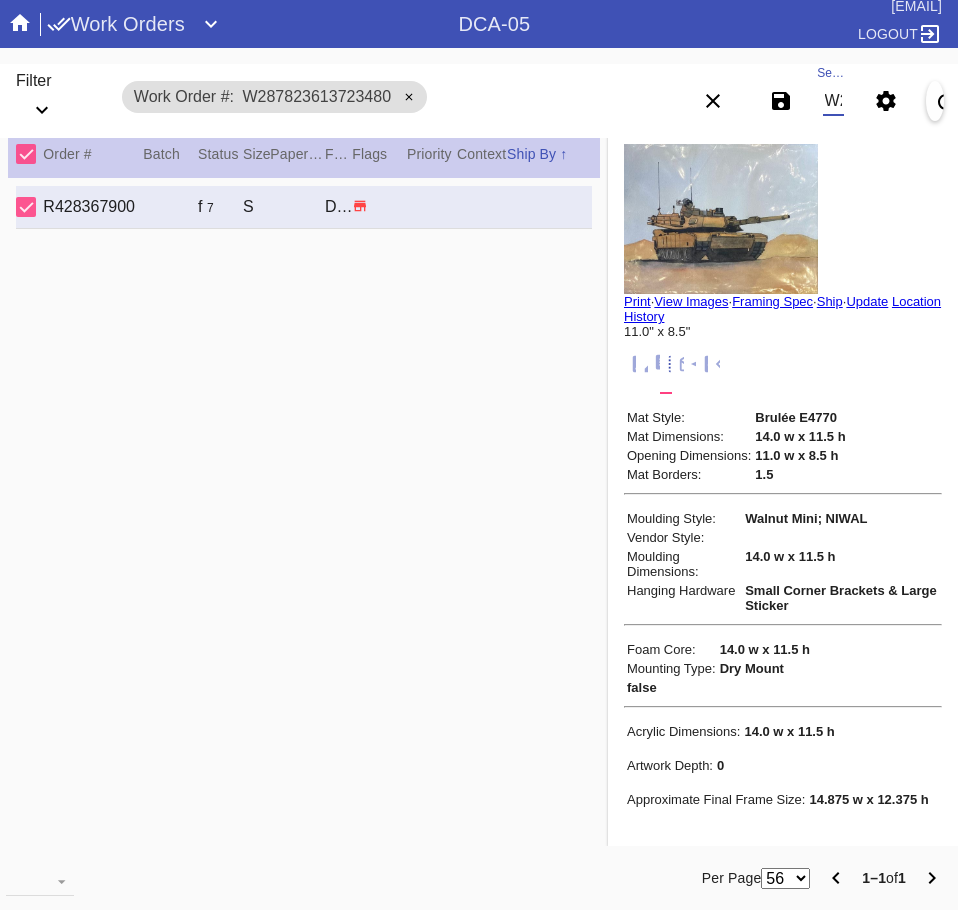 click on "W287823613723480" at bounding box center (833, 101) 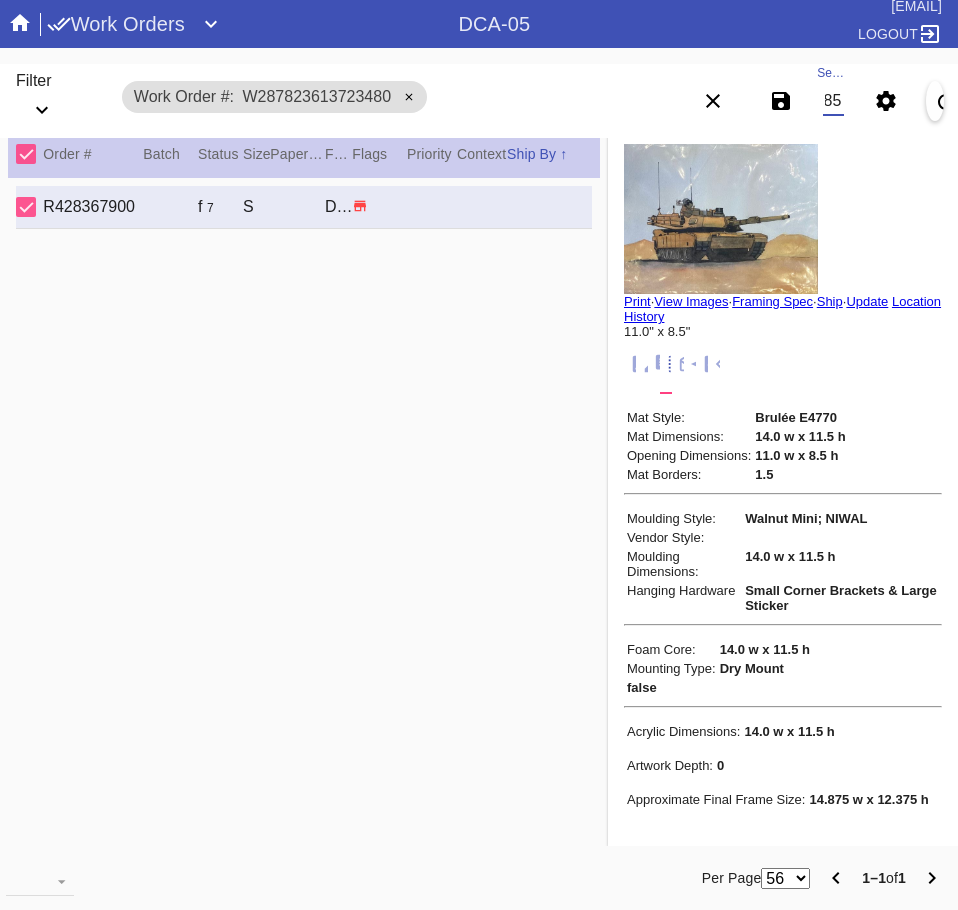 scroll, scrollTop: 0, scrollLeft: 132, axis: horizontal 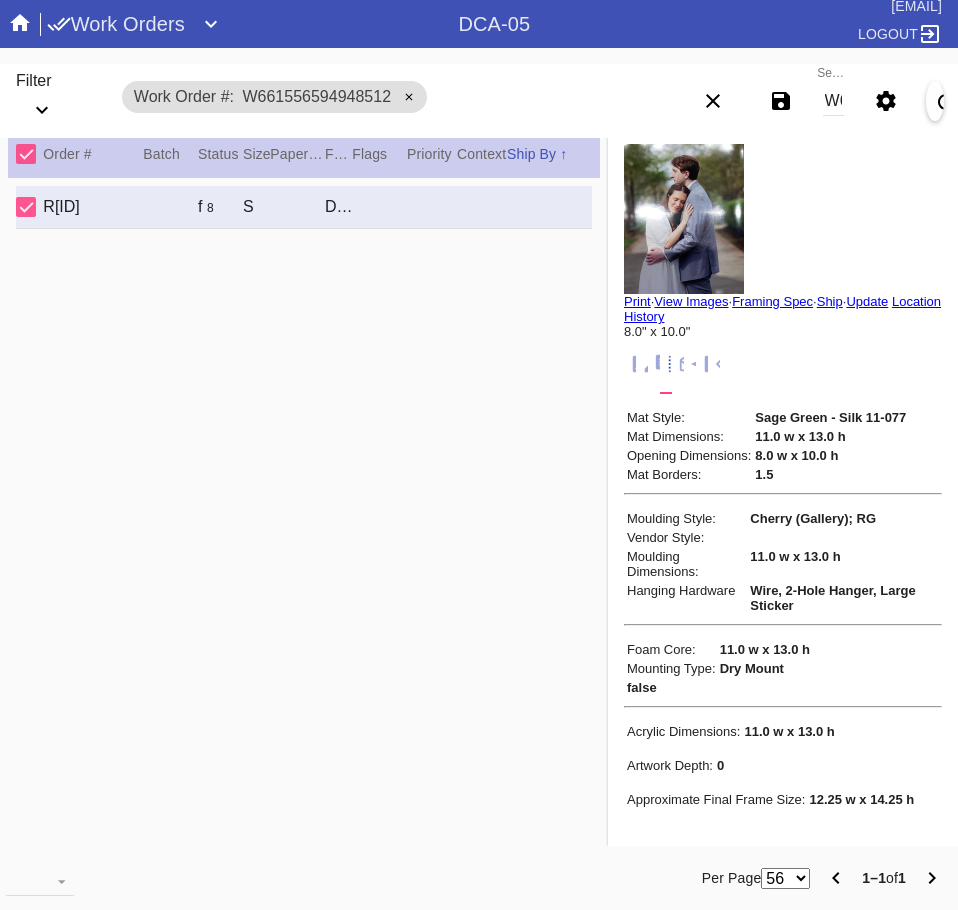 click on "W661556594948512" at bounding box center [833, 101] 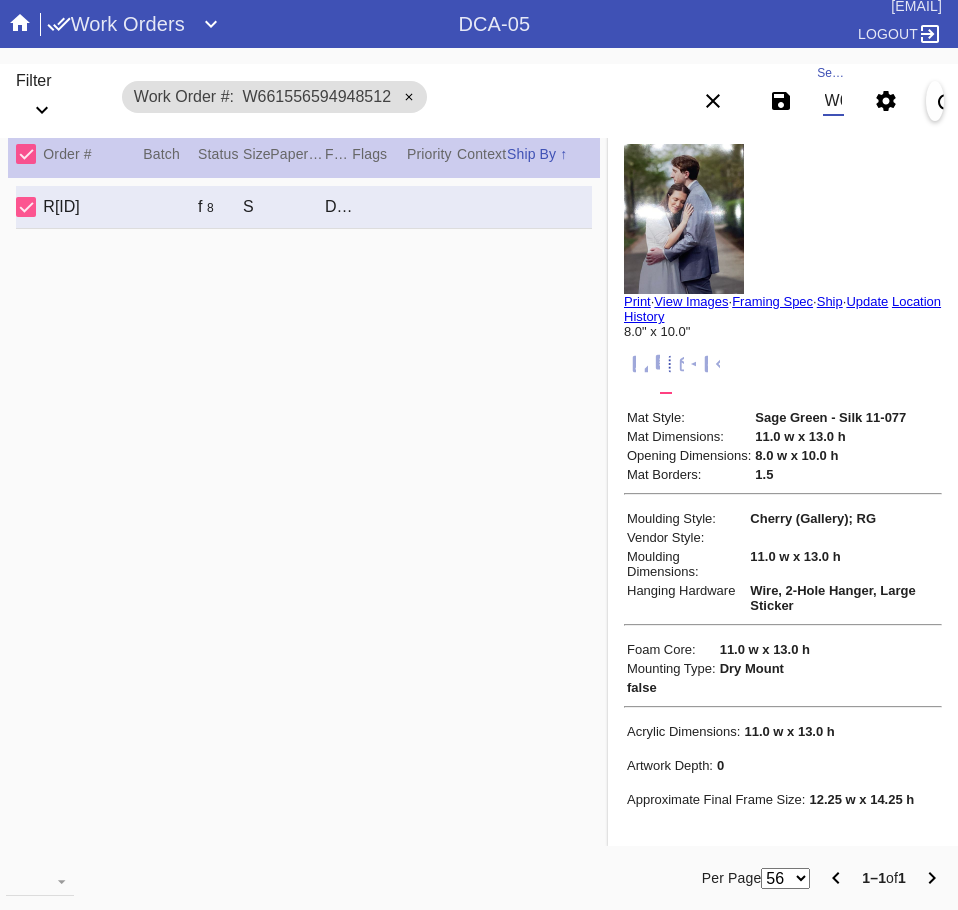 click on "W661556594948512" at bounding box center (833, 101) 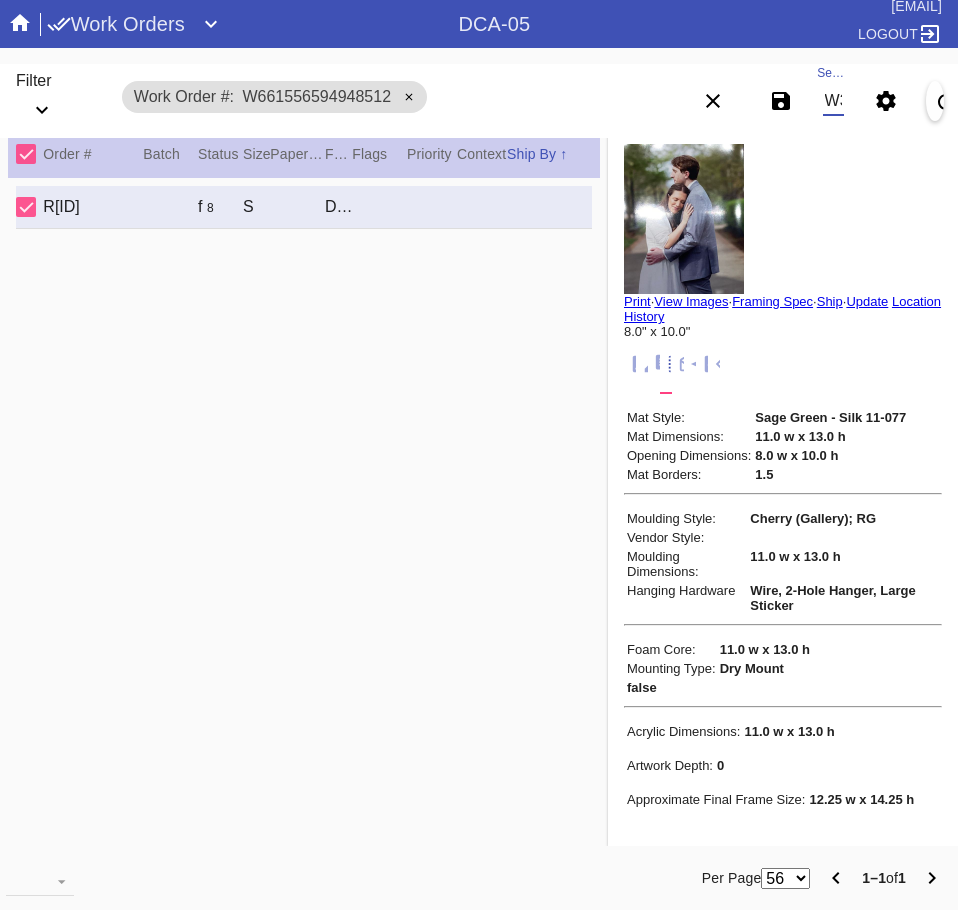 scroll, scrollTop: 0, scrollLeft: 132, axis: horizontal 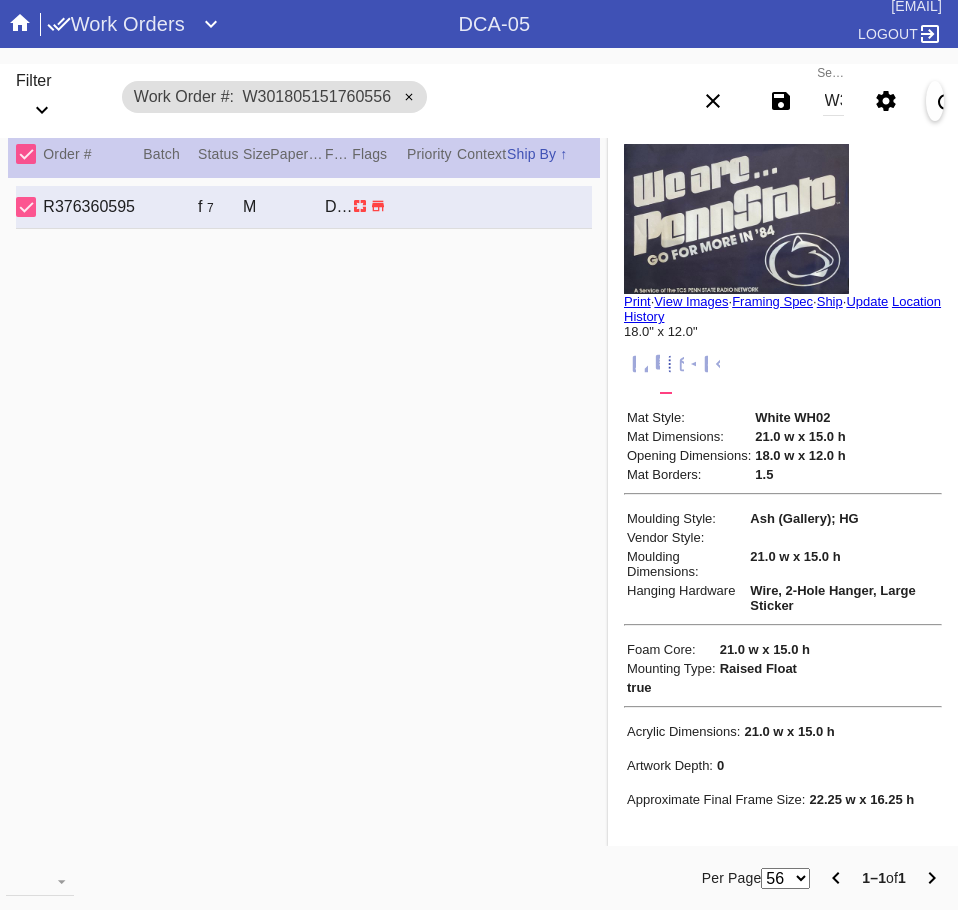 click on "W301805151760556" at bounding box center (833, 101) 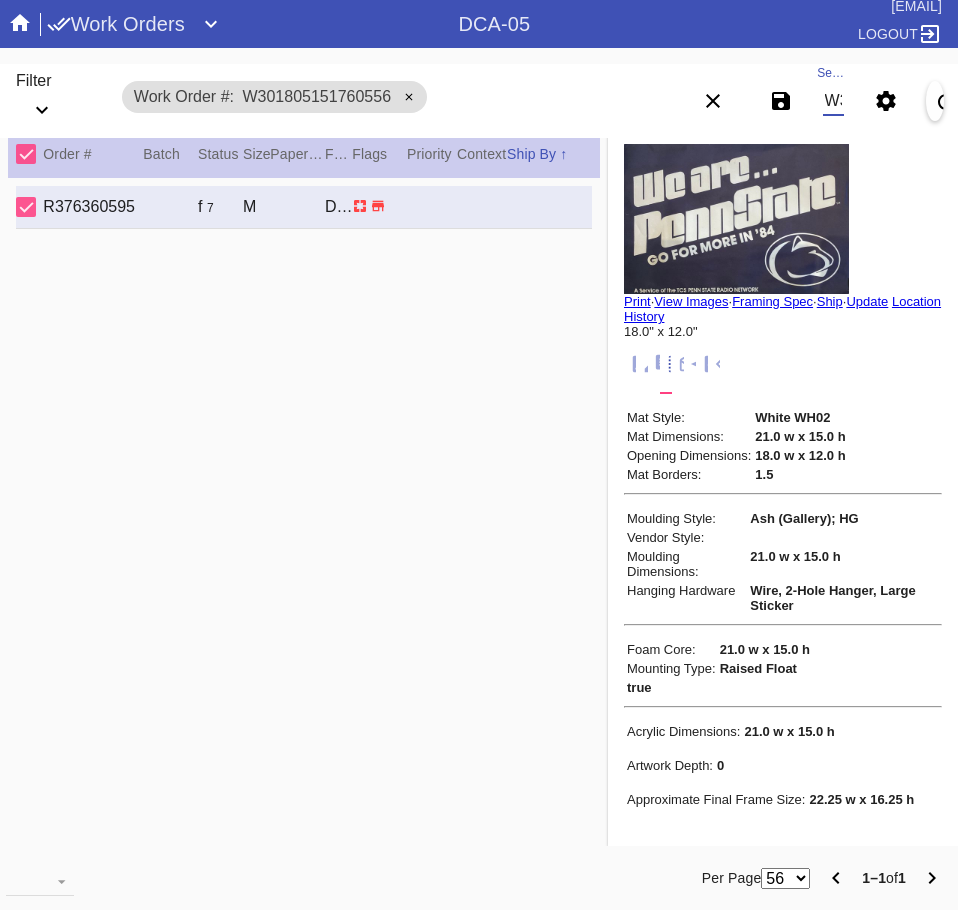 click on "W301805151760556" at bounding box center [833, 101] 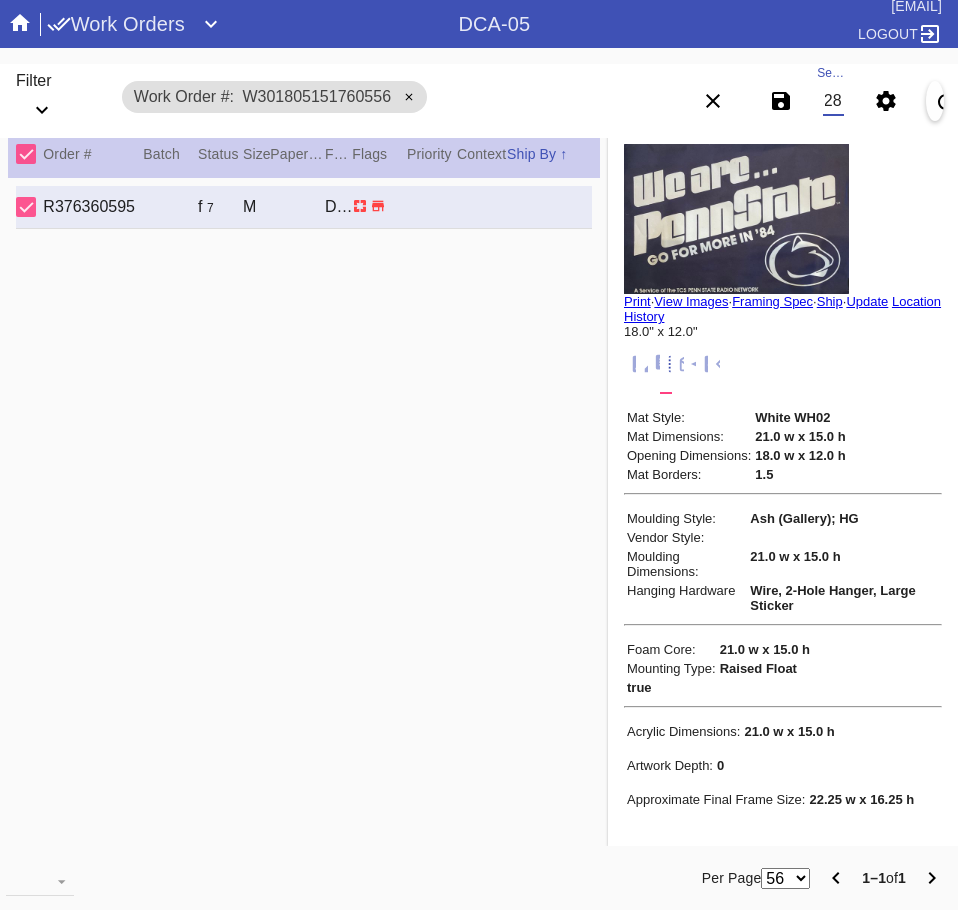 scroll, scrollTop: 0, scrollLeft: 132, axis: horizontal 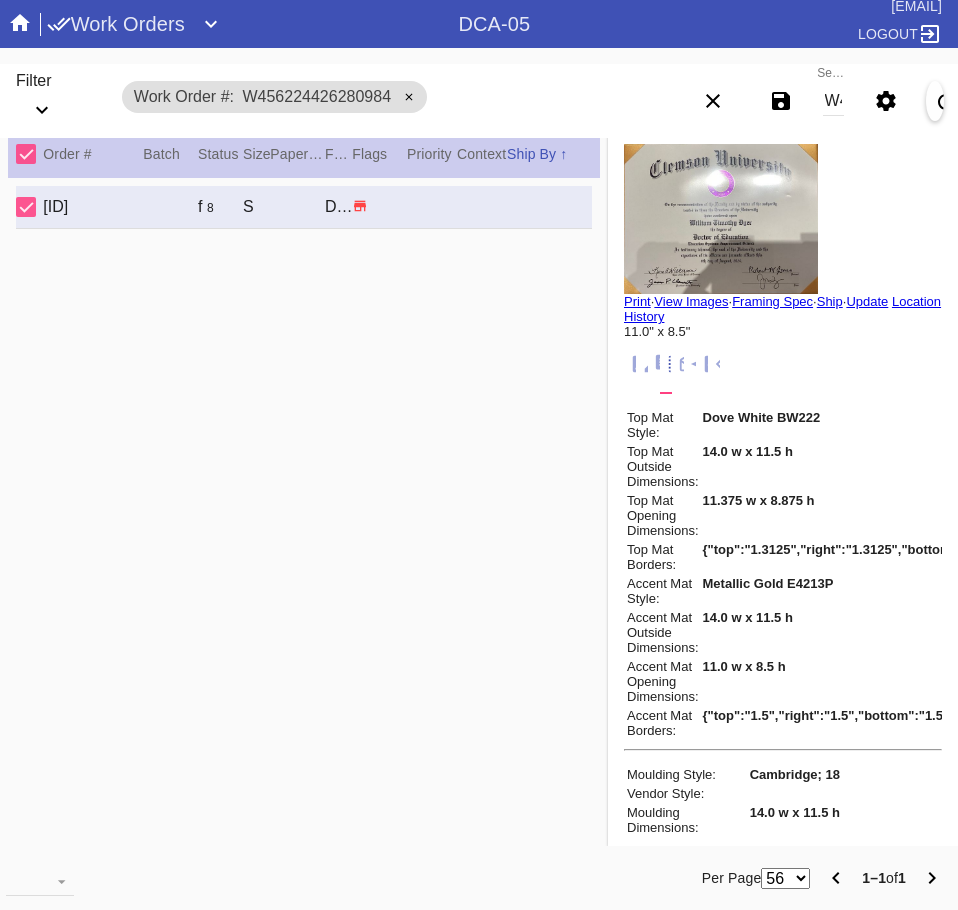click on "W456224426280984" at bounding box center (833, 101) 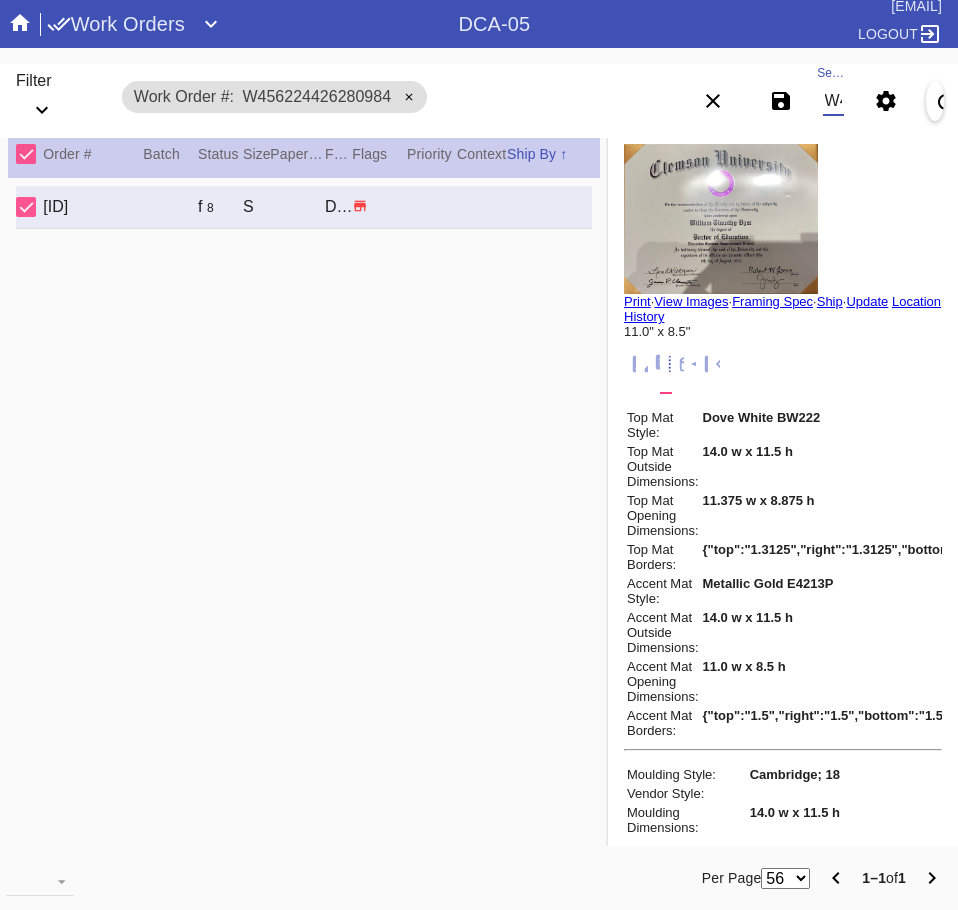 click on "W456224426280984" at bounding box center (833, 101) 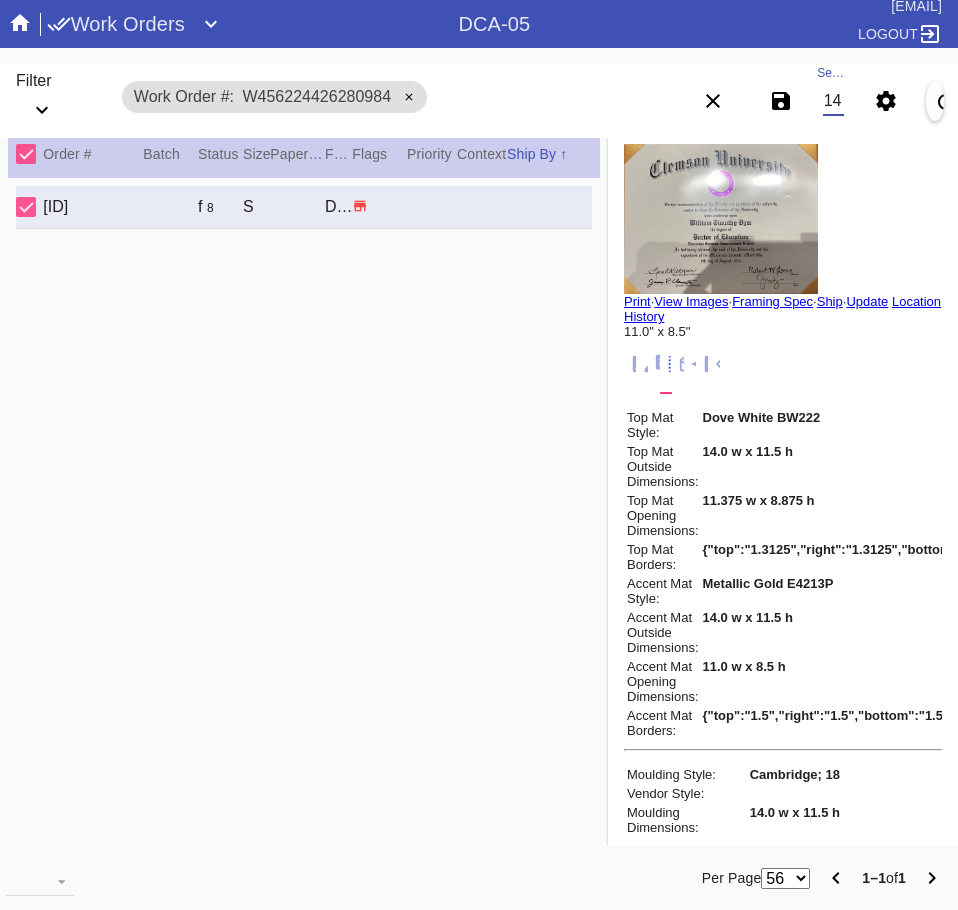 scroll, scrollTop: 0, scrollLeft: 132, axis: horizontal 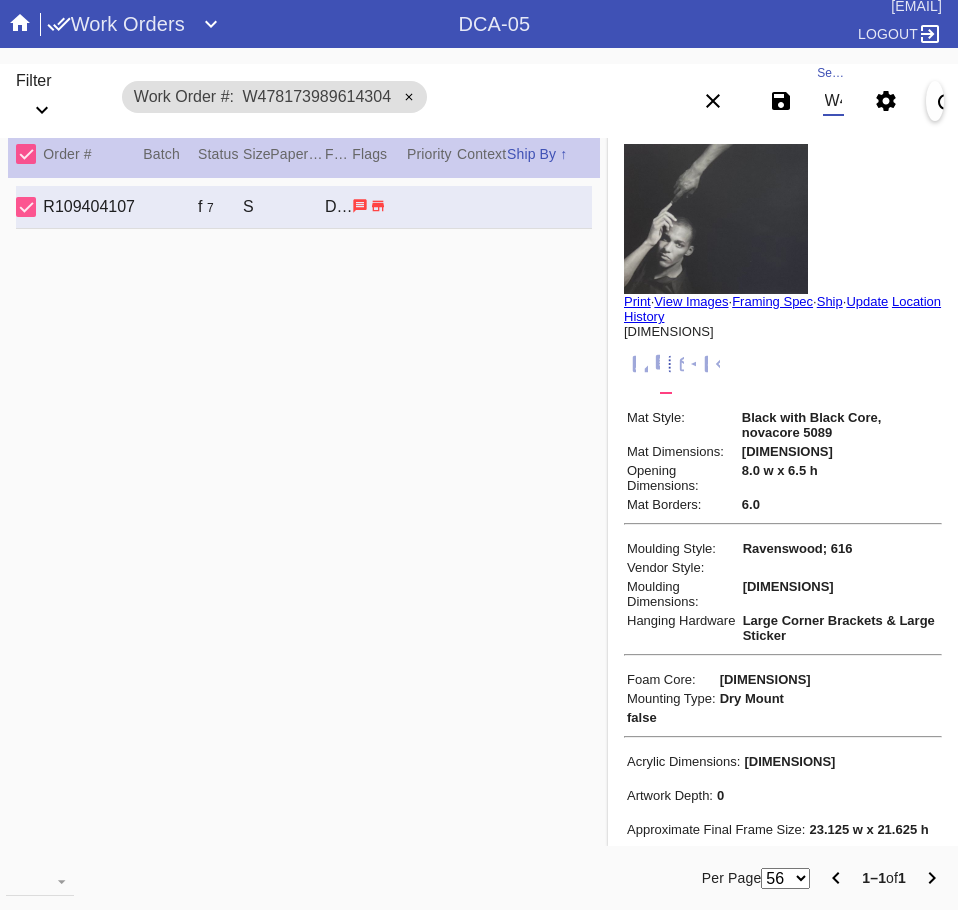 click on "W478173989614304" at bounding box center (833, 101) 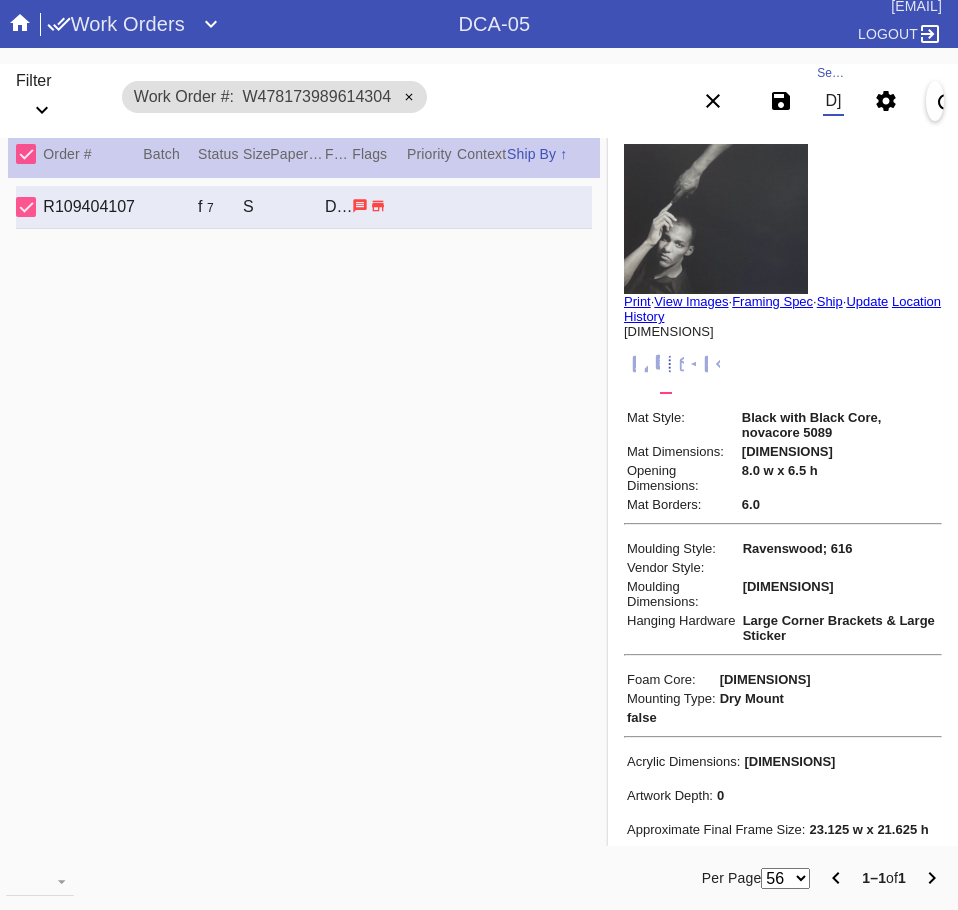 scroll, scrollTop: 0, scrollLeft: 132, axis: horizontal 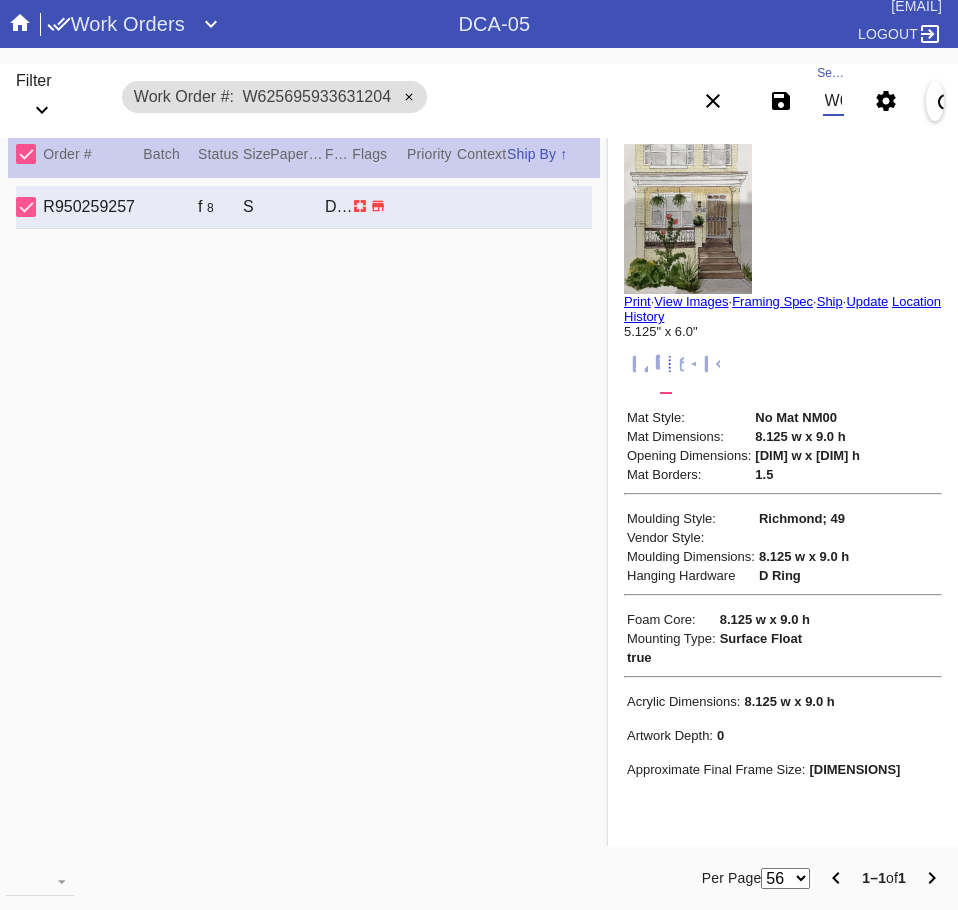 click on "W625695933631204" at bounding box center (833, 101) 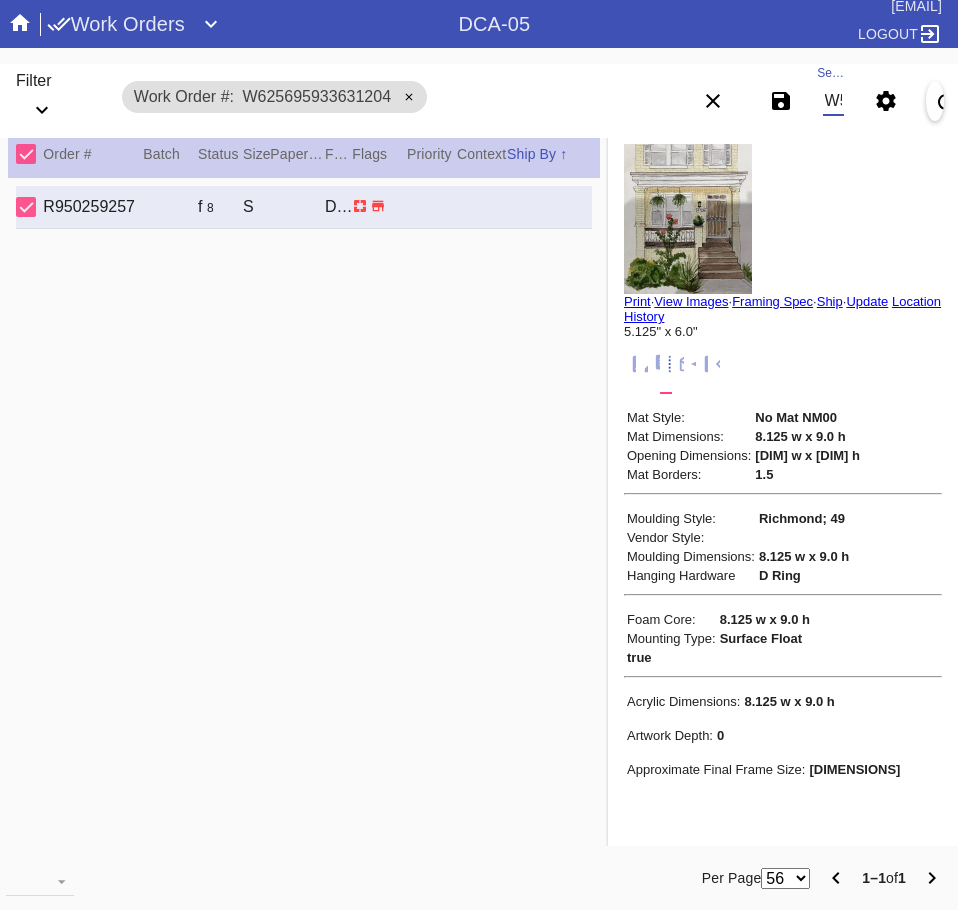 scroll, scrollTop: 0, scrollLeft: 132, axis: horizontal 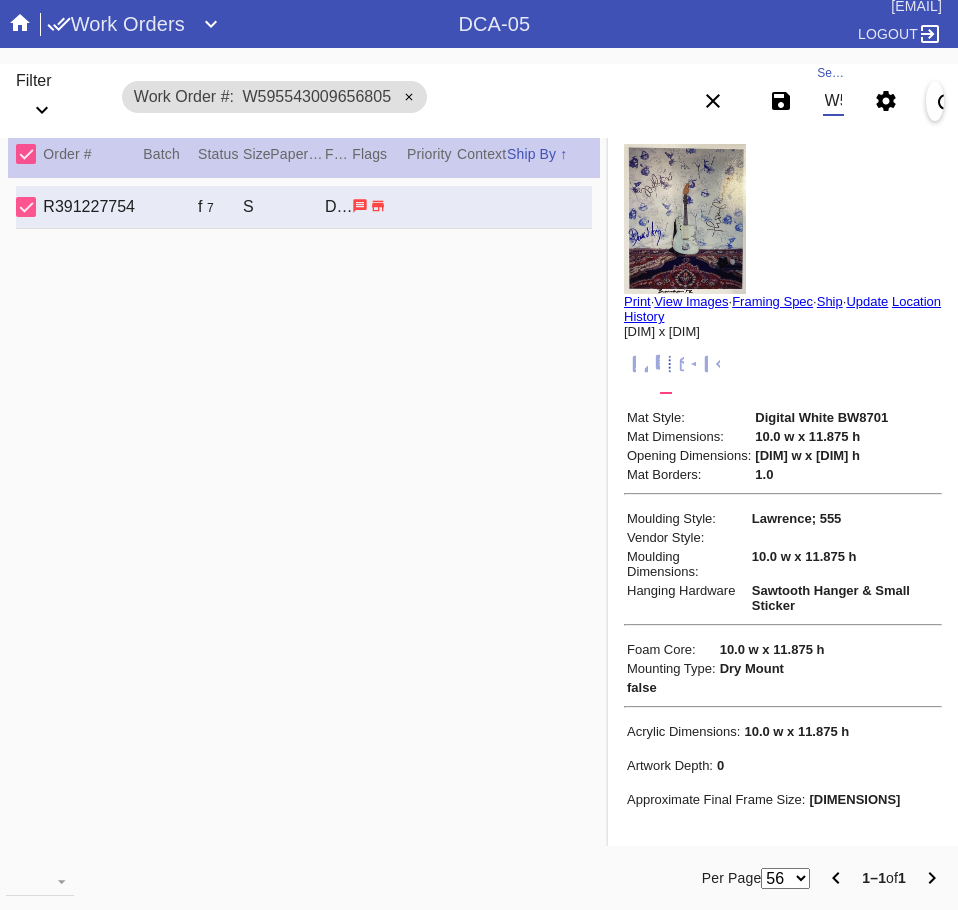 click on "W595543009656805" at bounding box center [833, 101] 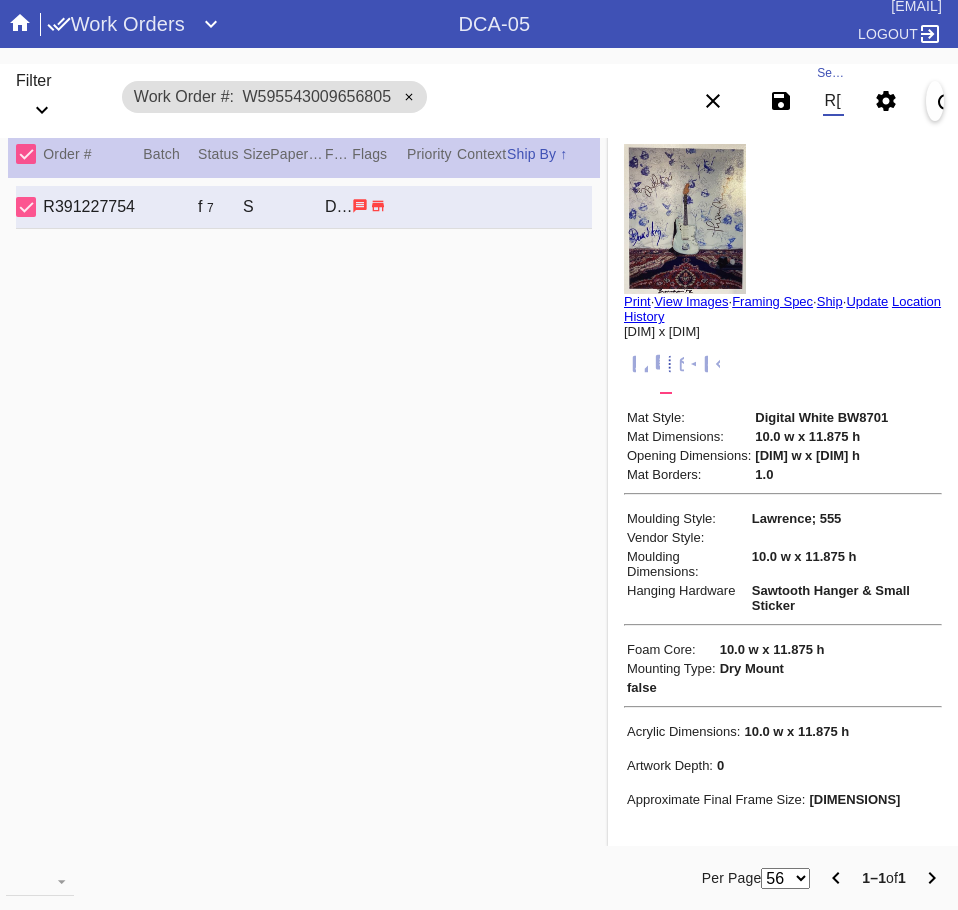scroll, scrollTop: 0, scrollLeft: 75, axis: horizontal 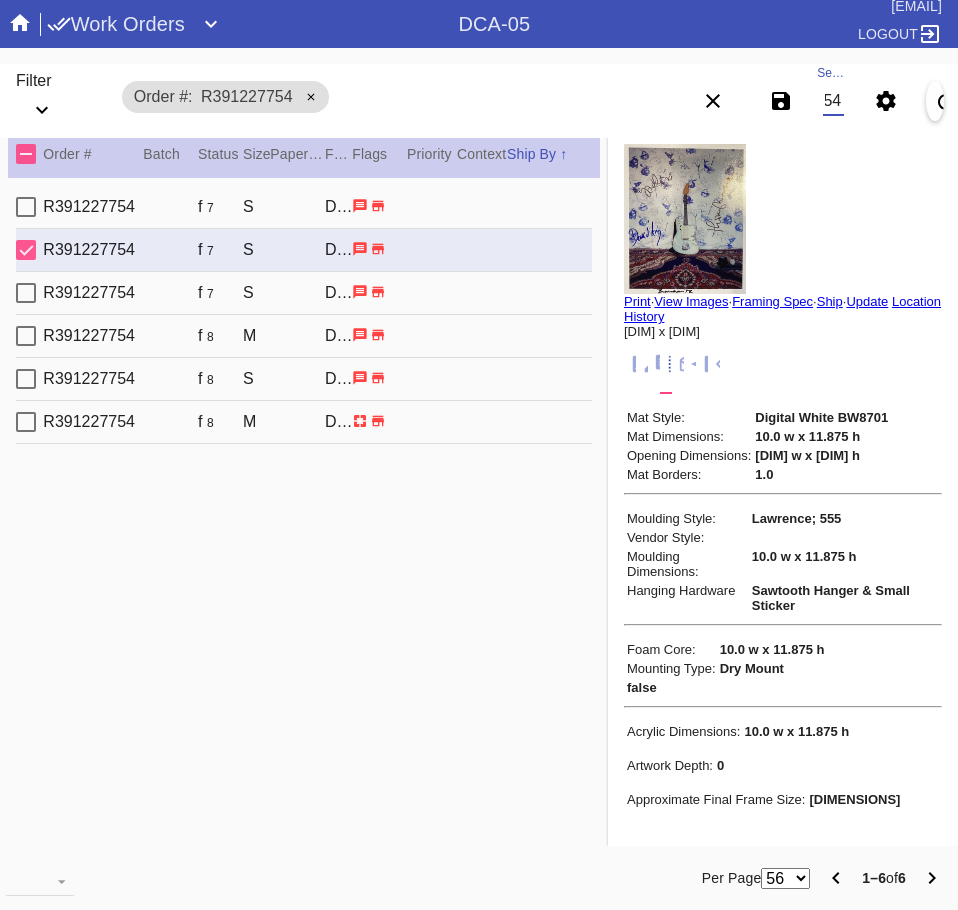 click on "f   7" at bounding box center (220, 207) 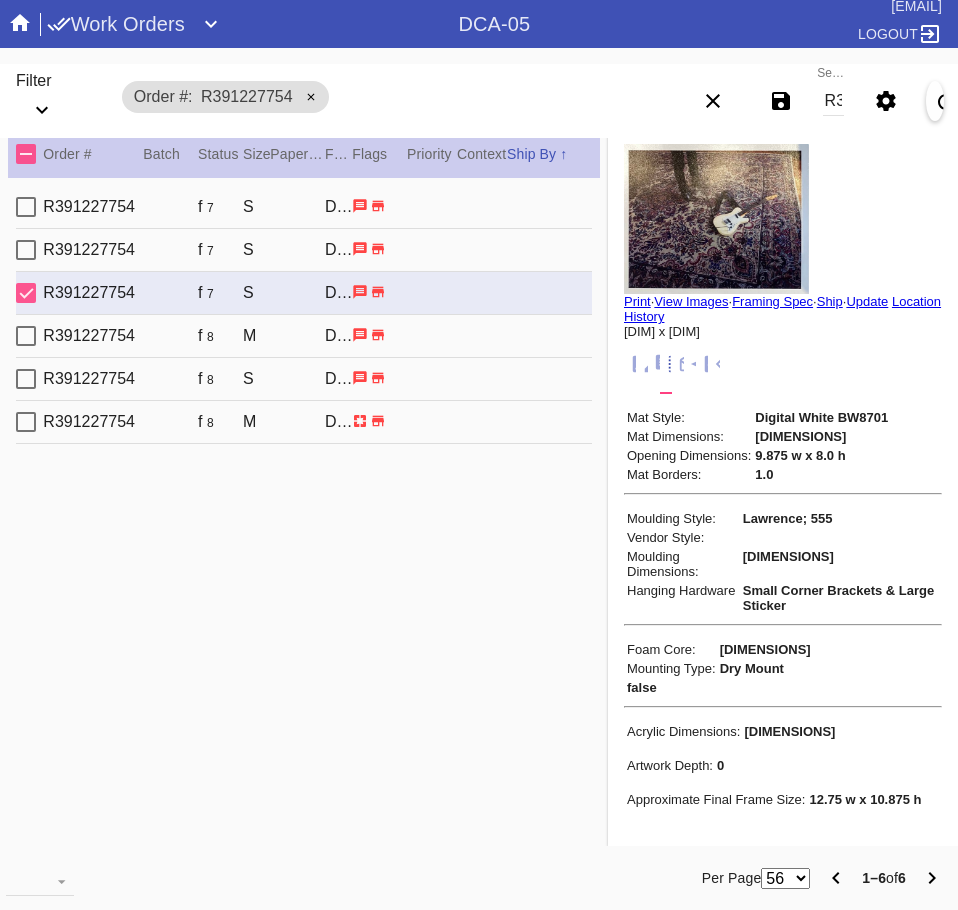 click on "f   7" at bounding box center [220, 207] 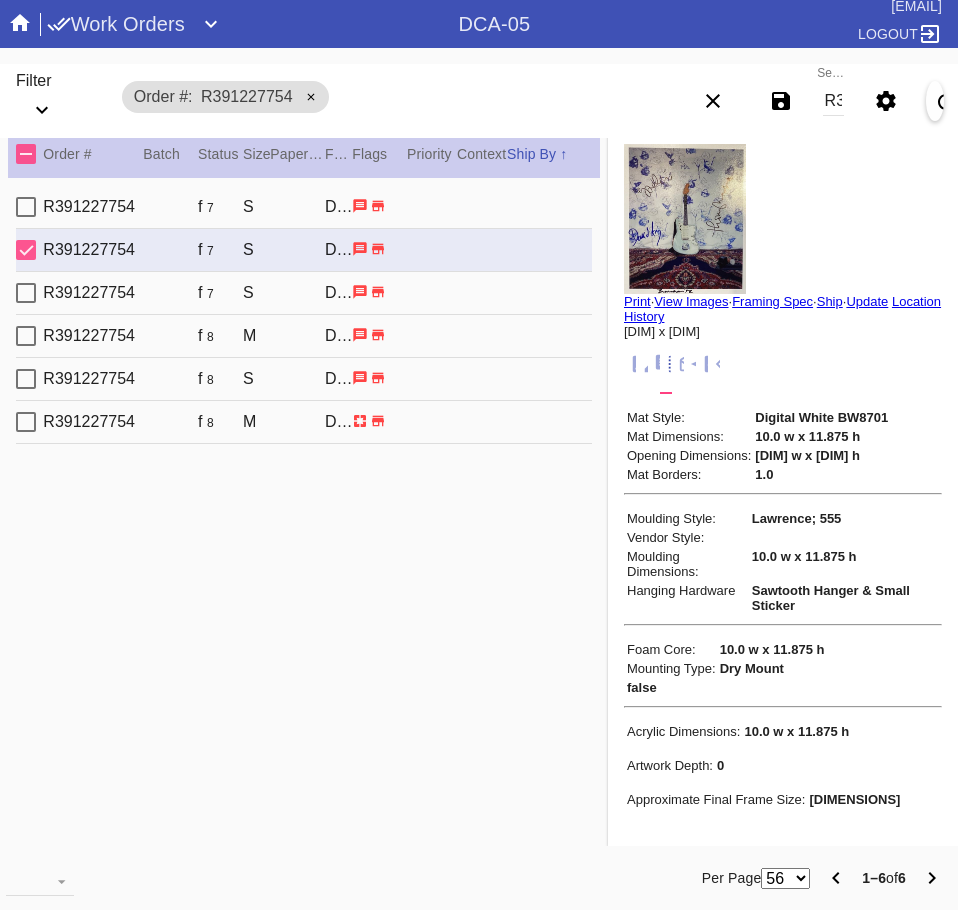 click on "R391227754 U188 f   7 S Lawrence / Digital White DCA-05 1 Courtney Weisman" at bounding box center [304, 207] 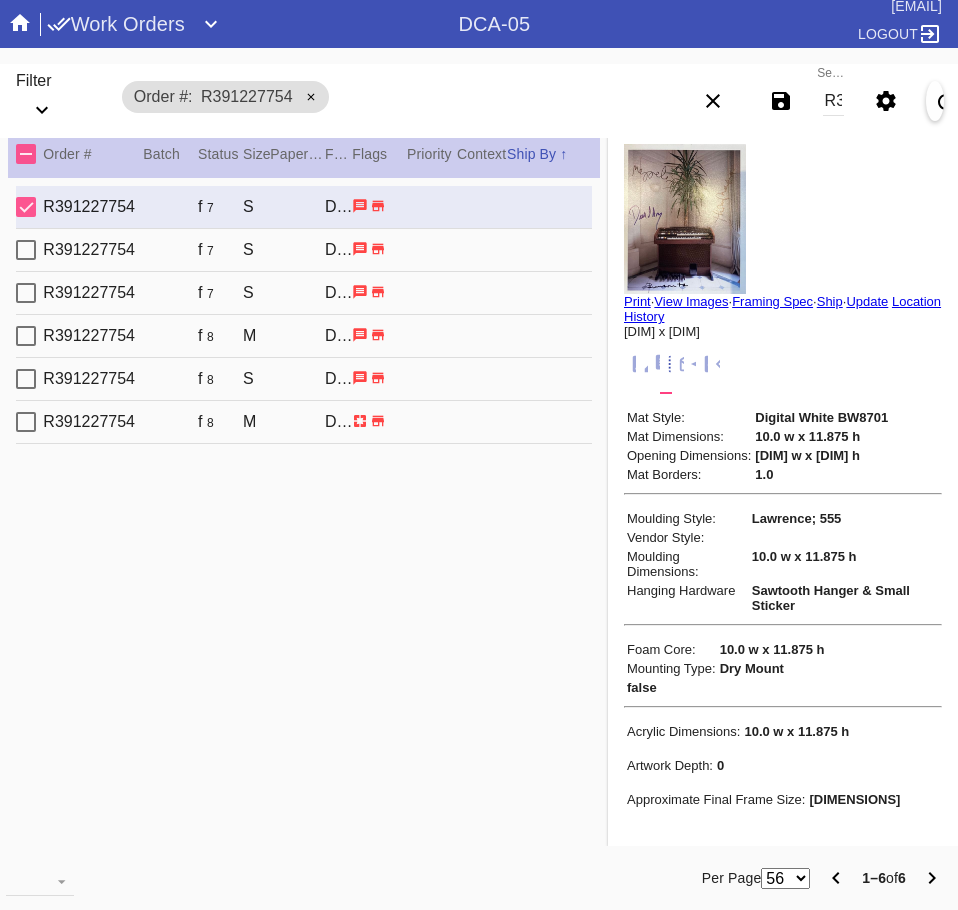 click on "f   7" at bounding box center (220, 207) 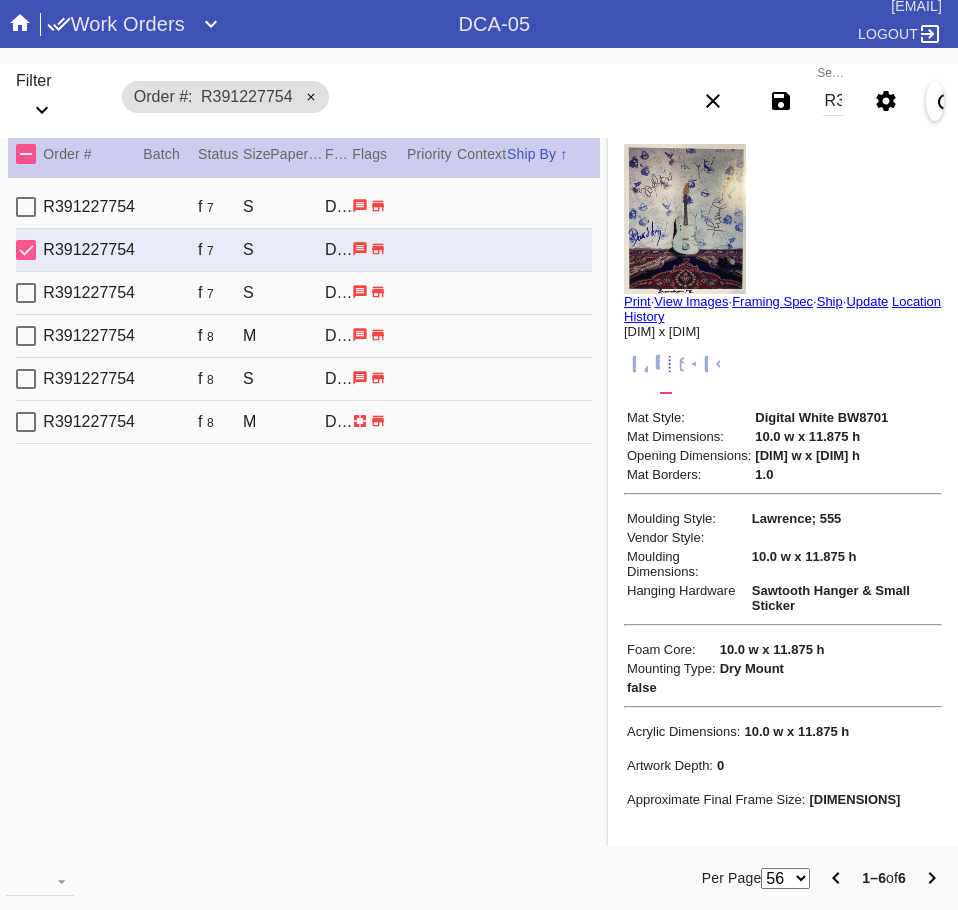 click on "R391227754" at bounding box center [833, 101] 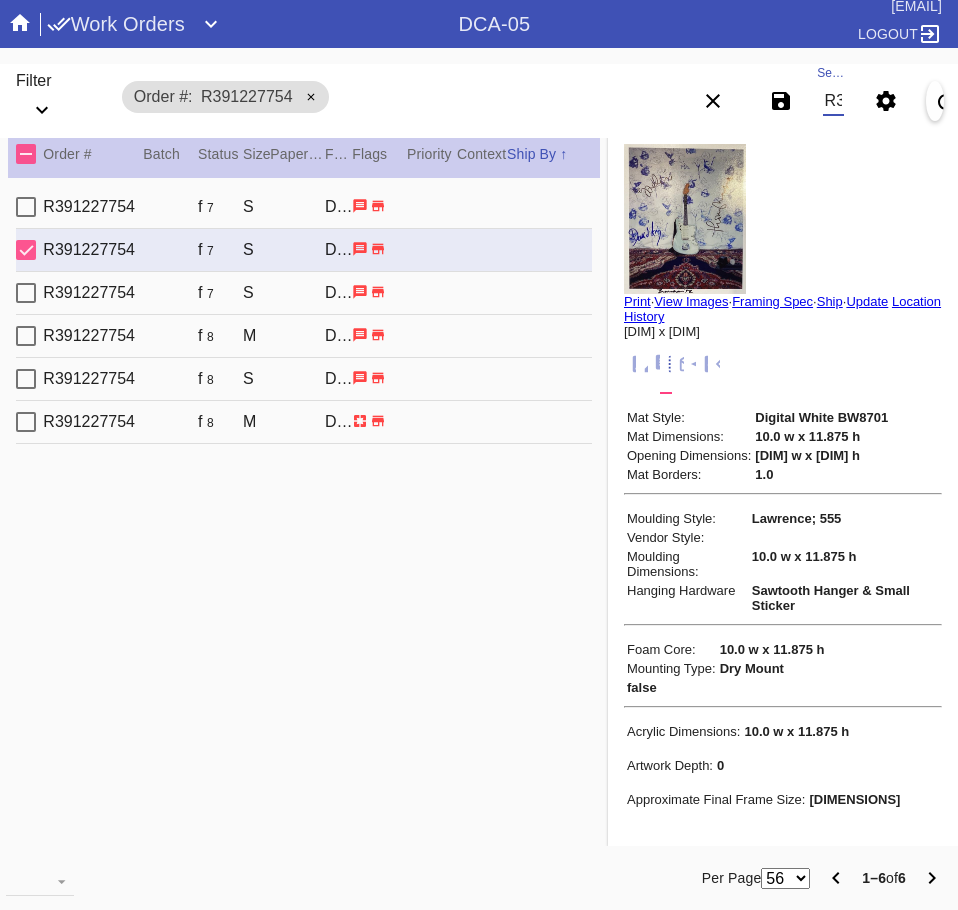 click on "R391227754" at bounding box center (833, 101) 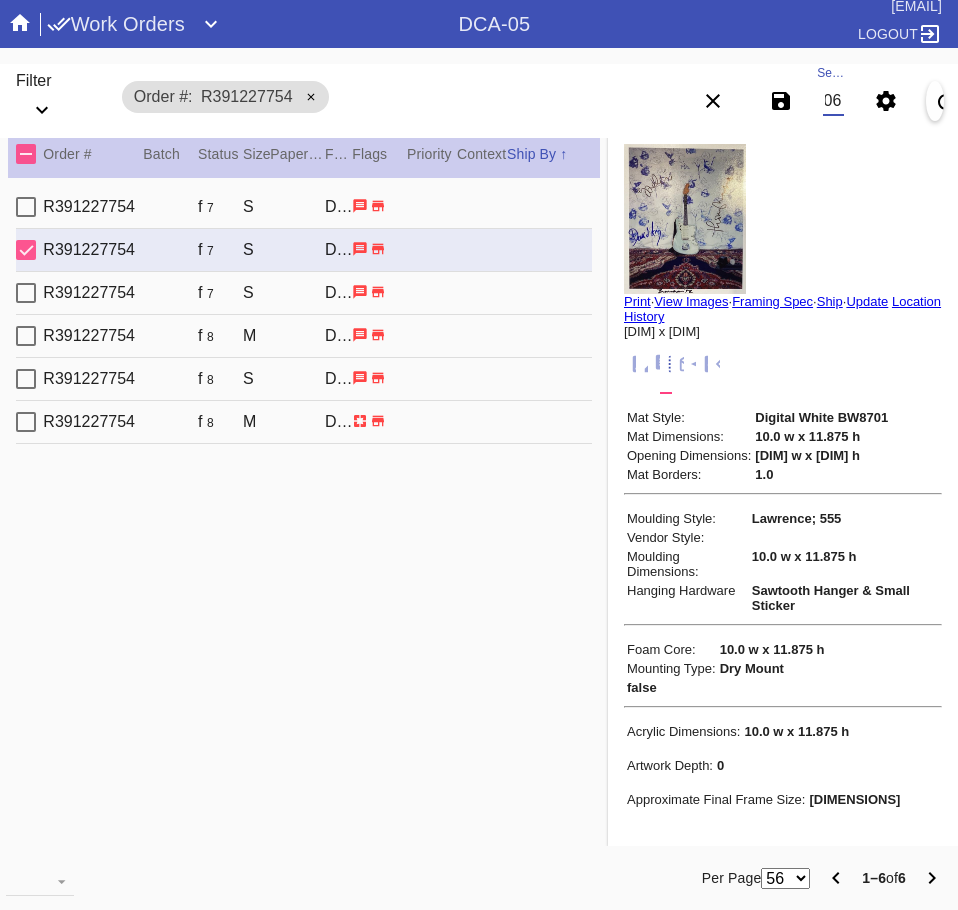 scroll, scrollTop: 0, scrollLeft: 132, axis: horizontal 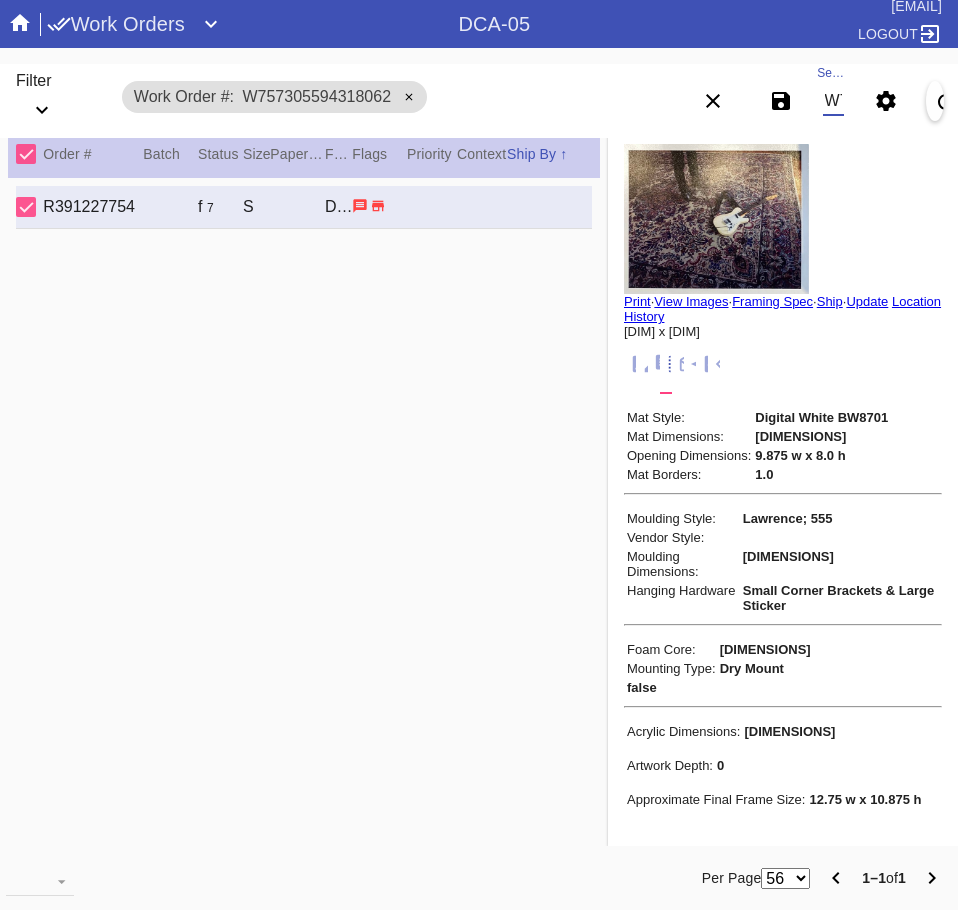 click on "W757305594318062" at bounding box center [833, 101] 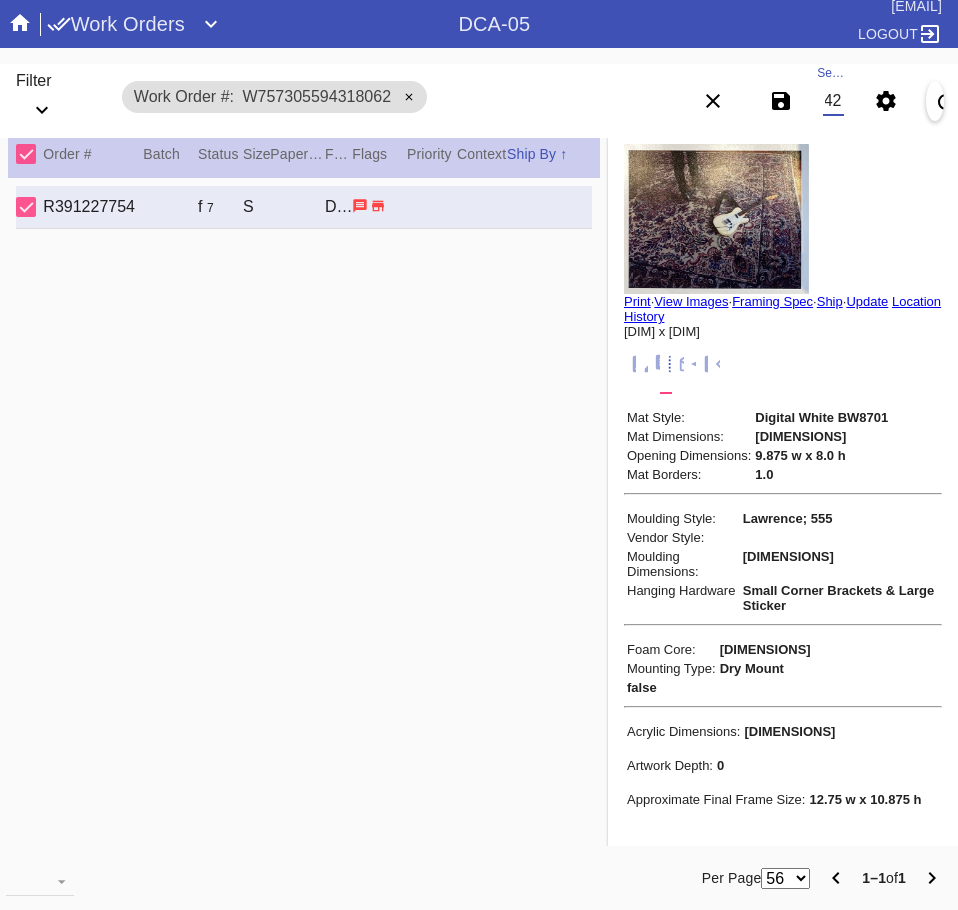 scroll, scrollTop: 0, scrollLeft: 75, axis: horizontal 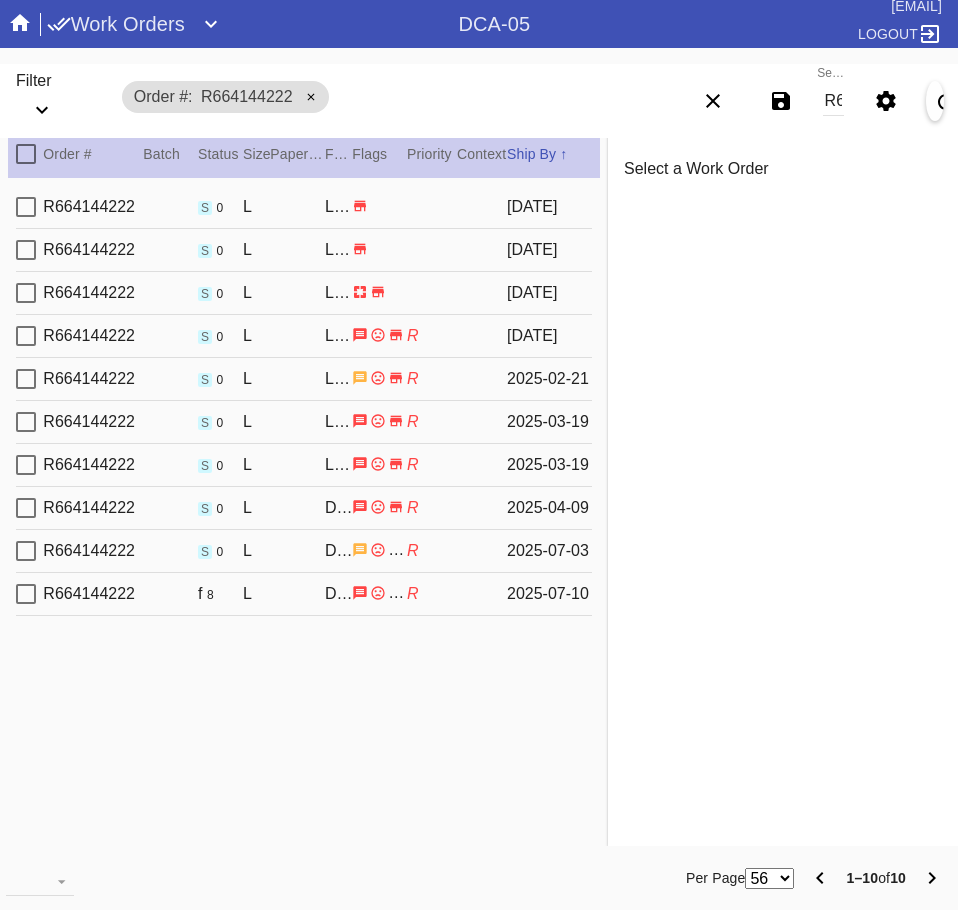 click on "L" at bounding box center (256, 207) 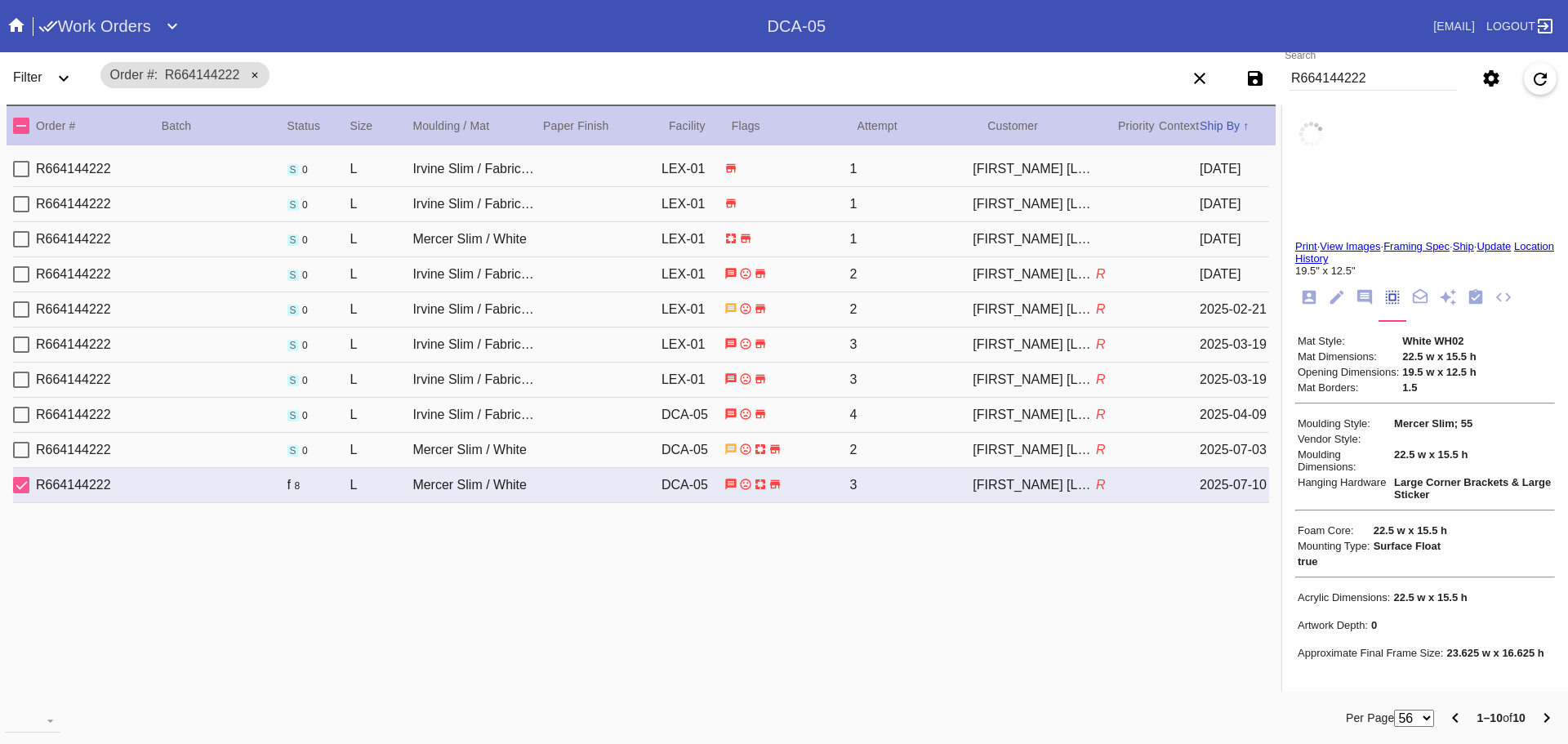 click on "R664144222 U1525 s   0 L Mercer Slim / White DCA-05 2 Leanna Yip
R
2025-07-03" at bounding box center [641, 450] 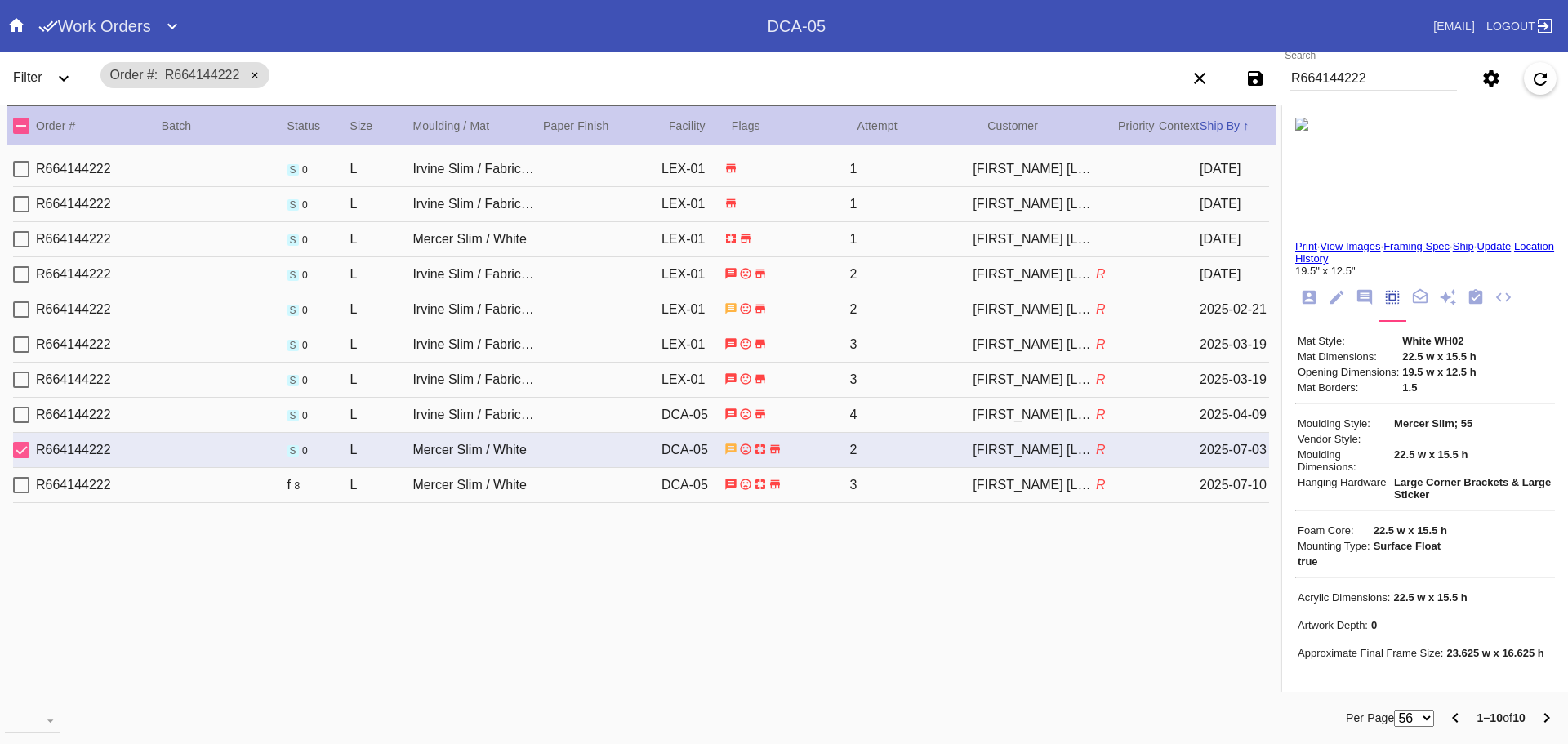 click on "R664144222 S1201 f   8 L Mercer Slim / White DCA-05 3 Leanna Yip
R
2025-07-10" at bounding box center [641, 485] 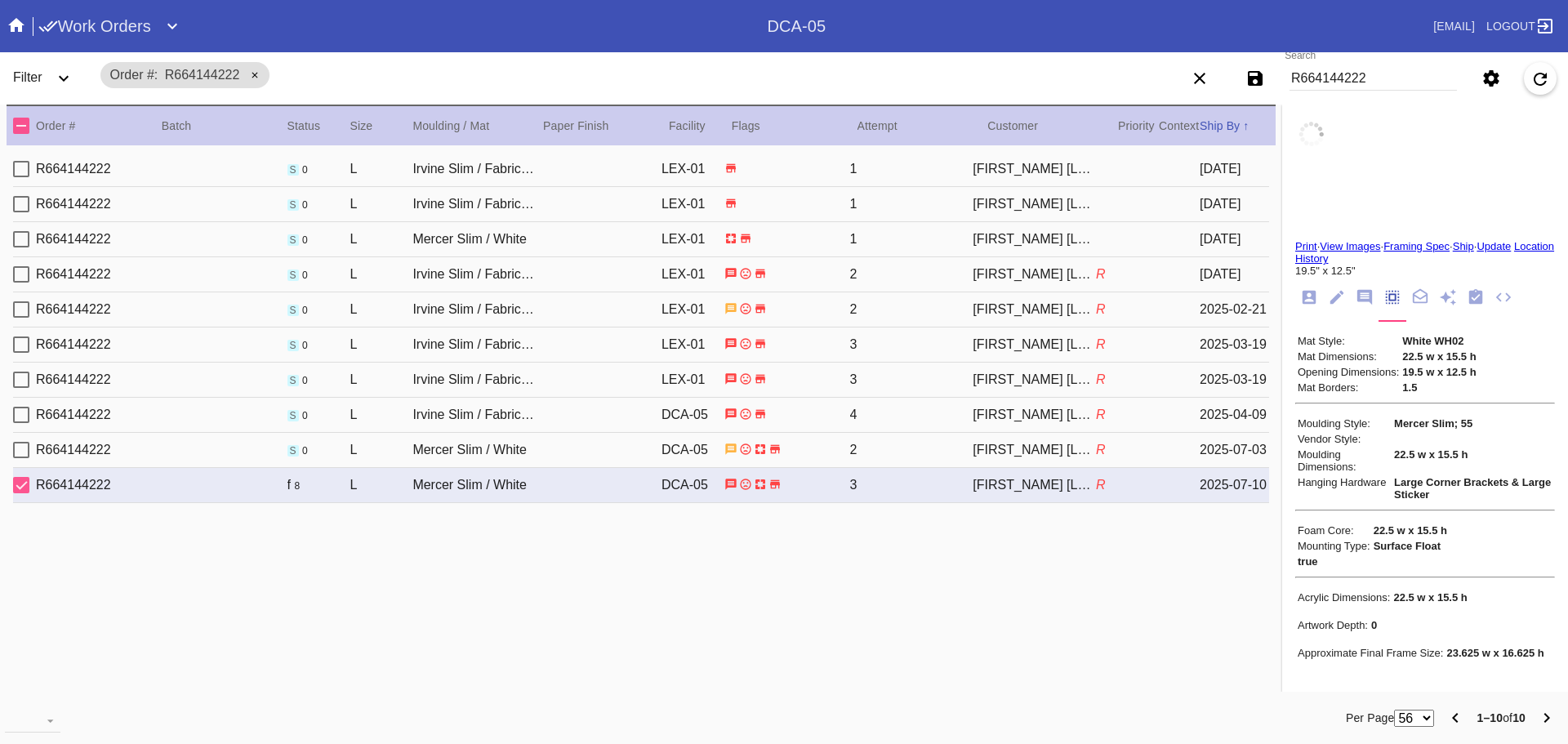 click on "R664144222 U1525 s   0 L Mercer Slim / White DCA-05 2 Leanna Yip
R
2025-07-03" at bounding box center [641, 450] 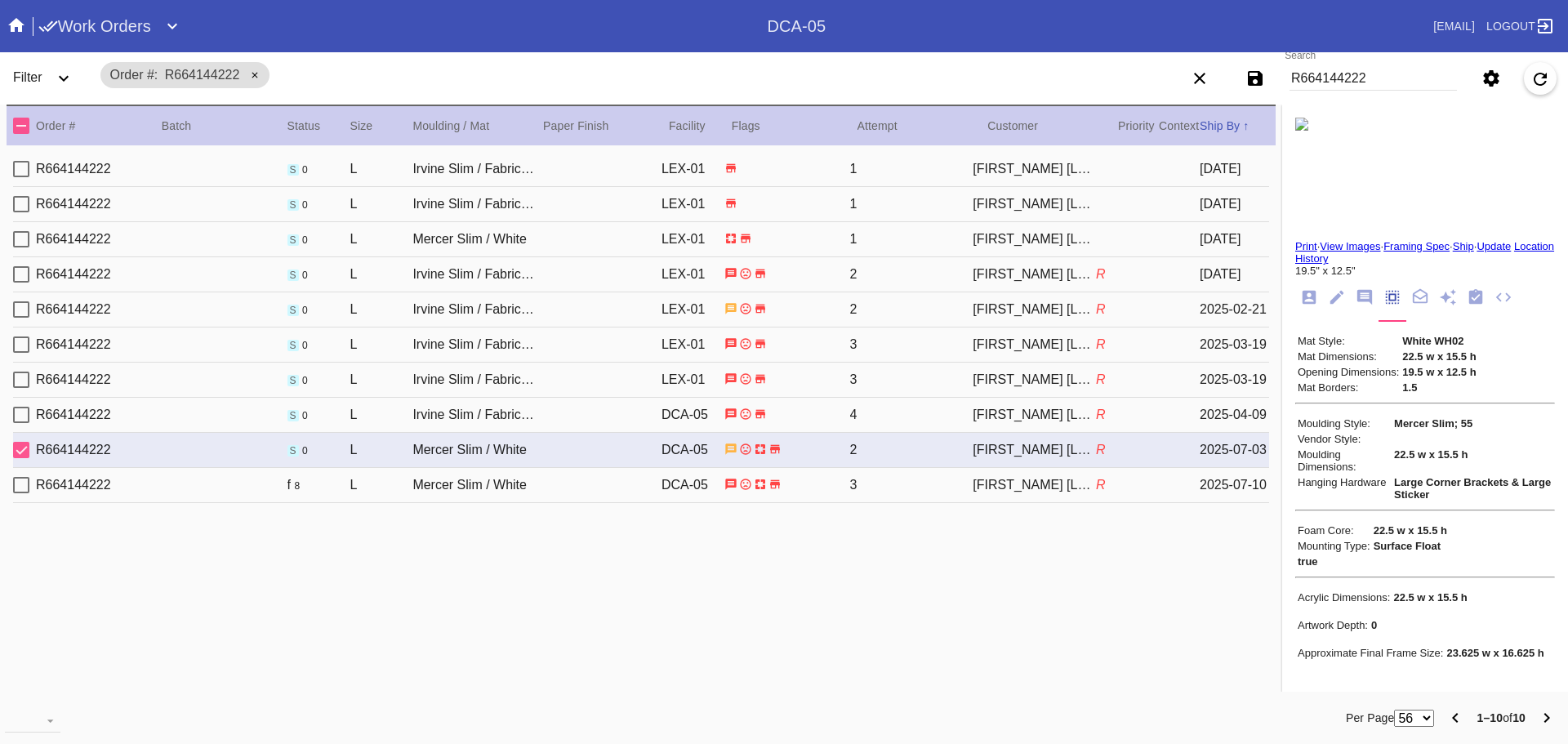 click at bounding box center (1365, 297) 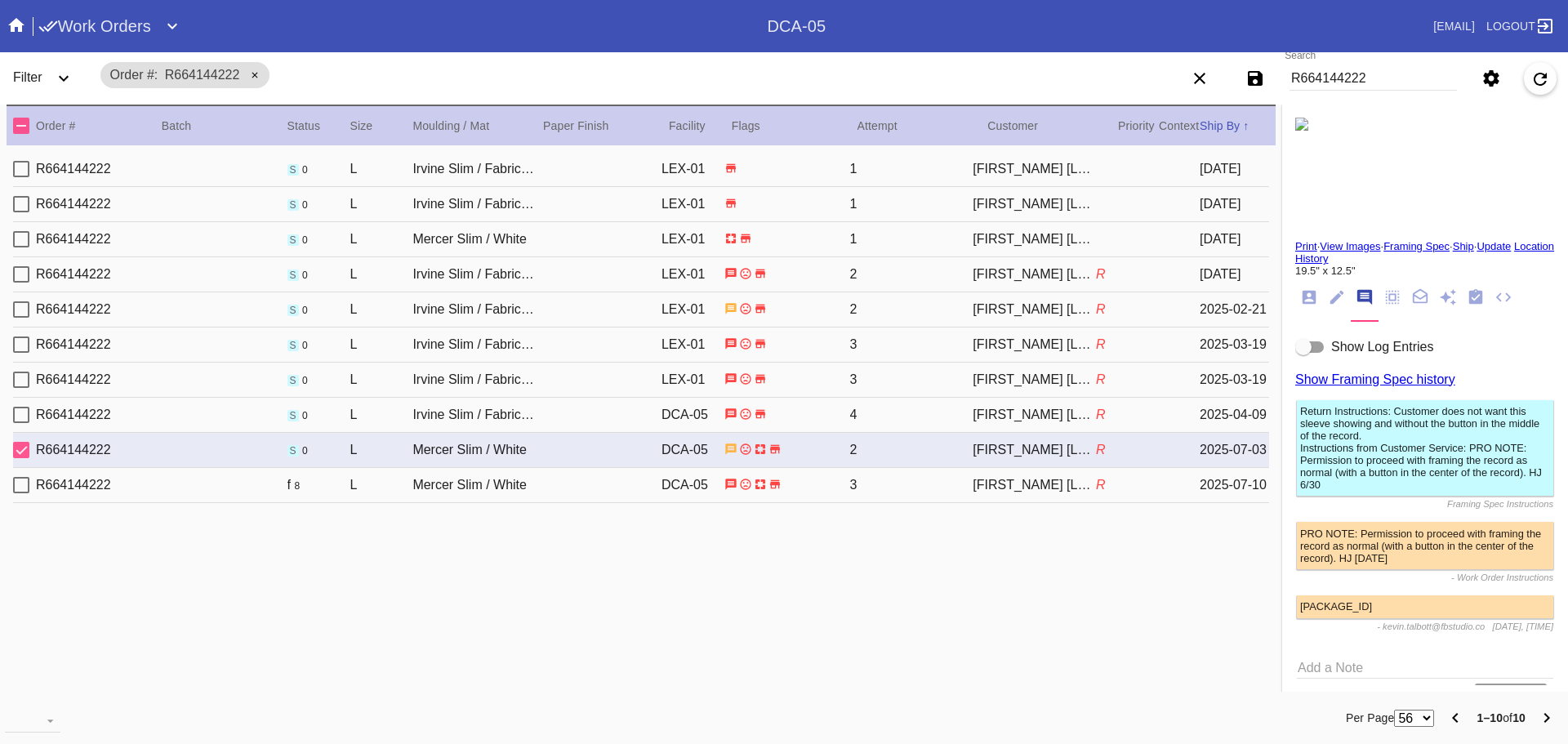 click at bounding box center (1310, 347) 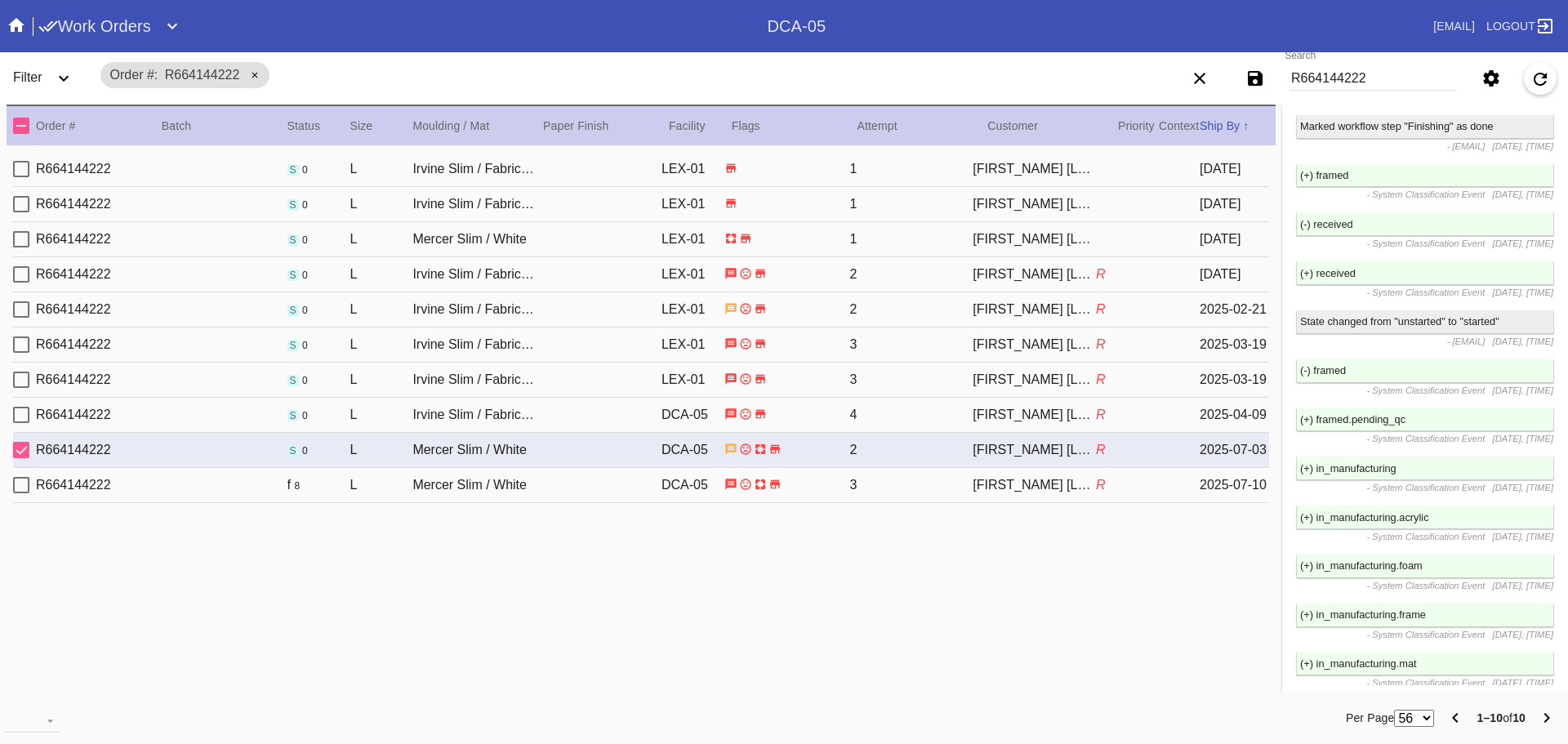 scroll, scrollTop: 3185, scrollLeft: 0, axis: vertical 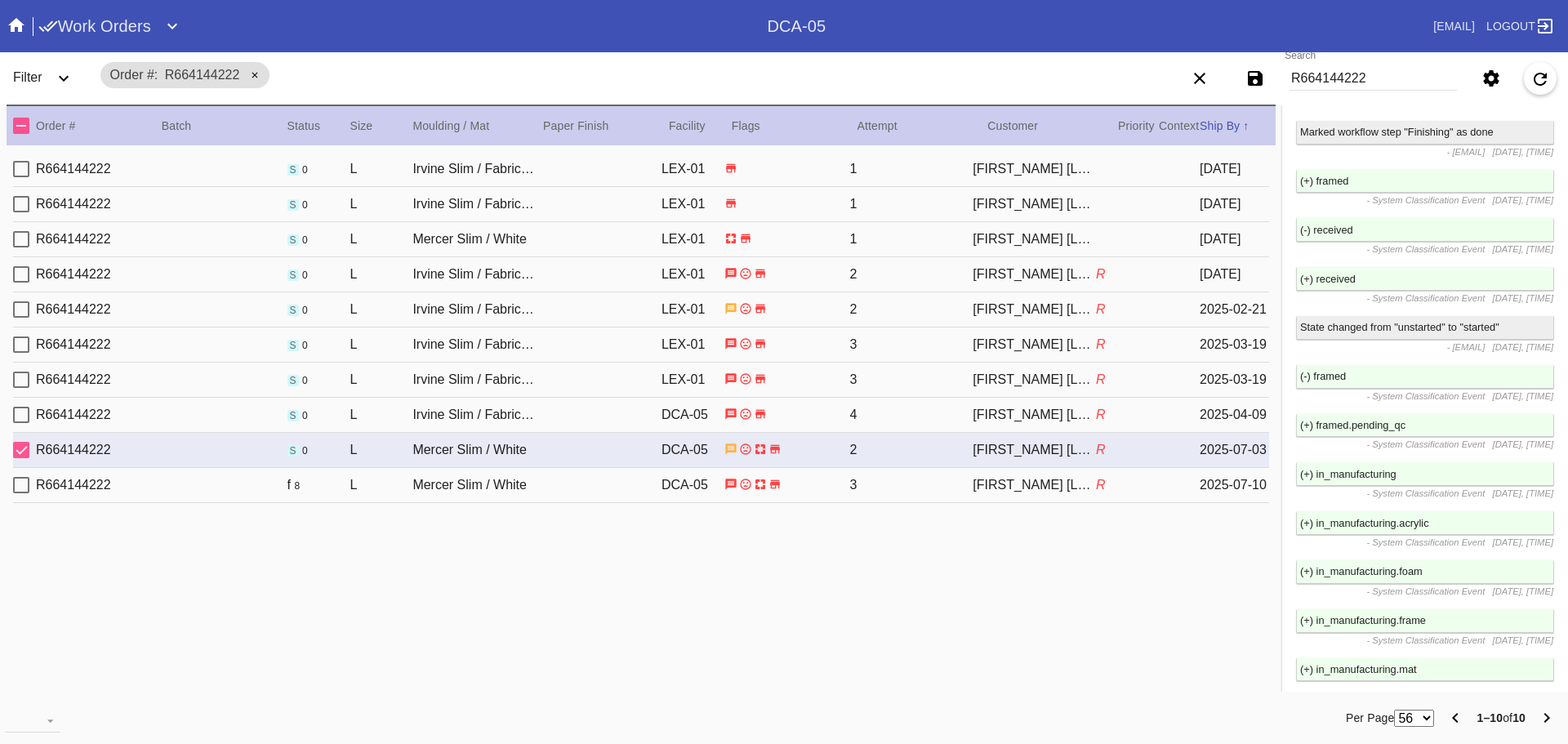 click on "R664144222 R924 s   0 L Irvine Slim / Fabric White DCA-05 4 Leanna Yip
R
2025-04-09" at bounding box center [641, 415] 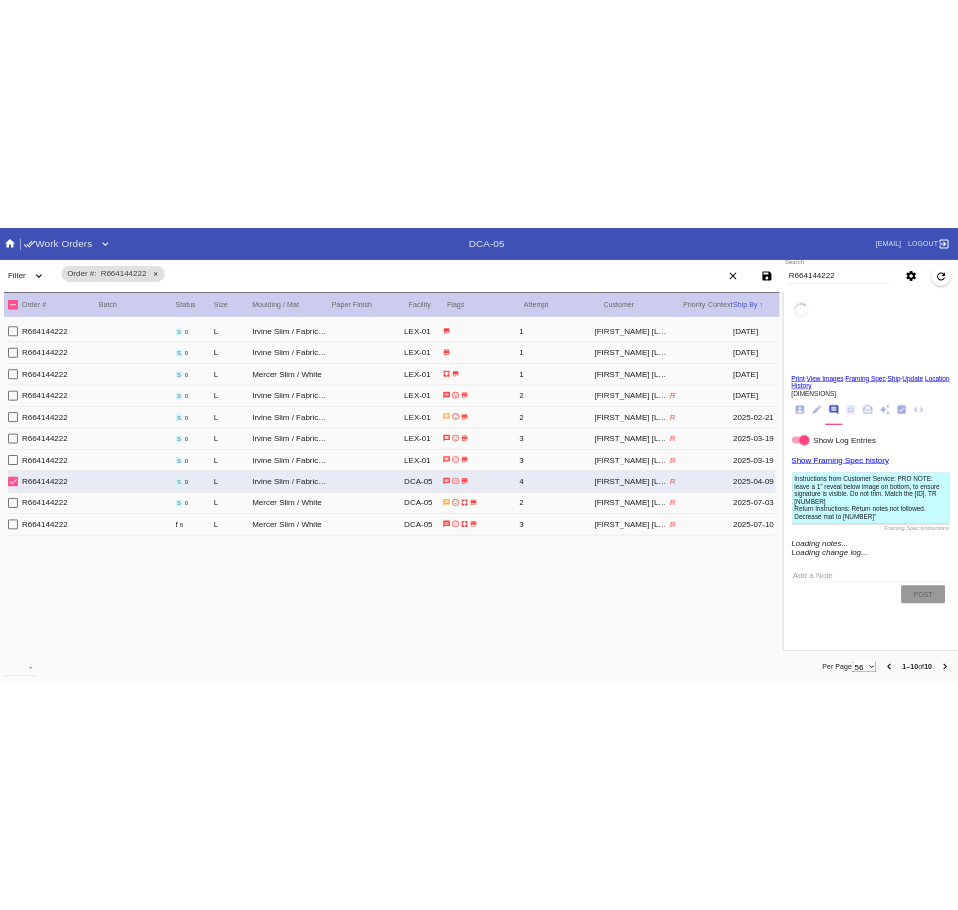 scroll, scrollTop: 0, scrollLeft: 0, axis: both 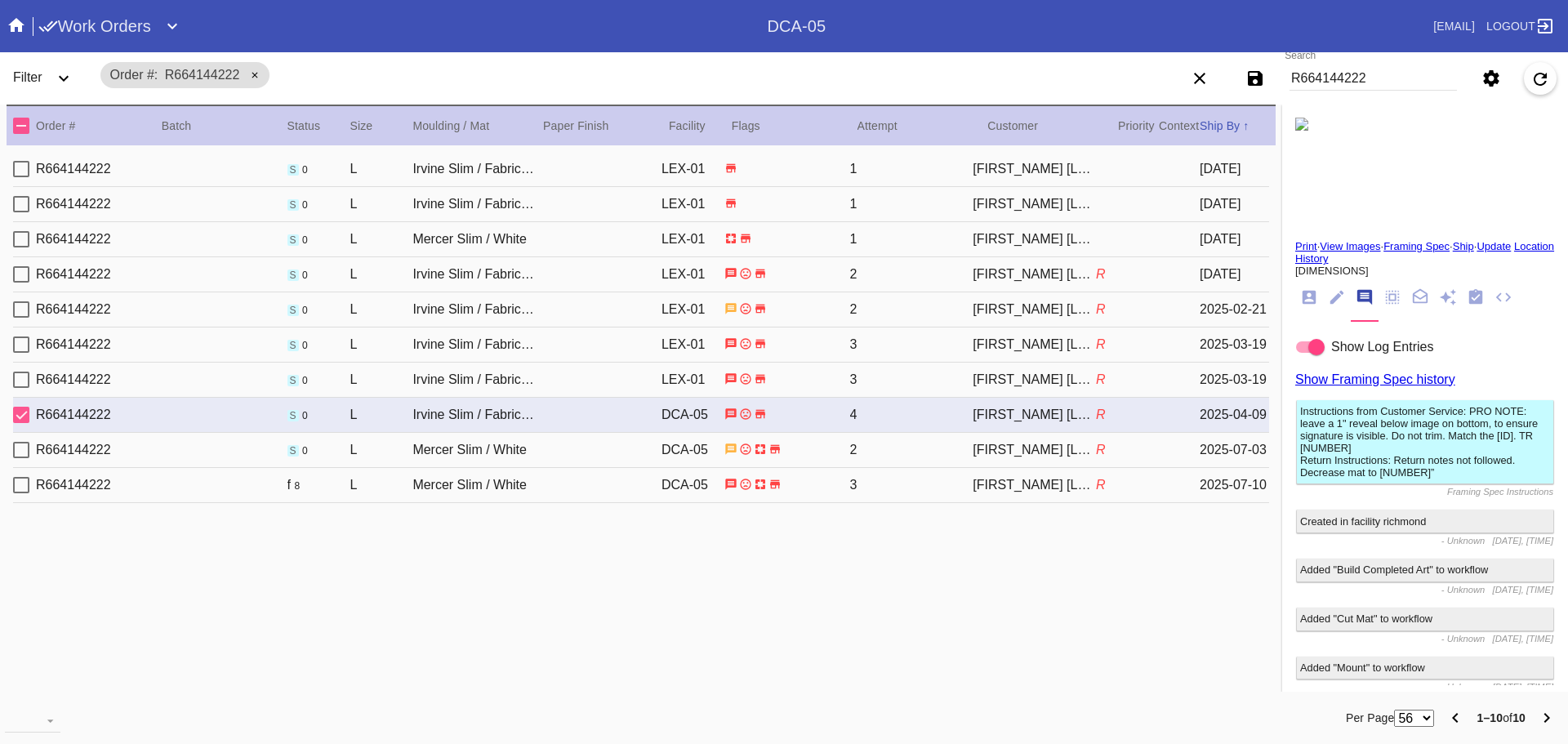 click on "3" at bounding box center [911, 169] 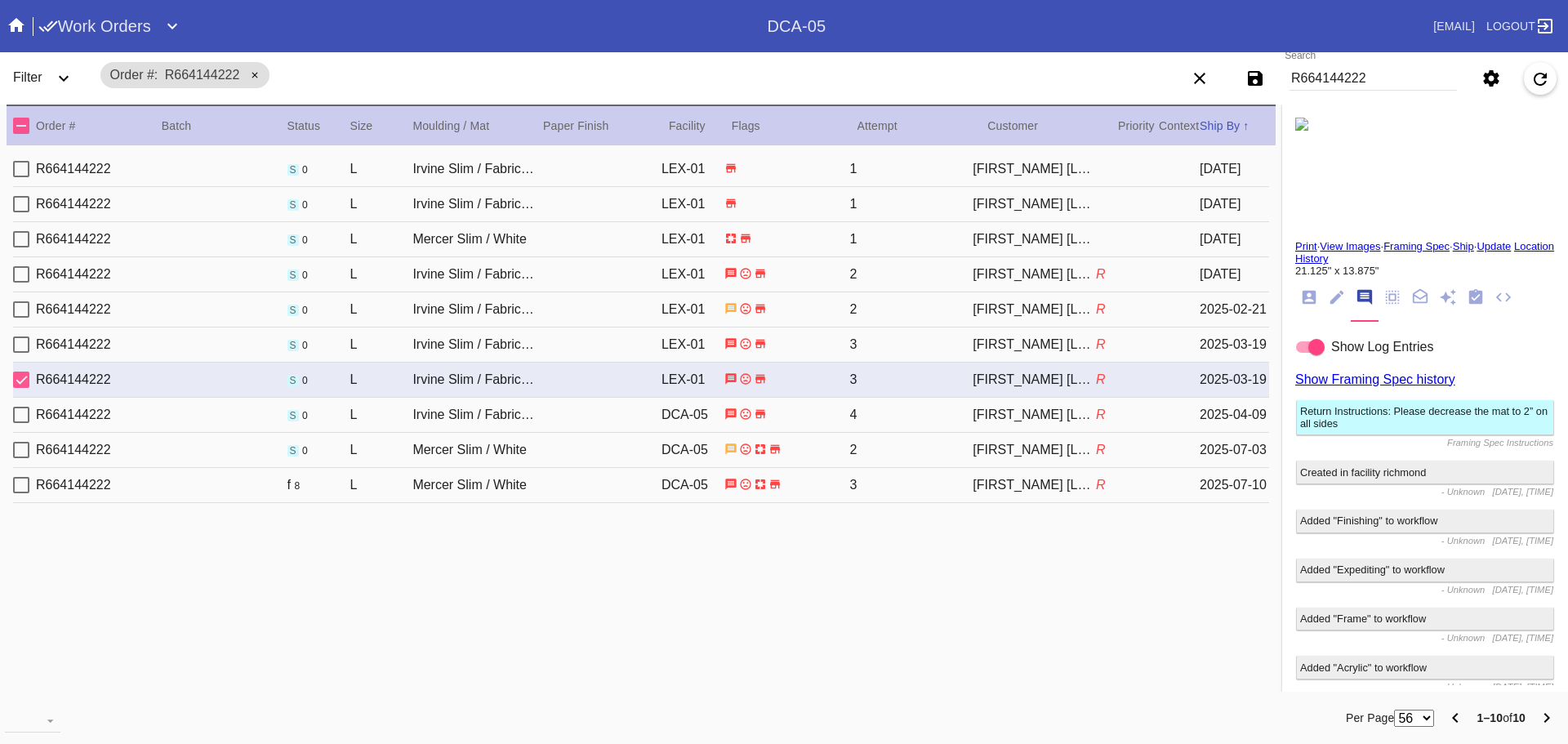 click on "2" at bounding box center [911, 169] 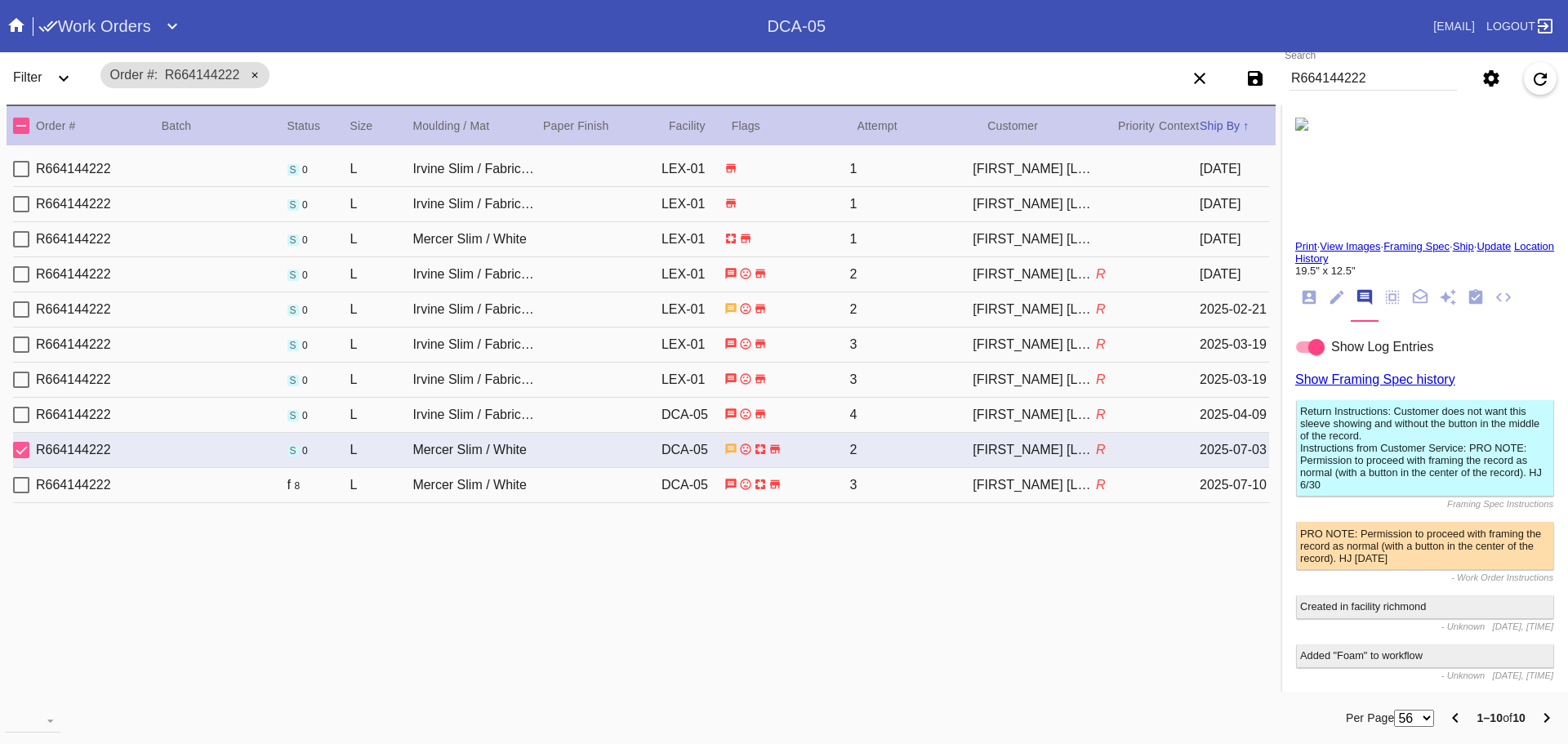 click on "3" at bounding box center [911, 169] 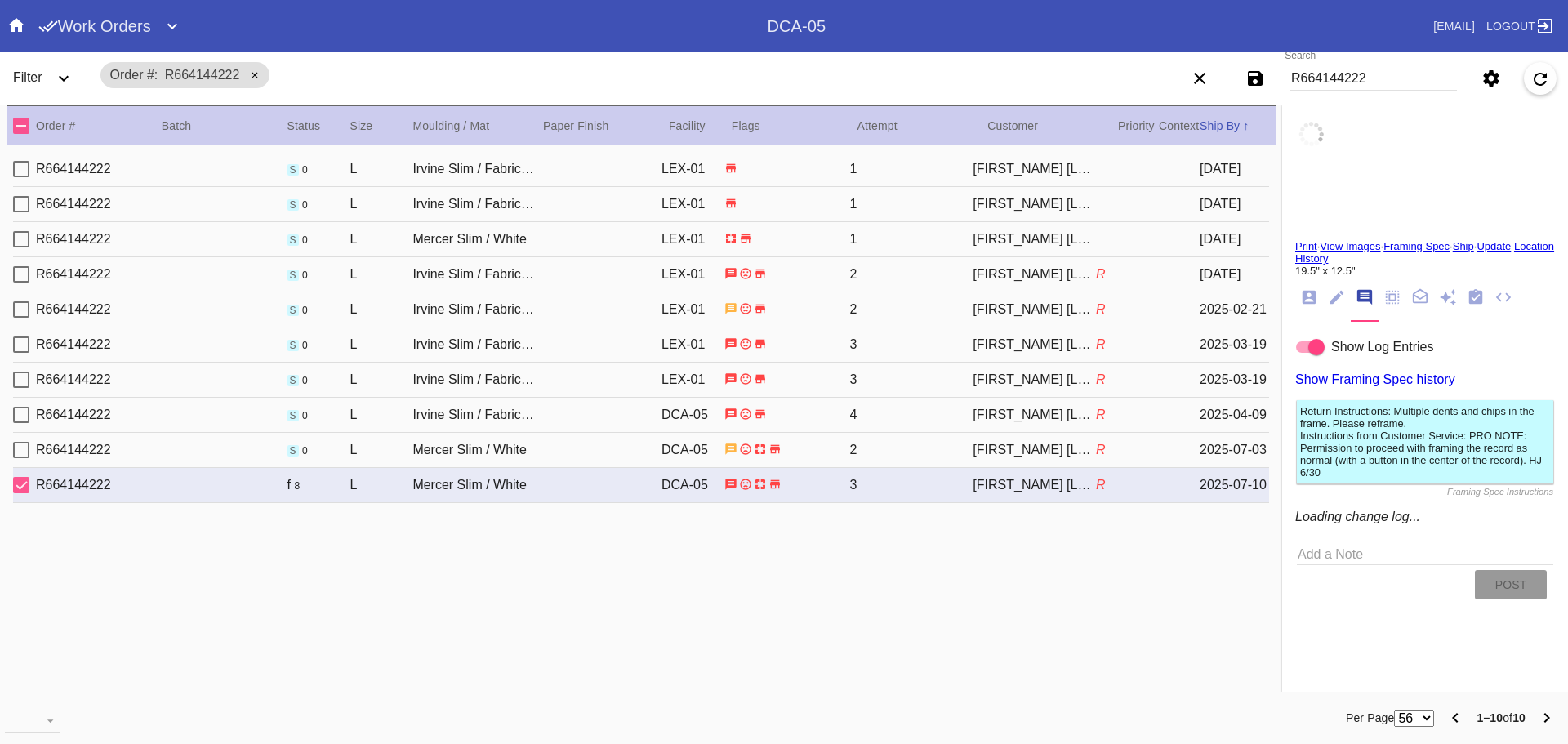 click on "R664144222 U1525 s   0 L Mercer Slim / White DCA-05 2 Leanna Yip
R
2025-07-03" at bounding box center (641, 450) 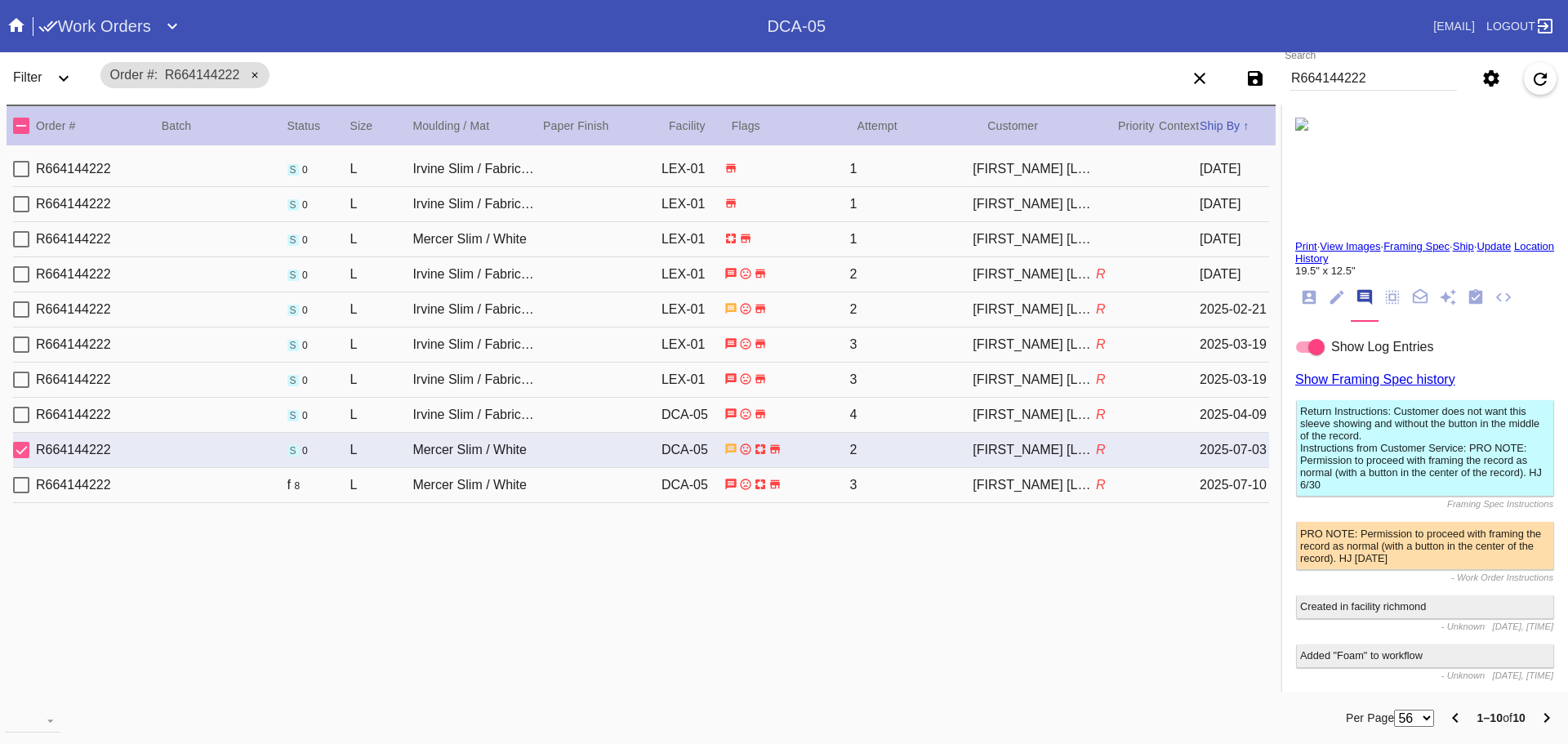 click on "3" at bounding box center [911, 169] 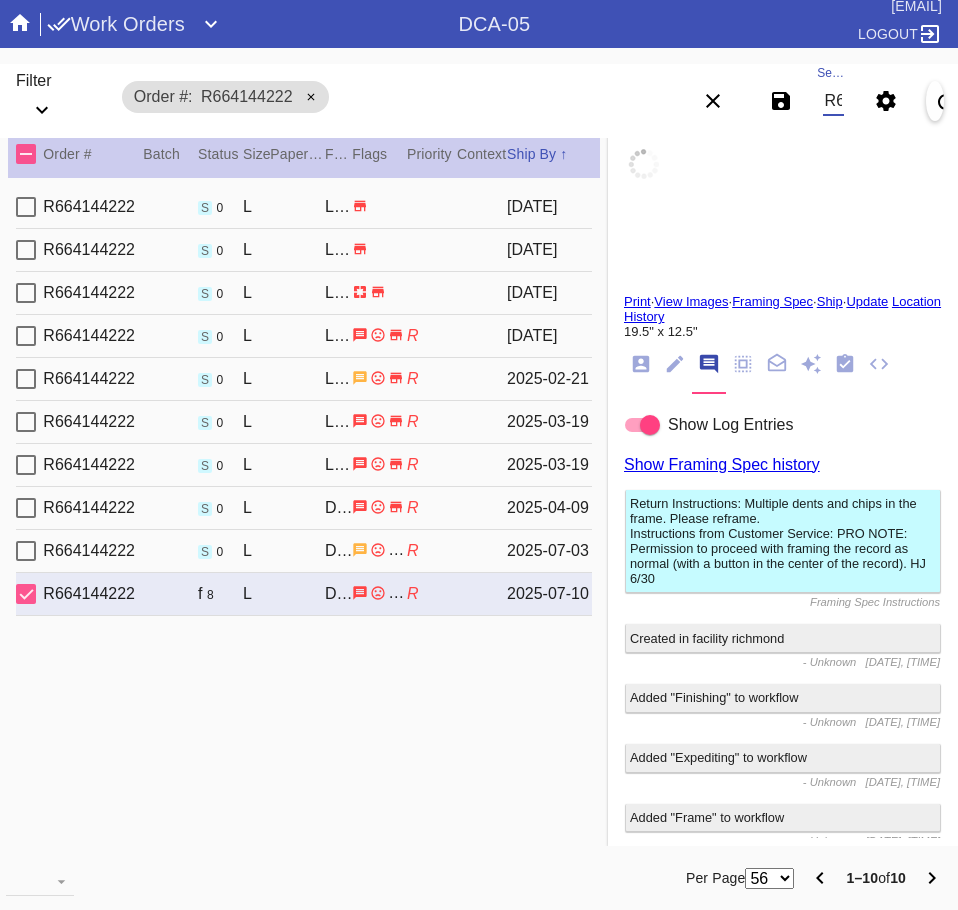 click on "R664144222" at bounding box center (833, 101) 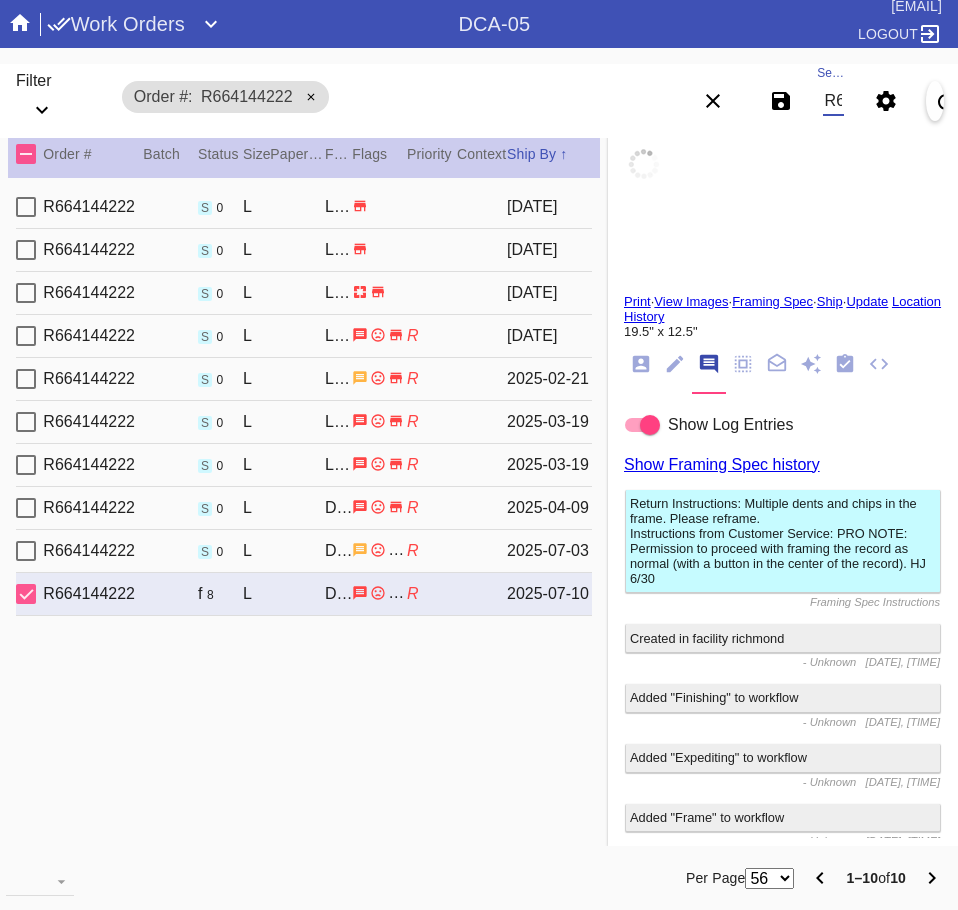 click on "R664144222" at bounding box center (833, 101) 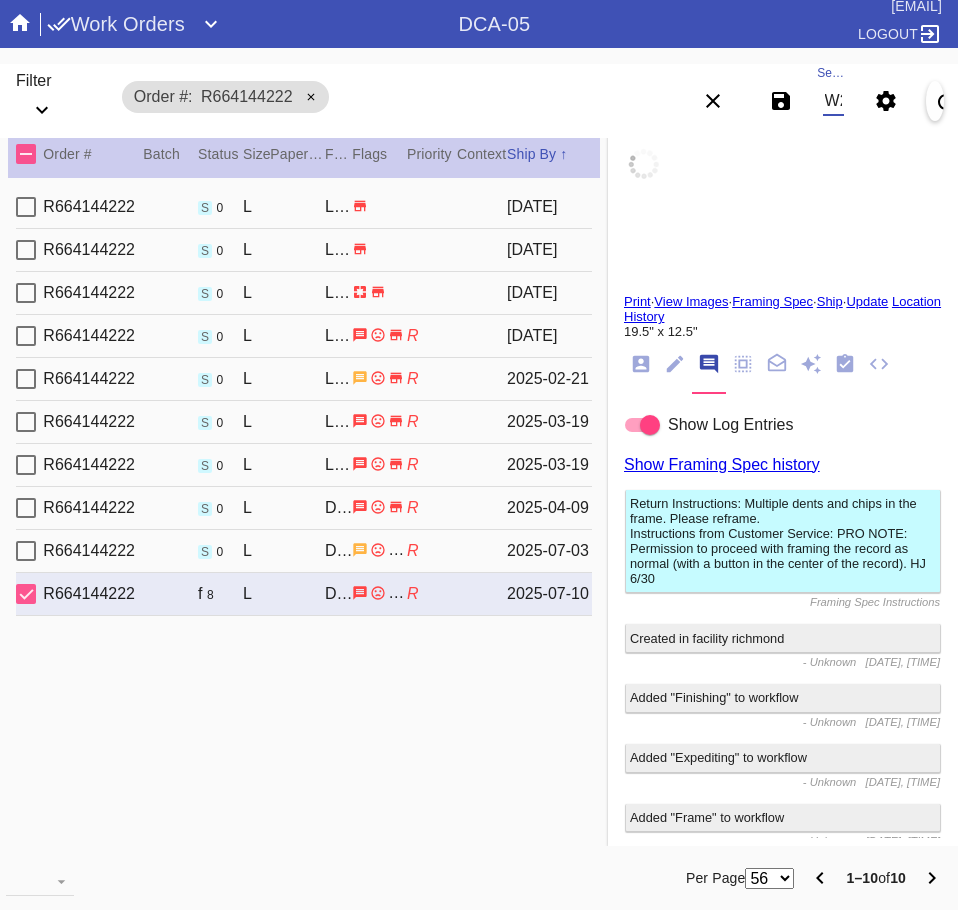 scroll, scrollTop: 0, scrollLeft: 130, axis: horizontal 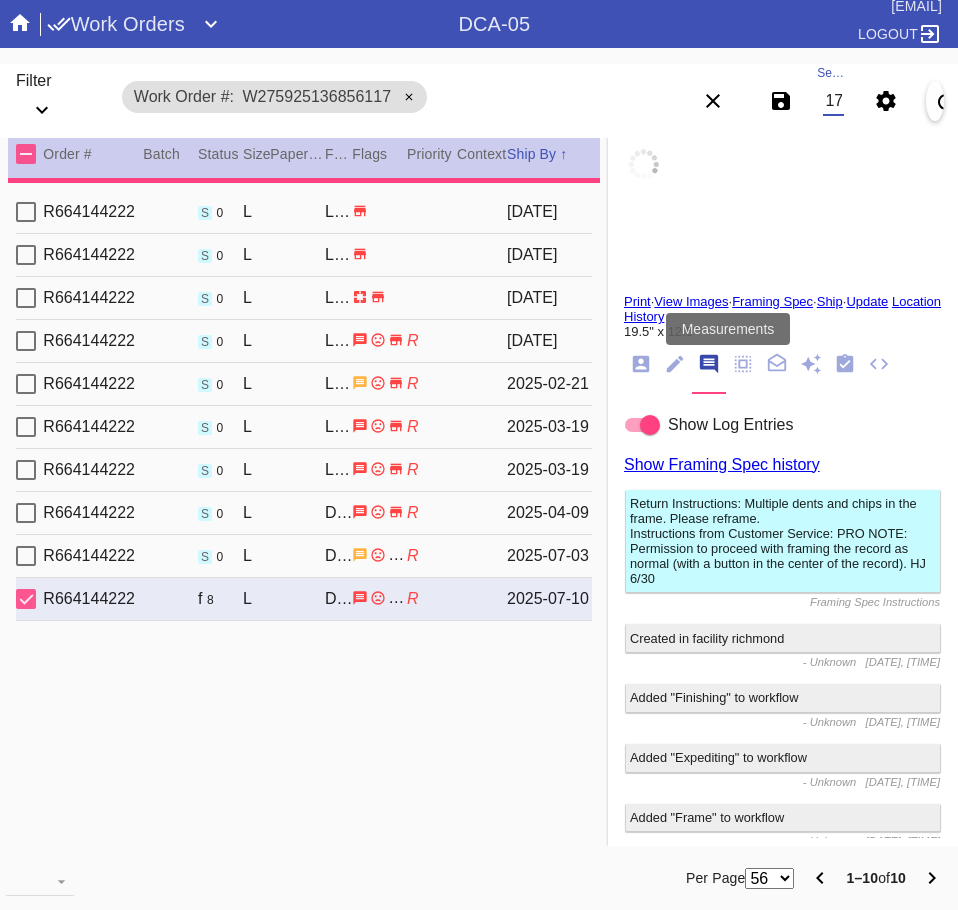 click at bounding box center (743, 364) 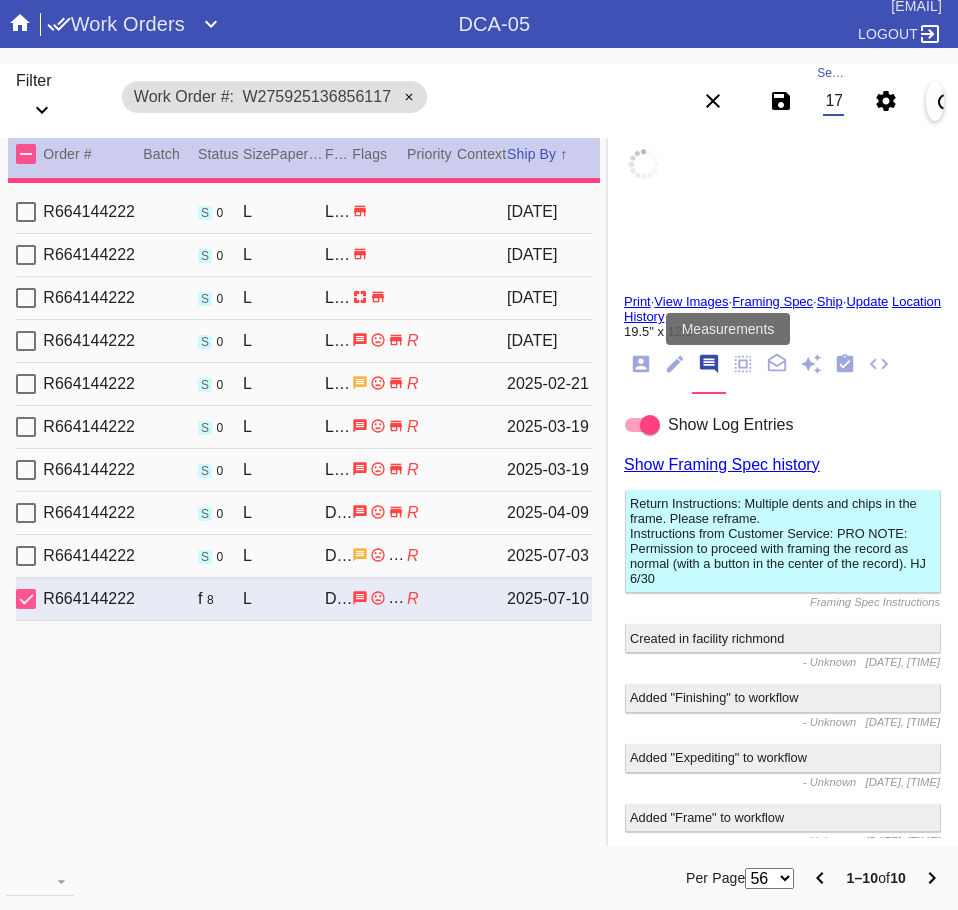 scroll, scrollTop: 0, scrollLeft: 0, axis: both 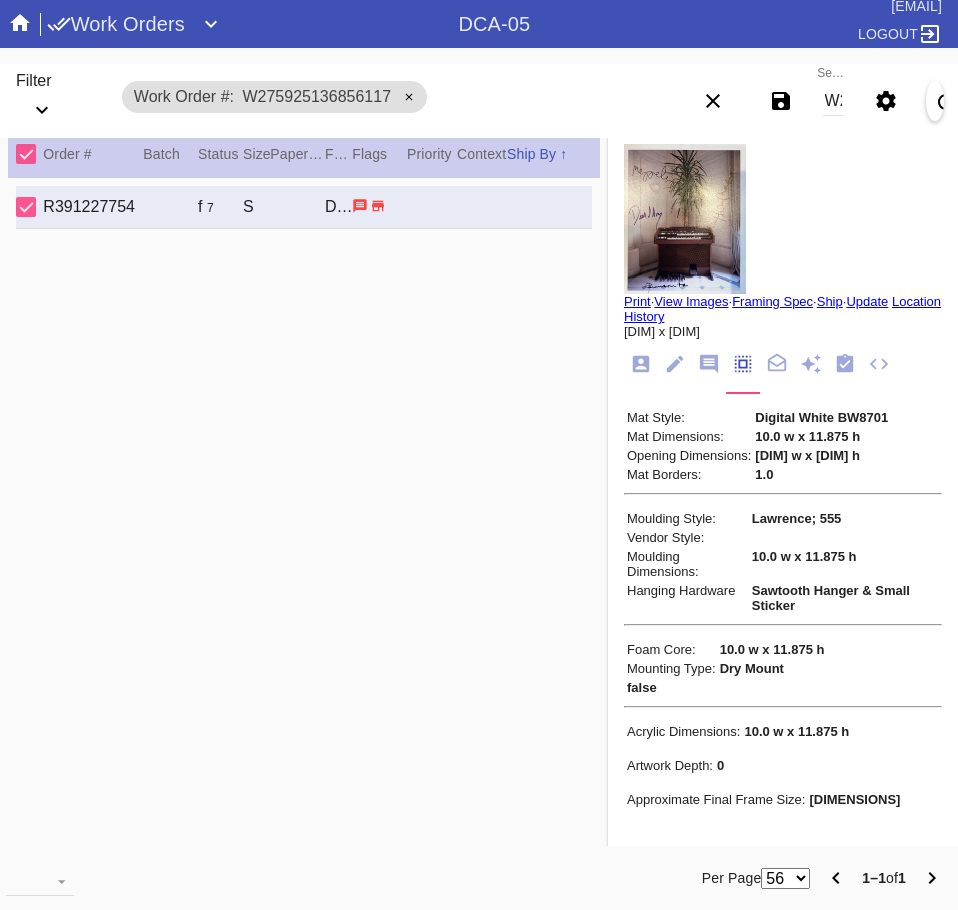 click on "W275925136856117" at bounding box center (833, 101) 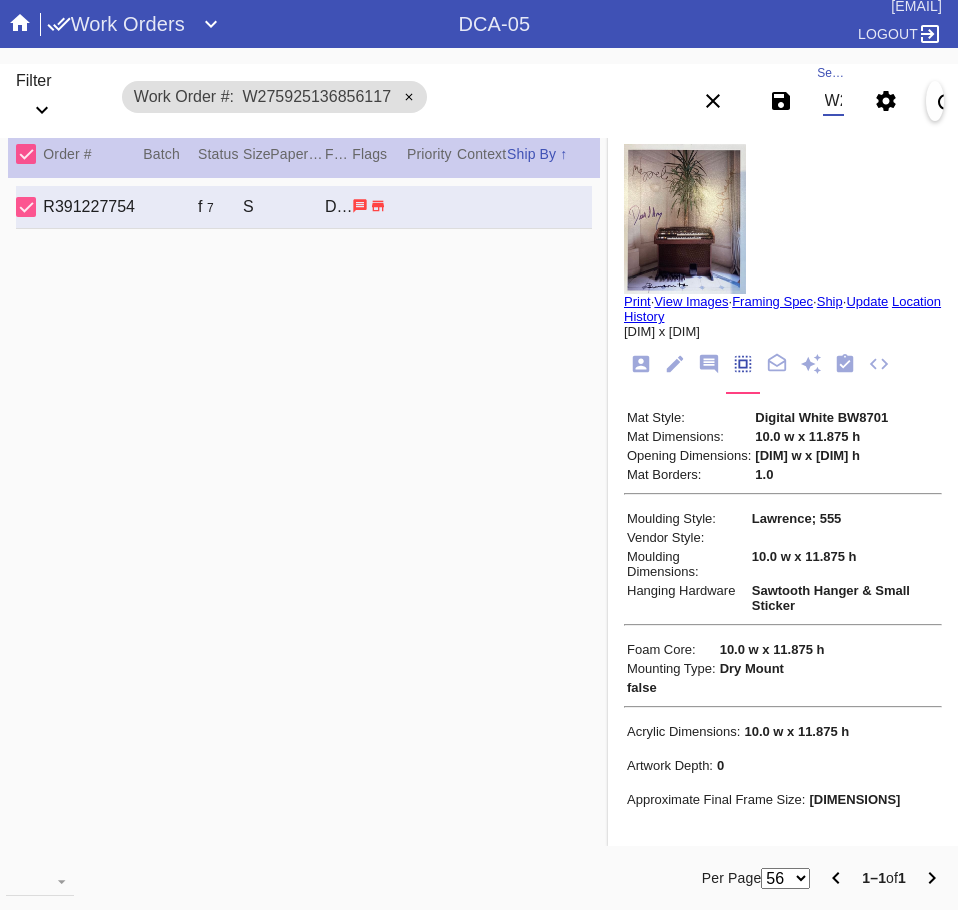 click on "W275925136856117" at bounding box center [833, 101] 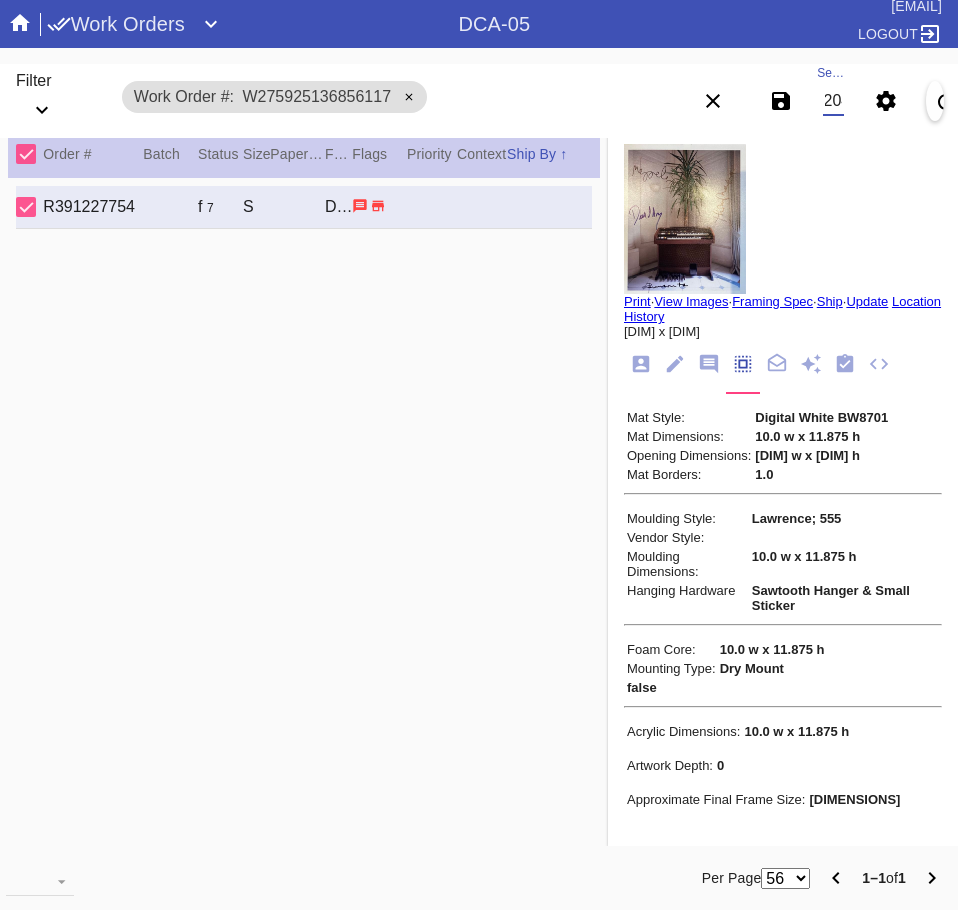 scroll, scrollTop: 0, scrollLeft: 132, axis: horizontal 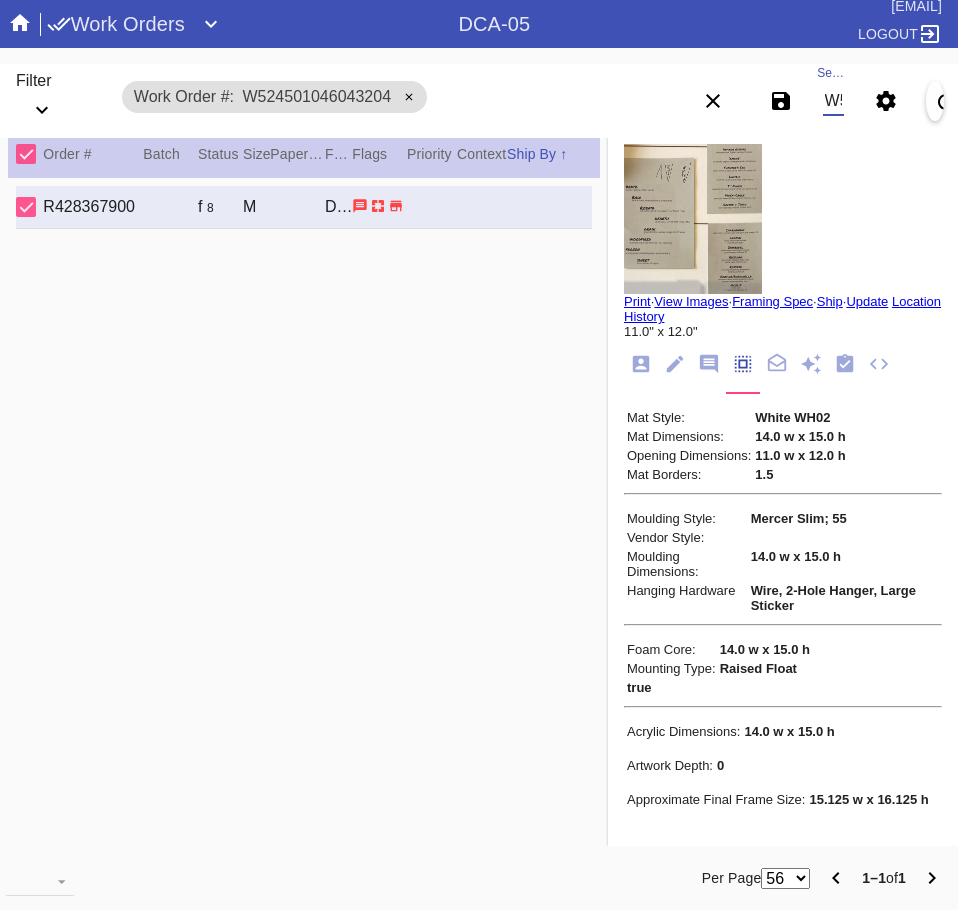 click on "W524501046043204" at bounding box center (833, 101) 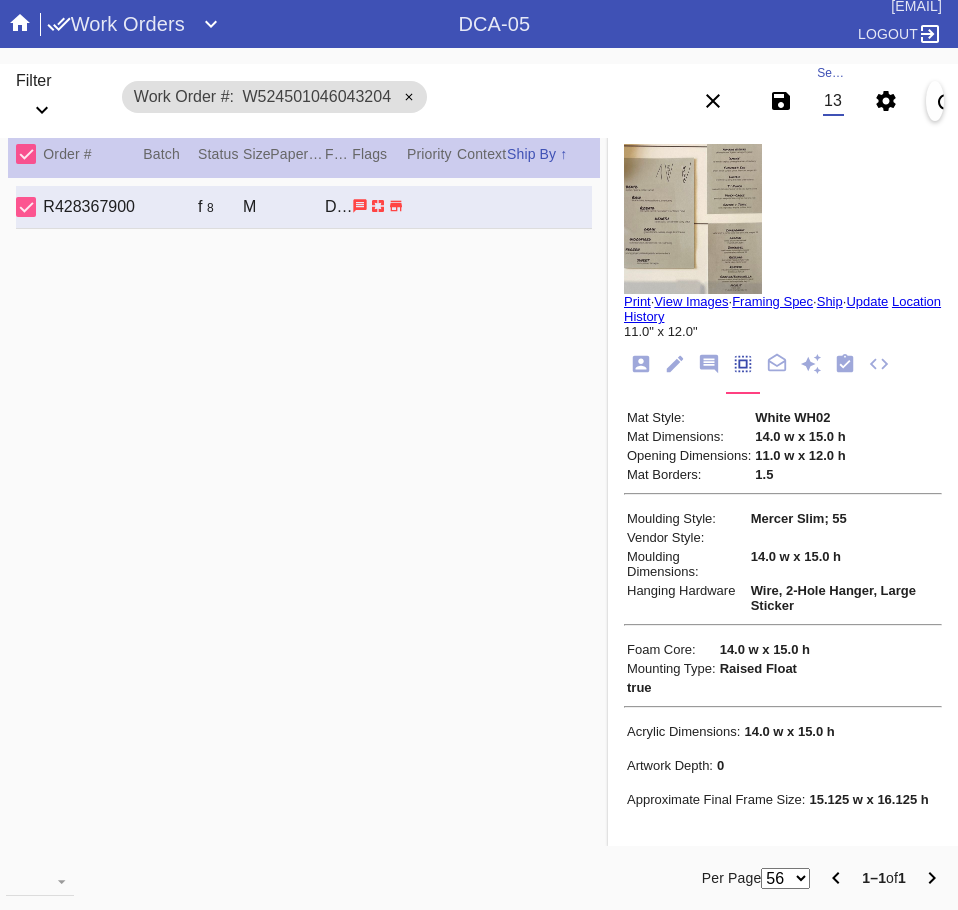 scroll, scrollTop: 0, scrollLeft: 132, axis: horizontal 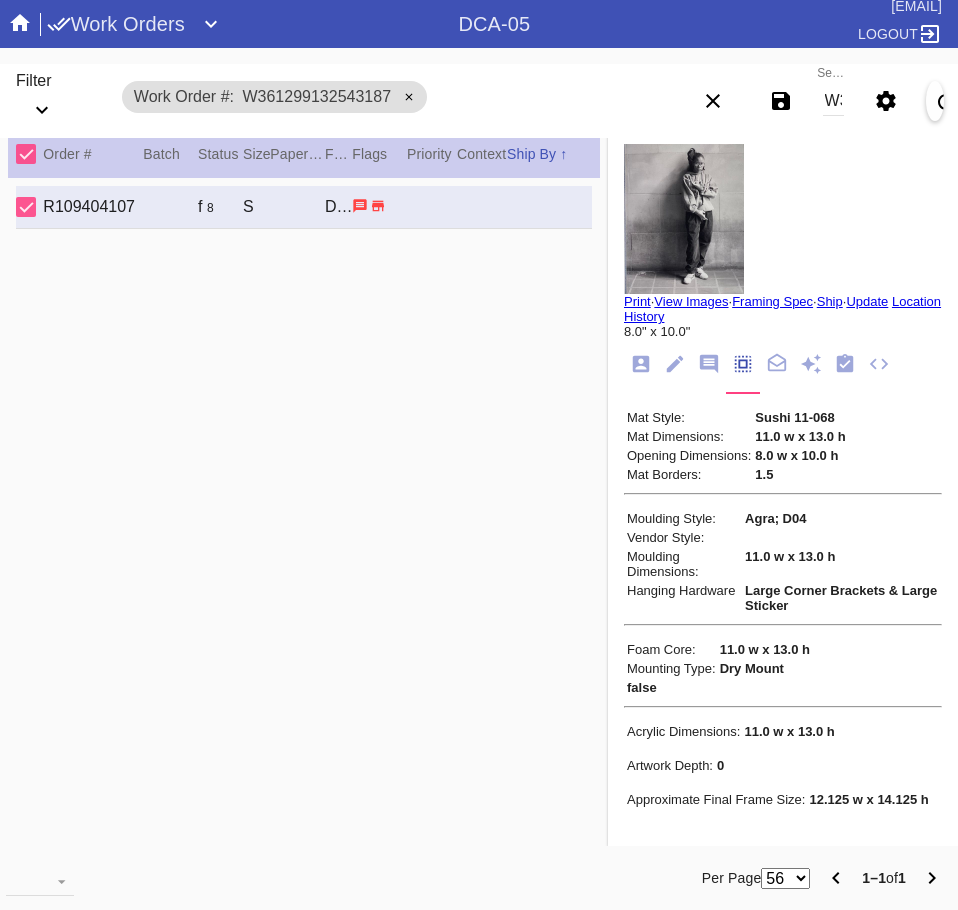 click on "W361299132543187" at bounding box center [833, 101] 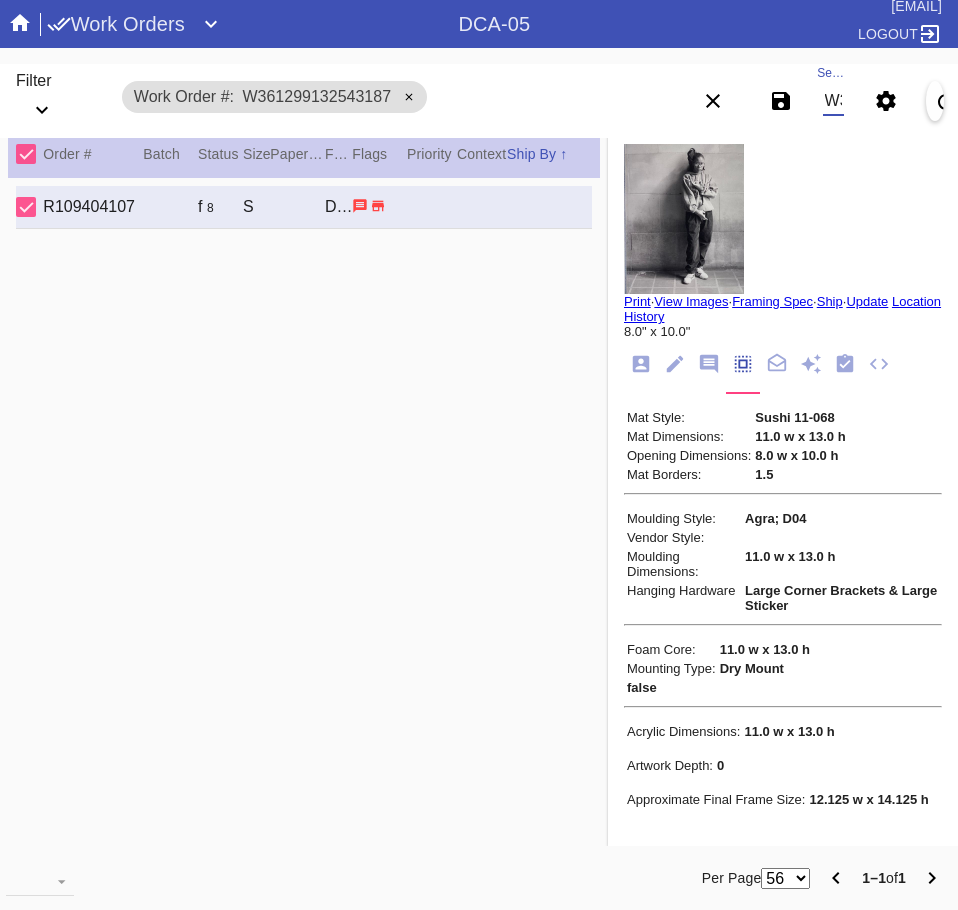 click on "W361299132543187" at bounding box center (833, 101) 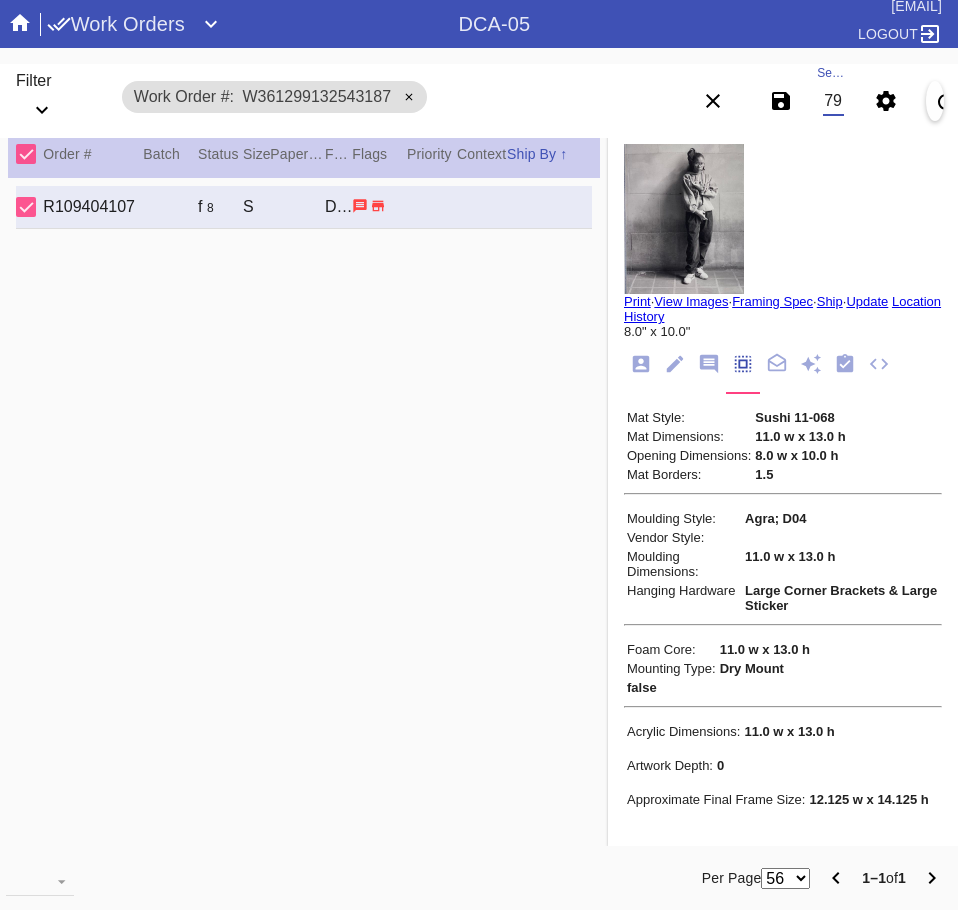 scroll, scrollTop: 0, scrollLeft: 132, axis: horizontal 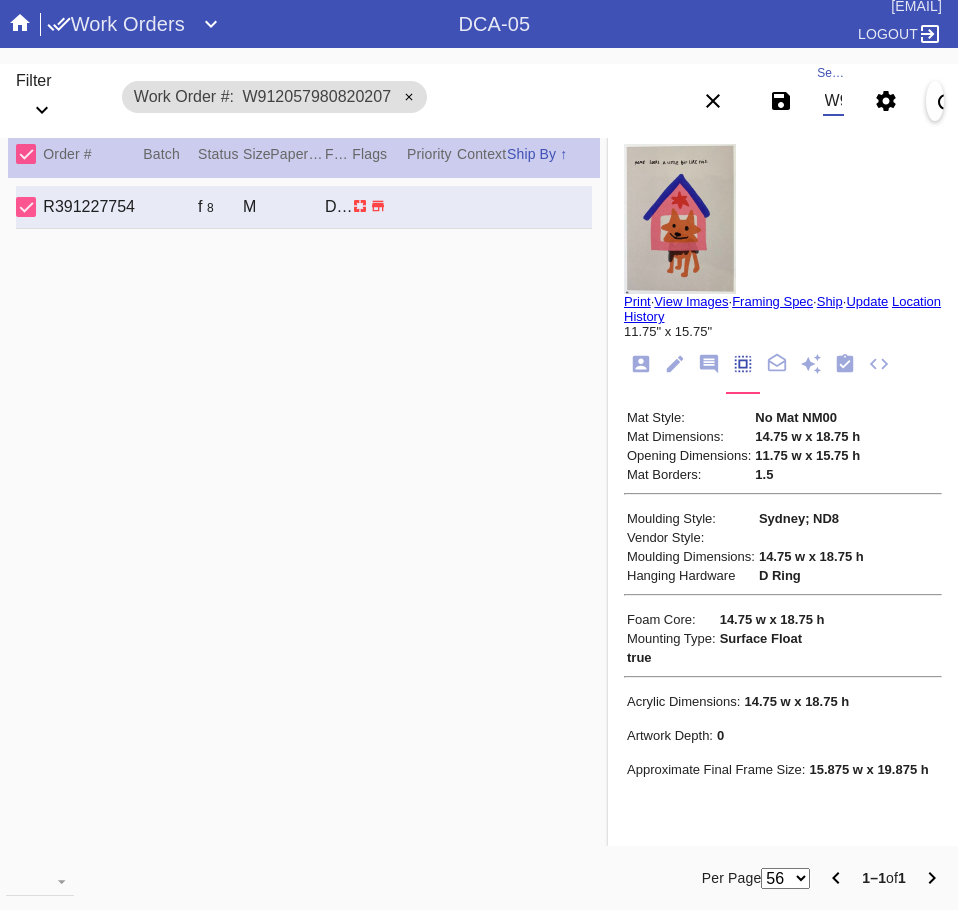 click on "W912057980820207" at bounding box center [833, 101] 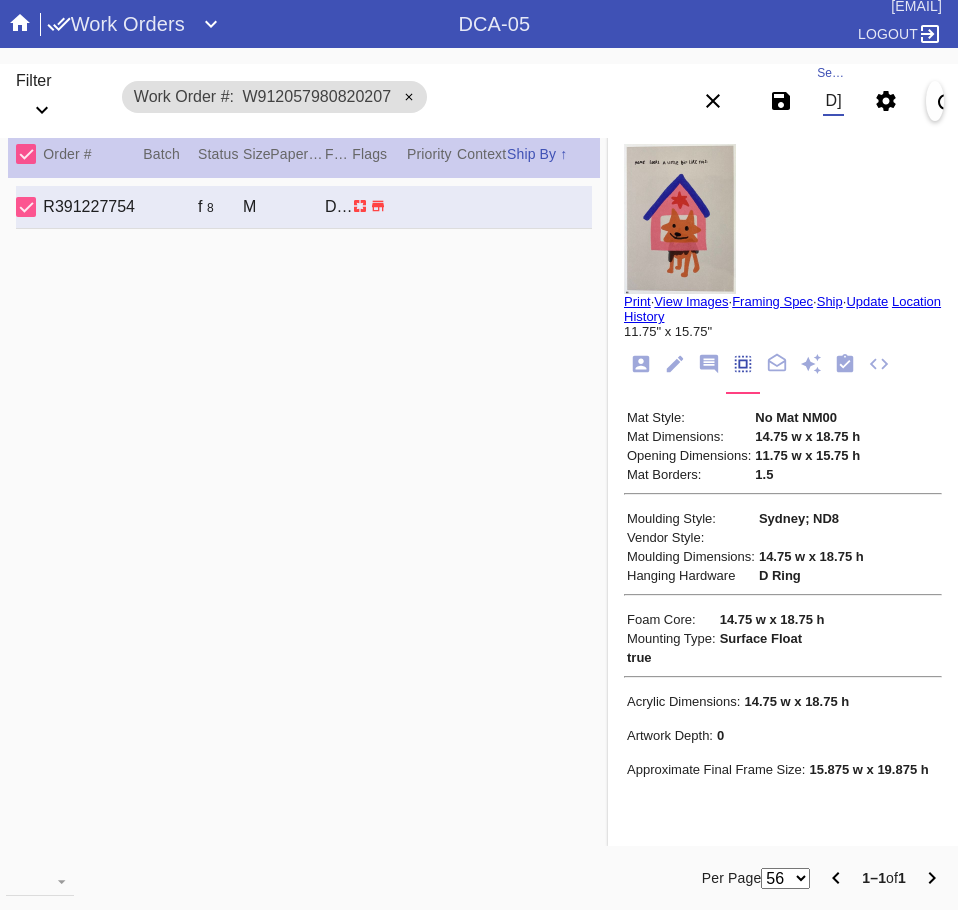 scroll, scrollTop: 0, scrollLeft: 132, axis: horizontal 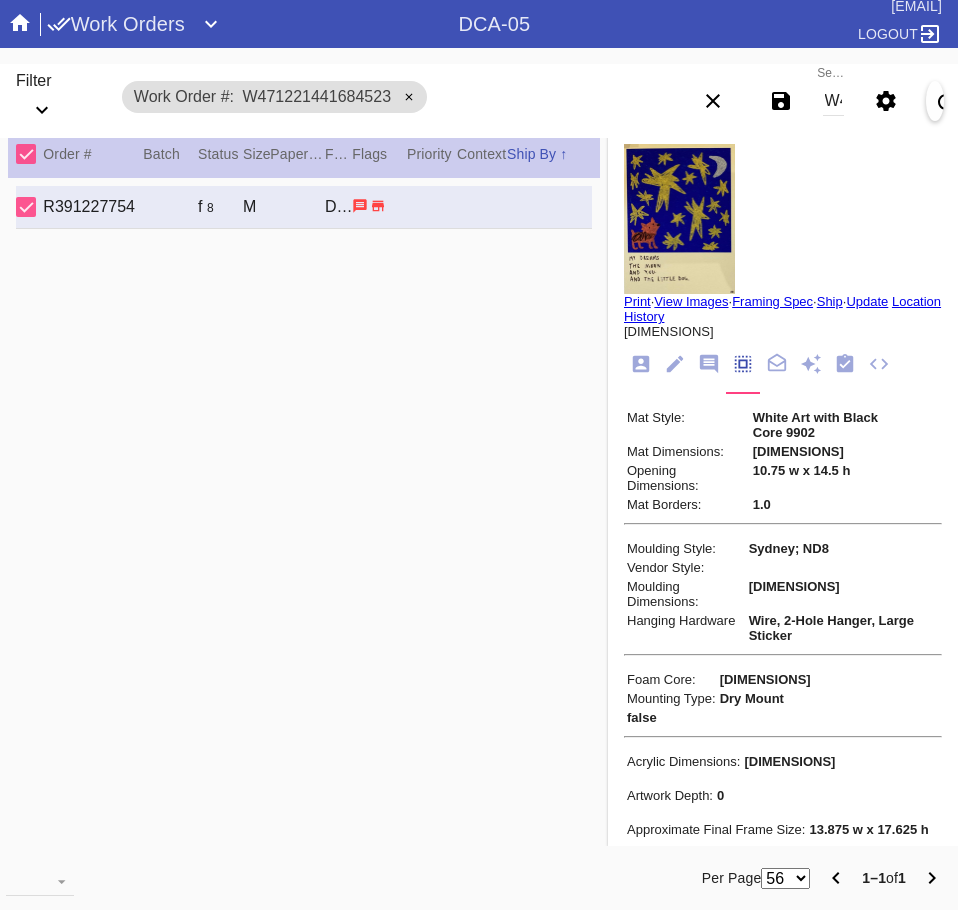 click on "W471221441684523" at bounding box center (833, 101) 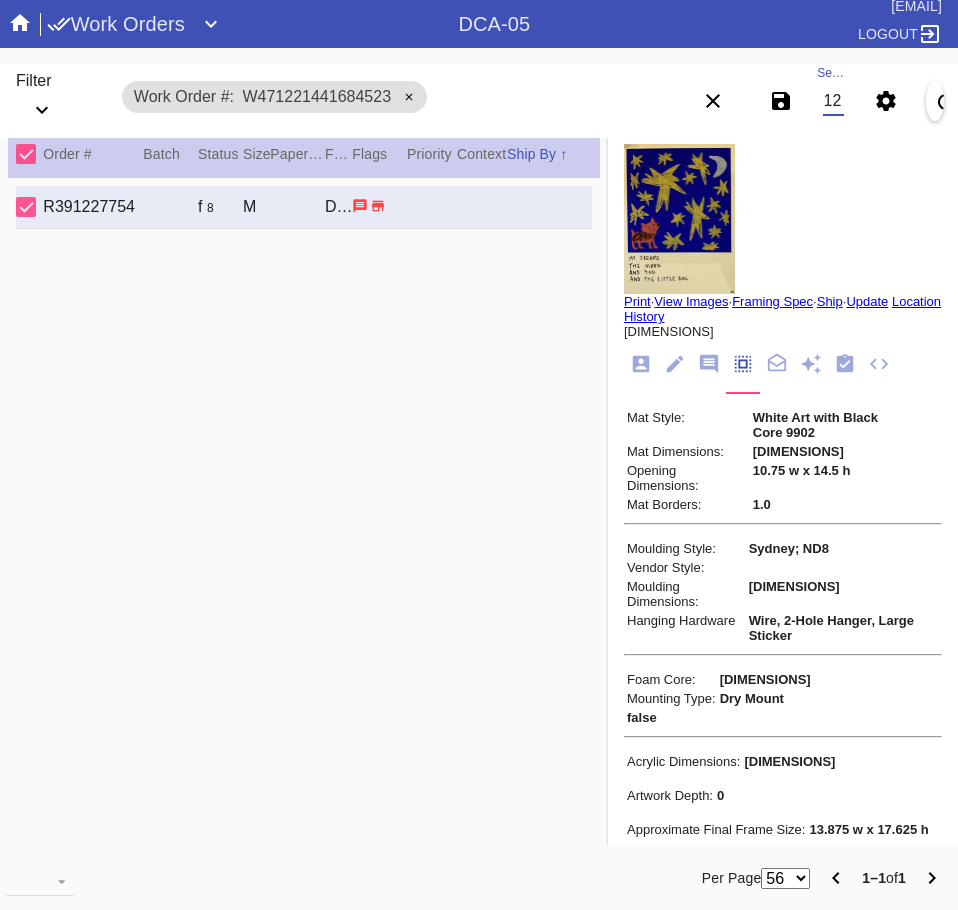 scroll, scrollTop: 0, scrollLeft: 132, axis: horizontal 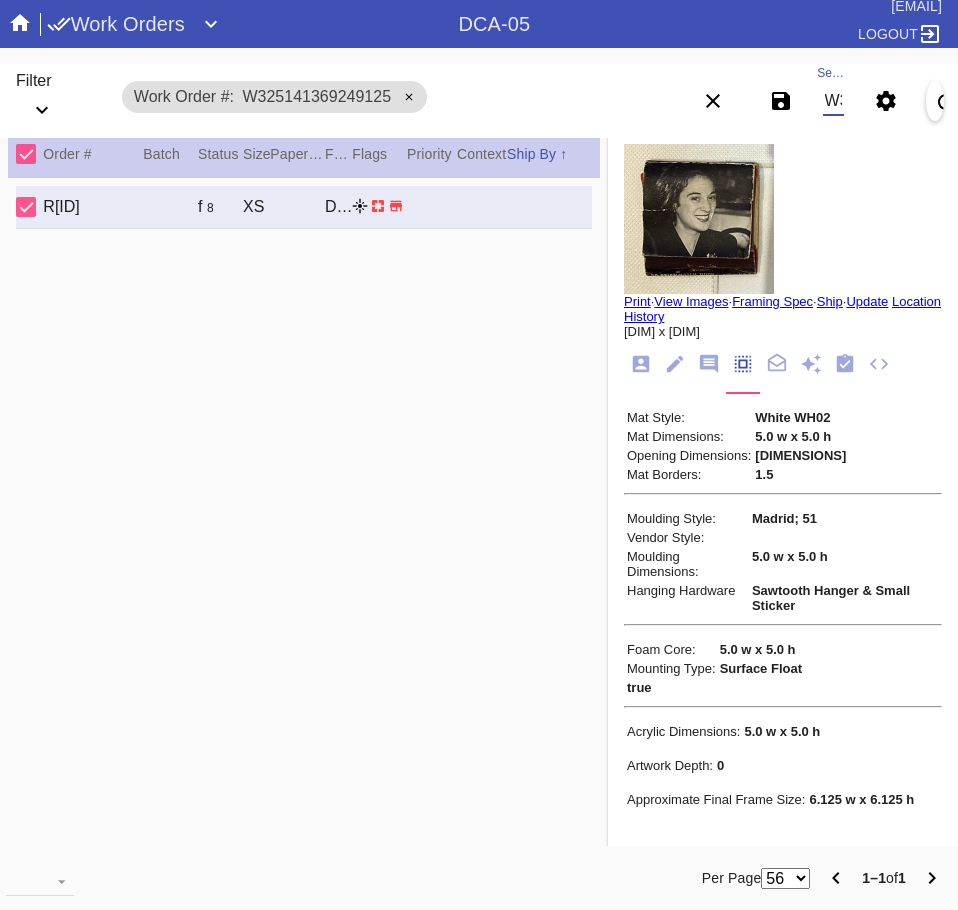 click on "W325141369249125" at bounding box center [833, 101] 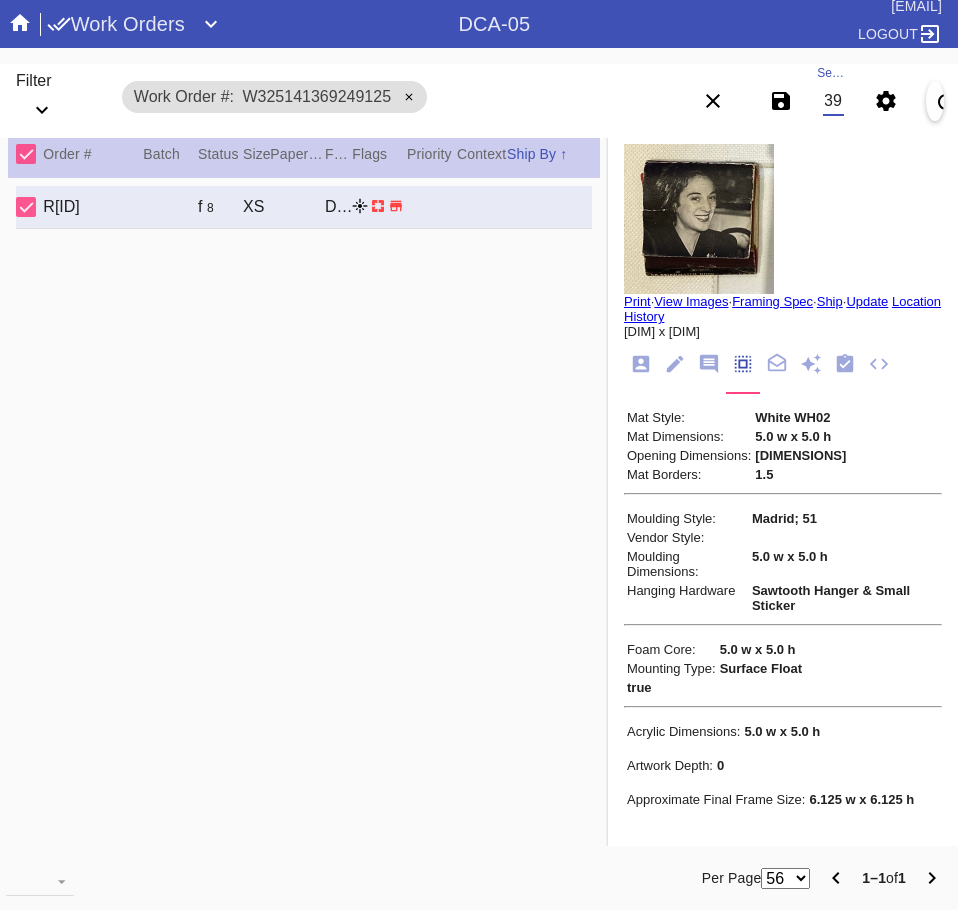 scroll, scrollTop: 0, scrollLeft: 132, axis: horizontal 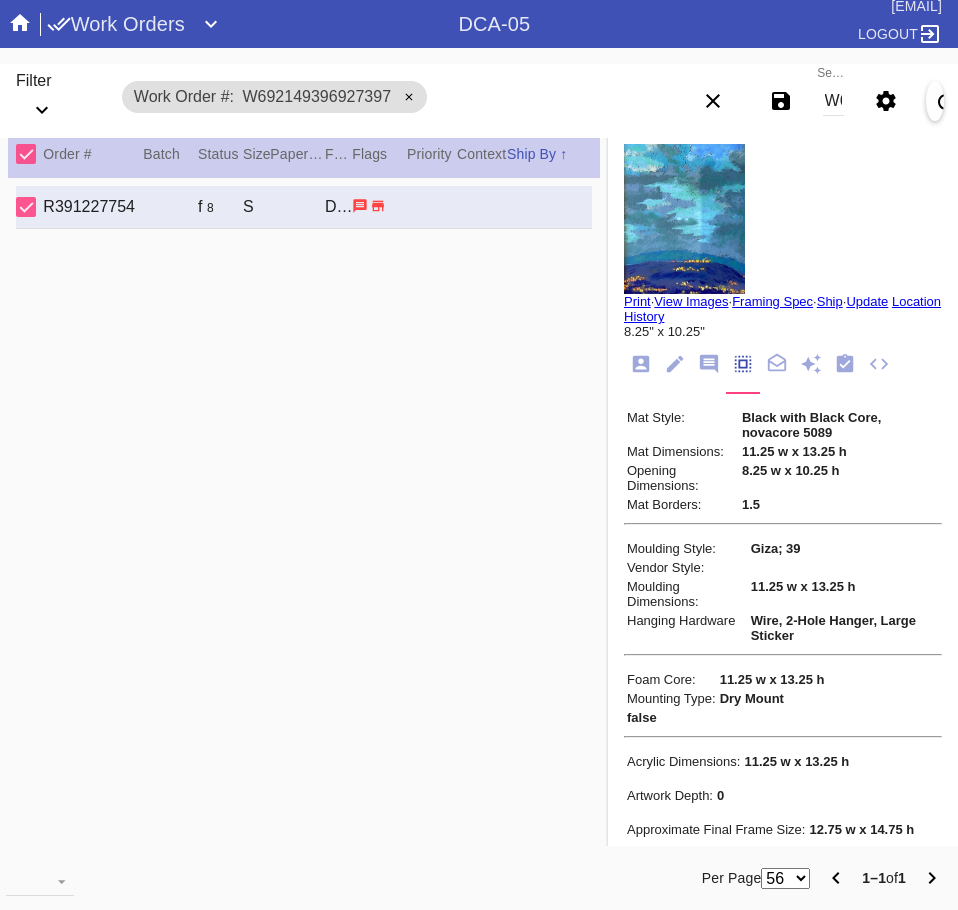 click on "W692149396927397" at bounding box center [833, 101] 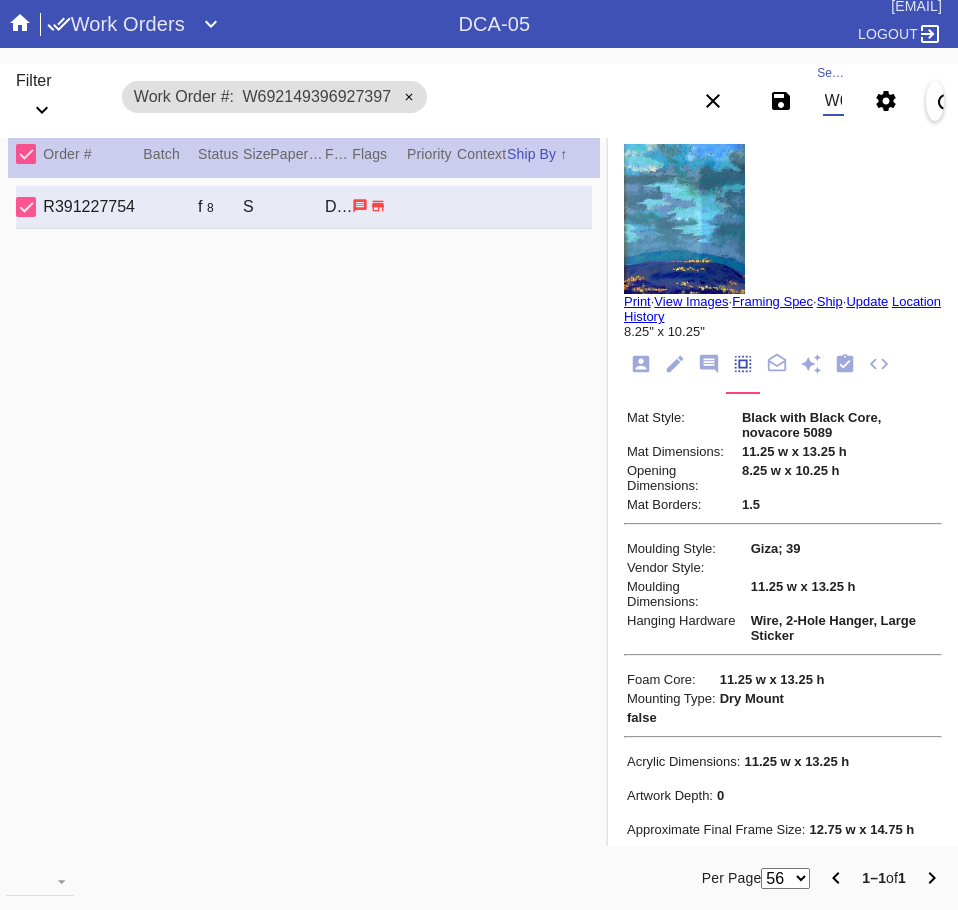 click on "W692149396927397" at bounding box center (833, 101) 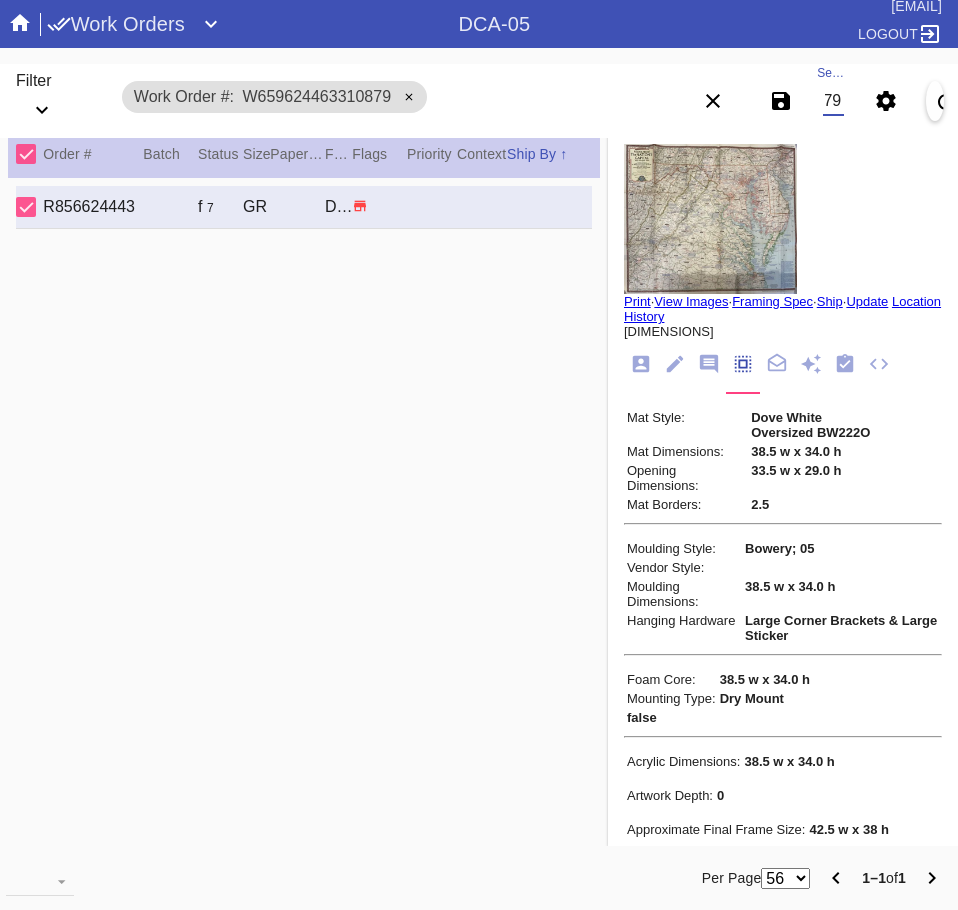 scroll, scrollTop: 0, scrollLeft: 0, axis: both 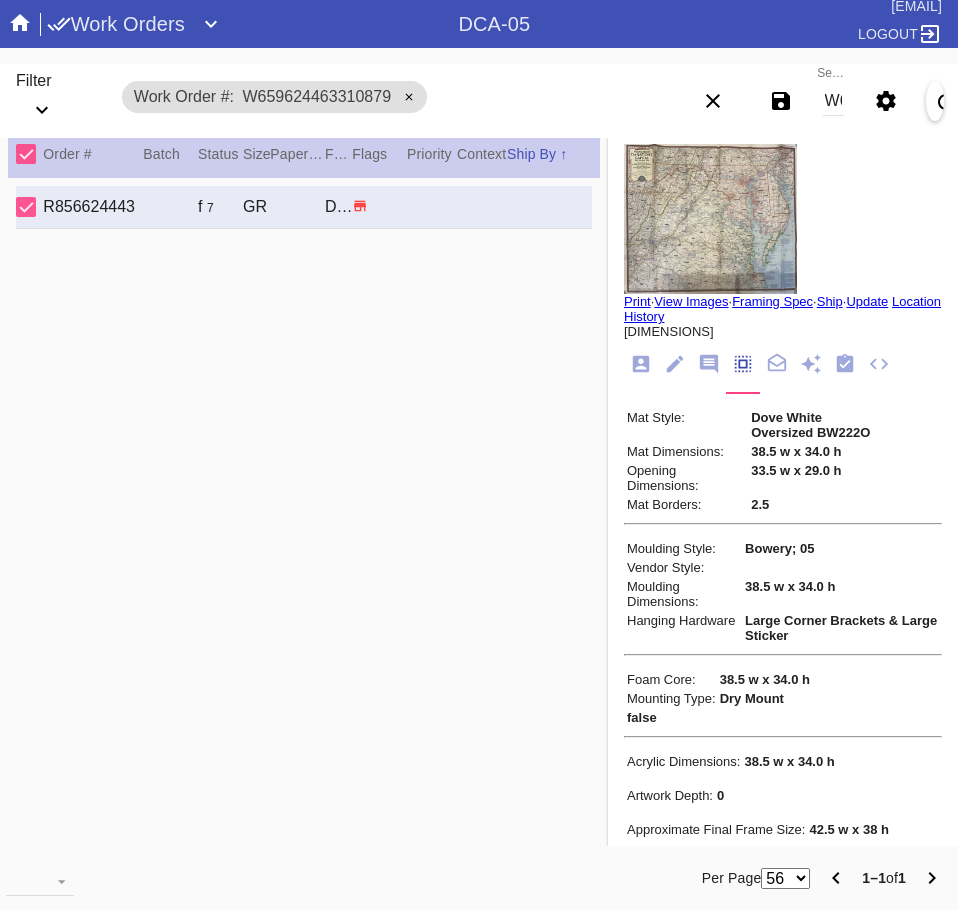 click on "W659624463310879" at bounding box center (833, 101) 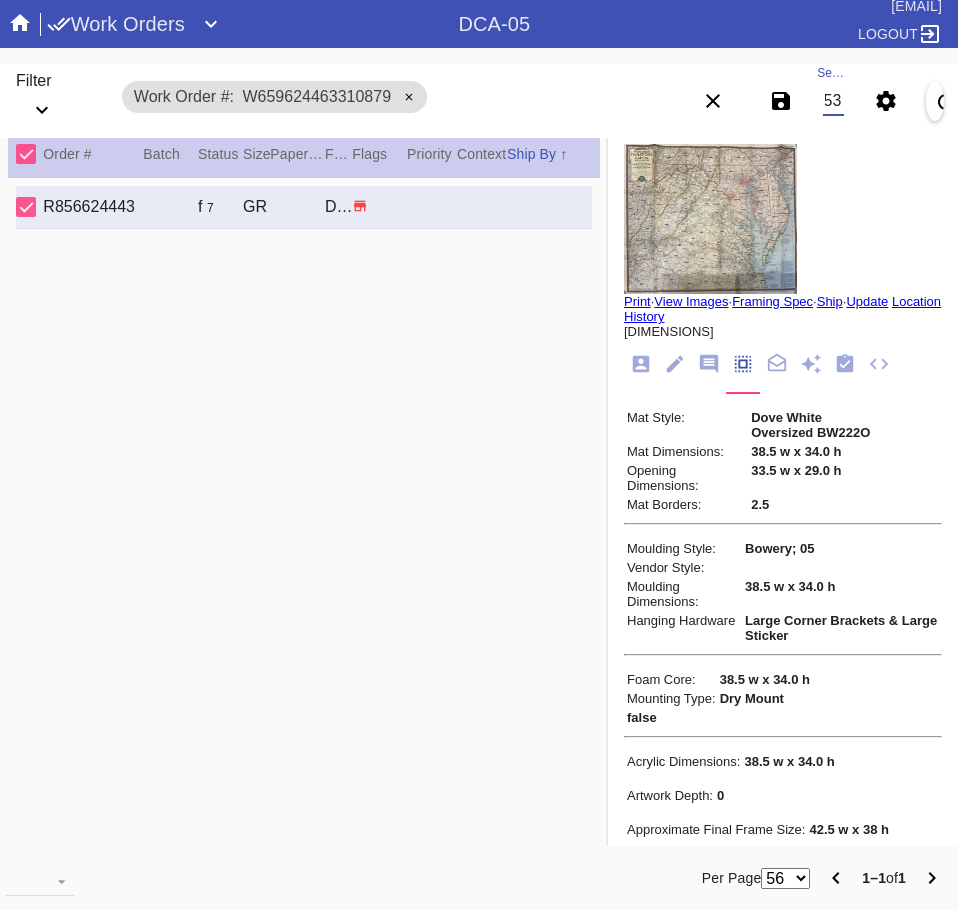 scroll, scrollTop: 0, scrollLeft: 132, axis: horizontal 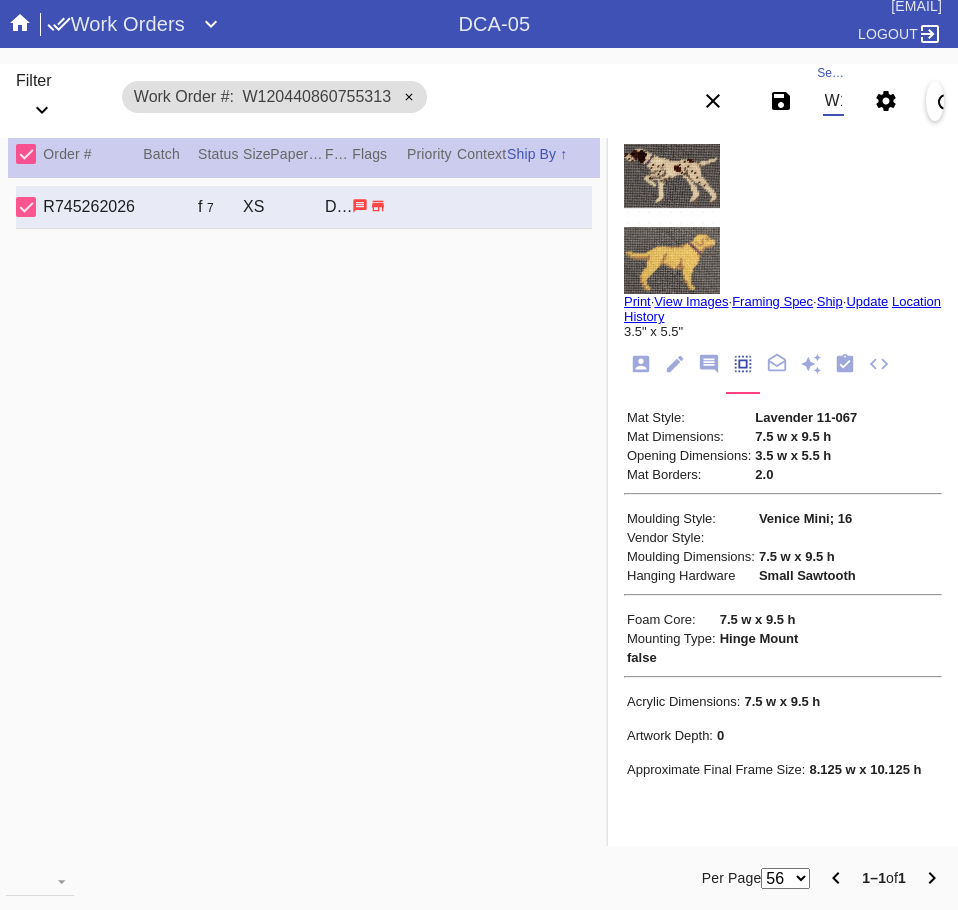 click on "W120440860755313" at bounding box center [833, 101] 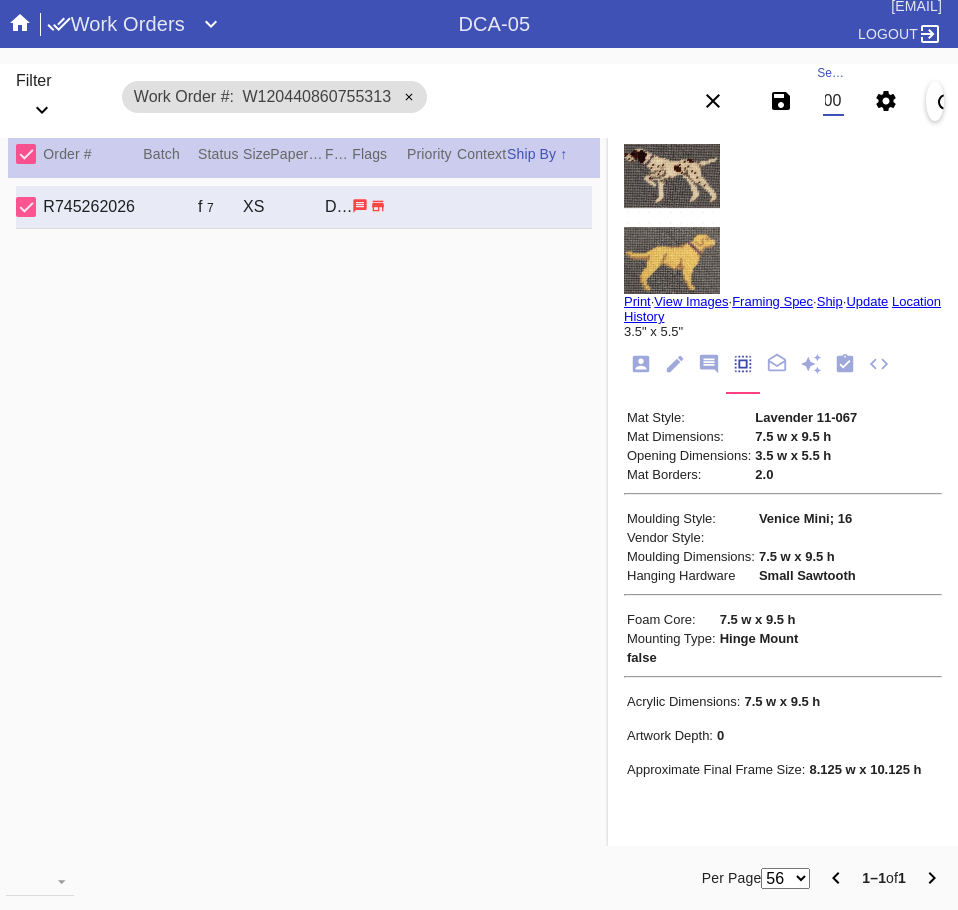 scroll, scrollTop: 0, scrollLeft: 132, axis: horizontal 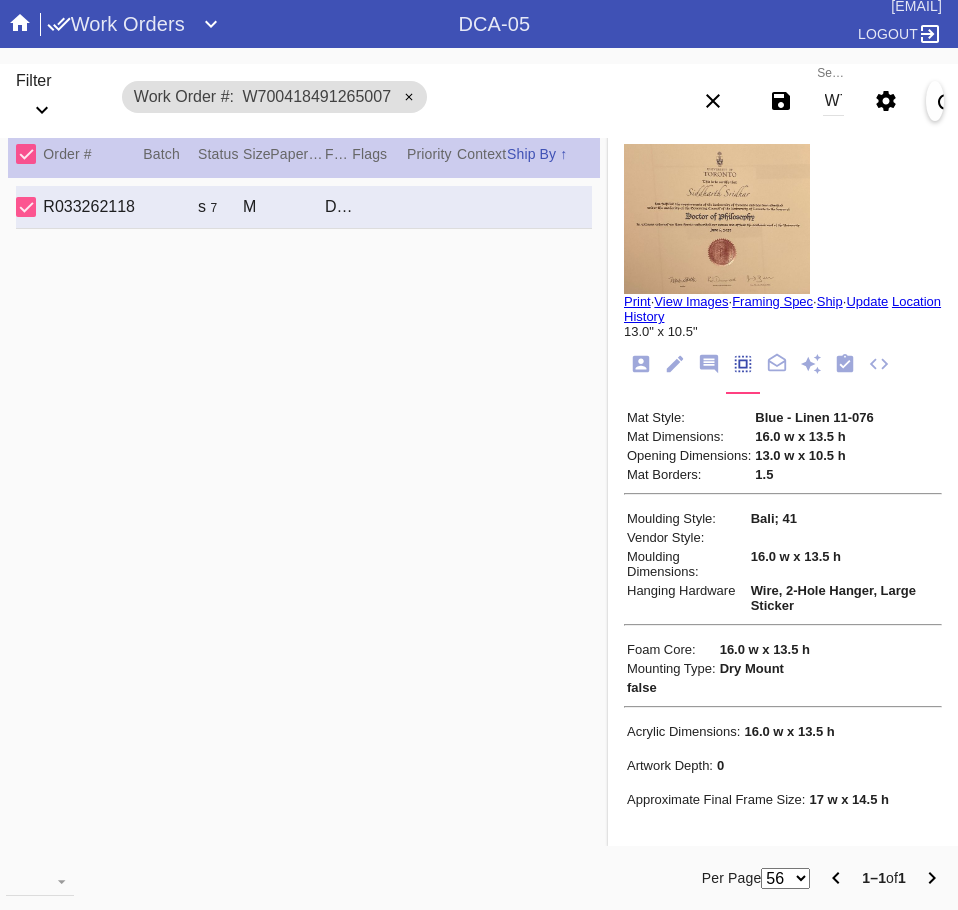 click on "W700418491265007" at bounding box center [833, 101] 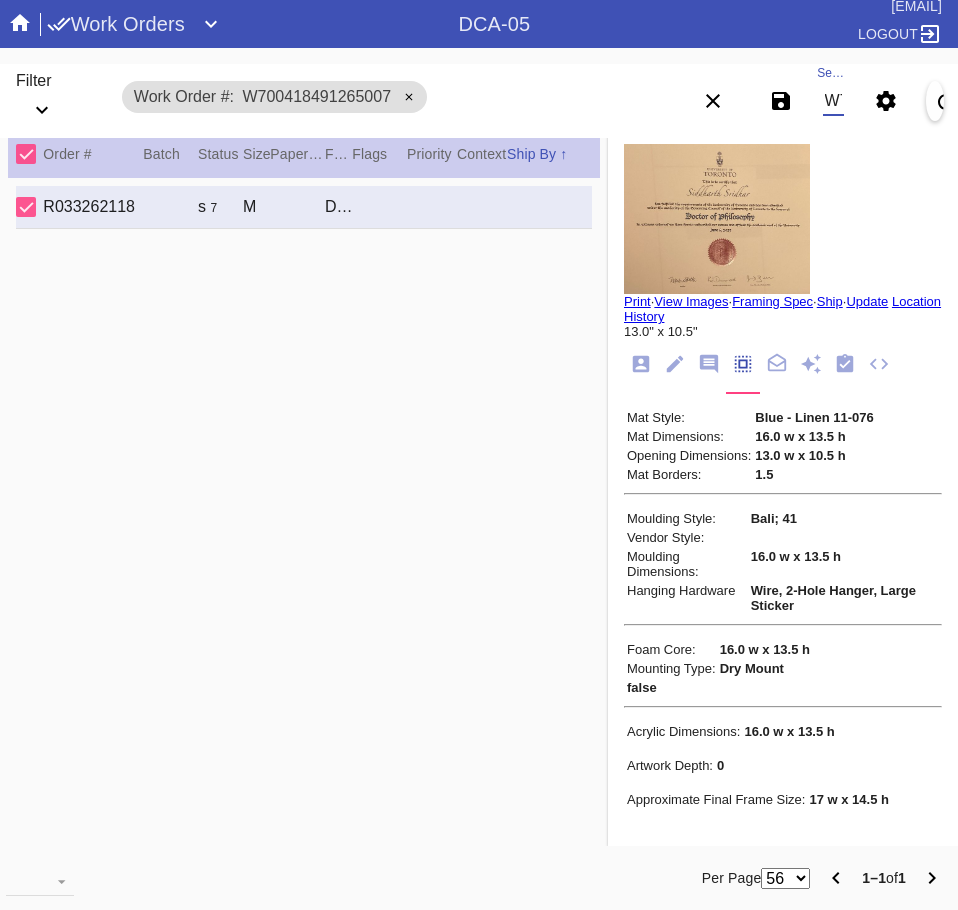 click on "W700418491265007" at bounding box center [833, 101] 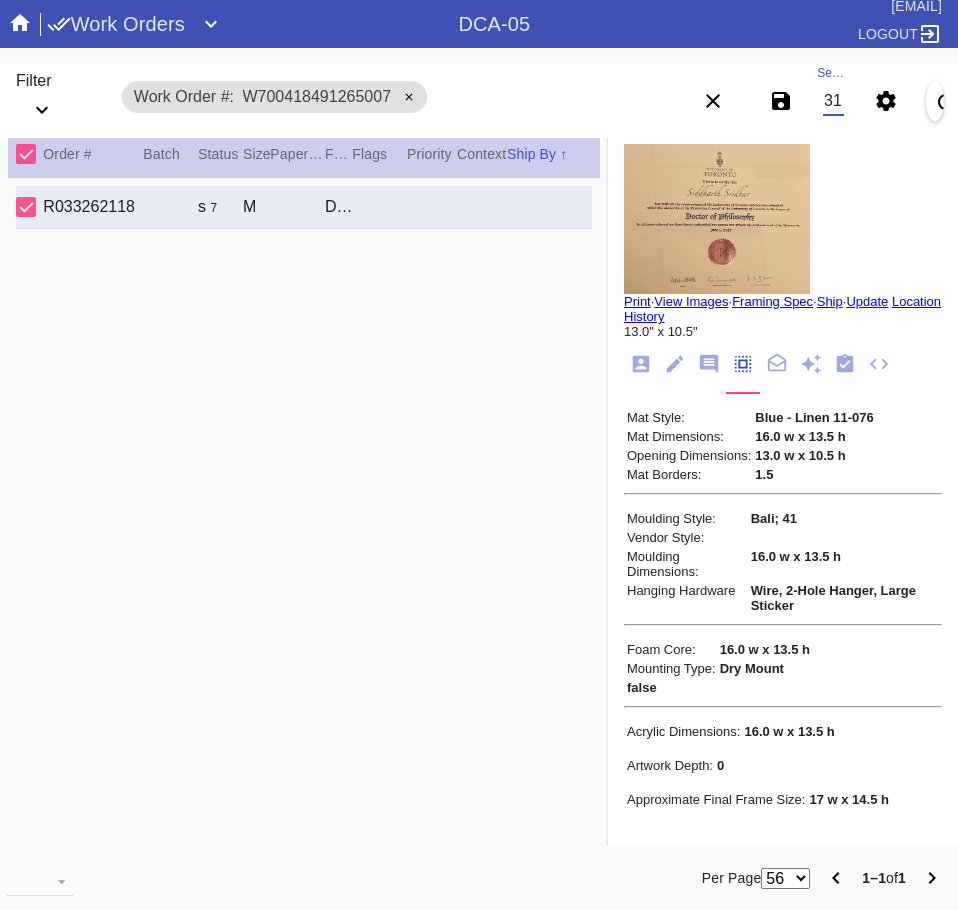 scroll, scrollTop: 0, scrollLeft: 130, axis: horizontal 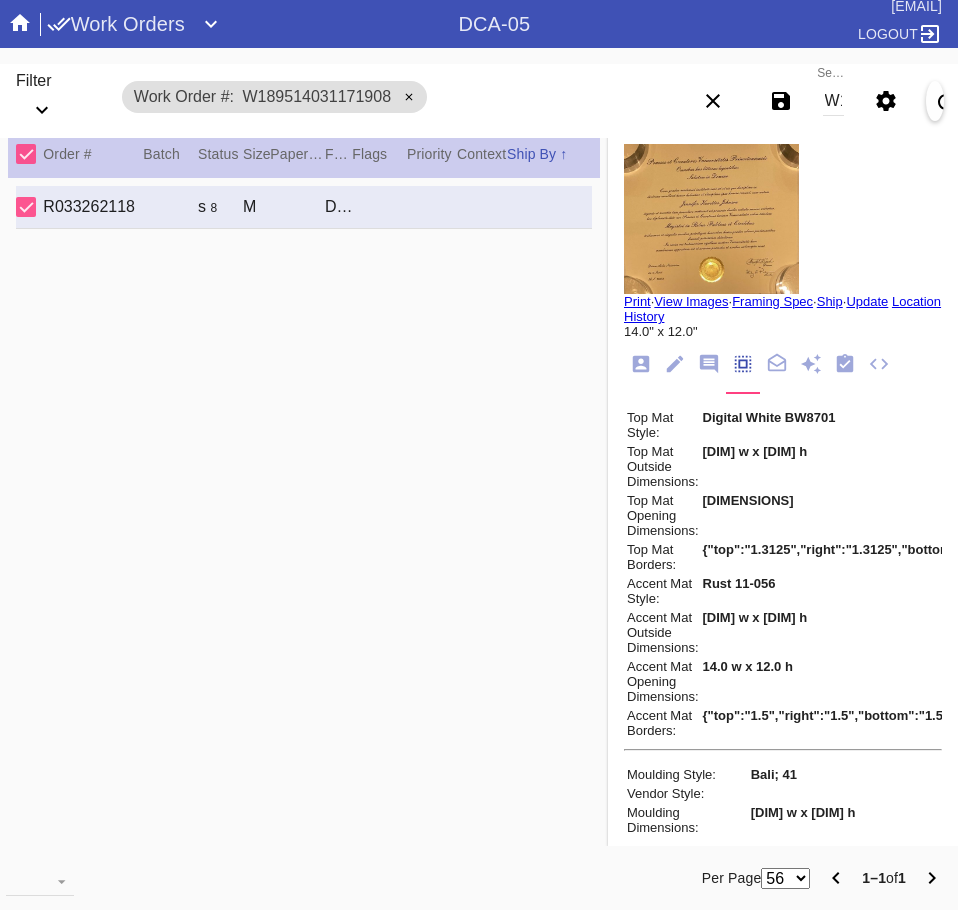 click on "W189514031171908" at bounding box center (833, 101) 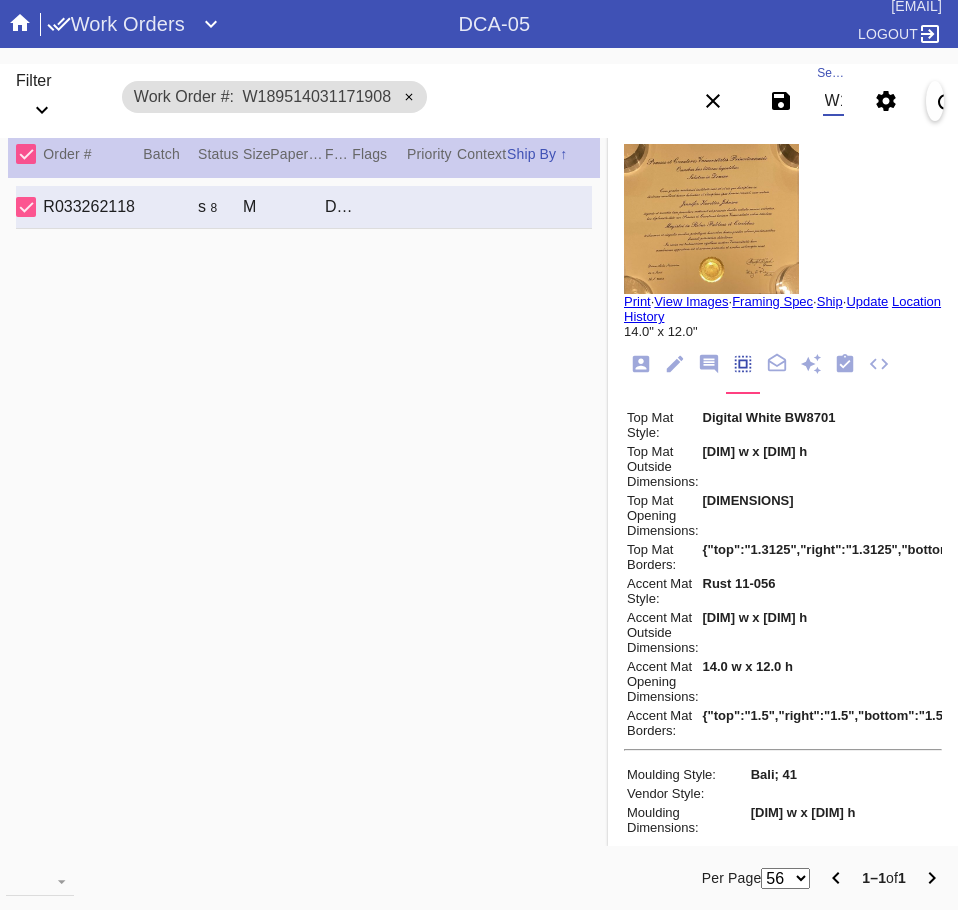 click on "W189514031171908" at bounding box center (833, 101) 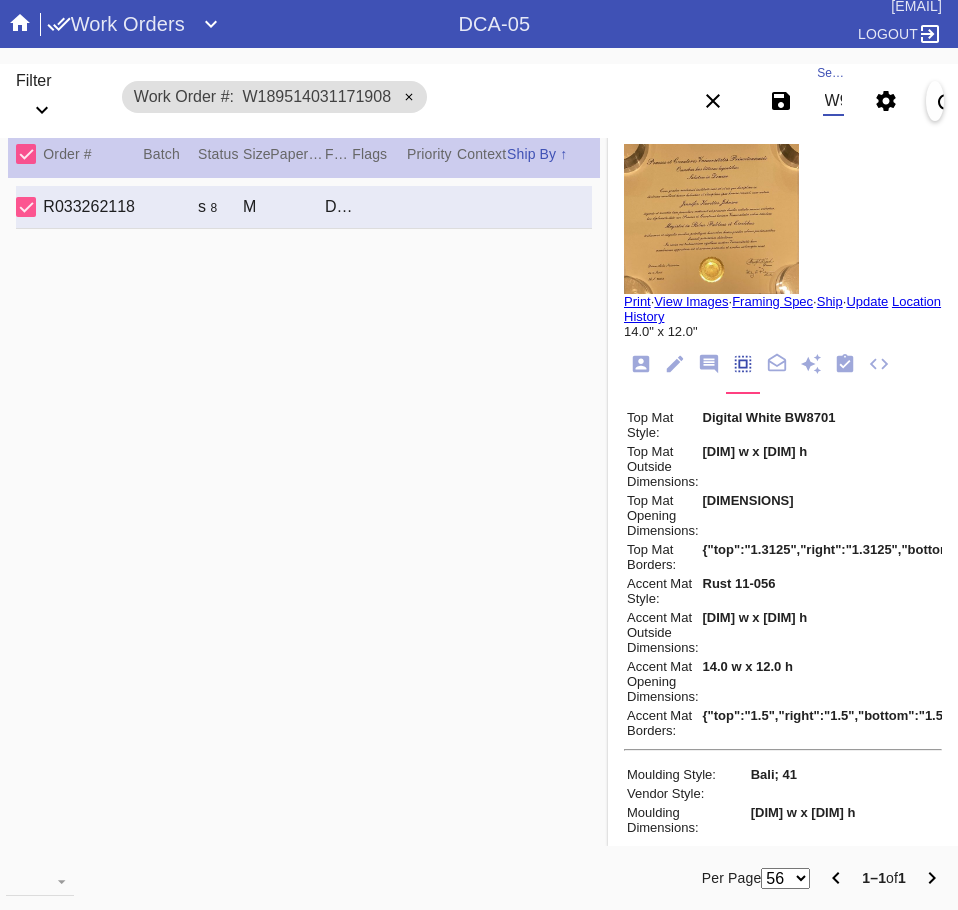 scroll, scrollTop: 0, scrollLeft: 132, axis: horizontal 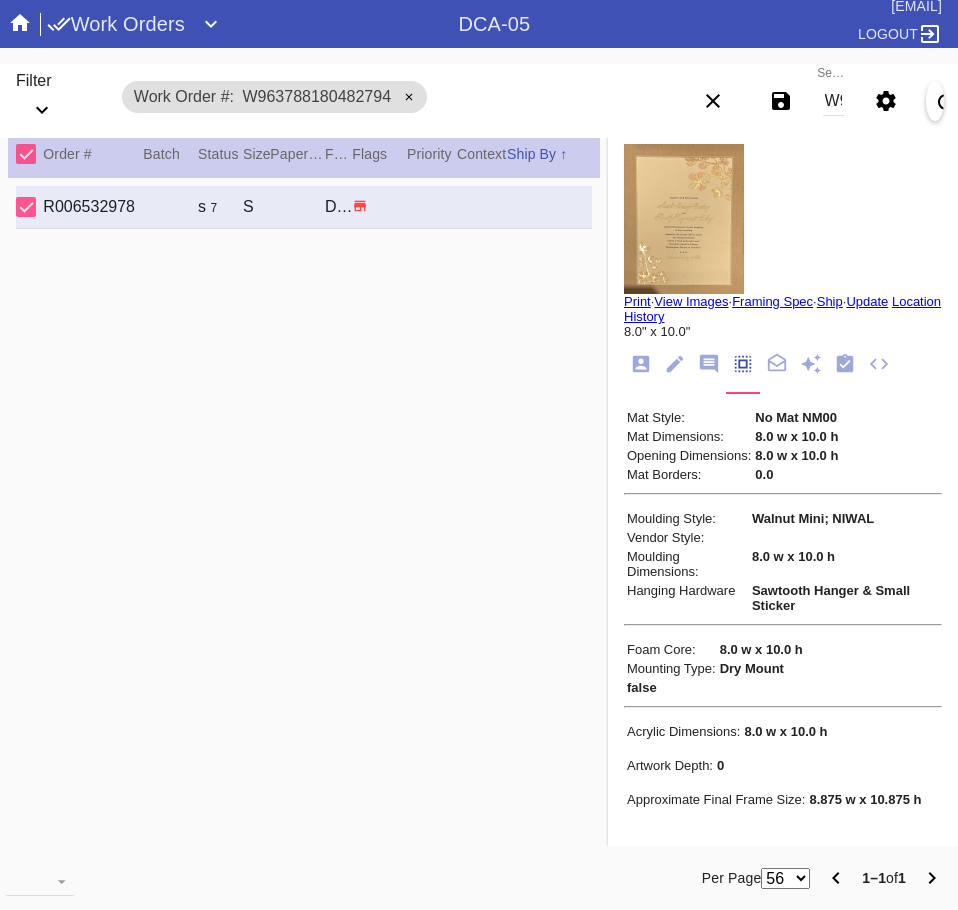 click on "W963788180482794" at bounding box center (833, 101) 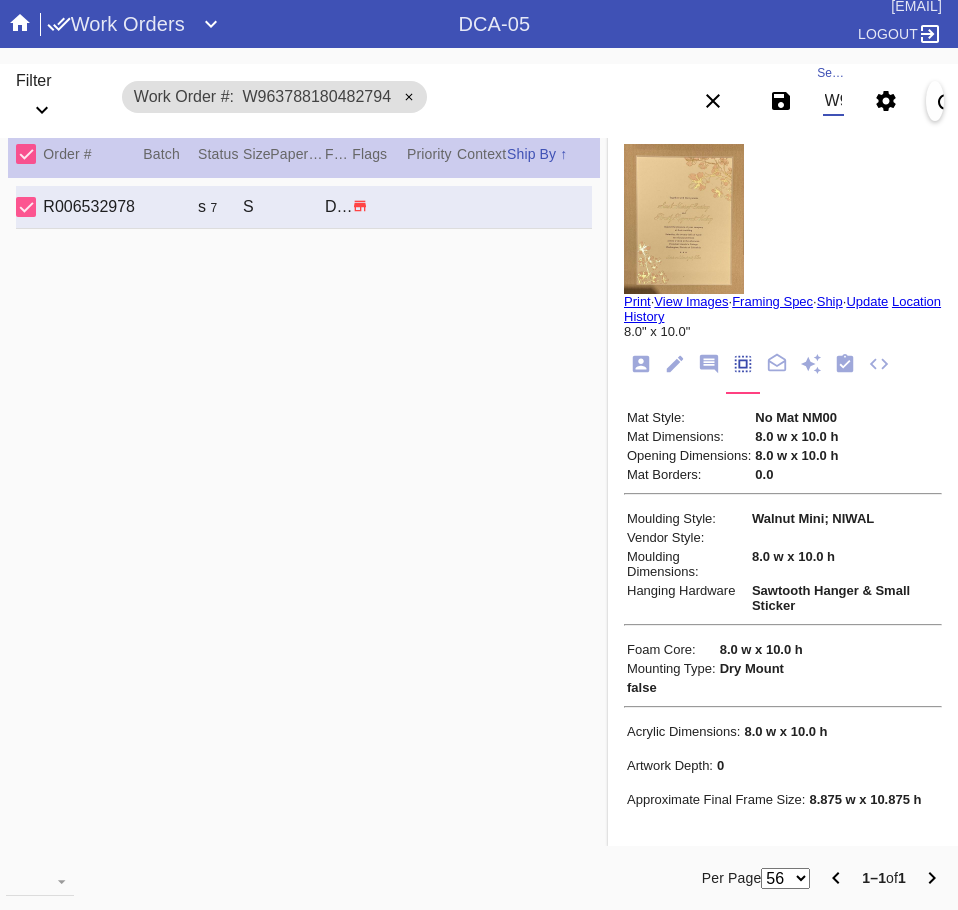 click on "W963788180482794" at bounding box center [833, 101] 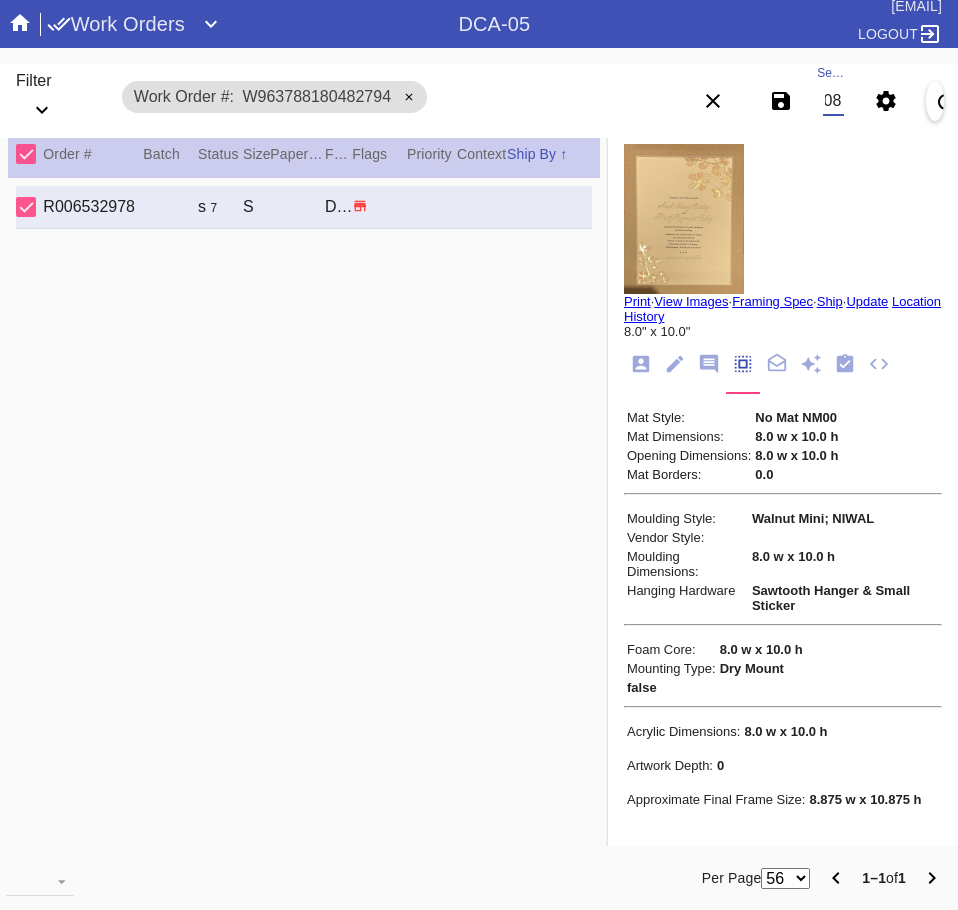 scroll, scrollTop: 0, scrollLeft: 132, axis: horizontal 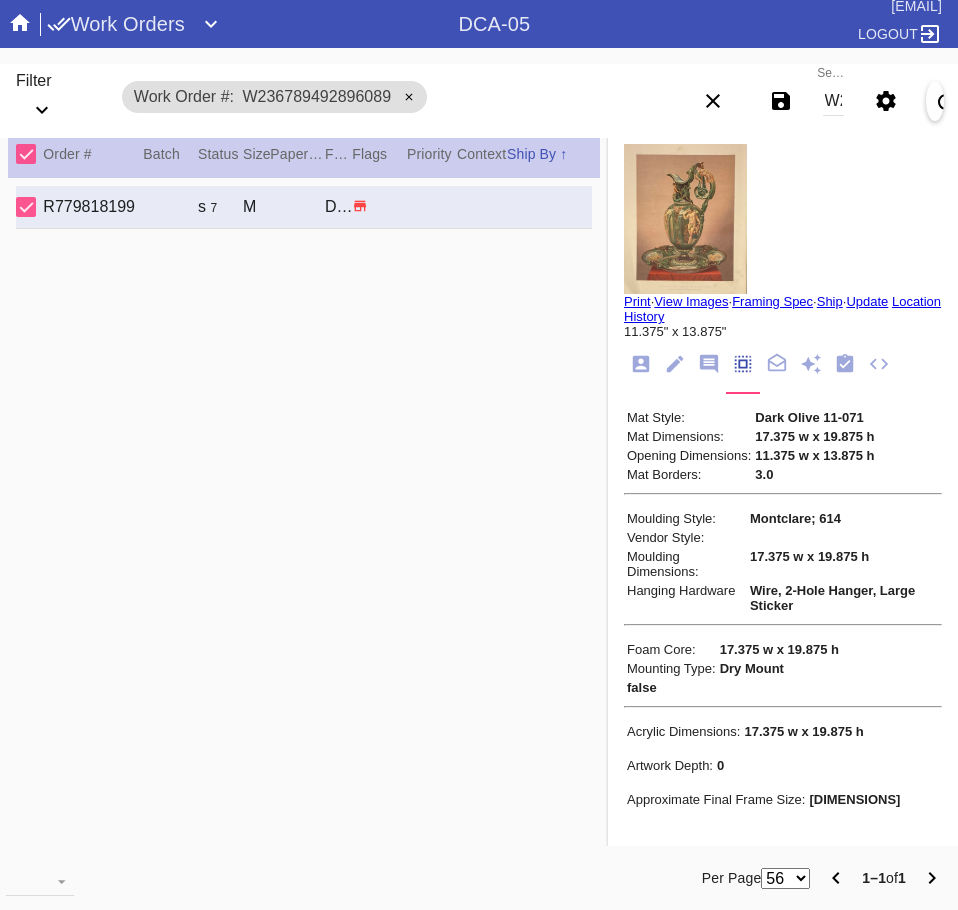 click on "W236789492896089" at bounding box center [833, 101] 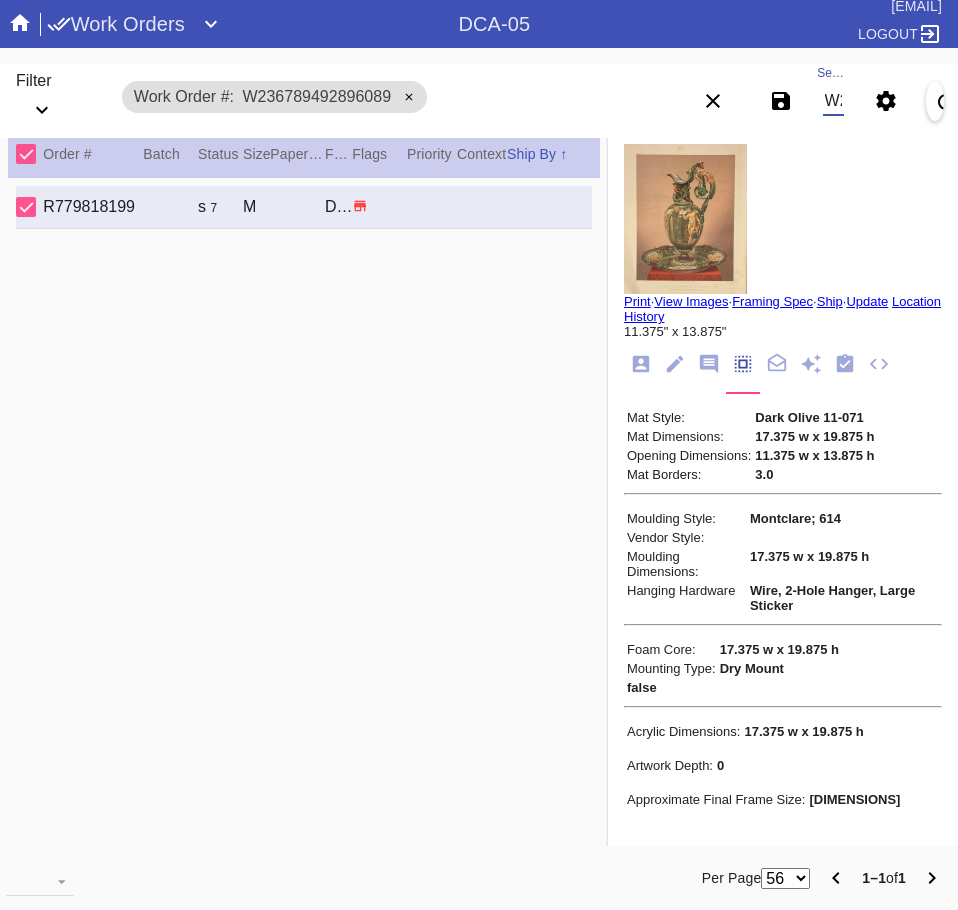 click on "W236789492896089" at bounding box center [833, 101] 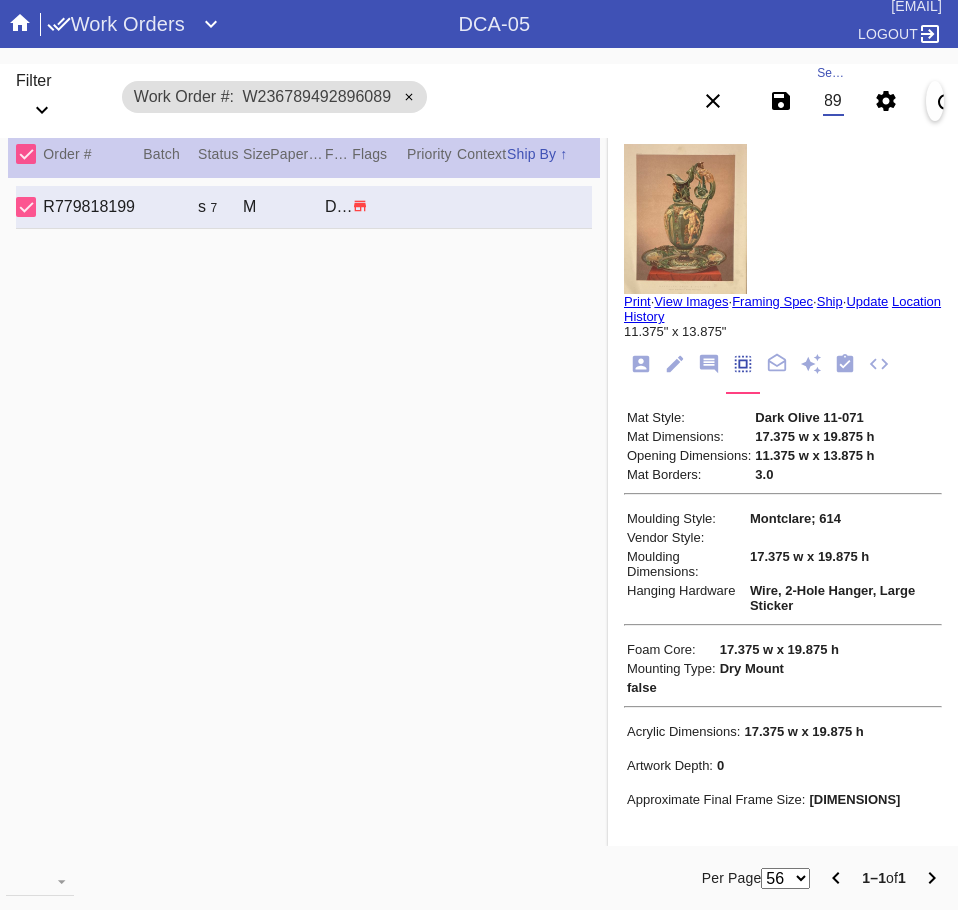 scroll, scrollTop: 0, scrollLeft: 132, axis: horizontal 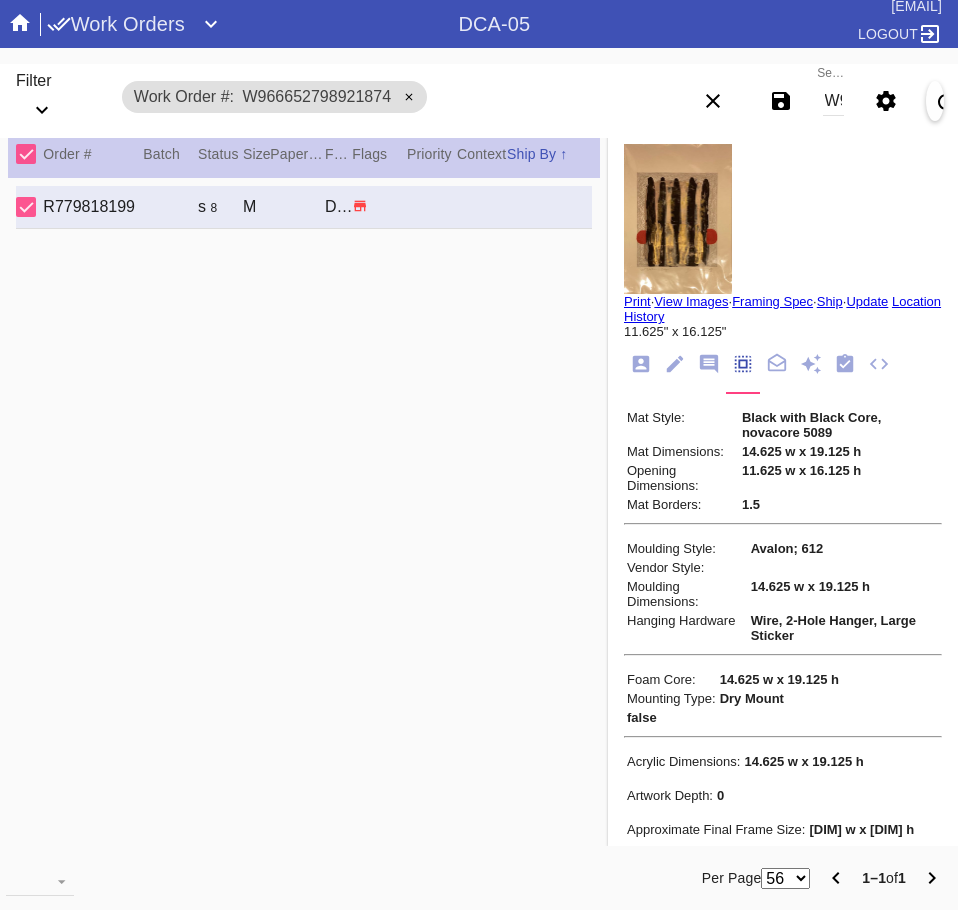 click on "W966652798921874" at bounding box center [833, 101] 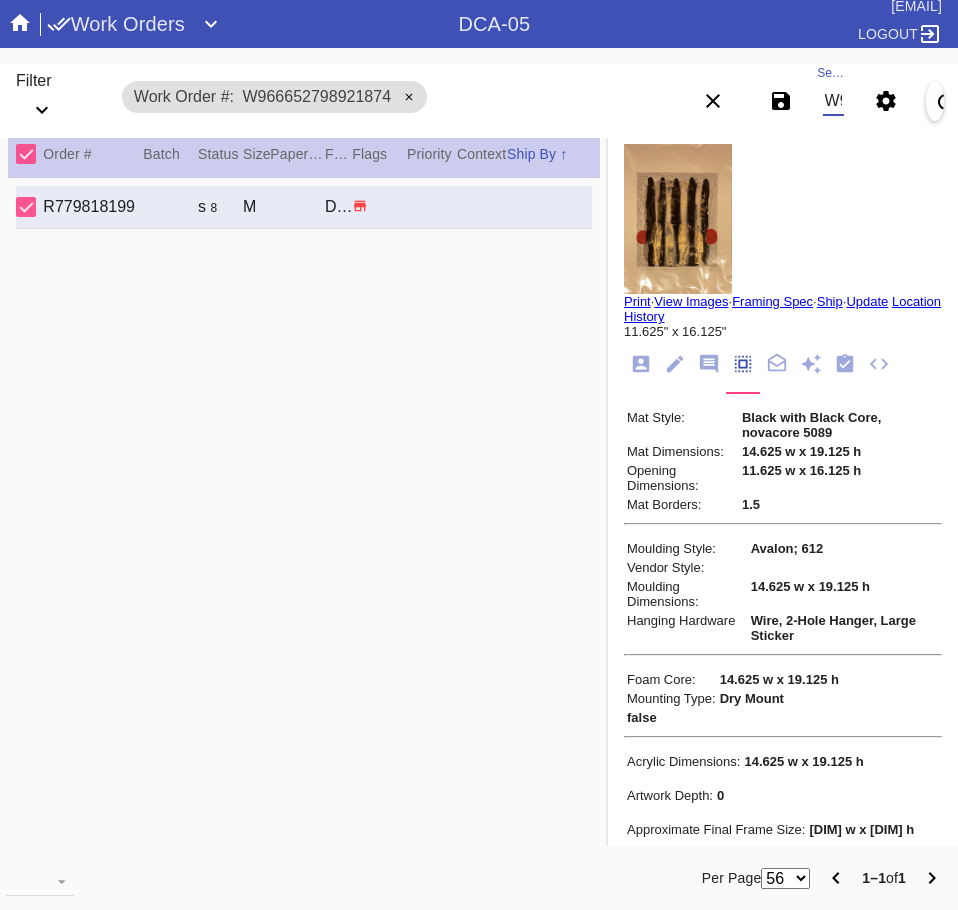 click on "W966652798921874" at bounding box center [833, 101] 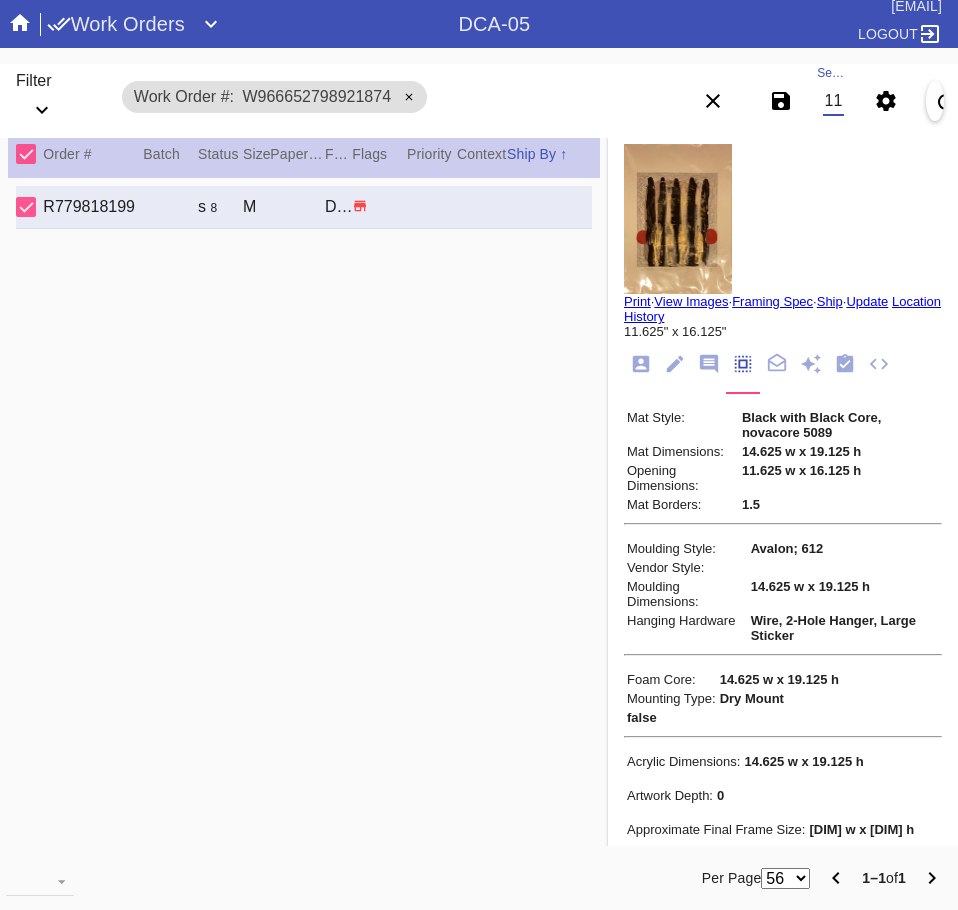 scroll, scrollTop: 0, scrollLeft: 130, axis: horizontal 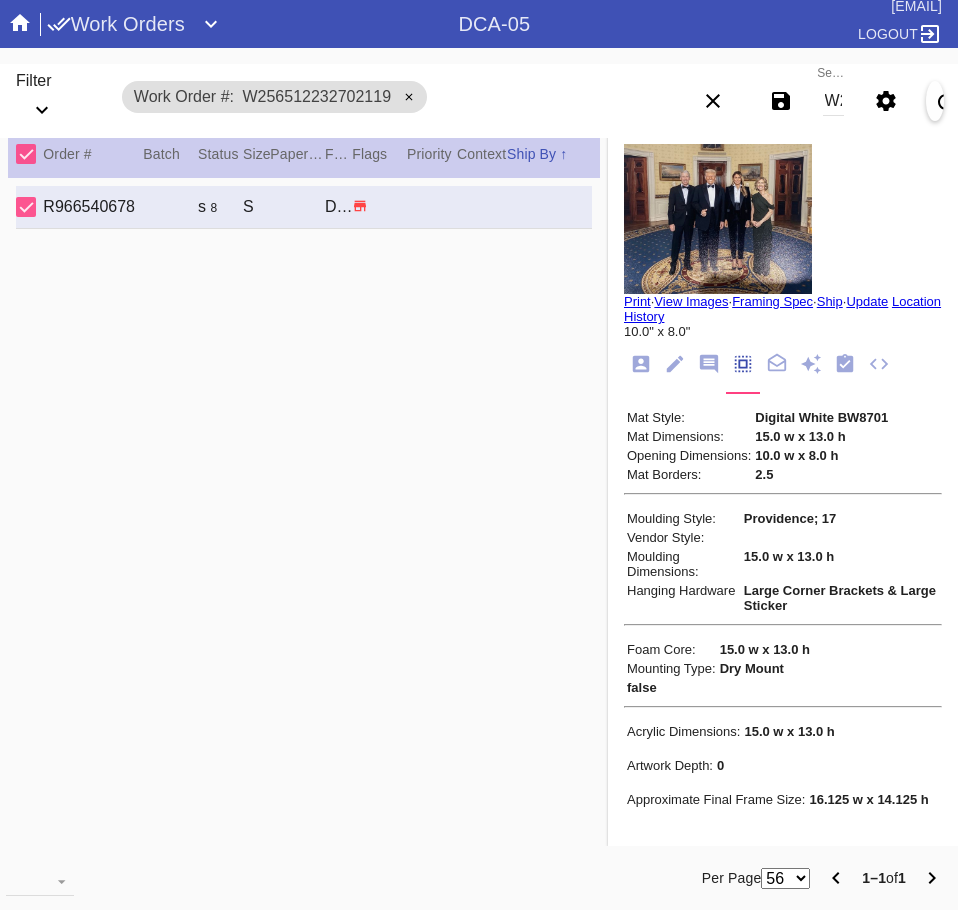 click on "Search W256512232702119" at bounding box center [833, 101] 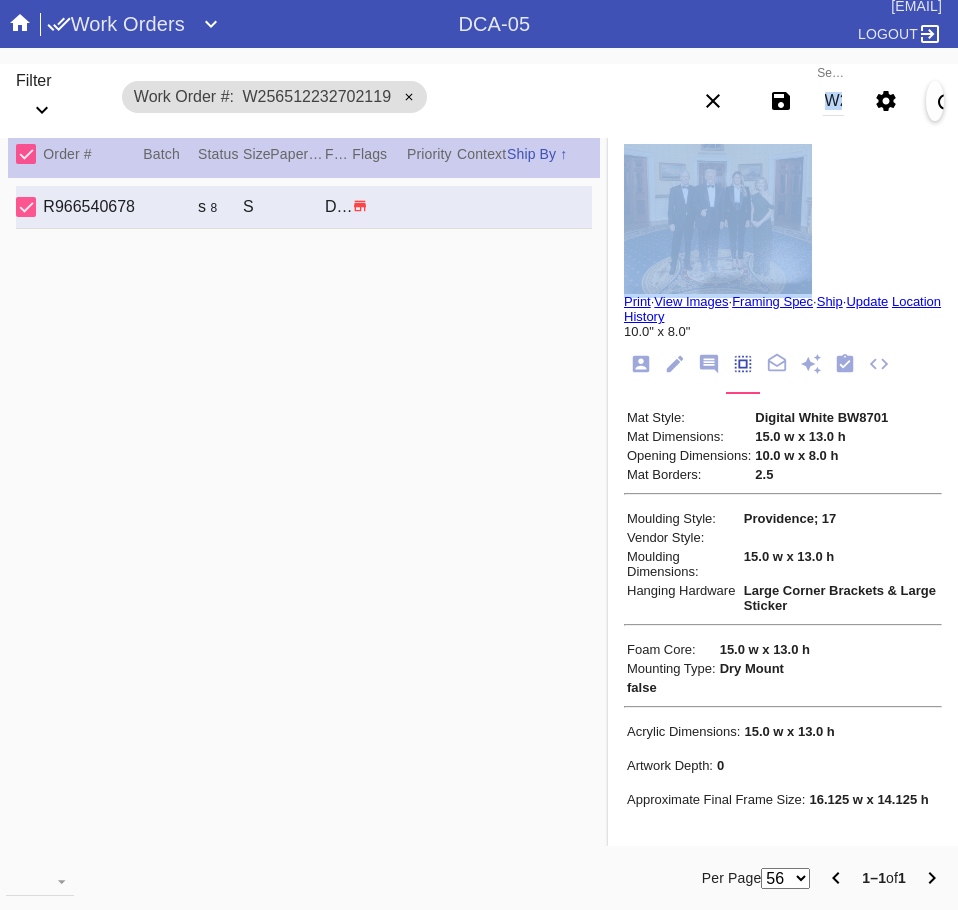 click on "Search W256512232702119" at bounding box center (833, 101) 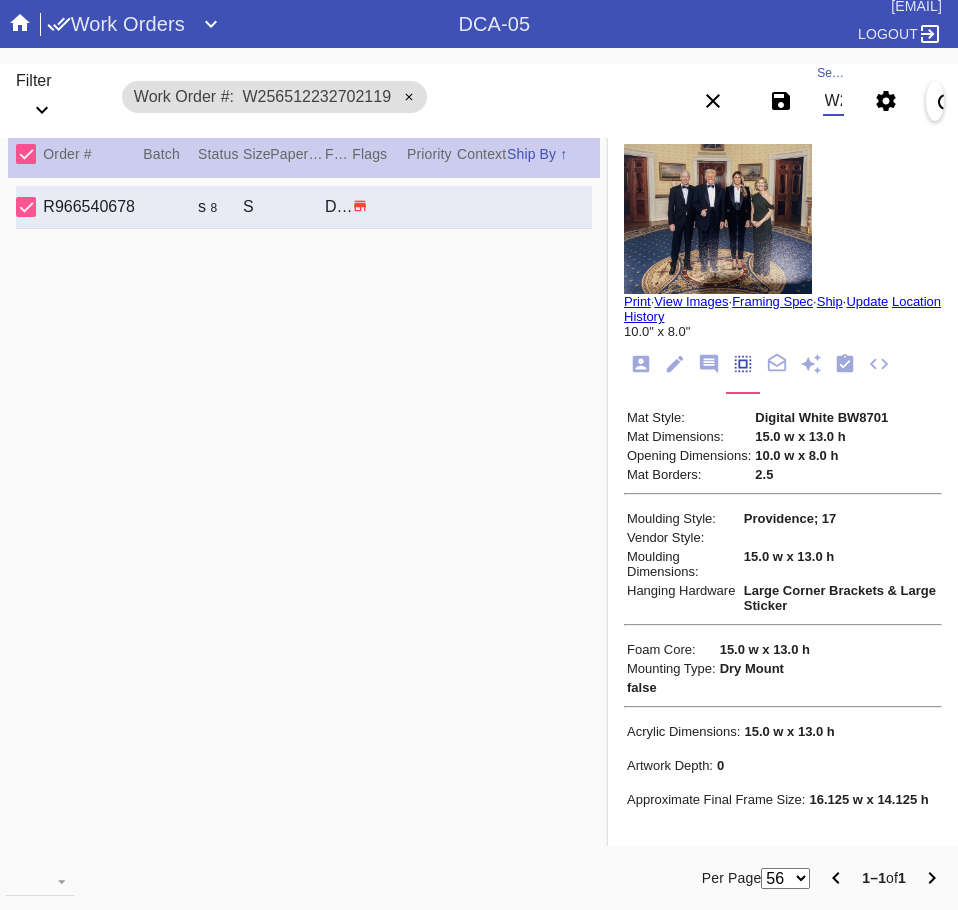 click on "W256512232702119" at bounding box center [833, 101] 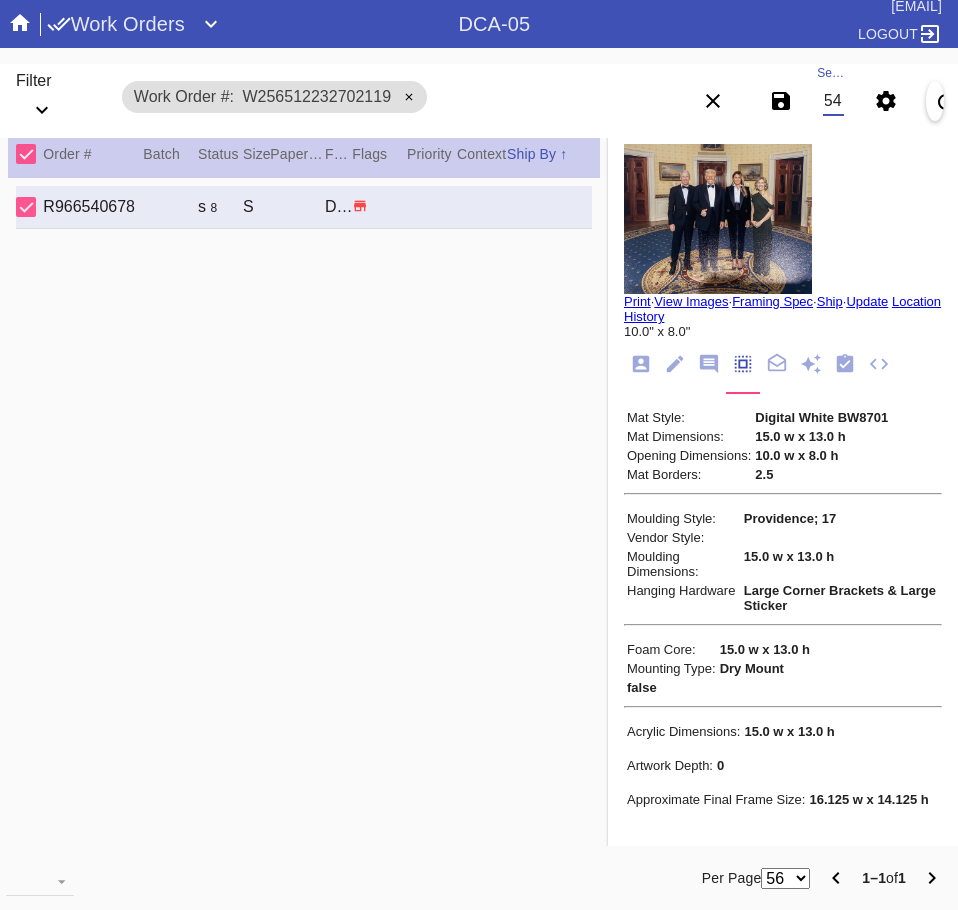 scroll, scrollTop: 0, scrollLeft: 75, axis: horizontal 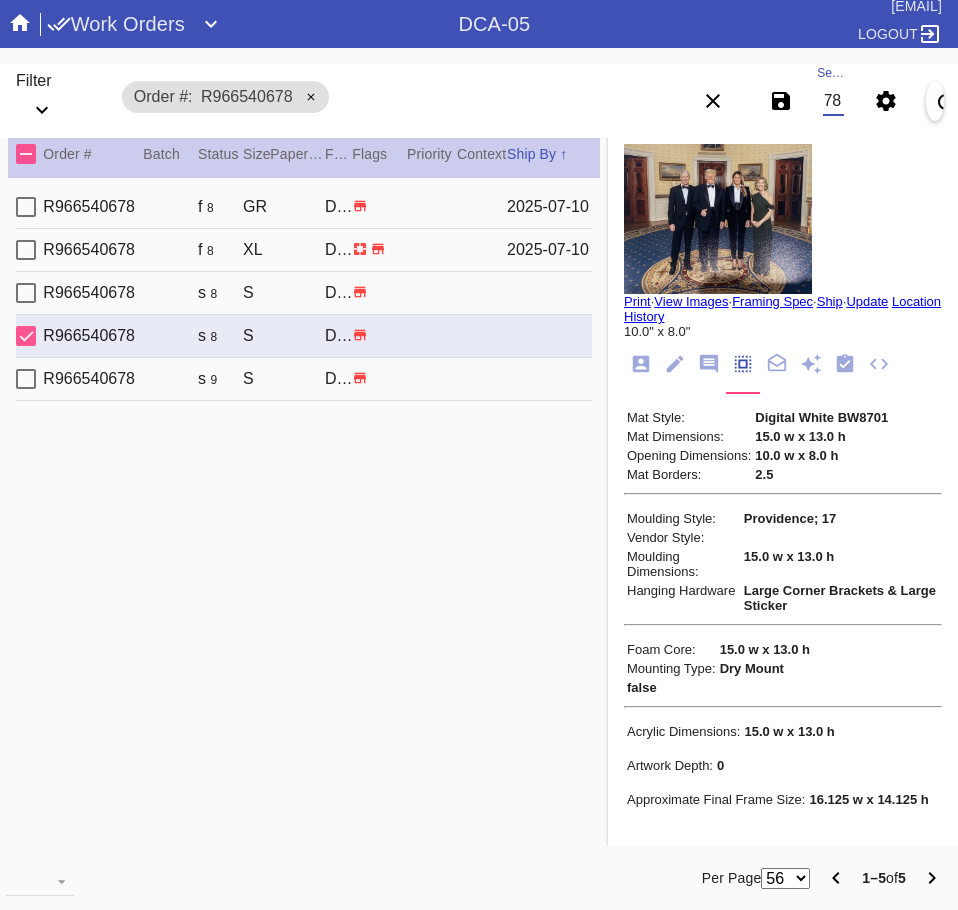 click on "R966540678 M346 s   8 S Providence / Digital White DCA-05 1 Liz Wright" at bounding box center [304, 293] 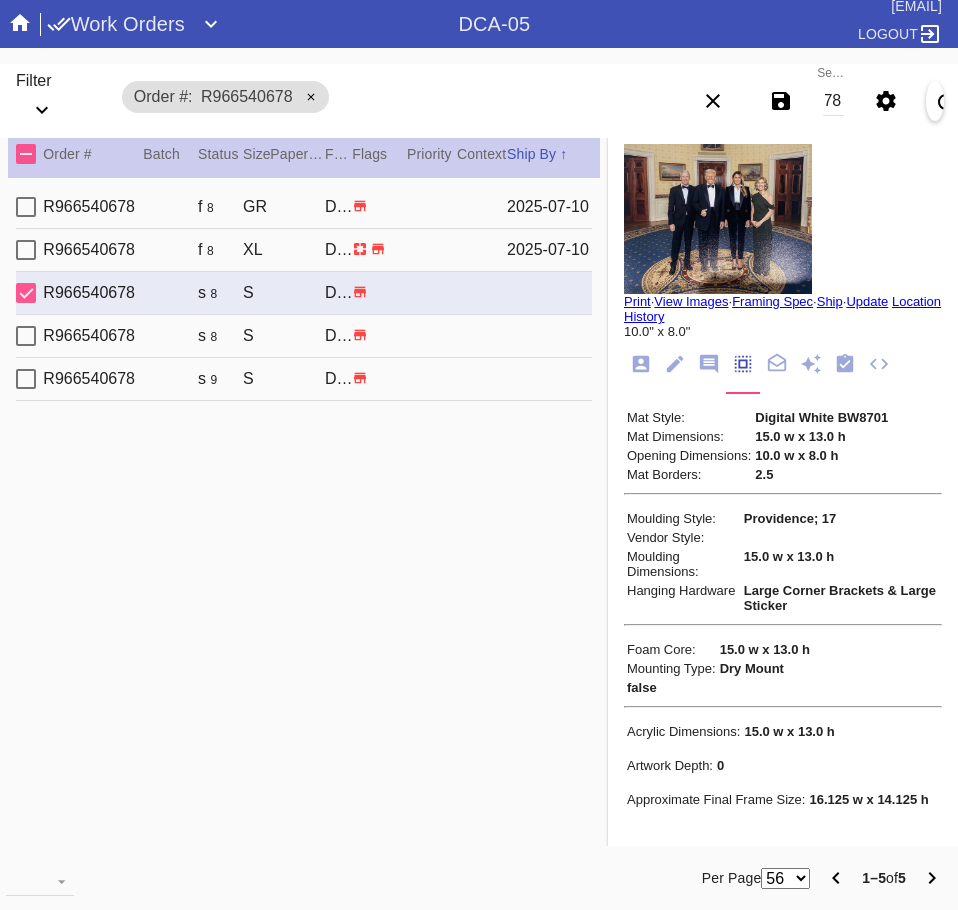 scroll, scrollTop: 0, scrollLeft: 0, axis: both 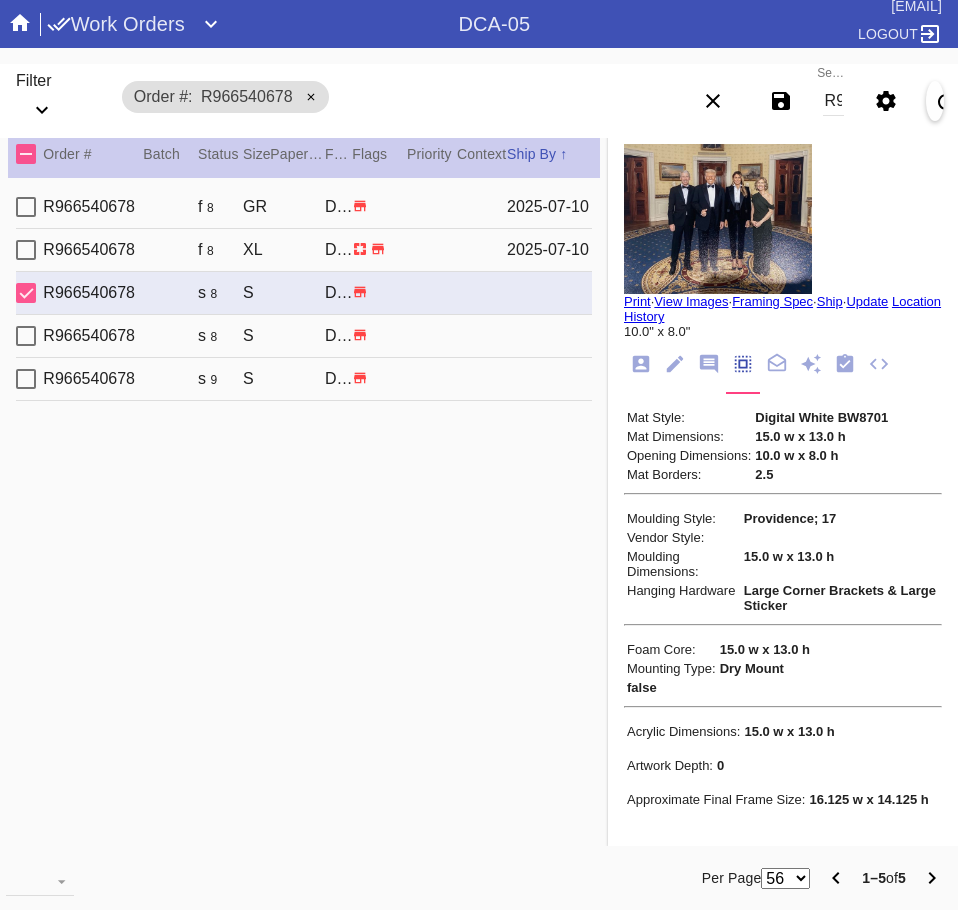 click on "R966540678 M347 s   8 S Providence / Digital White DCA-05 1 Liz Wright" at bounding box center (304, 336) 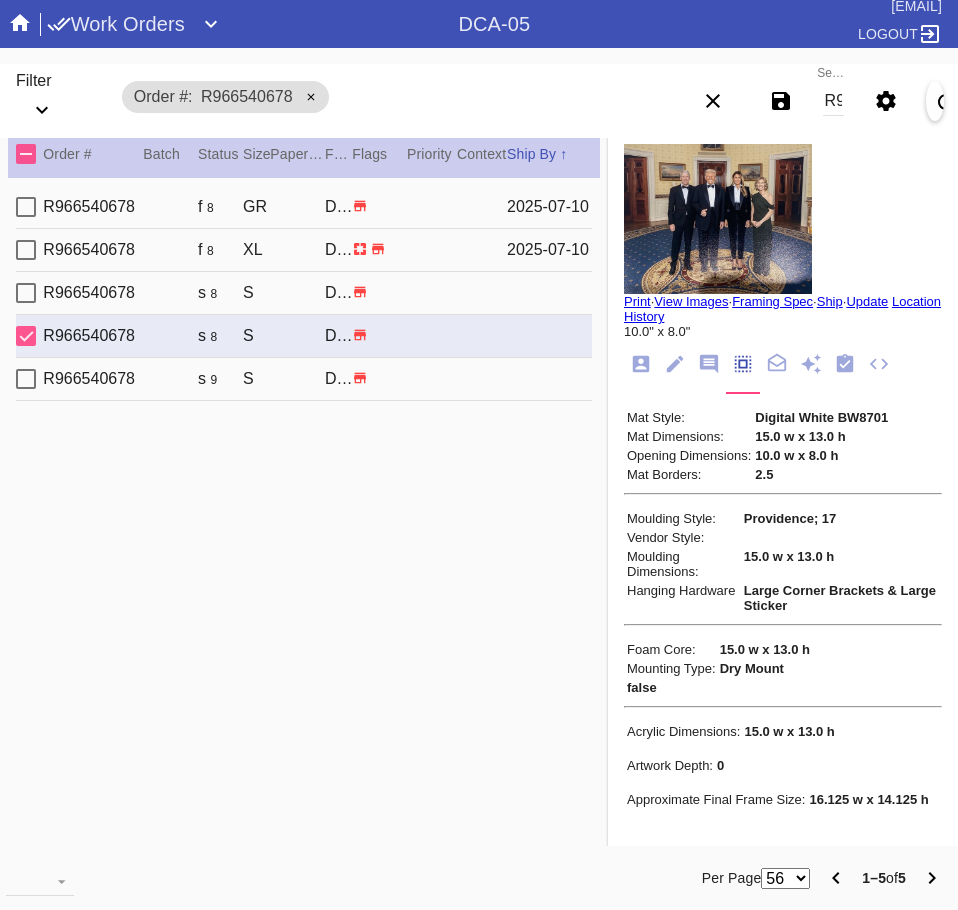 click on "R966540678 M349 s   9 S Mercer Slim / Digital White DCA-05 1 Liz Wright" at bounding box center [304, 379] 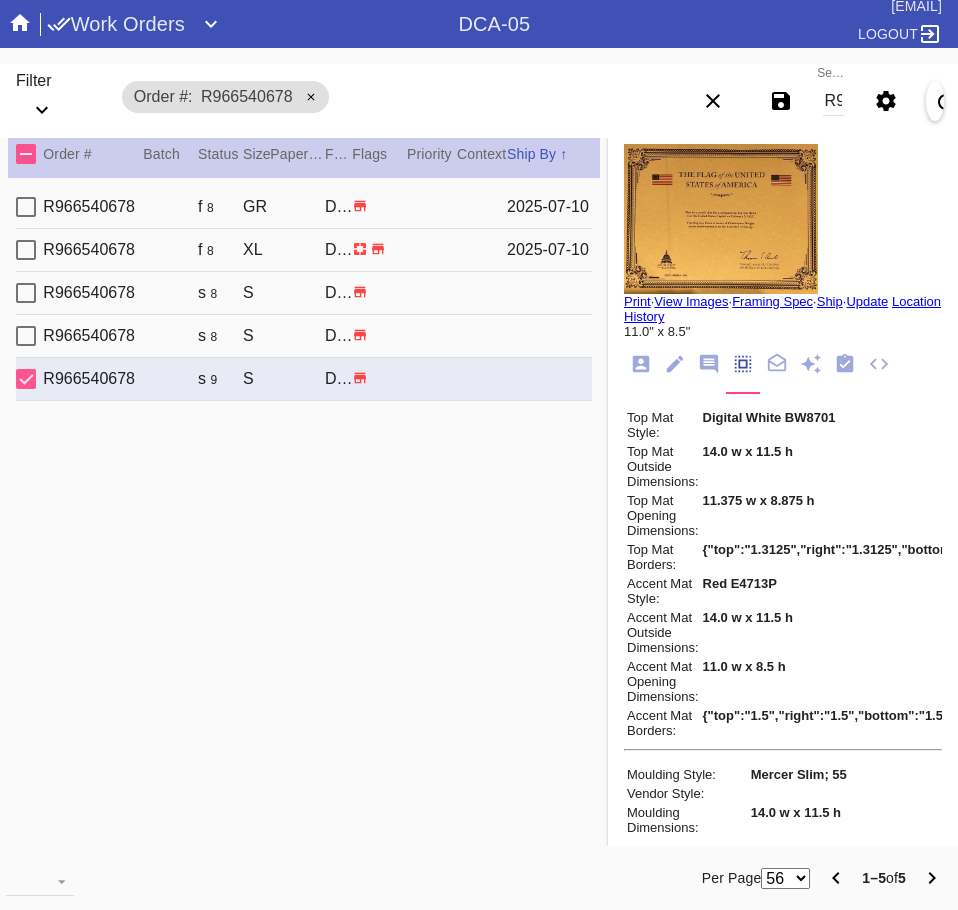 click on "R966540678 M347 s   8 S Providence / Digital White DCA-05 1 Liz Wright" at bounding box center [304, 336] 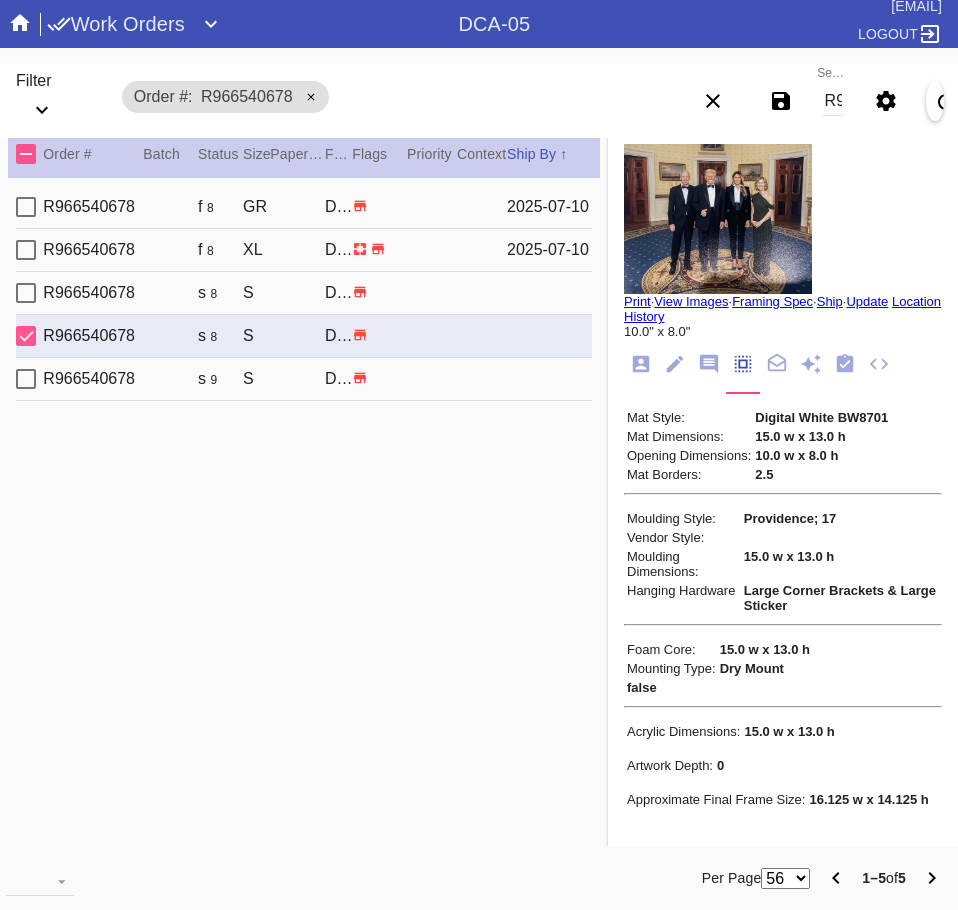 click on "R966540678 M346 s   8 S Providence / Digital White DCA-05 1 Liz Wright" at bounding box center [304, 293] 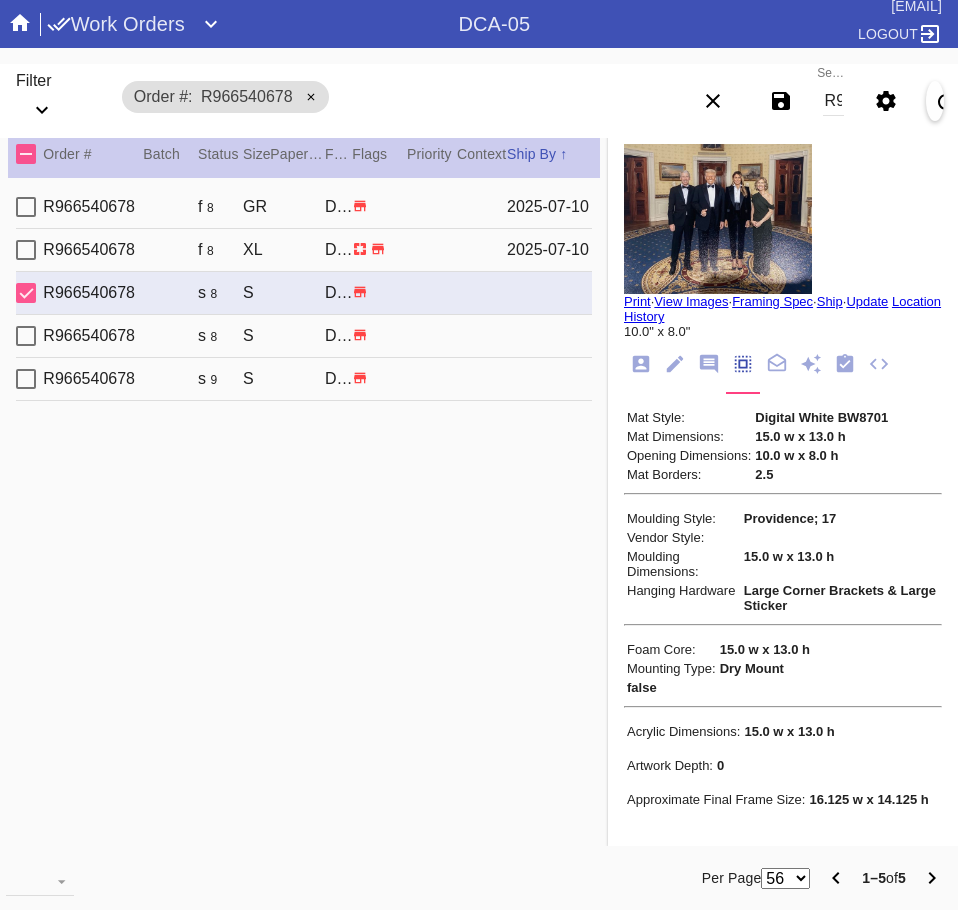 click on "R966540678 M349 s   9 S Mercer Slim / Digital White DCA-05 1 Liz Wright" at bounding box center [304, 379] 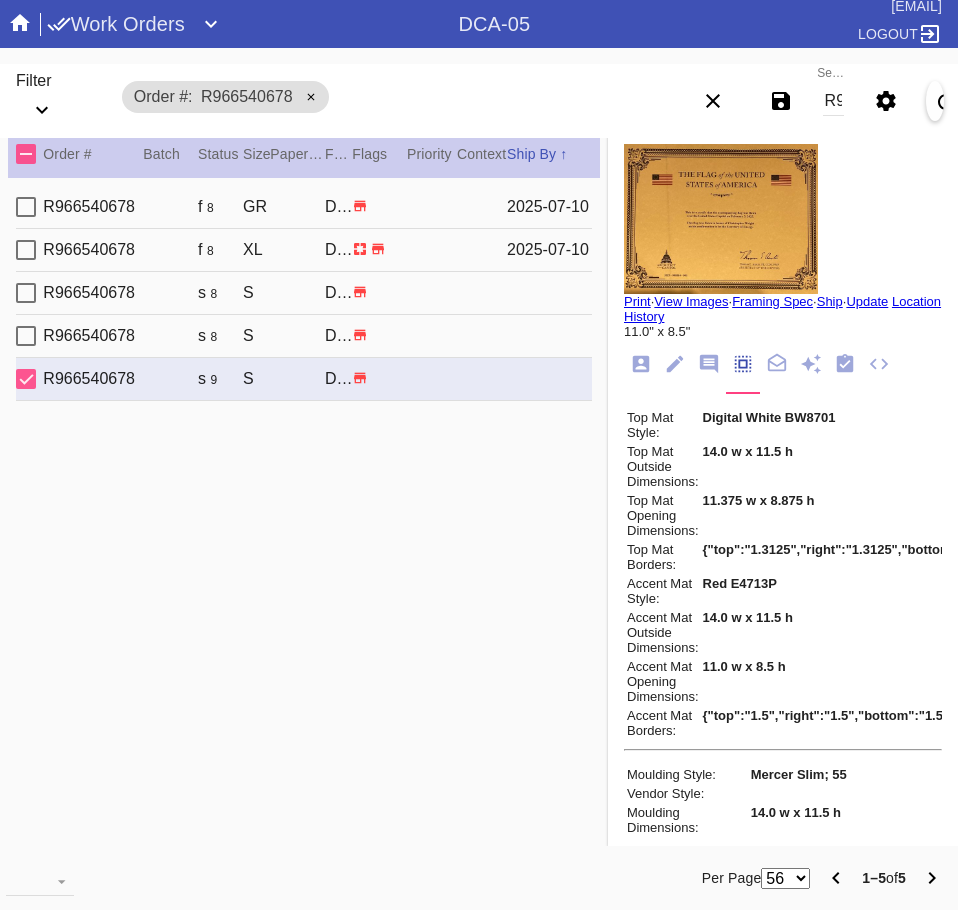 click on "R966540678 M349 s   9 S Mercer Slim / Digital White DCA-05 1 Liz Wright" at bounding box center [304, 379] 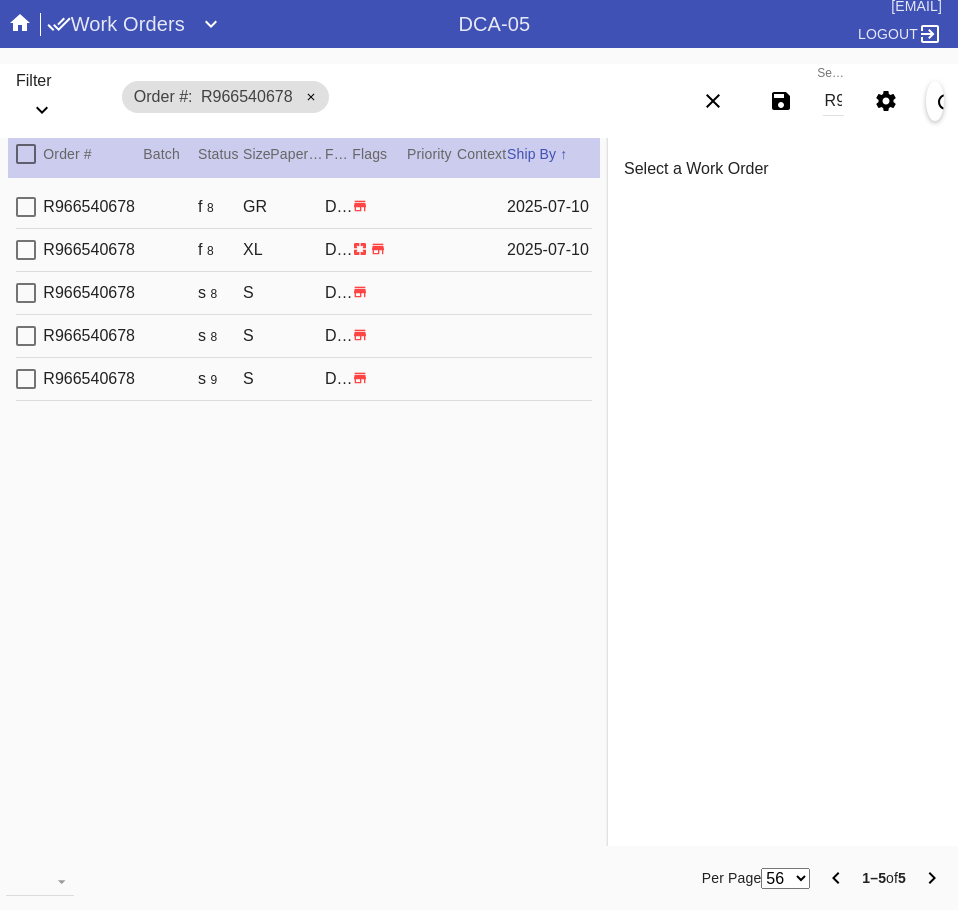 click on "R966540678 M347 s   8 S Providence / Digital White DCA-05 1 Liz Wright" at bounding box center (304, 336) 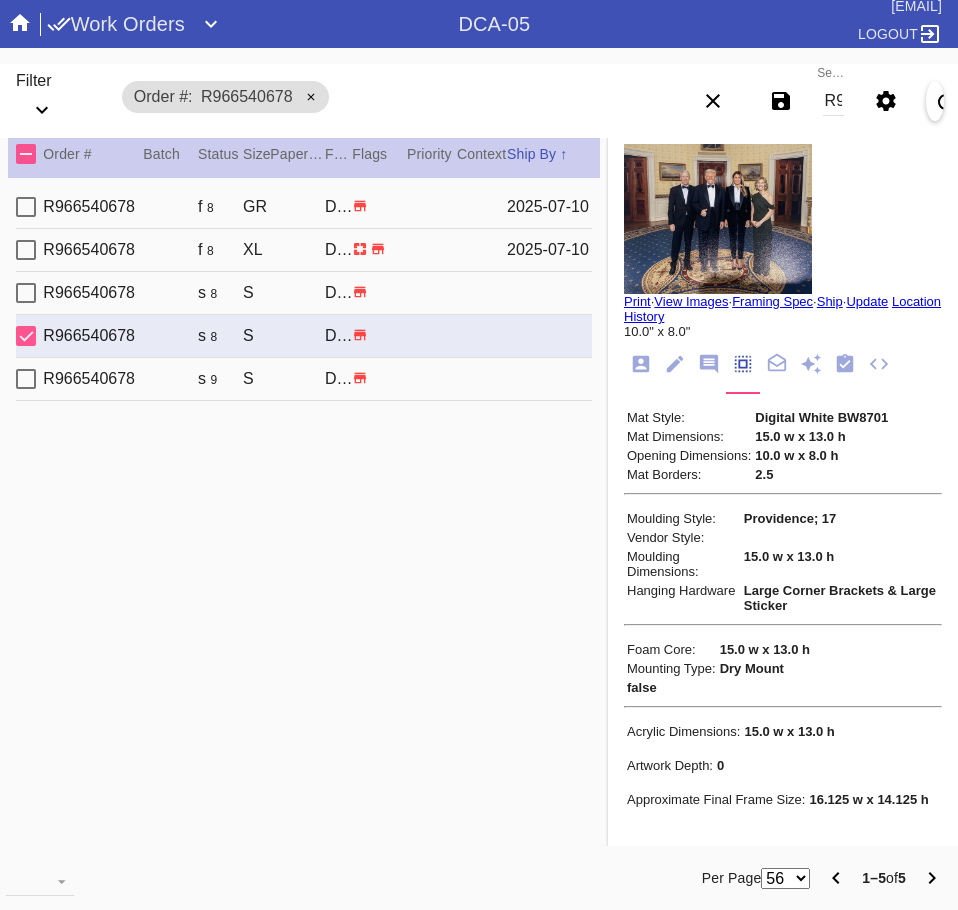 click on "R966540678 M346 s   8 S Providence / Digital White DCA-05 1 Liz Wright" at bounding box center [304, 293] 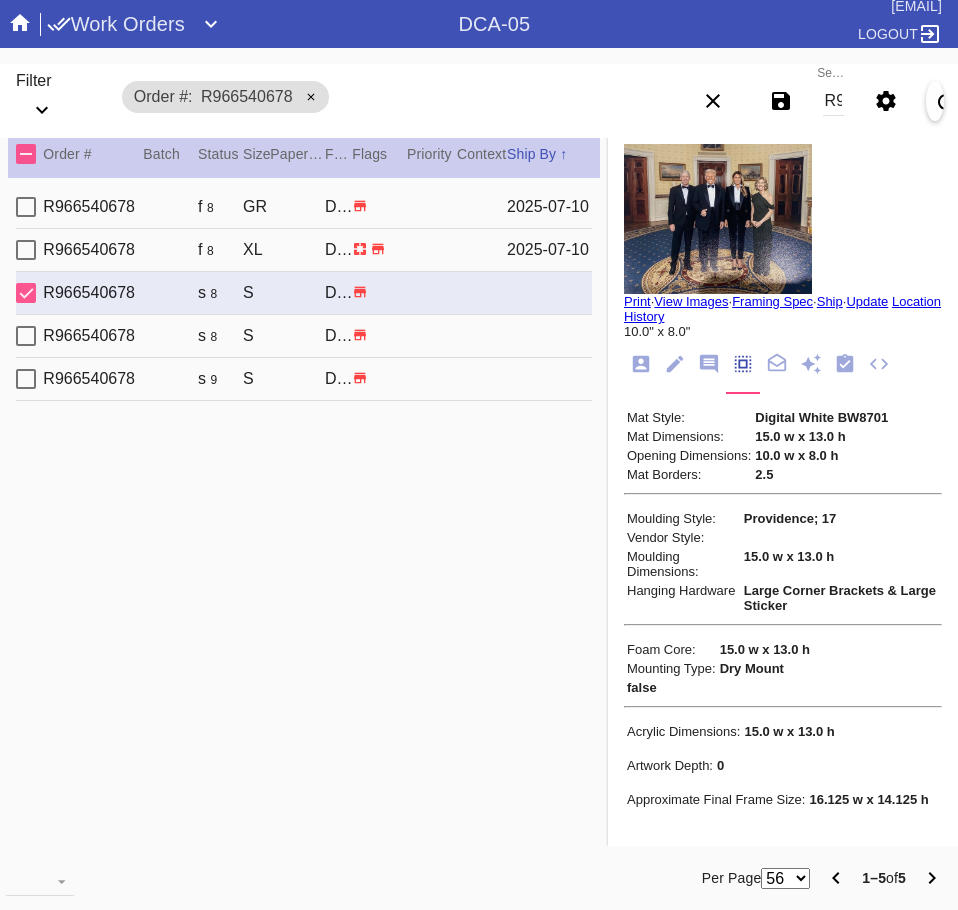 click on "R966540678" at bounding box center [833, 101] 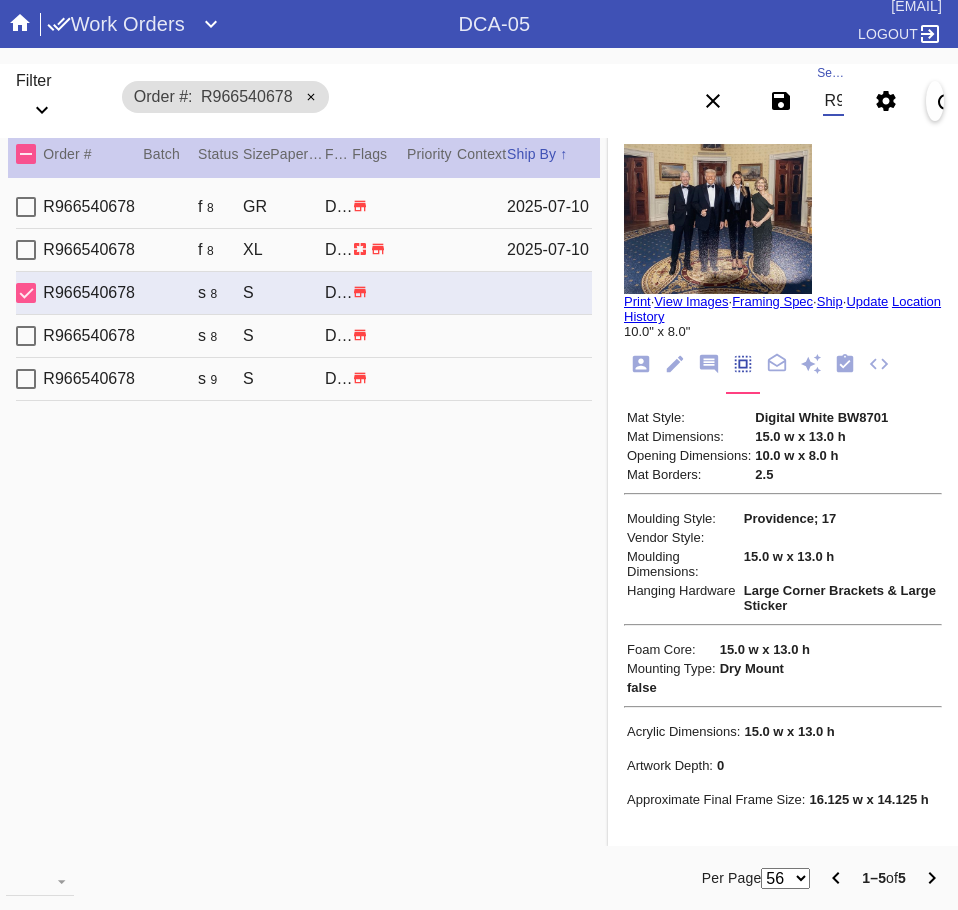 click on "R966540678" at bounding box center (833, 101) 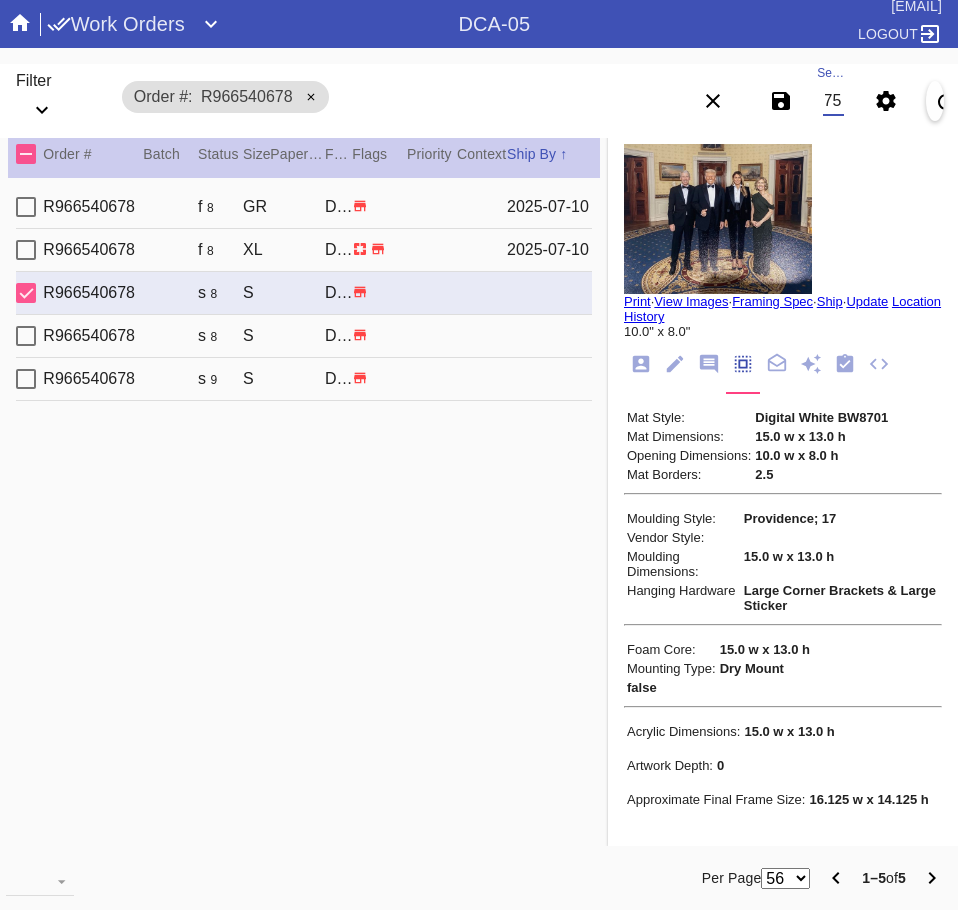scroll, scrollTop: 0, scrollLeft: 132, axis: horizontal 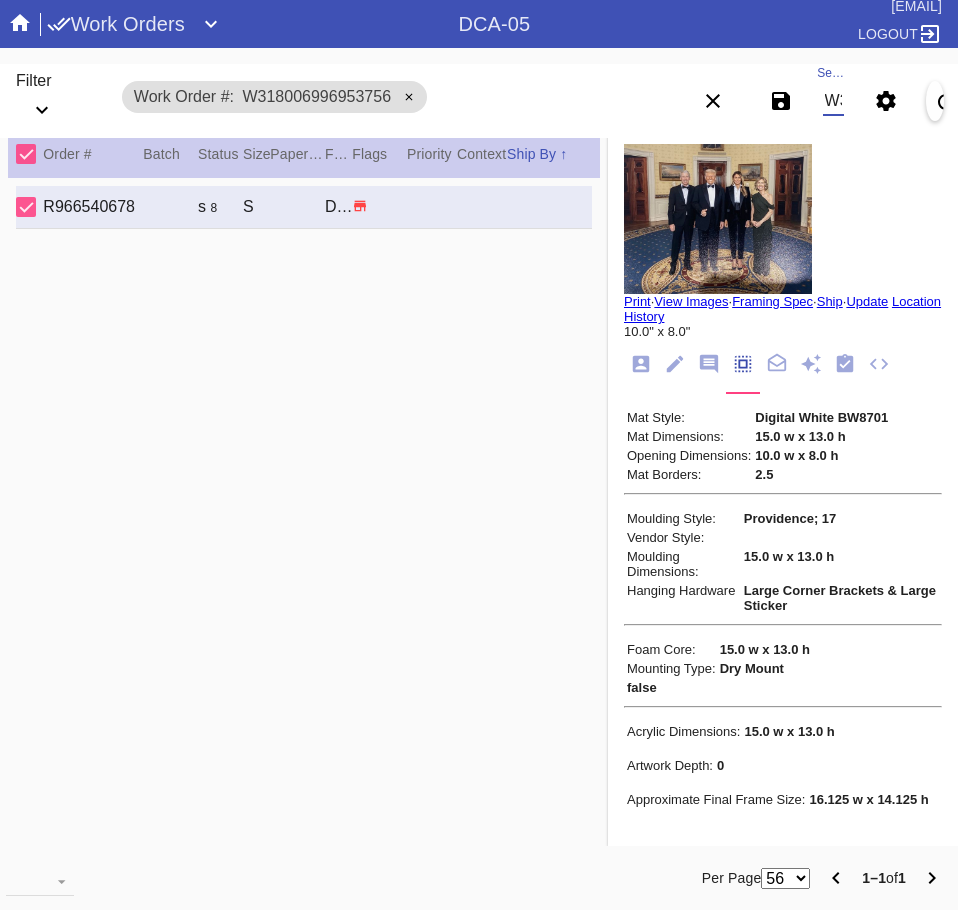 click on "W318006996953756" at bounding box center (833, 101) 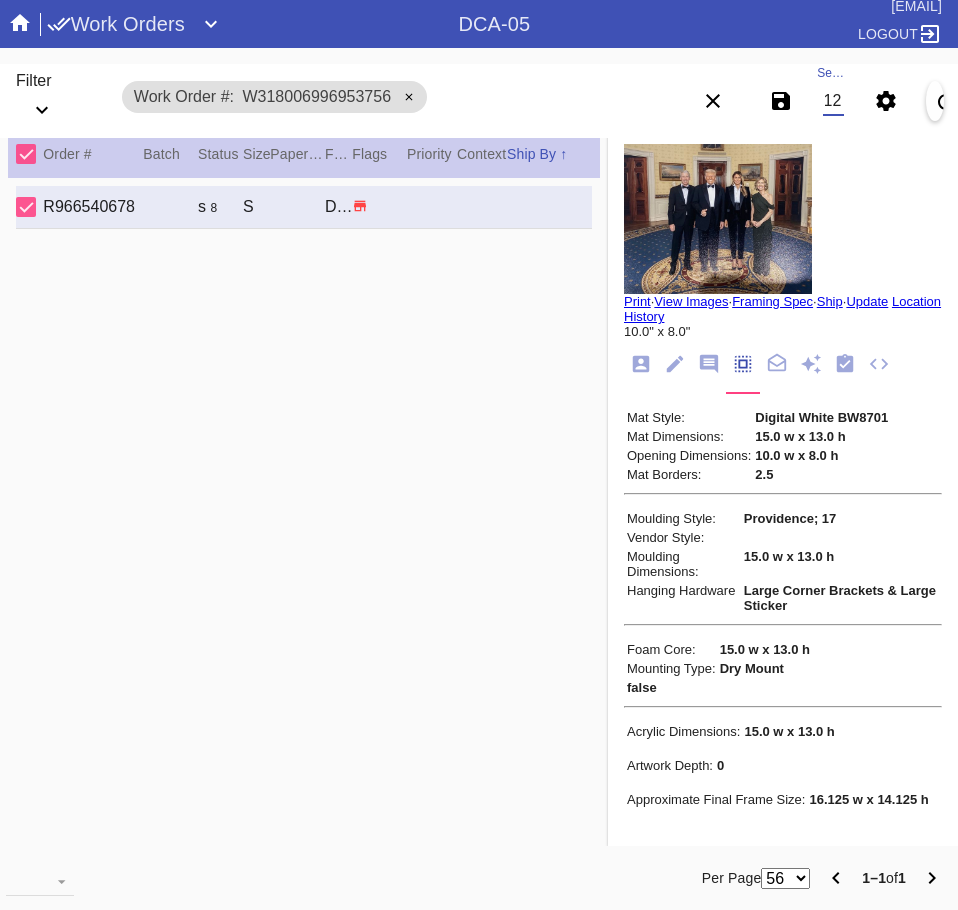 type on "W478152691554128" 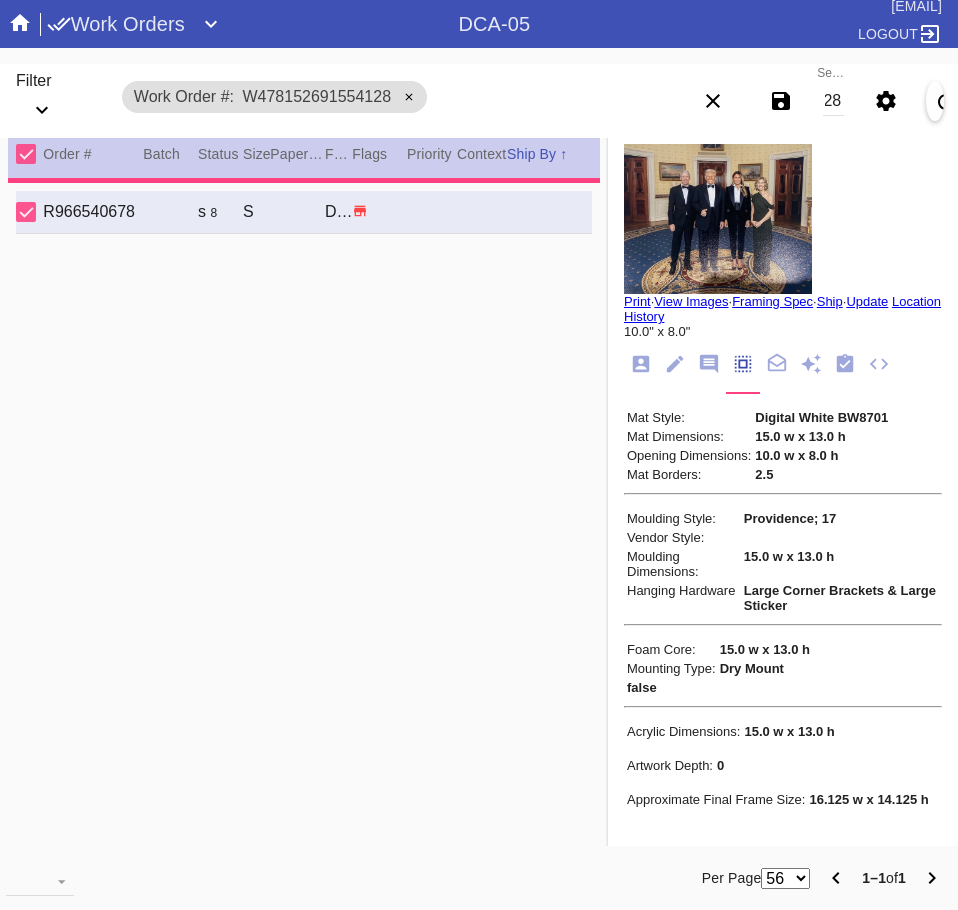 scroll, scrollTop: 0, scrollLeft: 0, axis: both 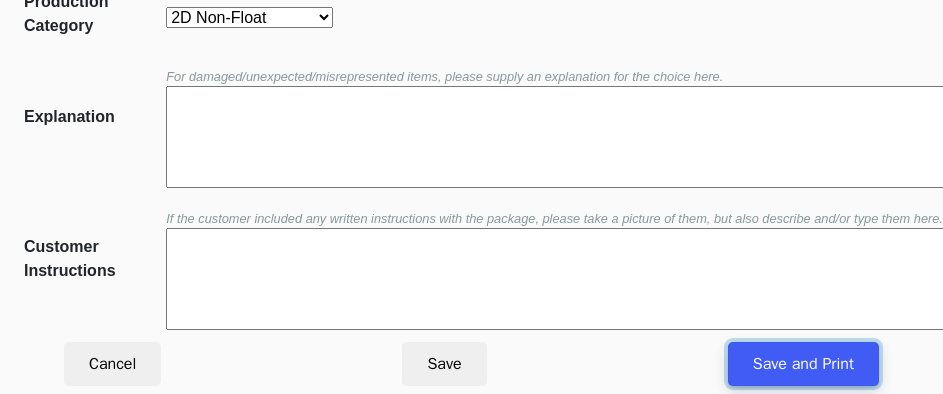 click on "Save and Print" at bounding box center [803, 364] 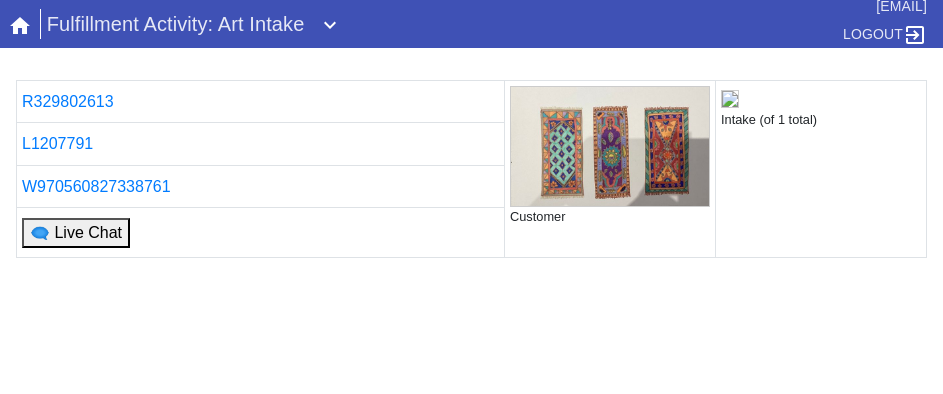 scroll, scrollTop: 0, scrollLeft: 0, axis: both 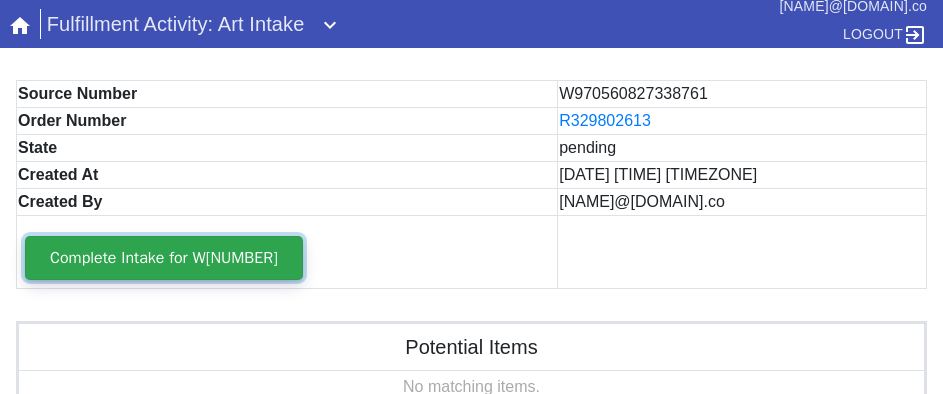 click on "Complete Intake for W[NUMBER]" at bounding box center [164, 258] 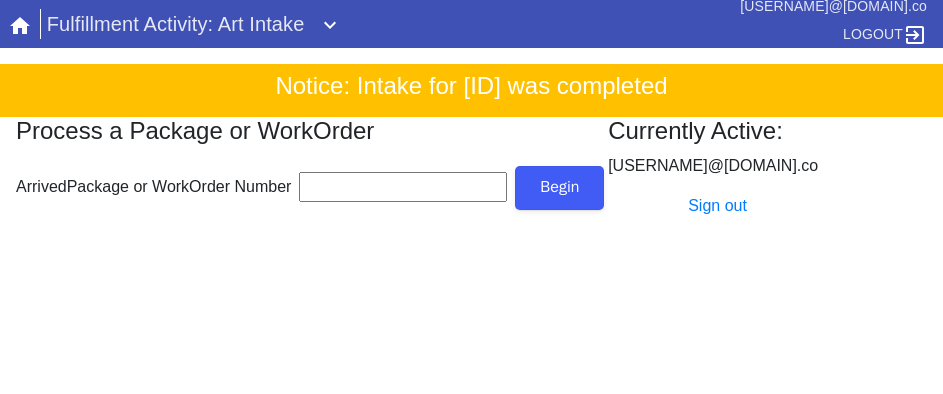 scroll, scrollTop: 0, scrollLeft: 0, axis: both 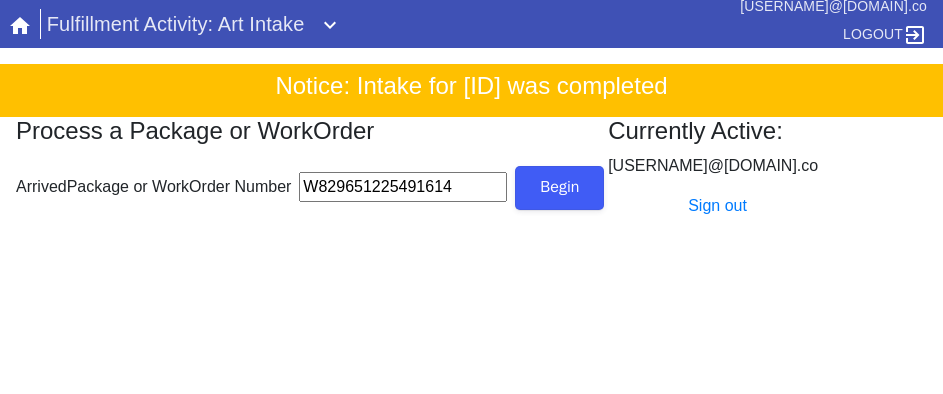 type on "W829651225491614" 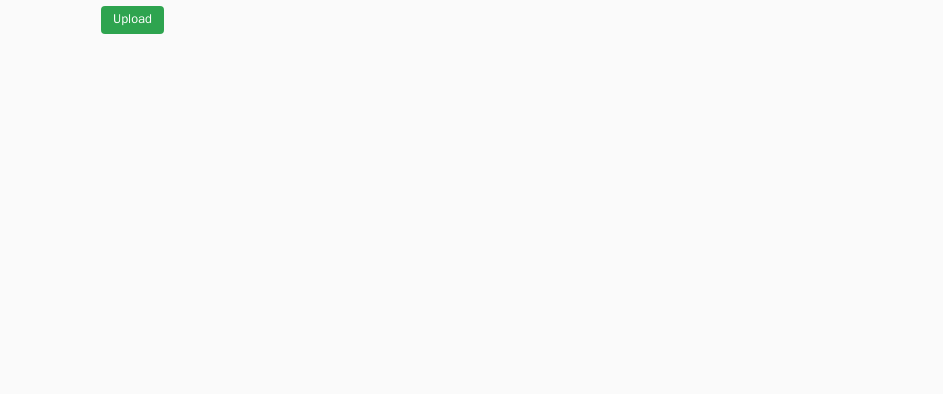 scroll, scrollTop: 912, scrollLeft: 0, axis: vertical 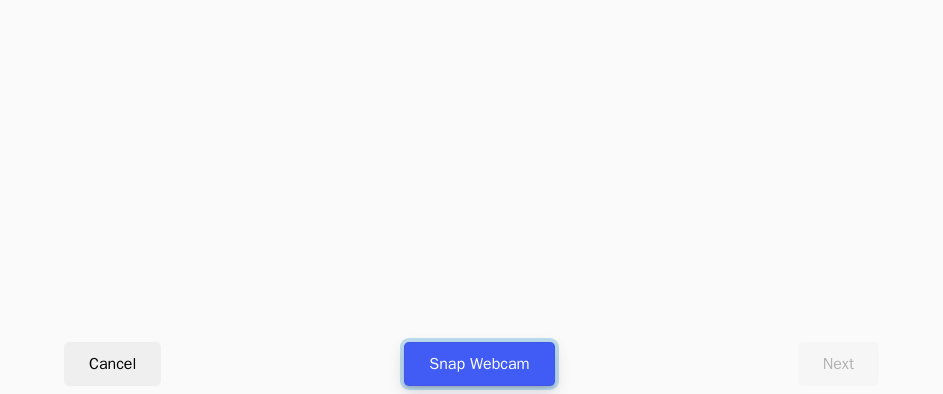 click on "Snap Webcam" at bounding box center (479, 364) 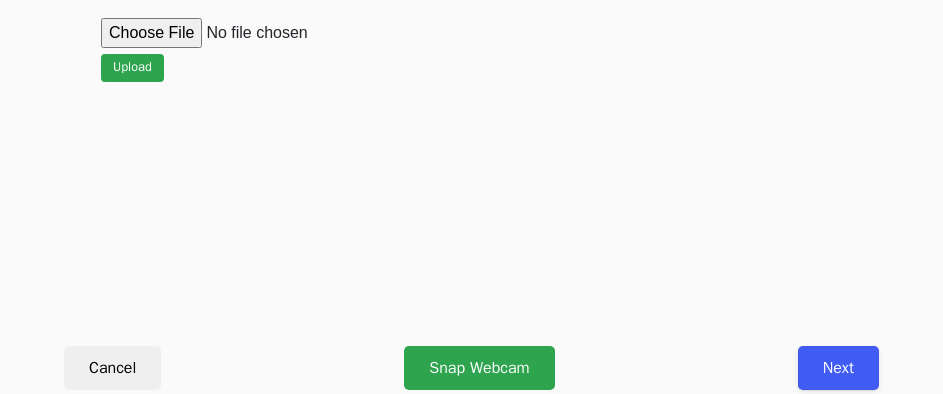 scroll, scrollTop: 912, scrollLeft: 0, axis: vertical 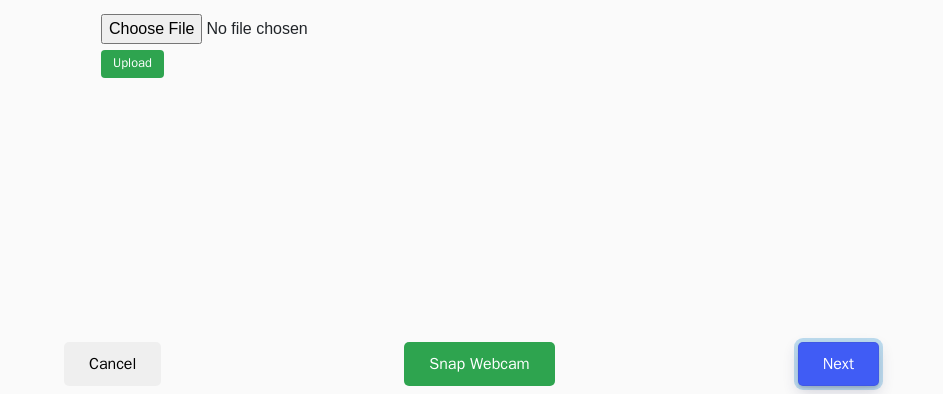 click on "Next" at bounding box center (838, 364) 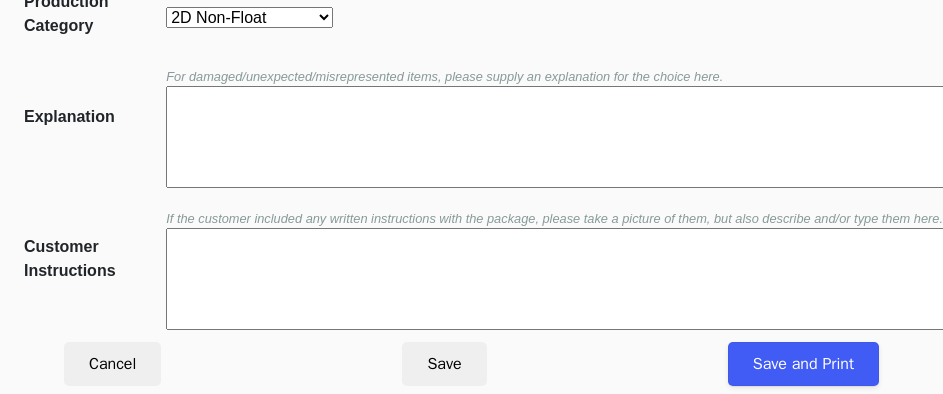scroll, scrollTop: 452, scrollLeft: 0, axis: vertical 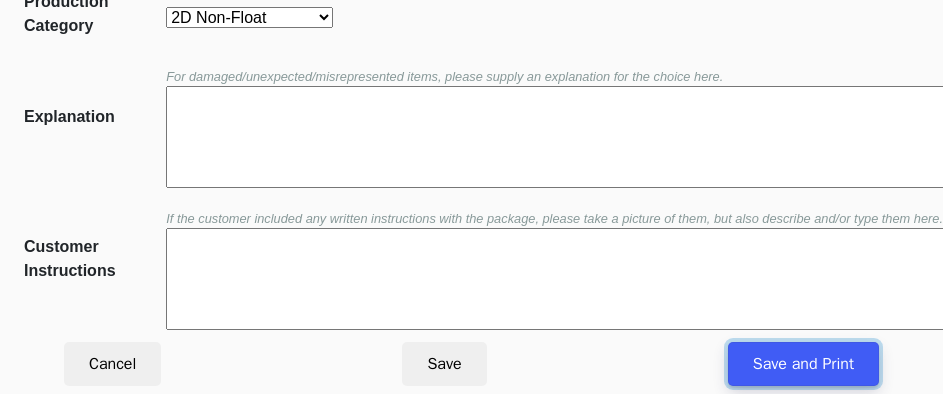 click on "Save and Print" at bounding box center (803, 364) 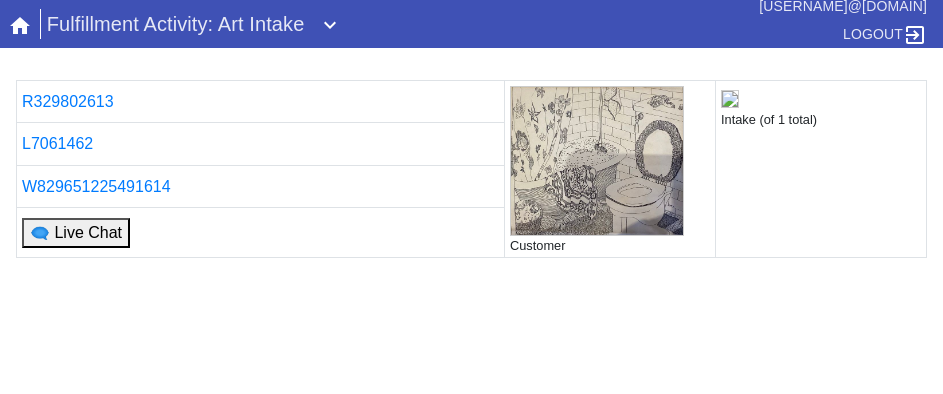 scroll, scrollTop: 0, scrollLeft: 0, axis: both 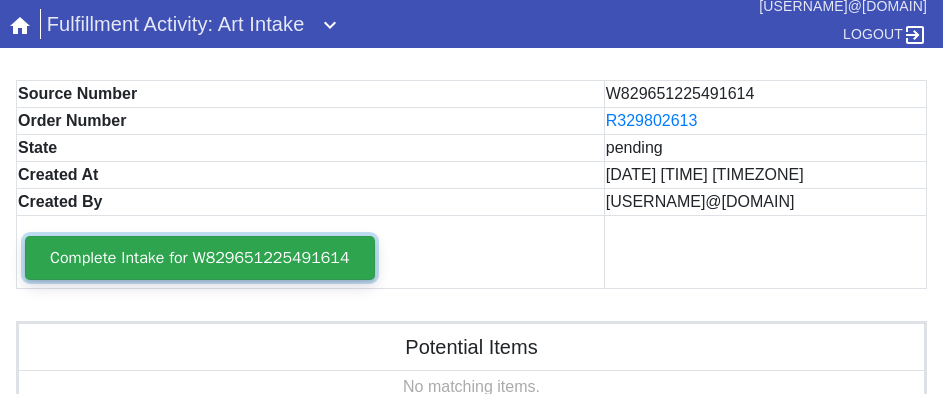 click on "Complete Intake for W829651225491614" at bounding box center (200, 258) 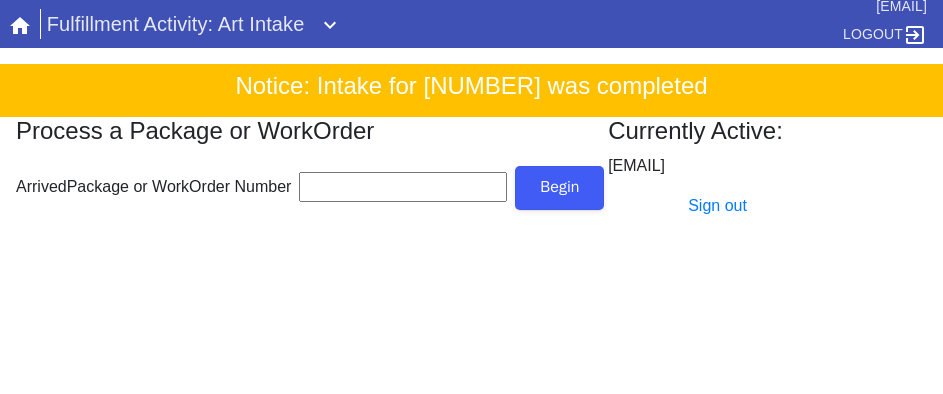 scroll, scrollTop: 0, scrollLeft: 0, axis: both 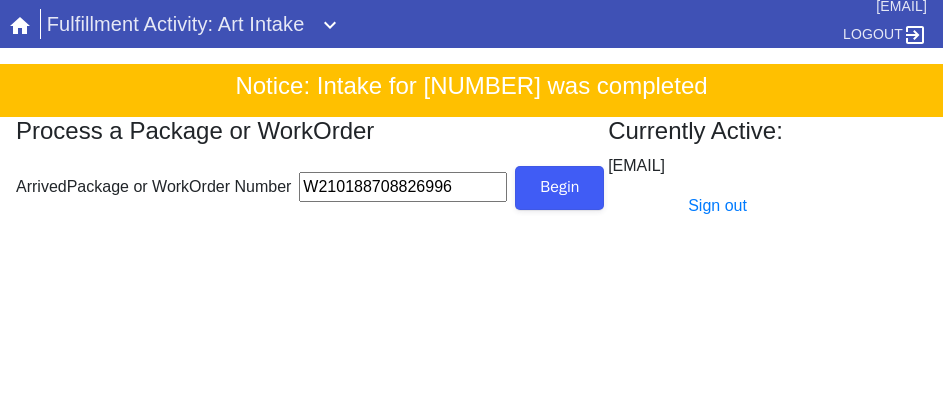 click on "Begin" at bounding box center (559, 188) 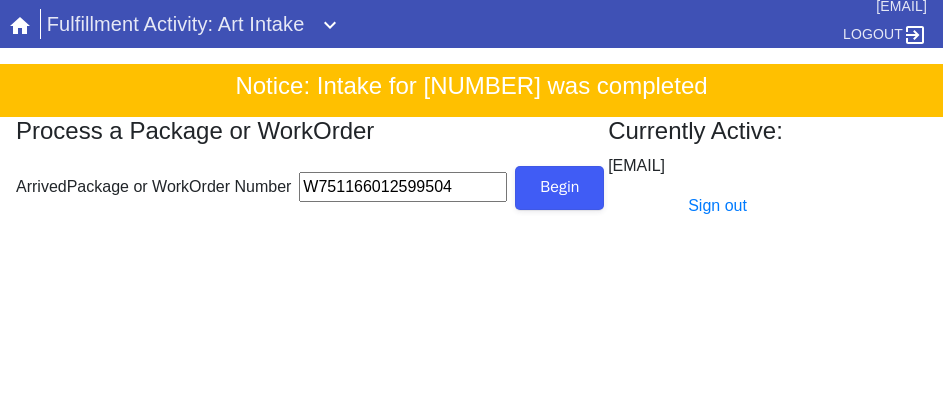 type on "W751166012599504" 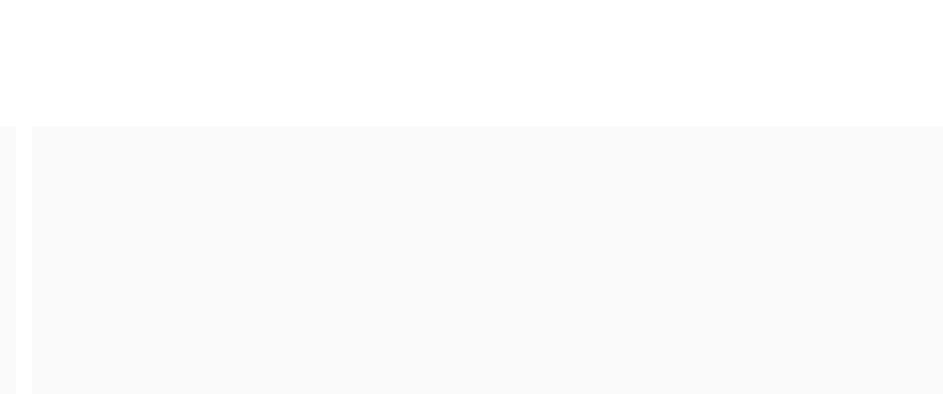 scroll, scrollTop: 0, scrollLeft: 0, axis: both 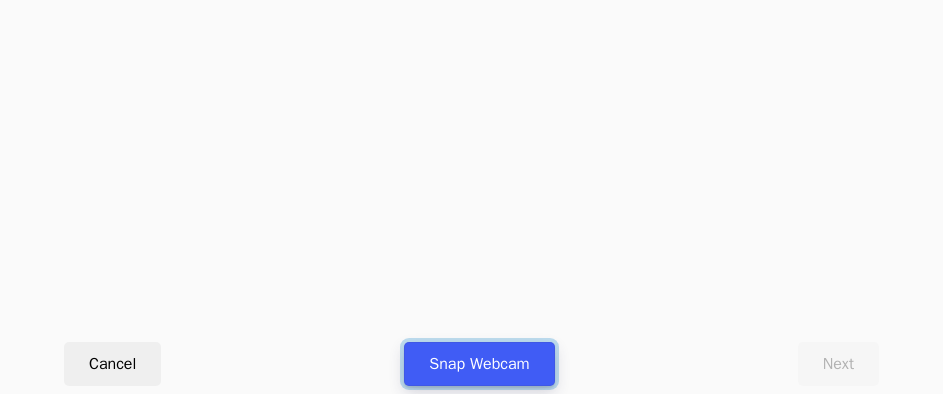click on "Snap Webcam" at bounding box center [479, 364] 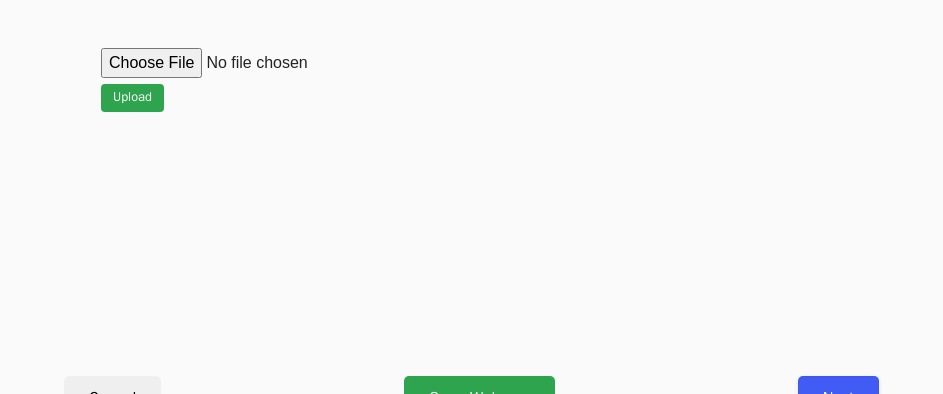 scroll, scrollTop: 912, scrollLeft: 0, axis: vertical 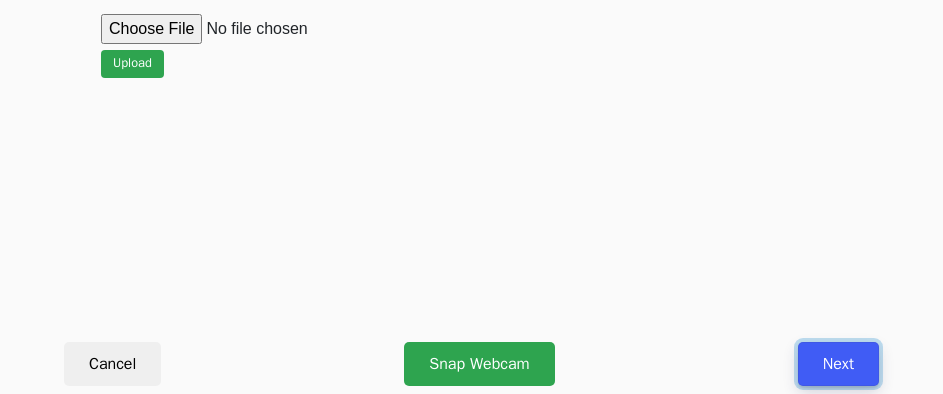 click on "Next" at bounding box center (838, 364) 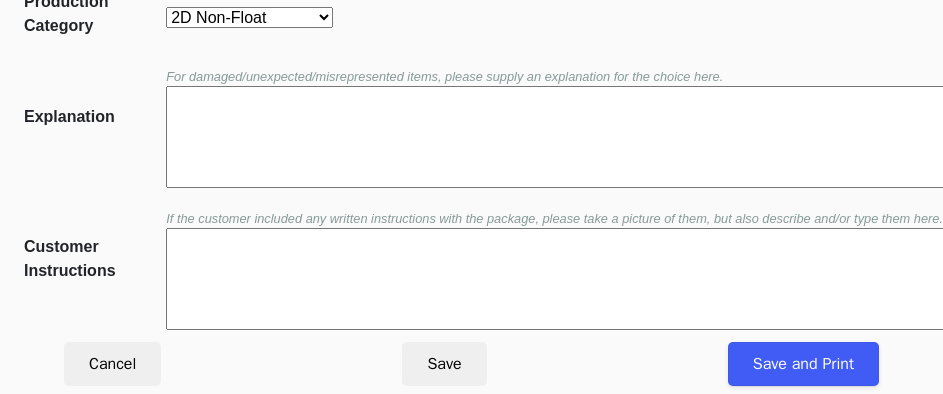 scroll, scrollTop: 452, scrollLeft: 0, axis: vertical 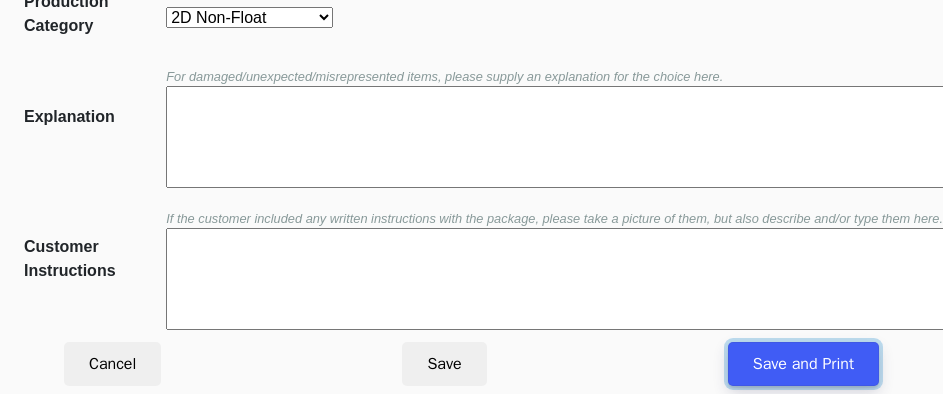 click on "Save and Print" at bounding box center [803, 364] 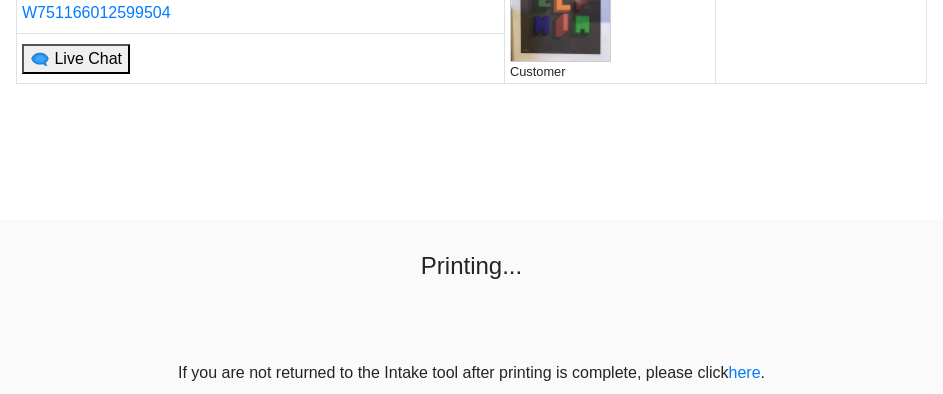 scroll, scrollTop: 181, scrollLeft: 0, axis: vertical 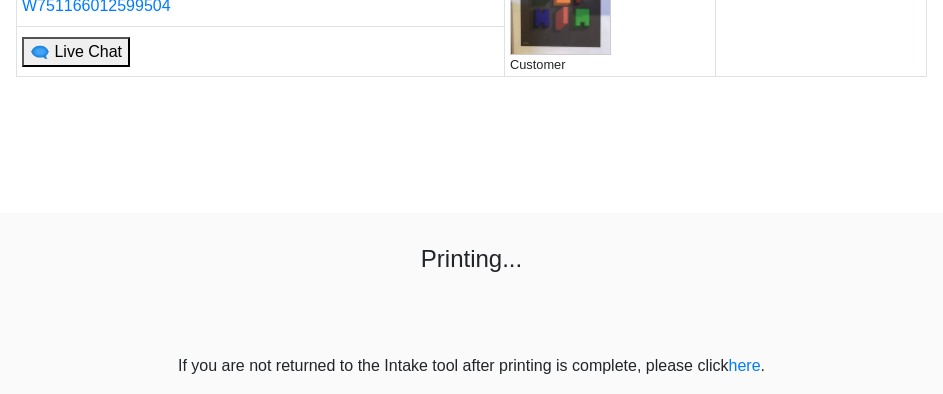 click on "R953926495 Customer Intake (of 1 total) L9650867 W751166012599504 🗨 Live Chat Printing... If you are not returned to the Intake tool after printing is complete, please click  here ." at bounding box center (471, 138) 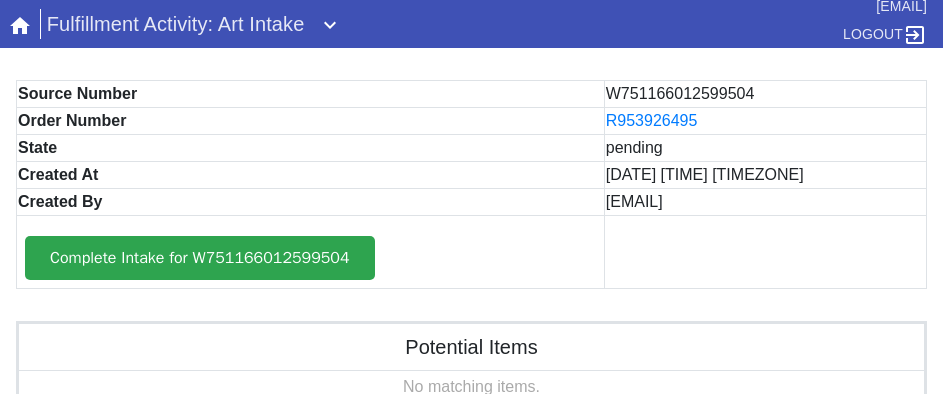 scroll, scrollTop: 0, scrollLeft: 0, axis: both 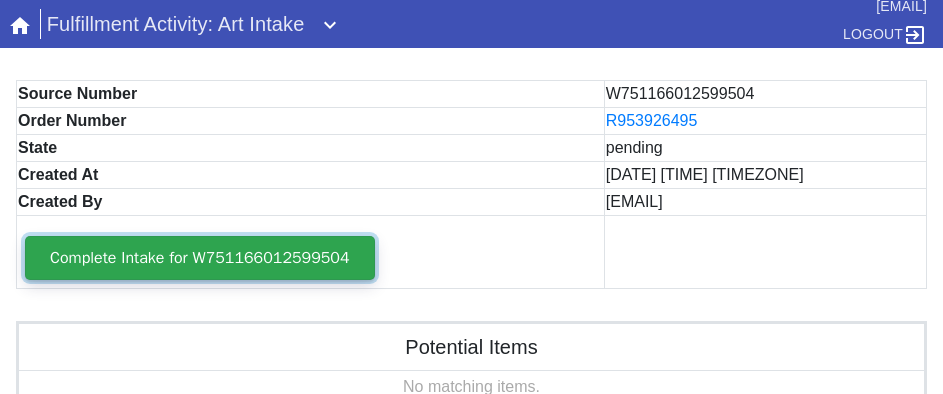click on "Complete Intake for W751166012599504" at bounding box center [200, 258] 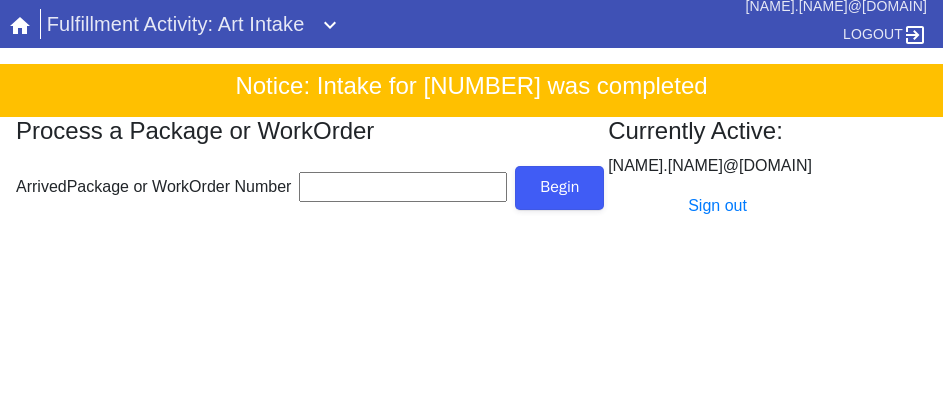 scroll, scrollTop: 0, scrollLeft: 0, axis: both 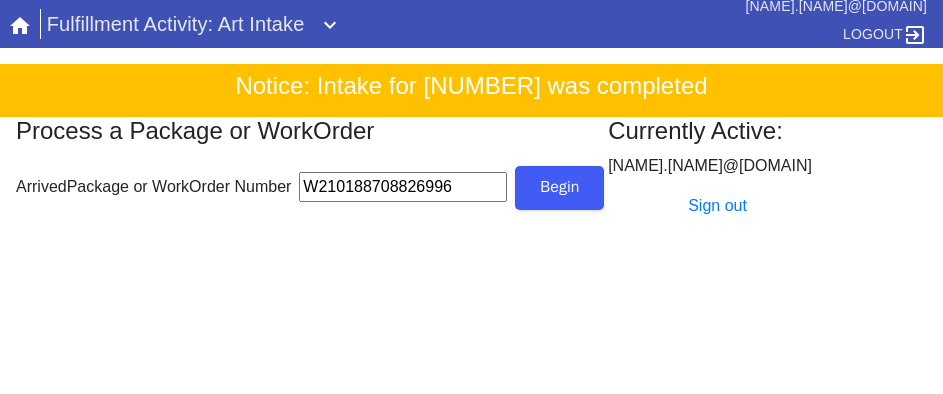 type on "W210188708826996" 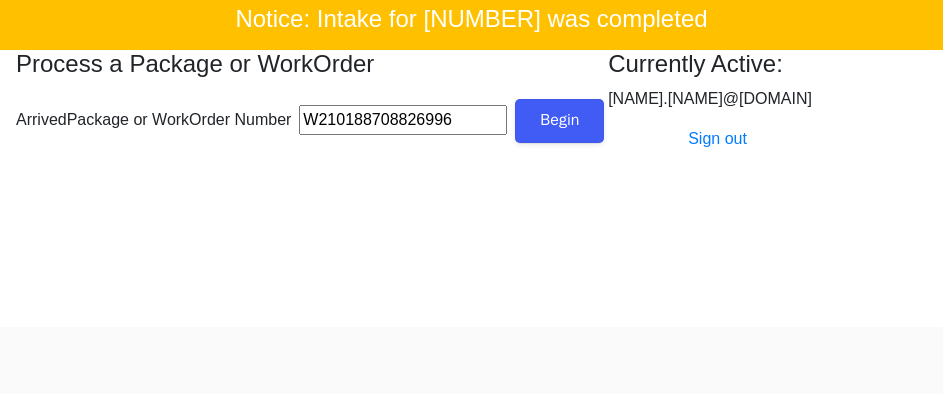 scroll, scrollTop: 100, scrollLeft: 0, axis: vertical 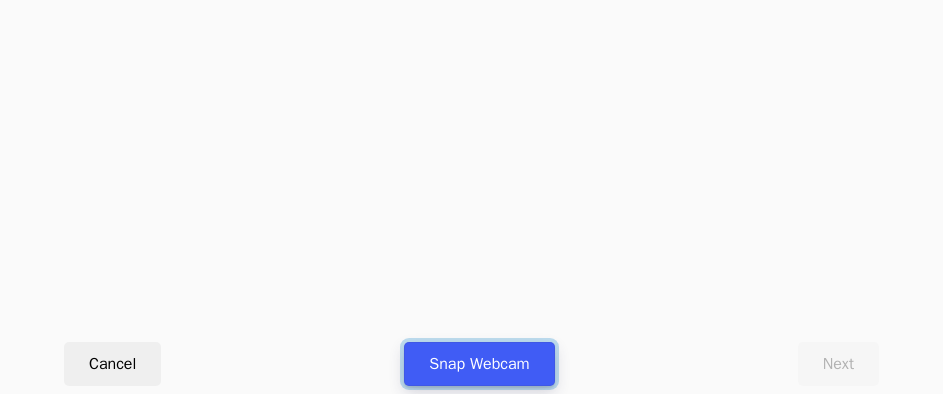 click on "Snap Webcam" at bounding box center (479, 364) 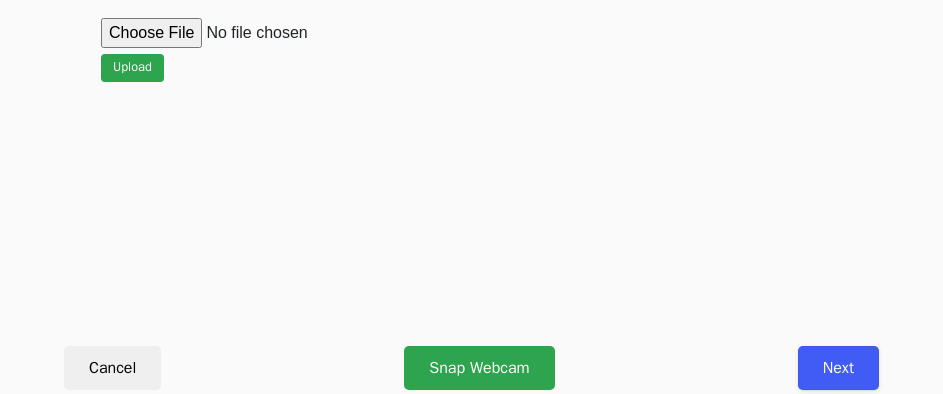 scroll, scrollTop: 912, scrollLeft: 0, axis: vertical 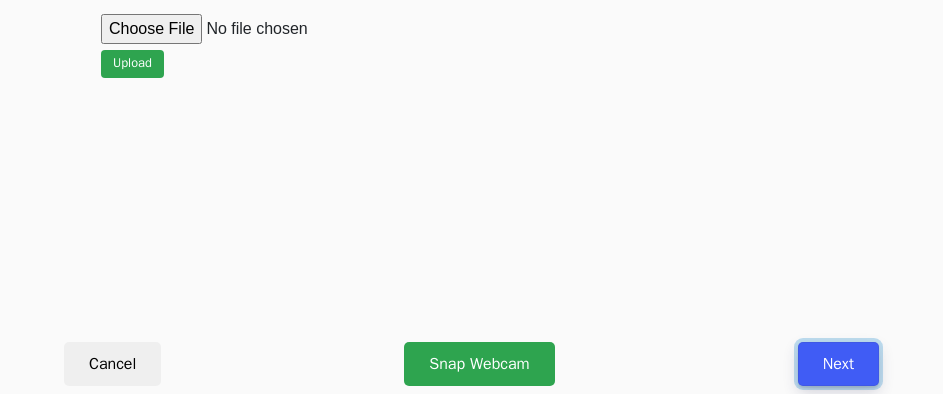 click on "Next" at bounding box center (838, 364) 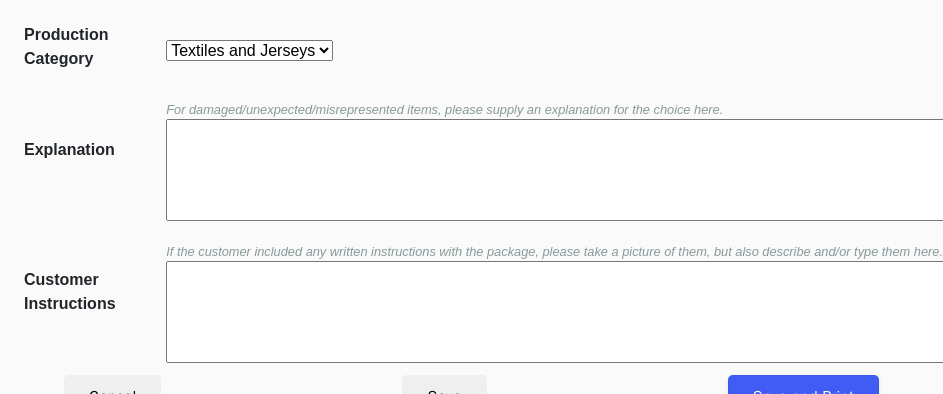 scroll, scrollTop: 452, scrollLeft: 0, axis: vertical 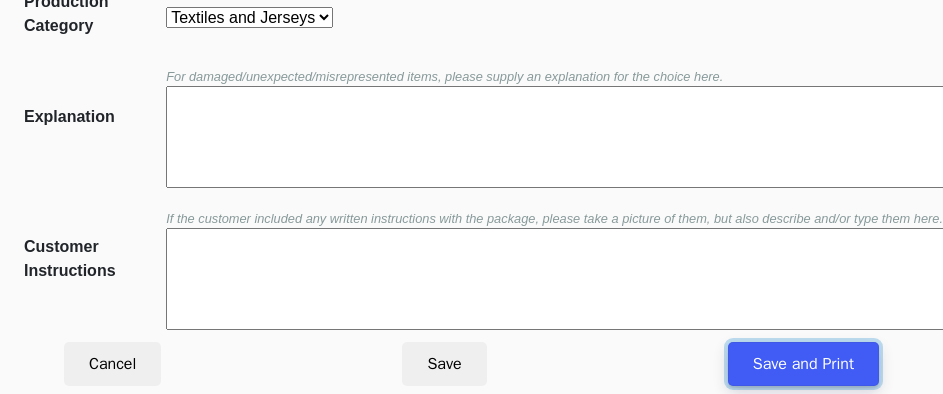 click on "Save and Print" at bounding box center (803, 364) 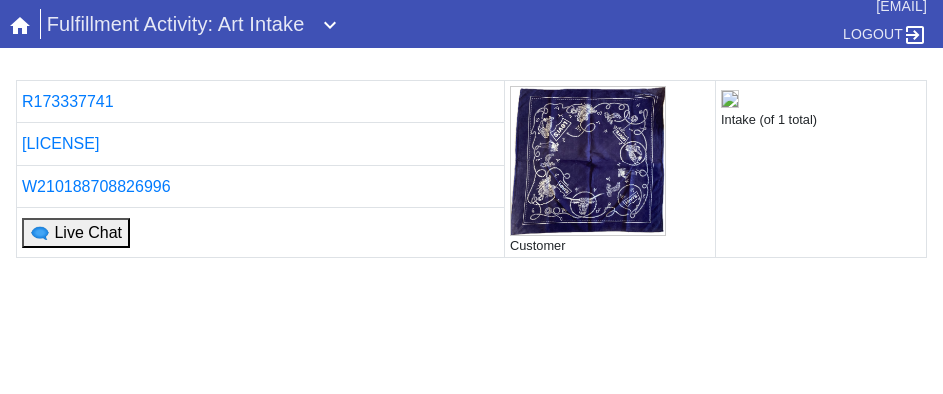 scroll, scrollTop: 0, scrollLeft: 0, axis: both 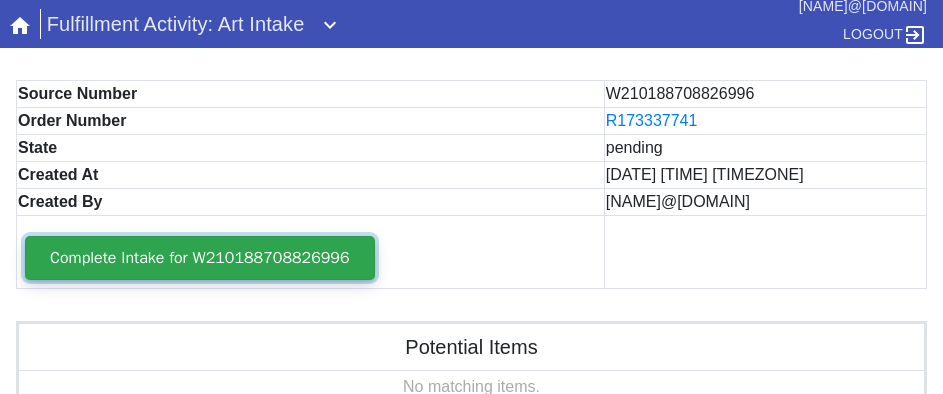 click on "Complete Intake for W210188708826996" at bounding box center (200, 258) 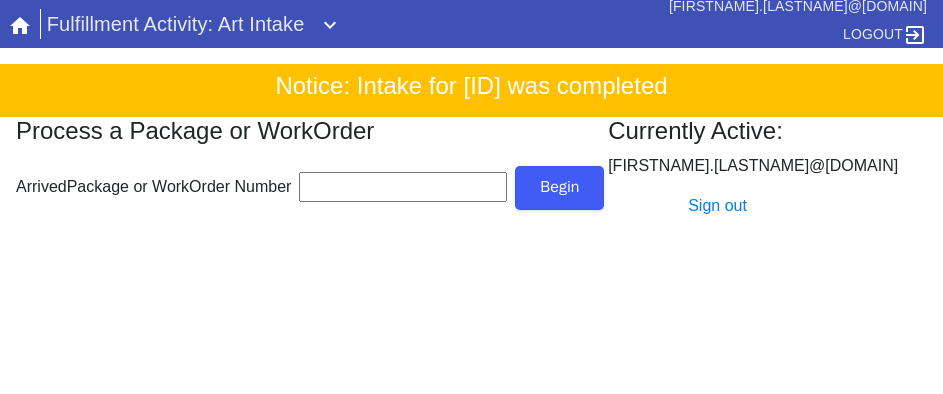 scroll, scrollTop: 0, scrollLeft: 0, axis: both 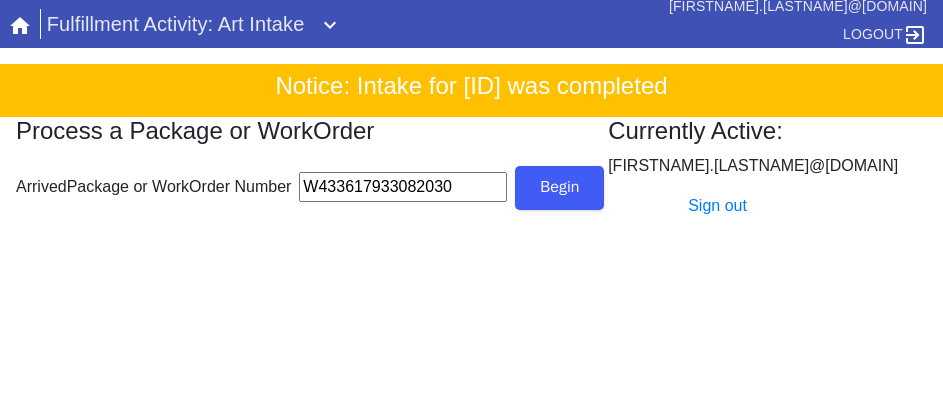 type on "W433617933082030" 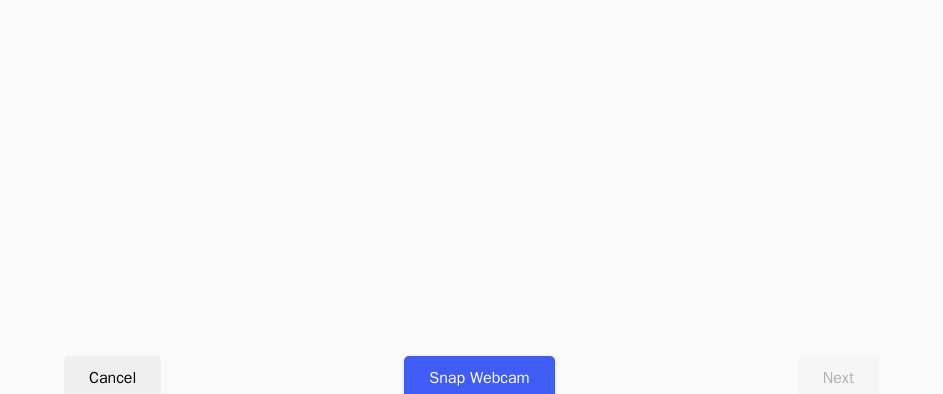 scroll, scrollTop: 912, scrollLeft: 0, axis: vertical 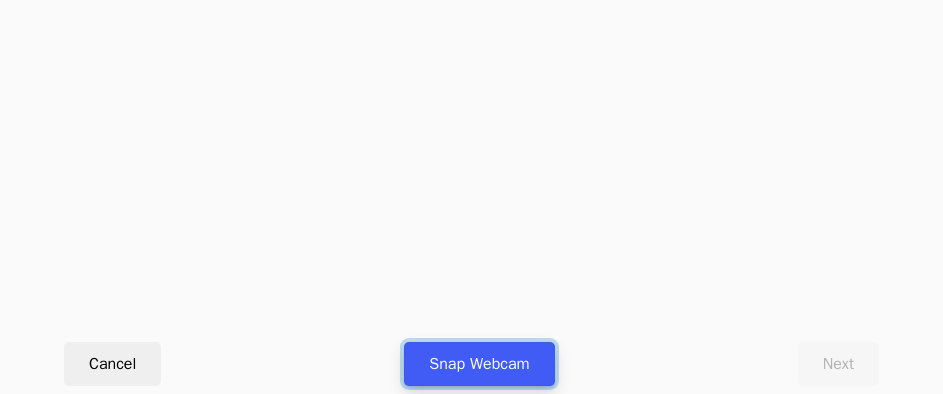 click on "Snap Webcam" at bounding box center [479, 364] 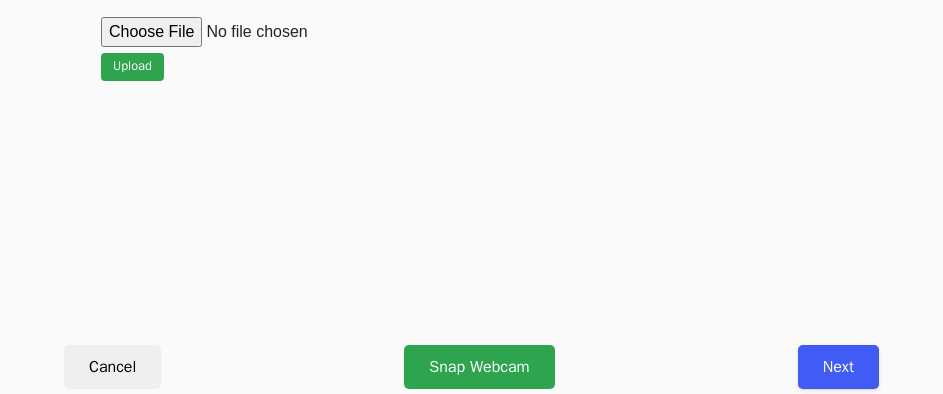 scroll, scrollTop: 912, scrollLeft: 0, axis: vertical 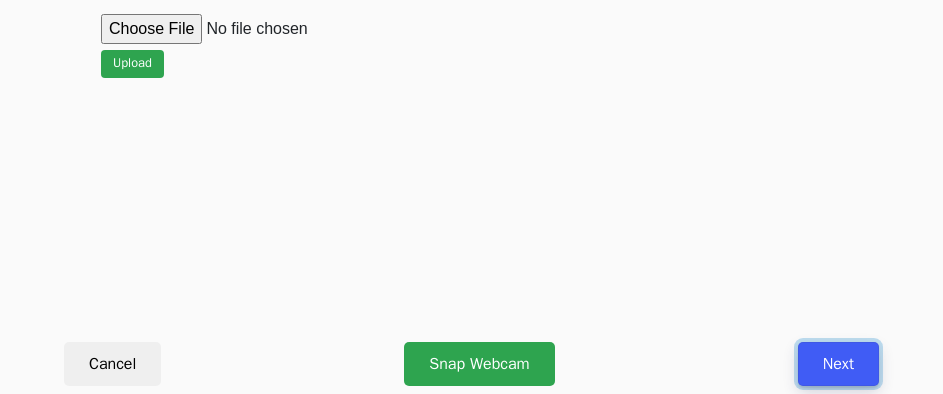 click on "Next" at bounding box center [838, 364] 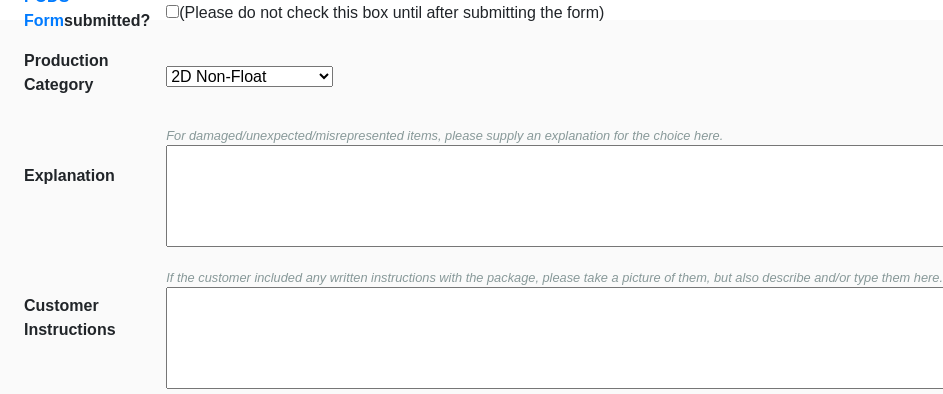 scroll, scrollTop: 452, scrollLeft: 0, axis: vertical 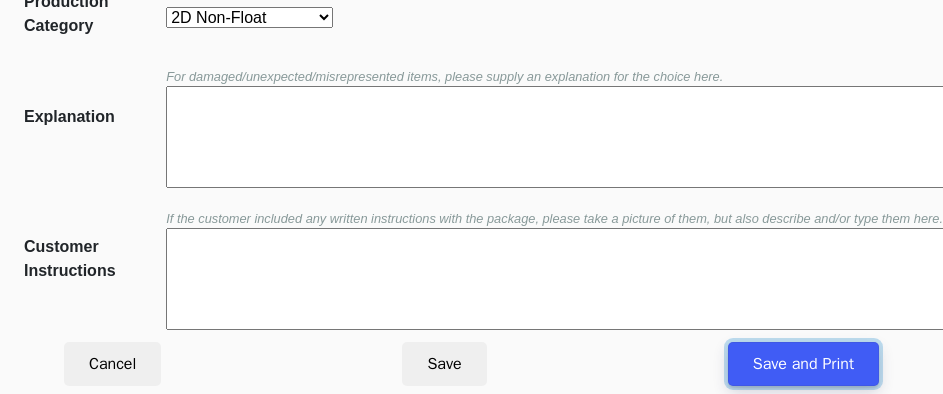 click on "Save and Print" at bounding box center (803, 364) 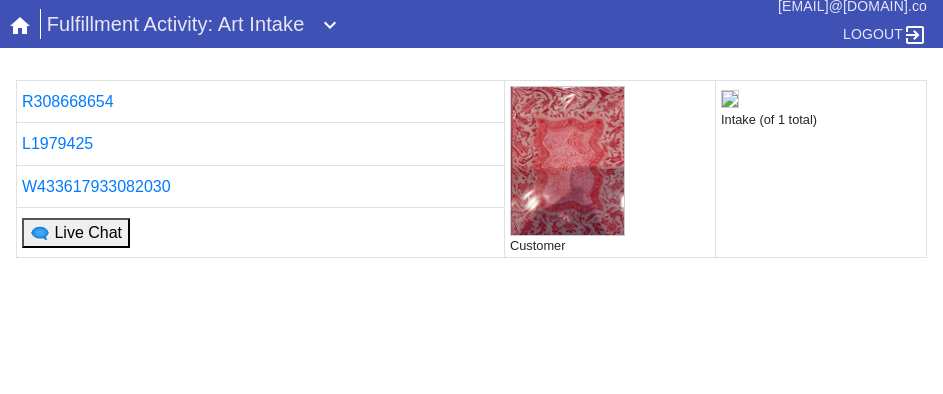 scroll, scrollTop: 0, scrollLeft: 0, axis: both 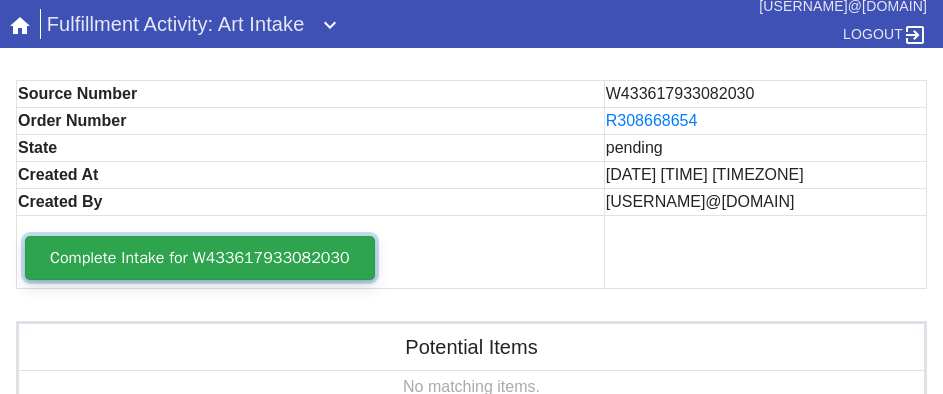 click on "Complete Intake for W433617933082030" at bounding box center [200, 258] 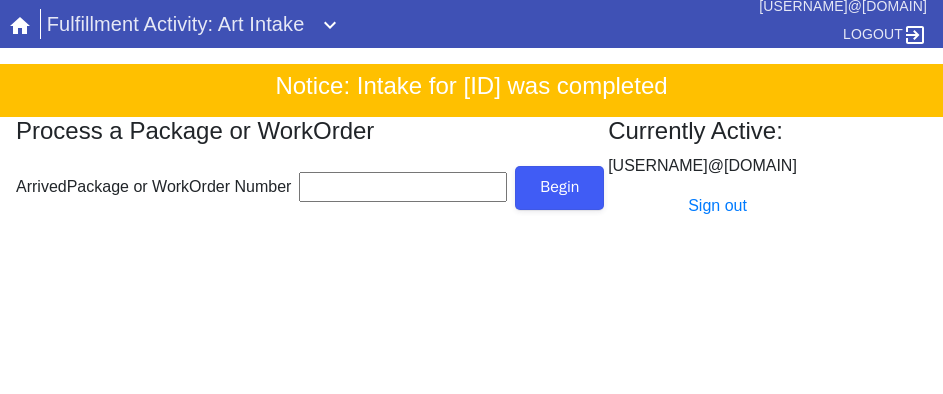 scroll, scrollTop: 0, scrollLeft: 0, axis: both 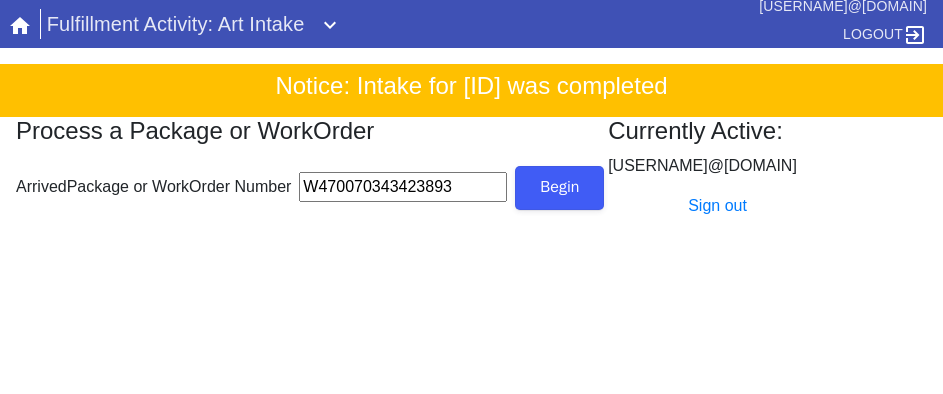 type on "W470070343423893" 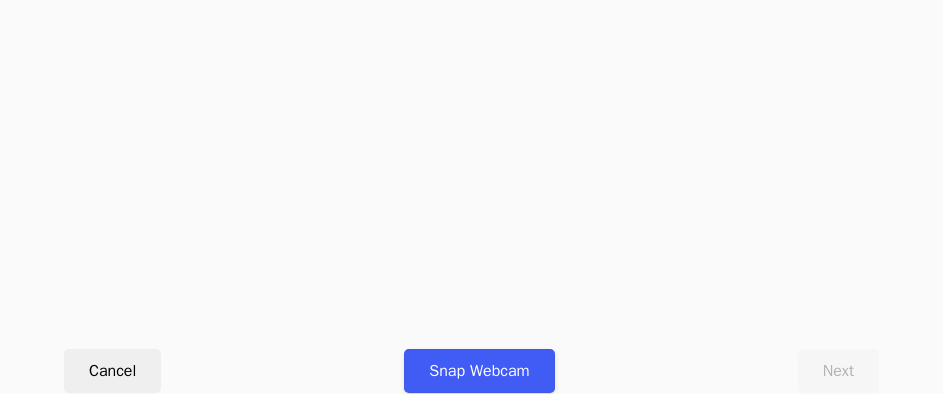 scroll, scrollTop: 912, scrollLeft: 0, axis: vertical 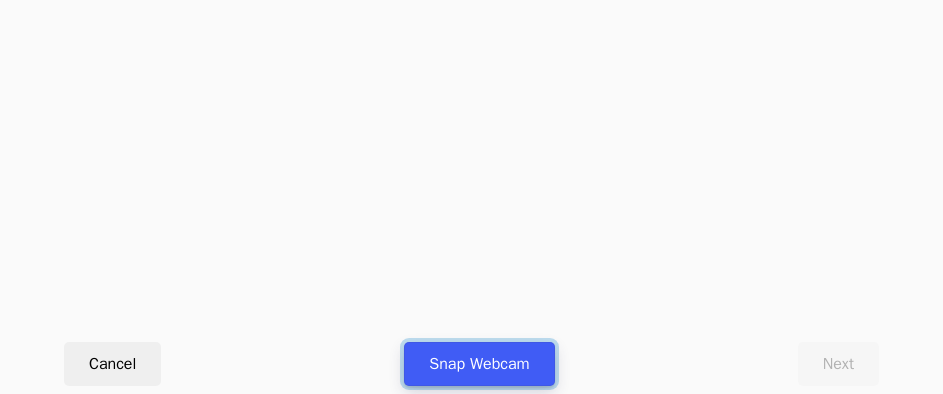 click on "Snap Webcam" at bounding box center (479, 364) 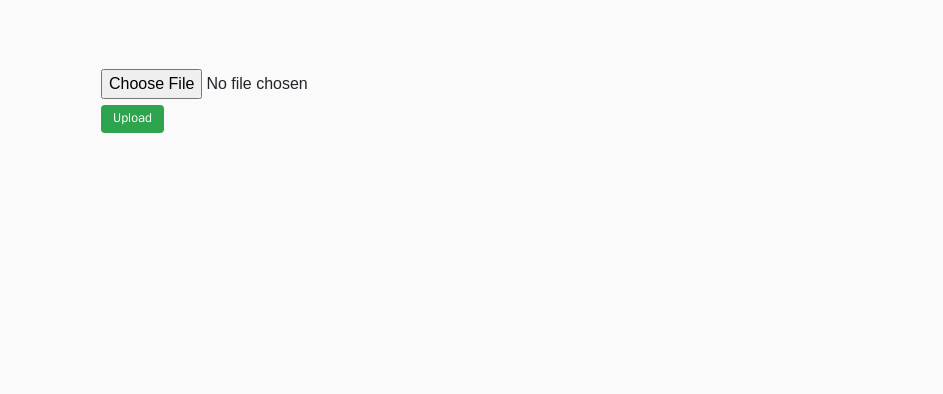scroll, scrollTop: 912, scrollLeft: 0, axis: vertical 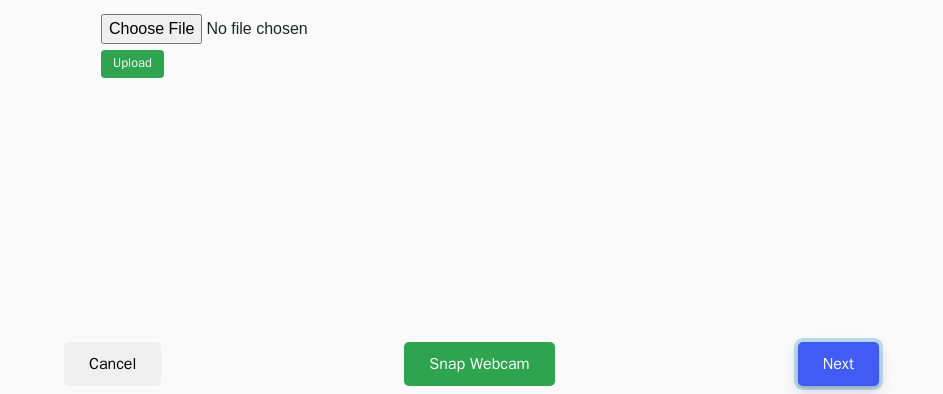 click on "Next" at bounding box center (838, 364) 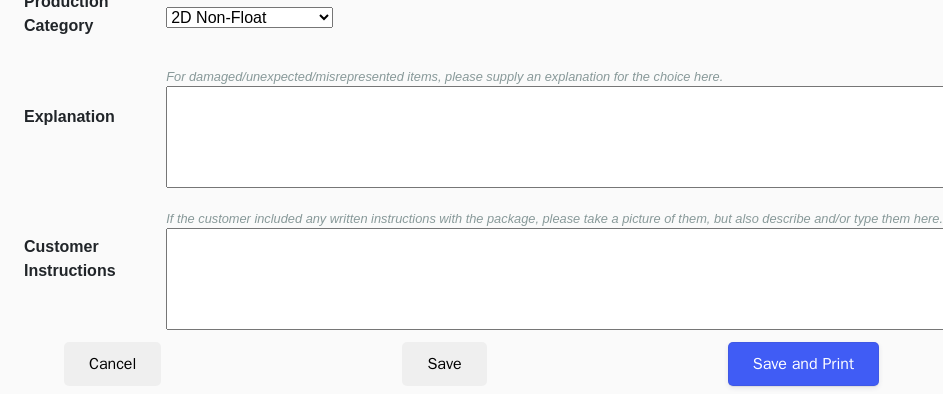 scroll, scrollTop: 452, scrollLeft: 0, axis: vertical 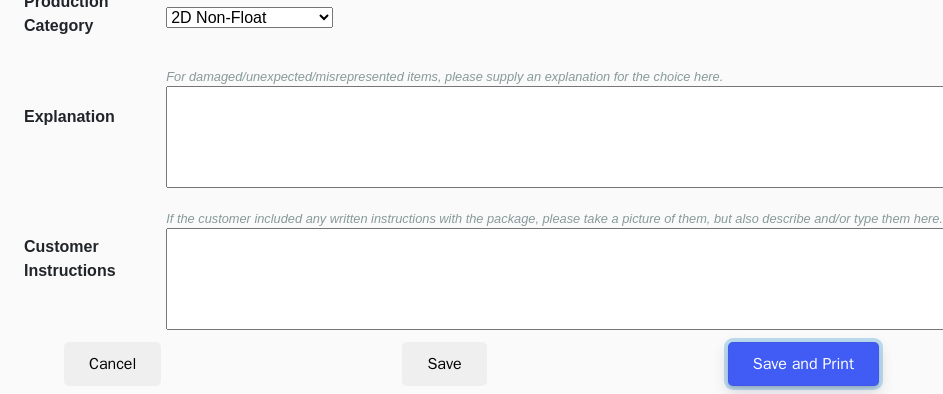 click on "Save and Print" at bounding box center [803, 364] 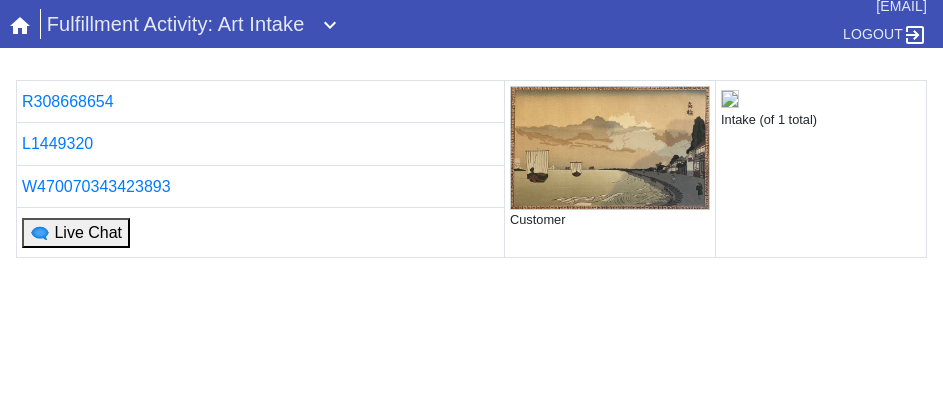 scroll, scrollTop: 0, scrollLeft: 0, axis: both 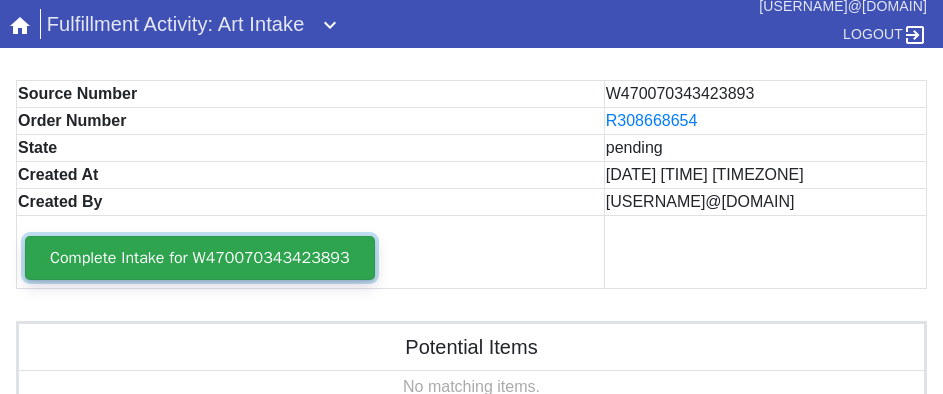 click on "Complete Intake for W470070343423893" at bounding box center (200, 258) 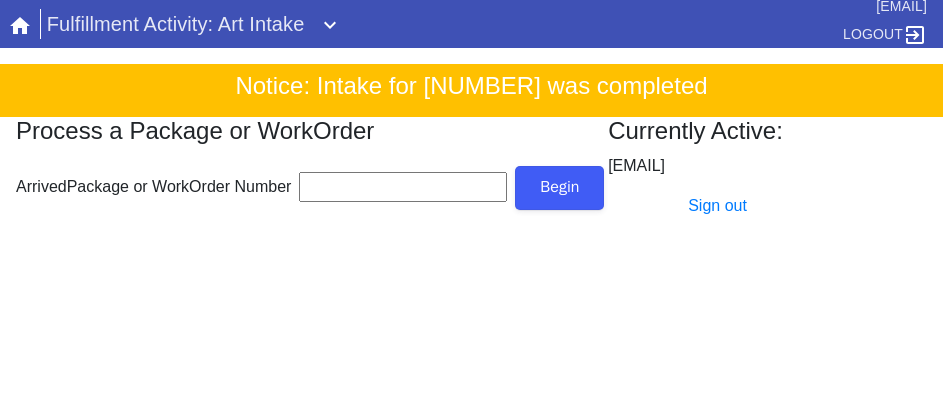 scroll, scrollTop: 0, scrollLeft: 0, axis: both 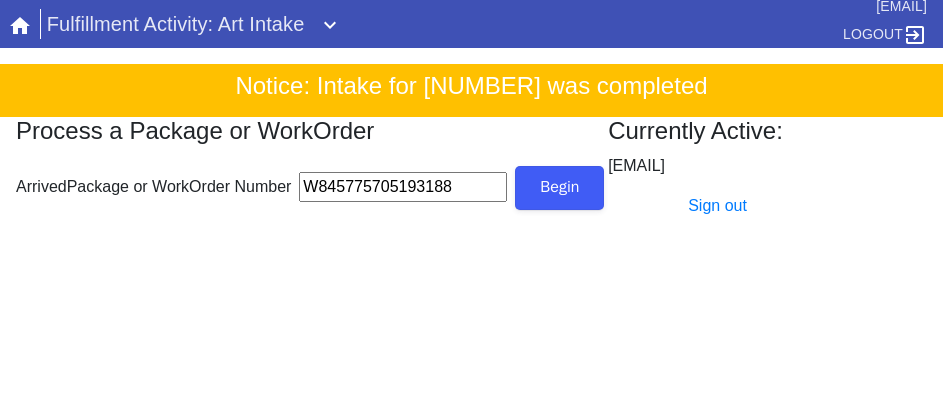 type on "W845775705193188" 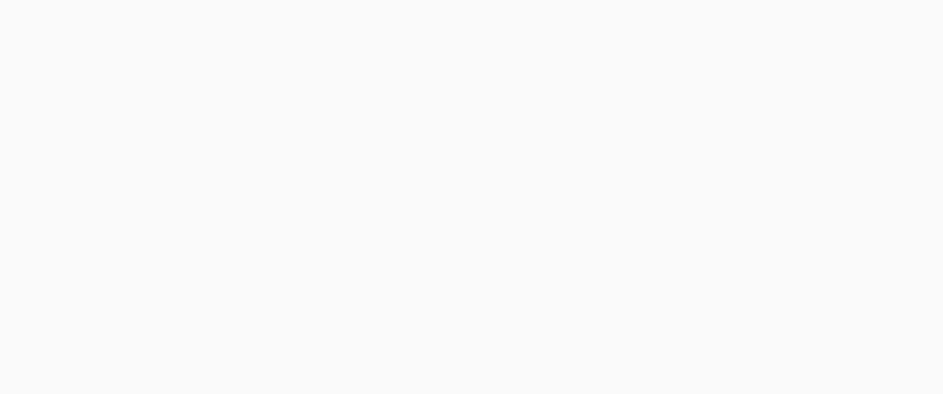 scroll, scrollTop: 912, scrollLeft: 0, axis: vertical 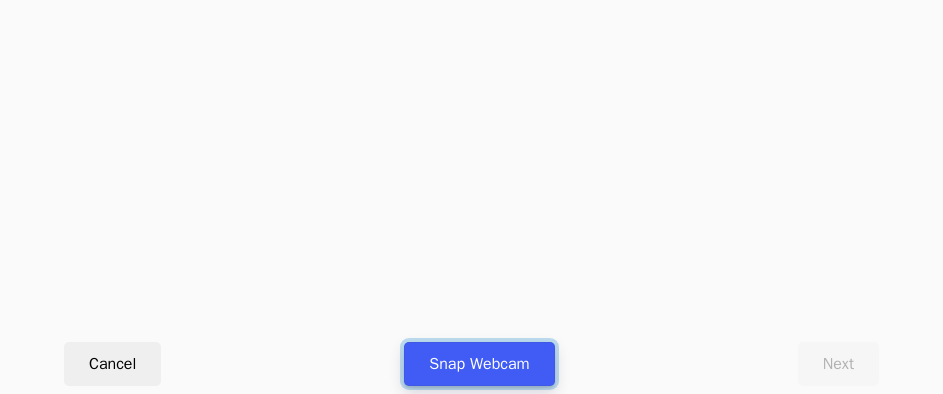 click on "Snap Webcam" at bounding box center (479, 364) 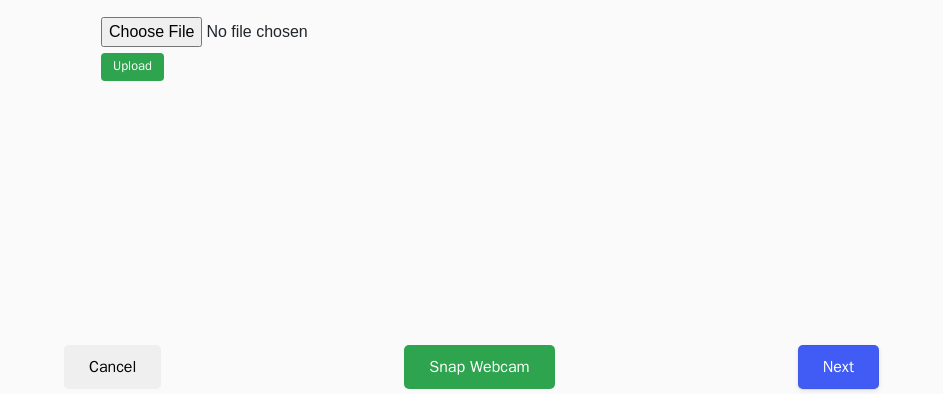 scroll, scrollTop: 912, scrollLeft: 0, axis: vertical 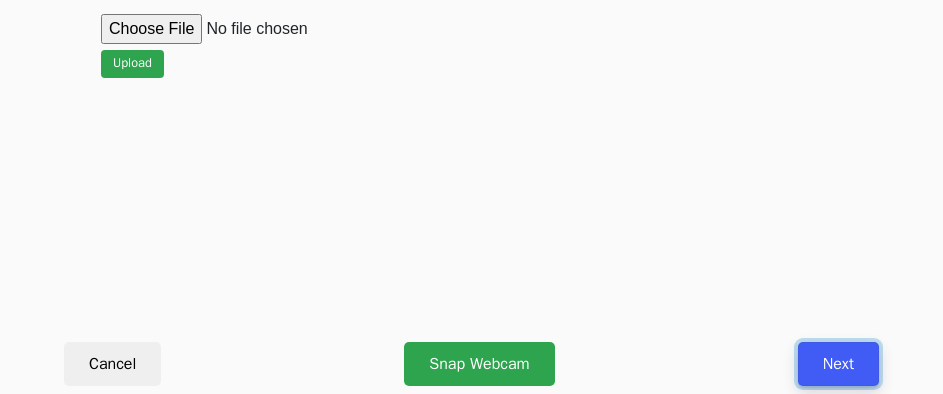 click on "Next" at bounding box center [838, 364] 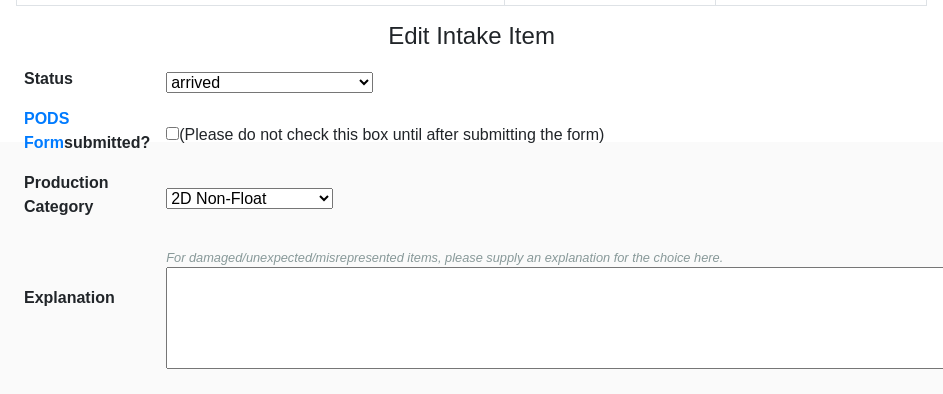 scroll, scrollTop: 452, scrollLeft: 0, axis: vertical 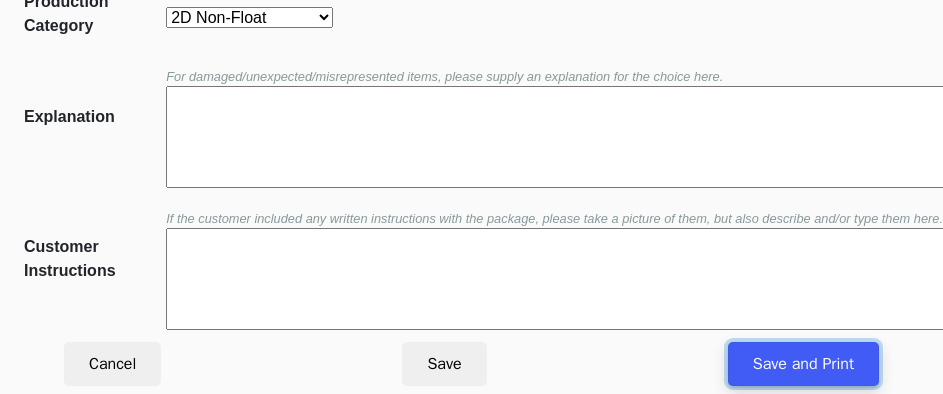 click on "Save and Print" at bounding box center (803, 364) 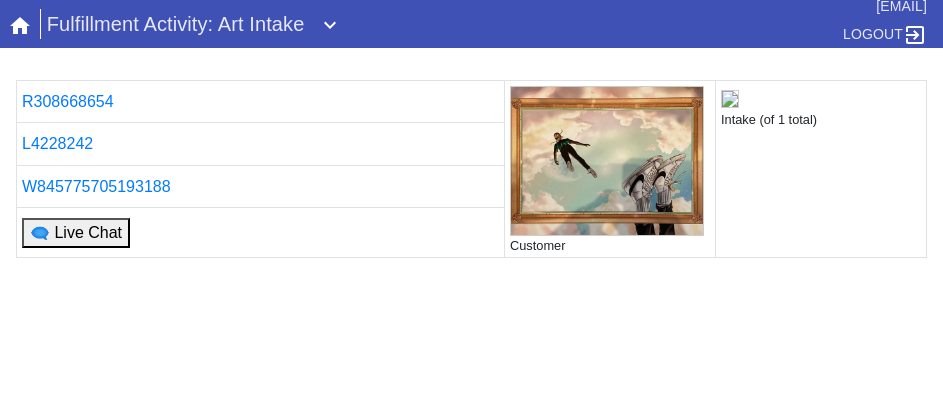 scroll, scrollTop: 0, scrollLeft: 0, axis: both 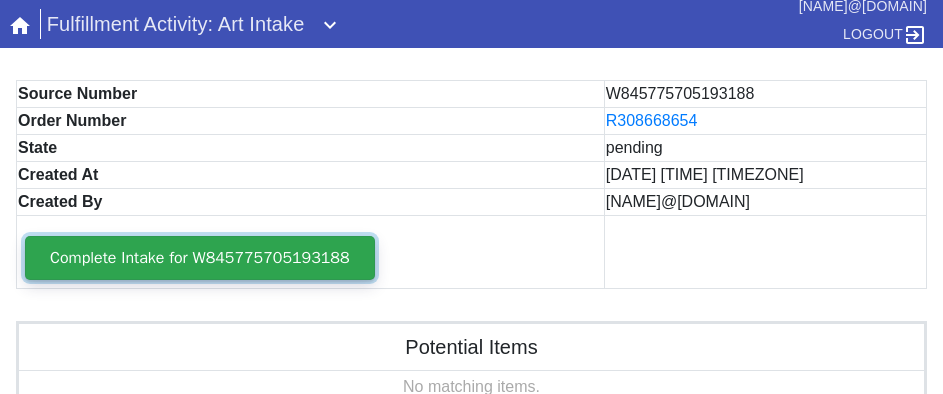 click on "Complete Intake for W845775705193188" at bounding box center (200, 258) 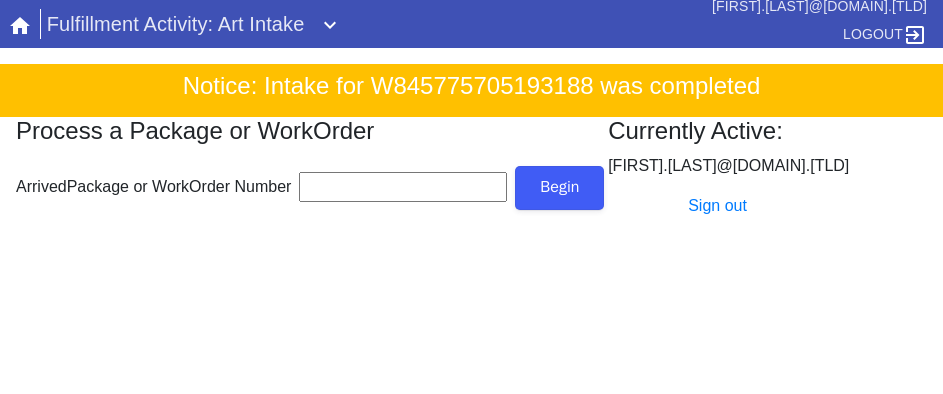 scroll, scrollTop: 0, scrollLeft: 0, axis: both 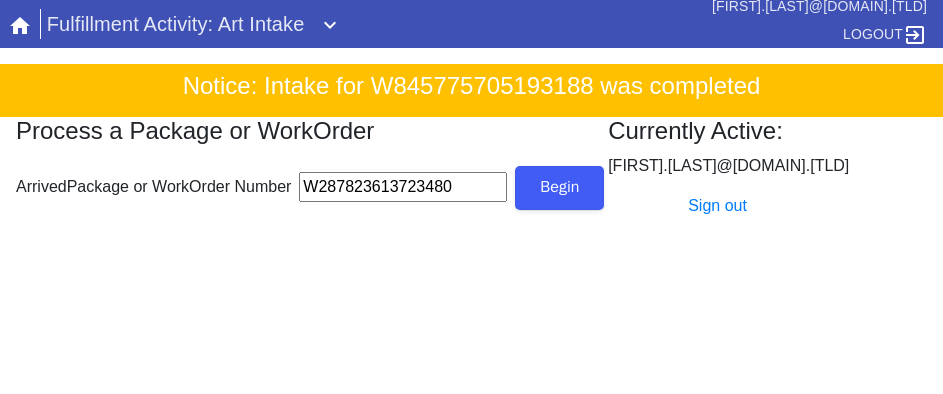 type on "W287823613723480" 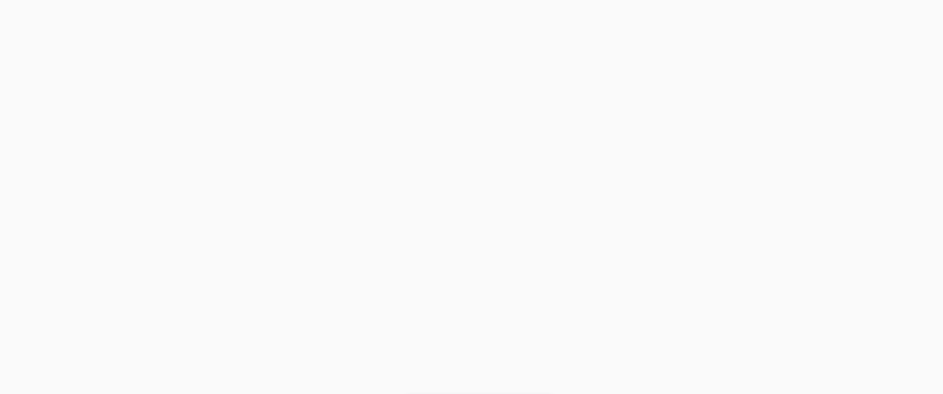 scroll, scrollTop: 912, scrollLeft: 0, axis: vertical 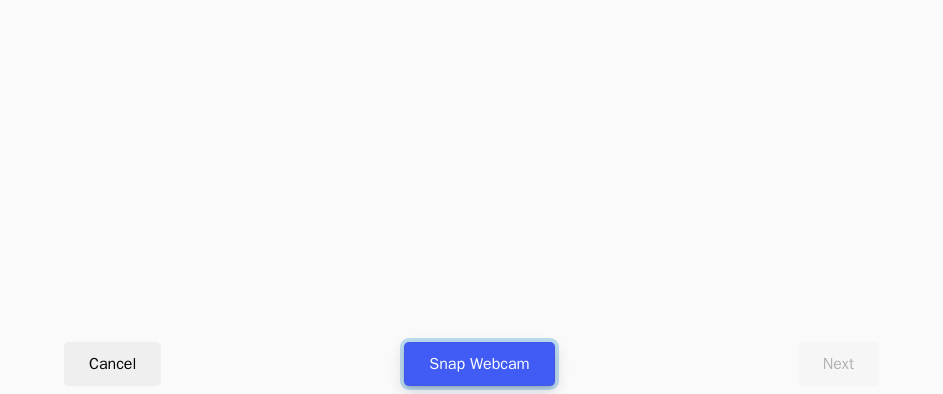 click on "Snap Webcam" at bounding box center [479, 364] 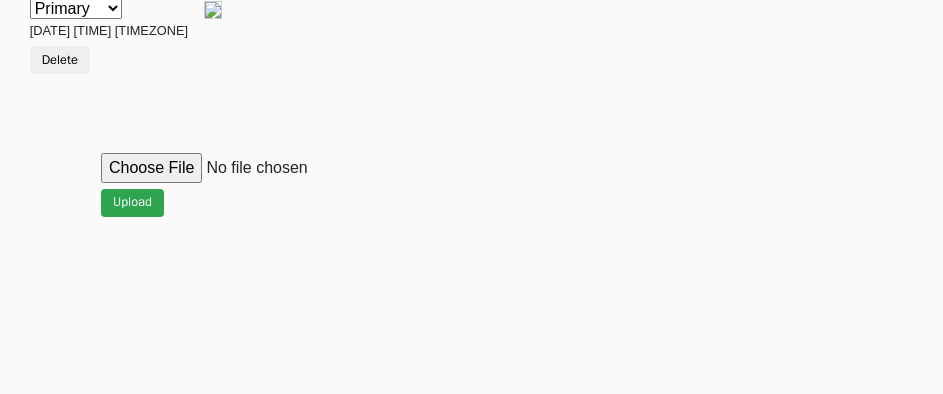 scroll, scrollTop: 912, scrollLeft: 0, axis: vertical 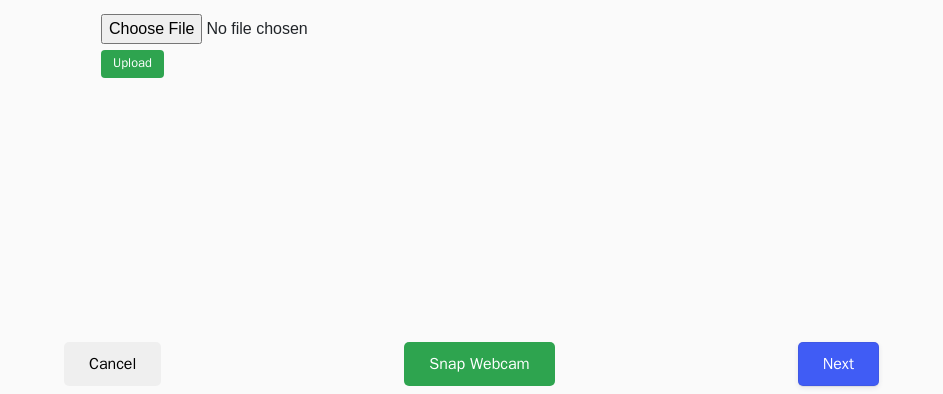 click on "Next" at bounding box center [838, 364] 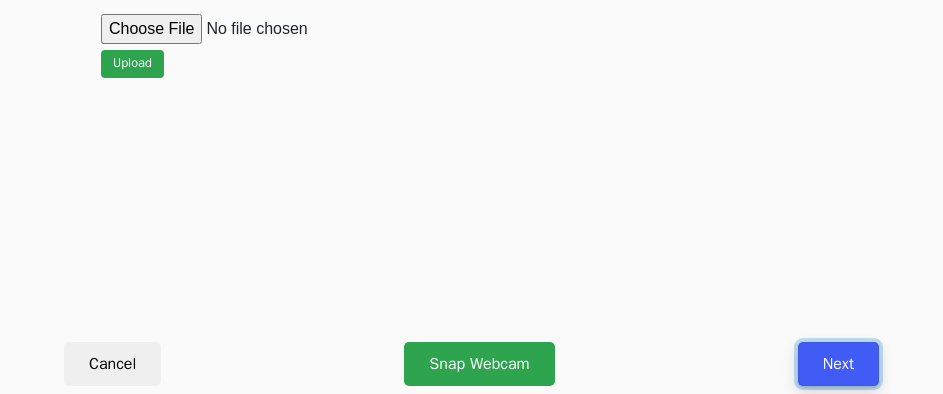 click on "Next" at bounding box center [838, 364] 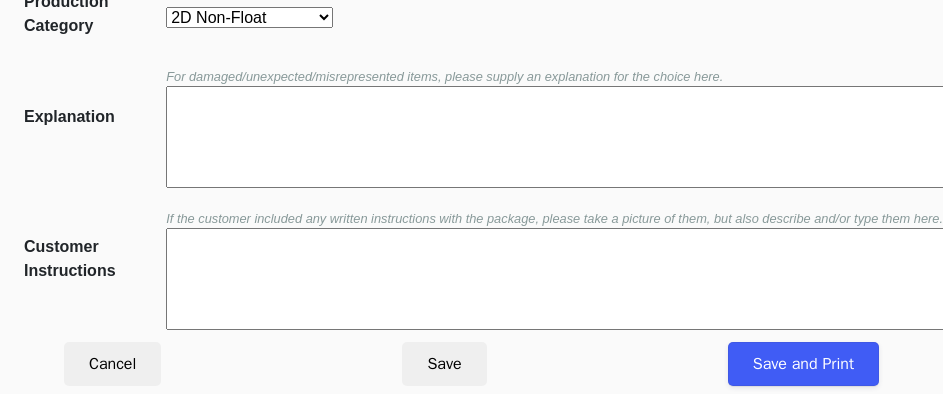 scroll, scrollTop: 452, scrollLeft: 0, axis: vertical 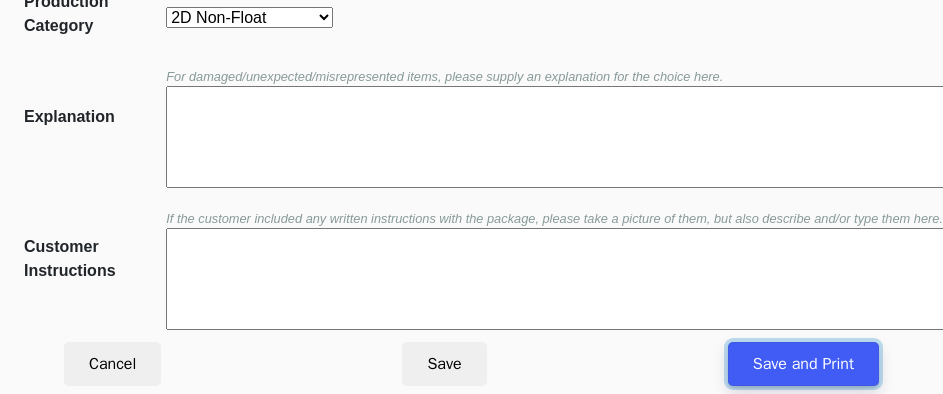 click on "Save and Print" at bounding box center [803, 364] 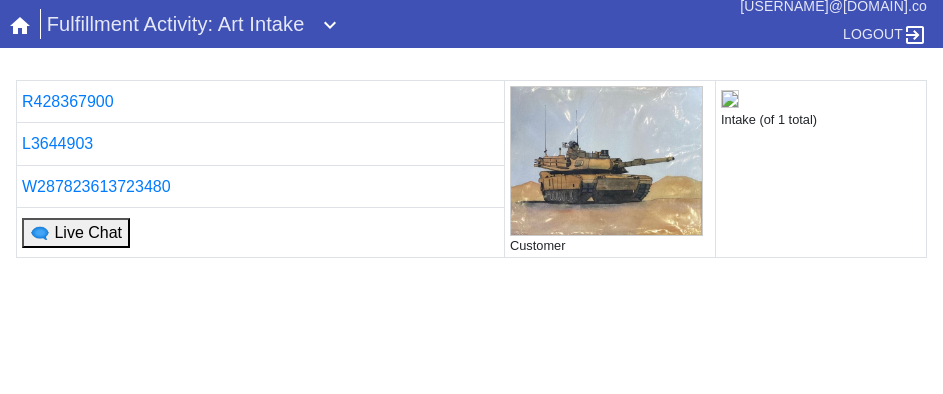 scroll, scrollTop: 0, scrollLeft: 0, axis: both 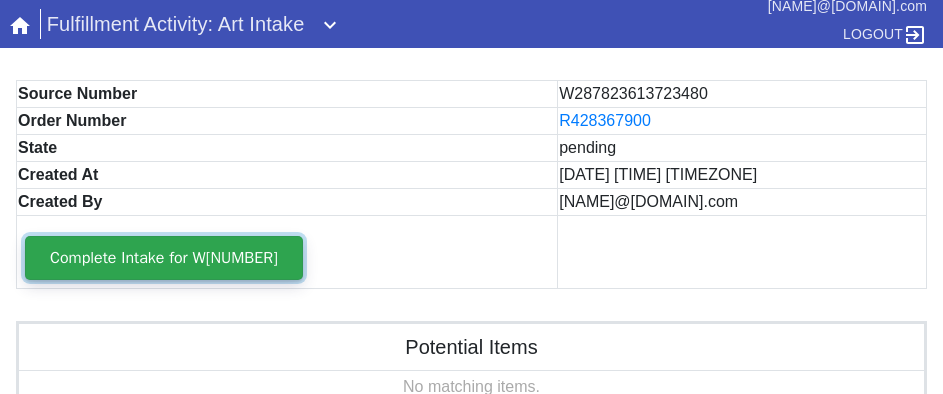 click on "Complete Intake for W[NUMBER]" at bounding box center (164, 258) 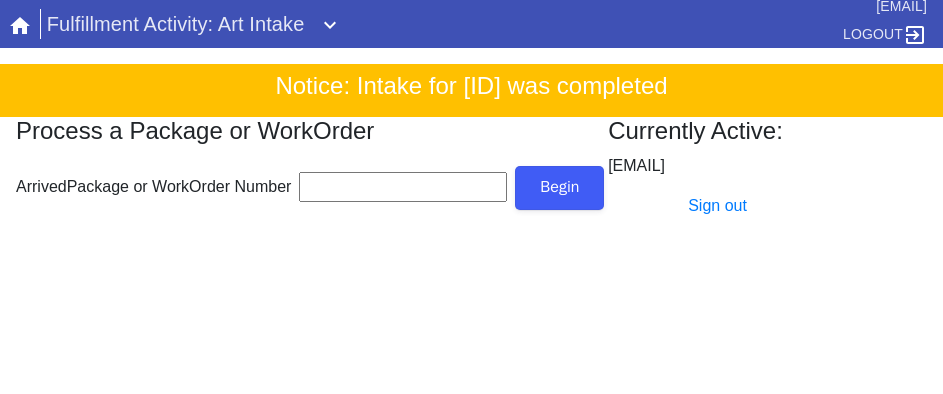 scroll, scrollTop: 0, scrollLeft: 0, axis: both 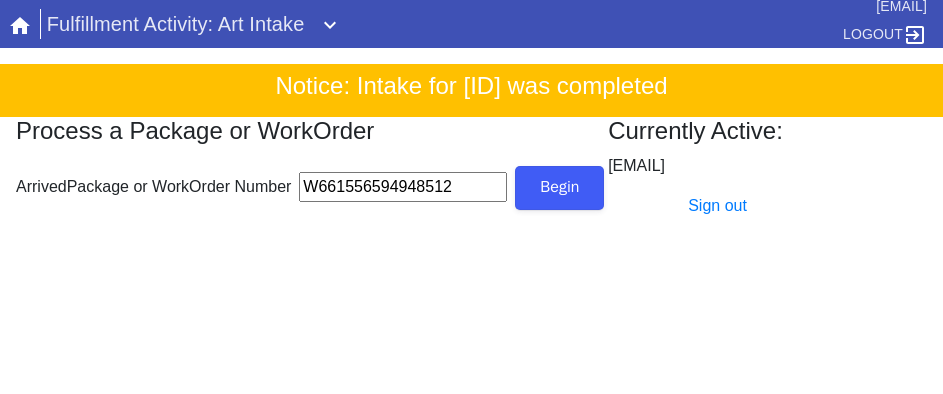 type on "W661556594948512" 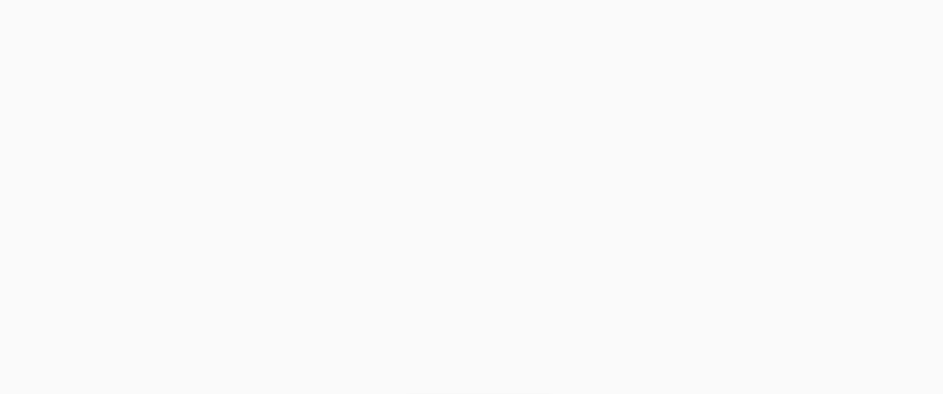 scroll, scrollTop: 912, scrollLeft: 0, axis: vertical 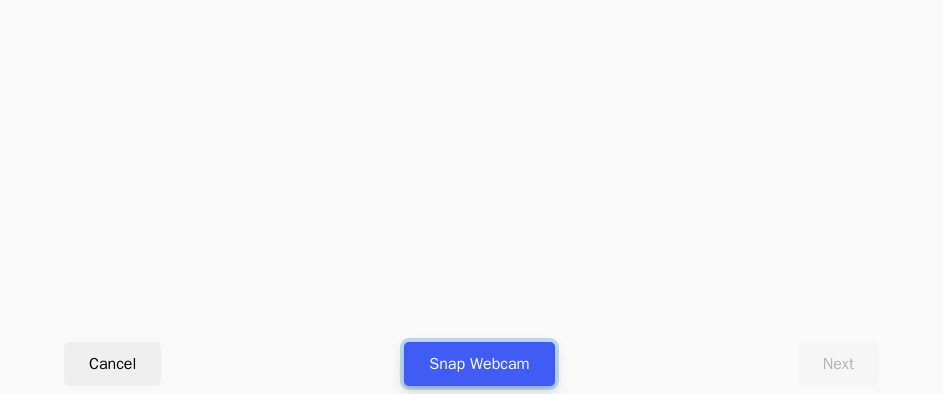 click on "Snap Webcam" at bounding box center [479, 364] 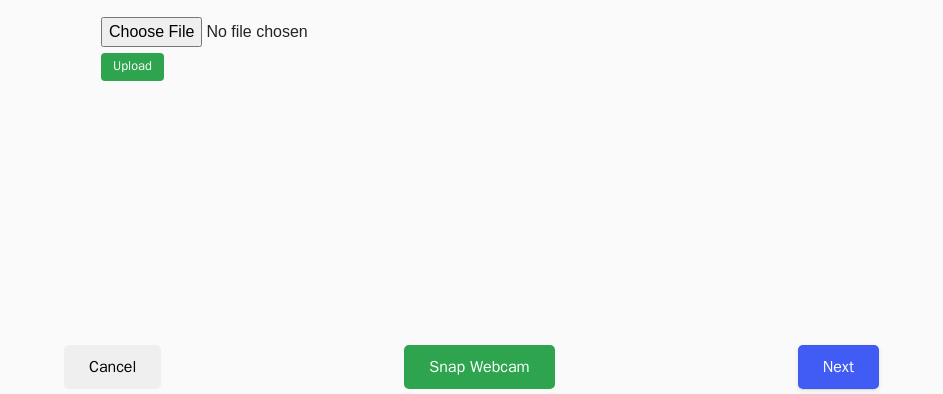 scroll, scrollTop: 912, scrollLeft: 0, axis: vertical 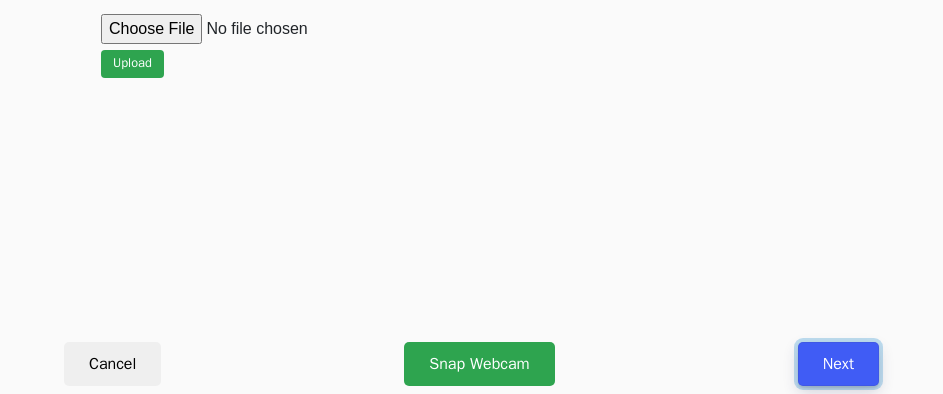click on "Next" at bounding box center (838, 364) 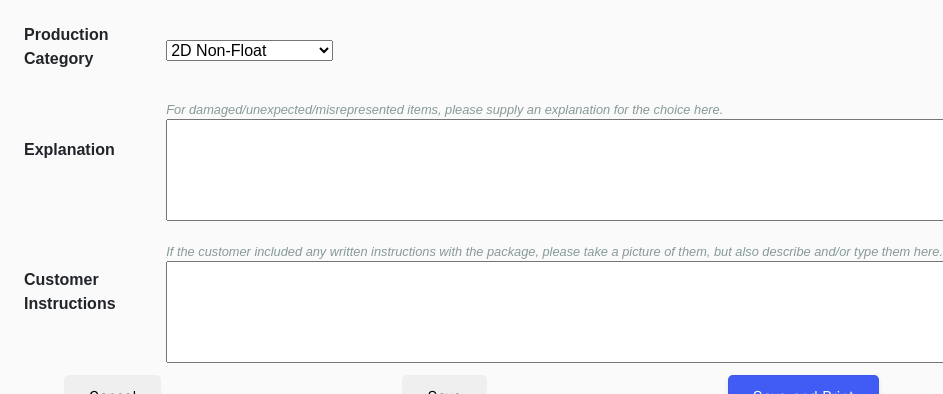 scroll, scrollTop: 452, scrollLeft: 0, axis: vertical 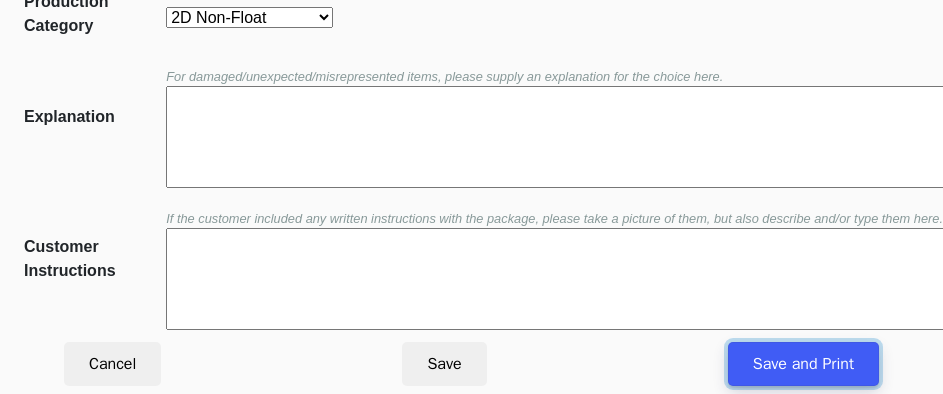 click on "Save and Print" at bounding box center (803, 364) 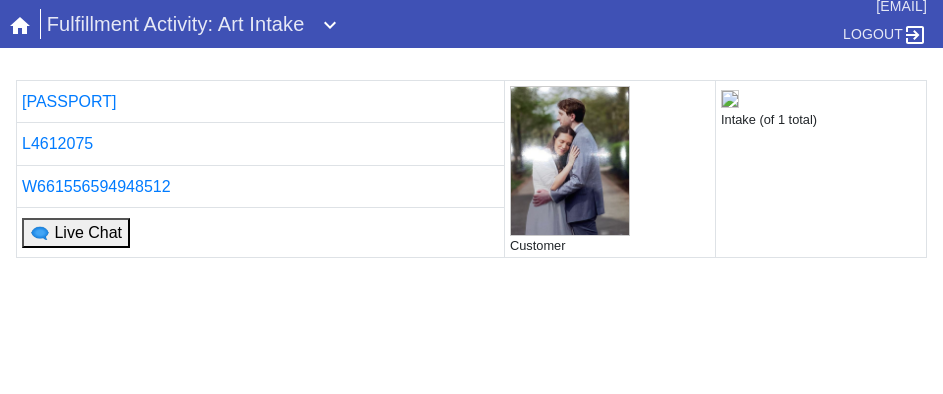 scroll, scrollTop: 0, scrollLeft: 0, axis: both 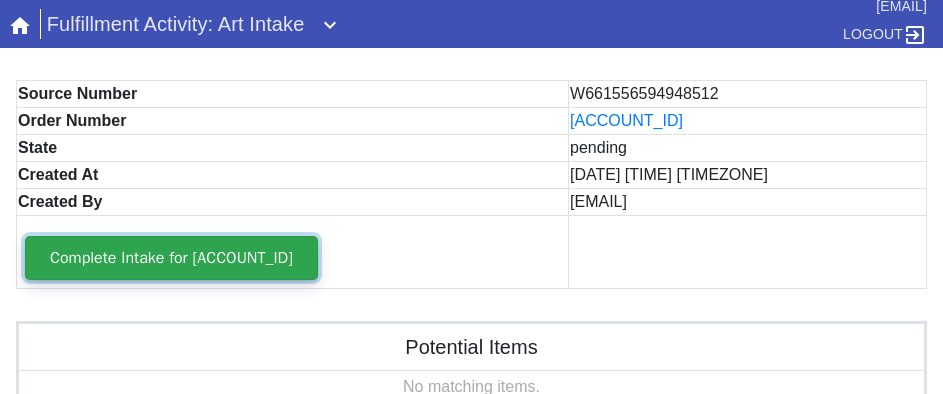 click on "Complete Intake for W661556594948512" at bounding box center [171, 258] 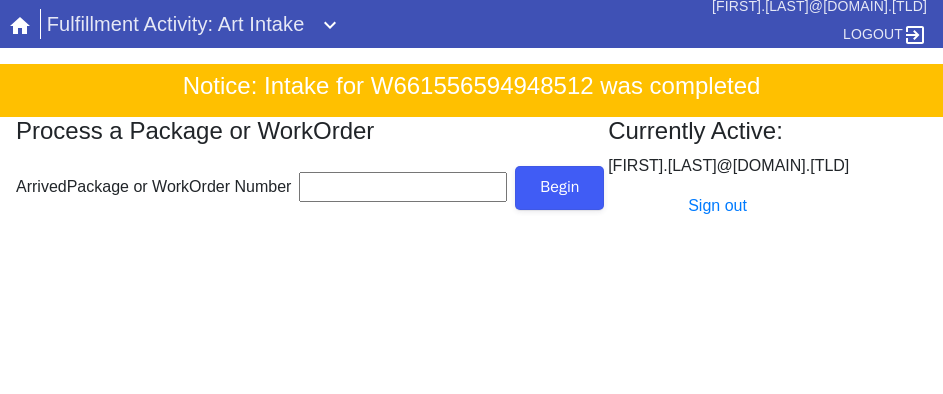 scroll, scrollTop: 0, scrollLeft: 0, axis: both 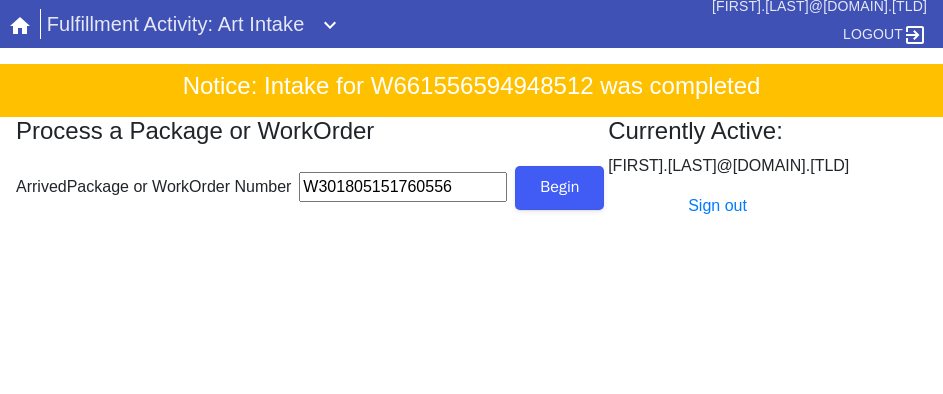 type on "W301805151760556" 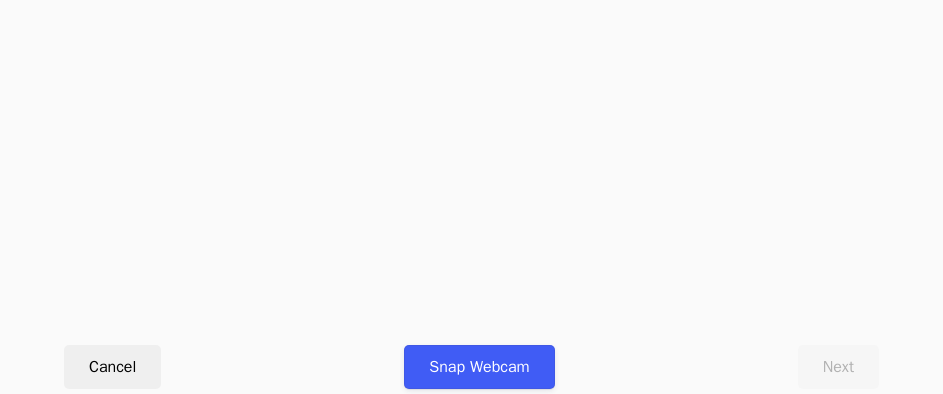 scroll, scrollTop: 912, scrollLeft: 0, axis: vertical 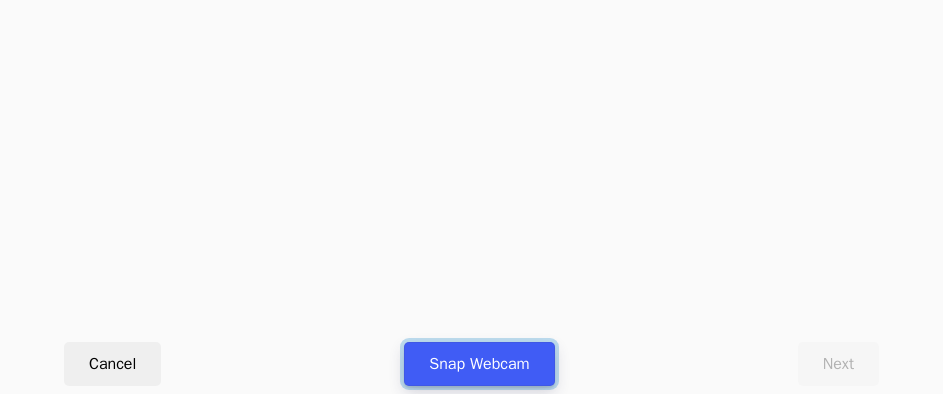 click on "Snap Webcam" at bounding box center (479, 364) 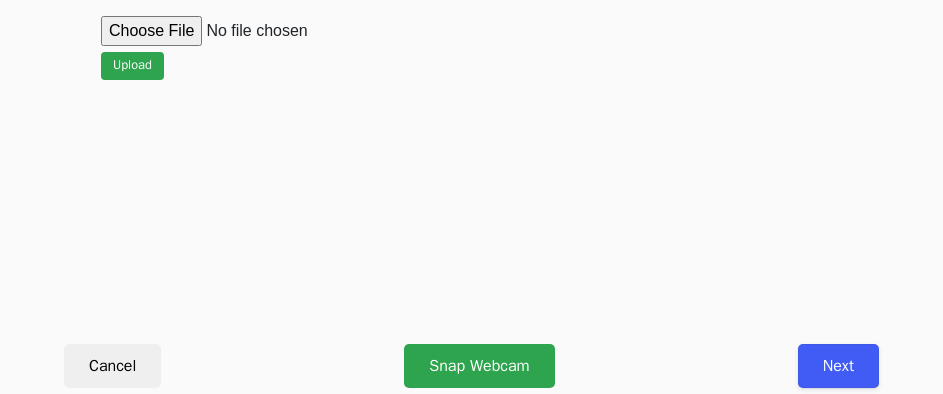 scroll, scrollTop: 912, scrollLeft: 0, axis: vertical 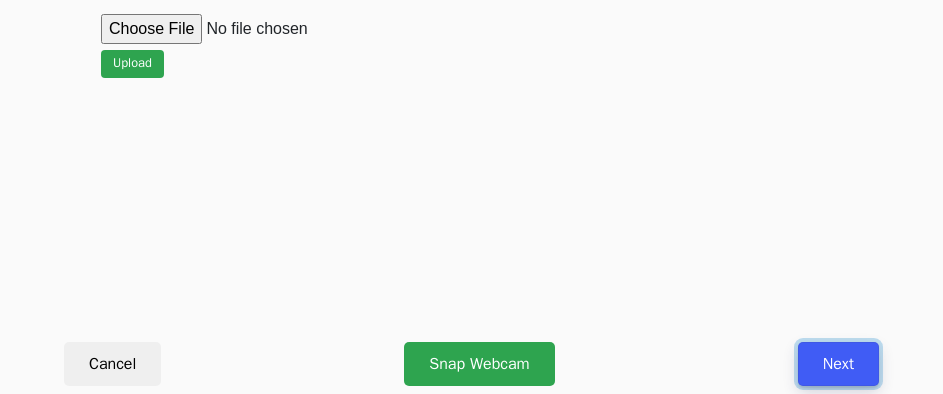 click on "Next" at bounding box center (838, 364) 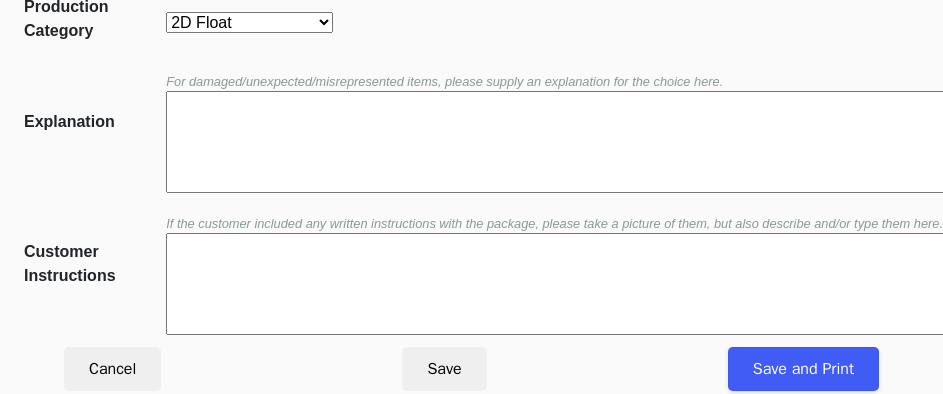 scroll, scrollTop: 452, scrollLeft: 0, axis: vertical 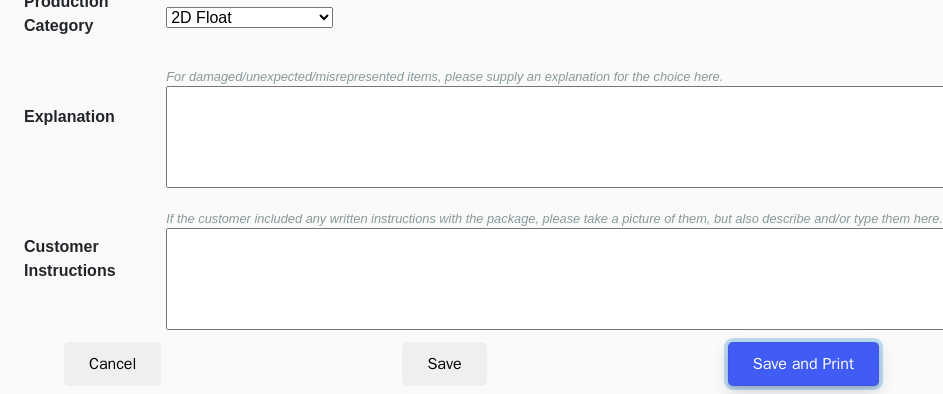 click on "Save and Print" at bounding box center [803, 364] 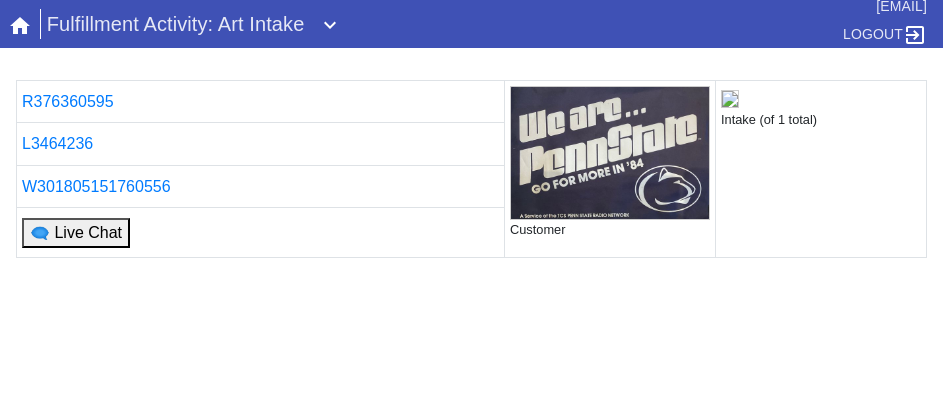 scroll, scrollTop: 0, scrollLeft: 0, axis: both 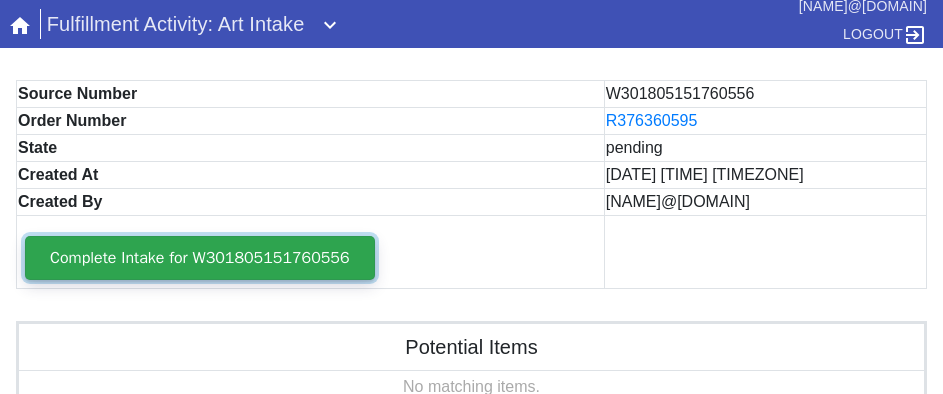 click on "Complete Intake for W301805151760556" at bounding box center [200, 258] 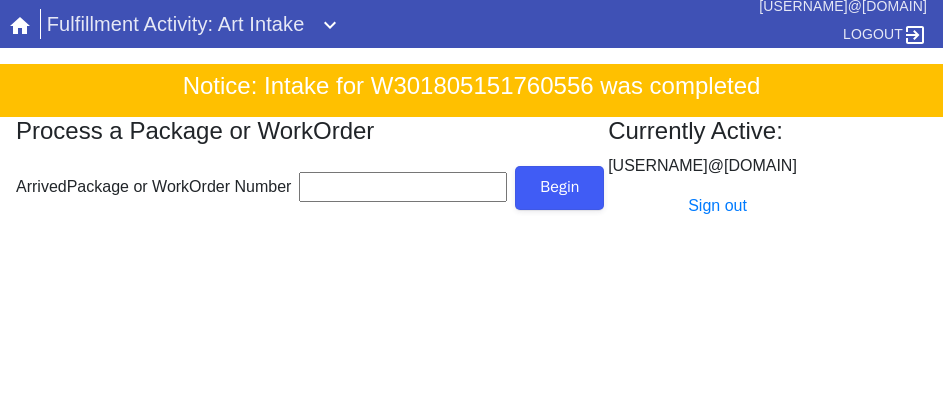 scroll, scrollTop: 0, scrollLeft: 0, axis: both 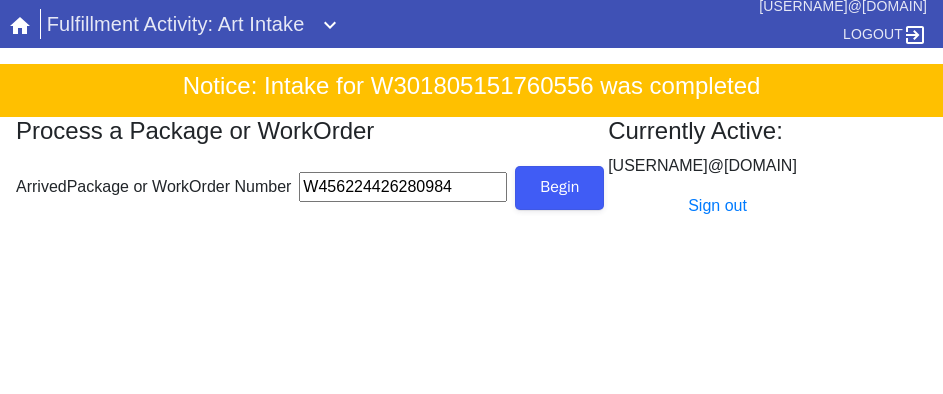 type on "W456224426280984" 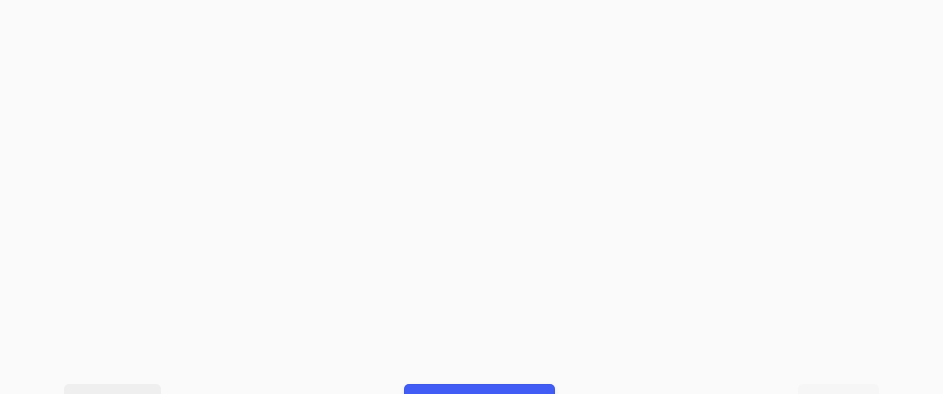 scroll, scrollTop: 912, scrollLeft: 0, axis: vertical 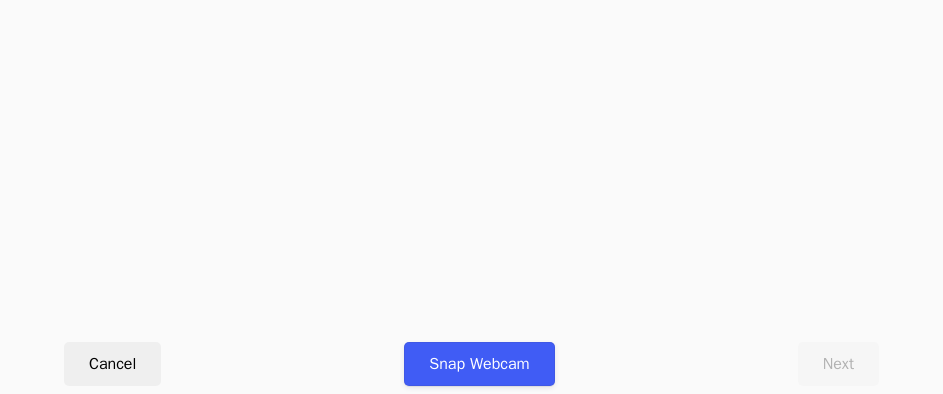 click on "R366984204 Customer (None Taken) Intake L1763249 W456224426280984 🗨 Live Chat Upload Cancel Snap Webcam Next" at bounding box center [471, -223] 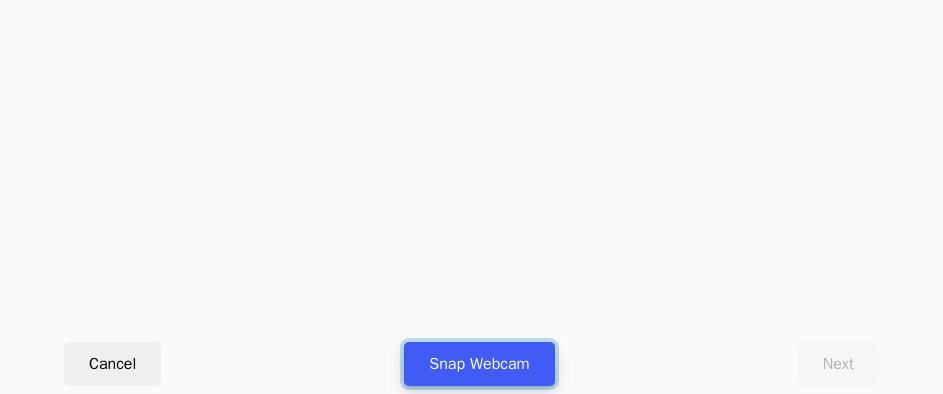 click on "Snap Webcam" at bounding box center (479, 364) 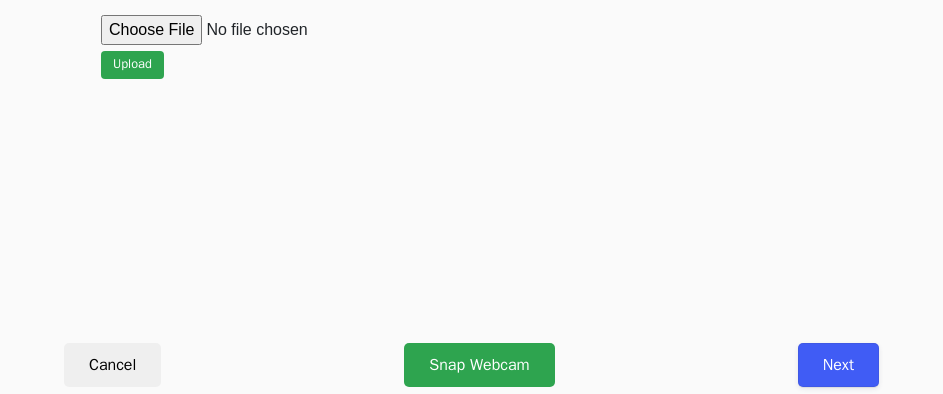 scroll, scrollTop: 912, scrollLeft: 0, axis: vertical 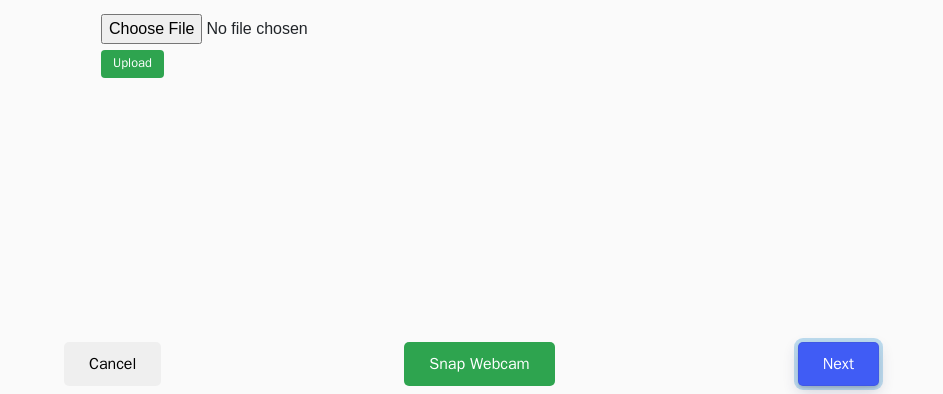 click on "Next" at bounding box center [838, 364] 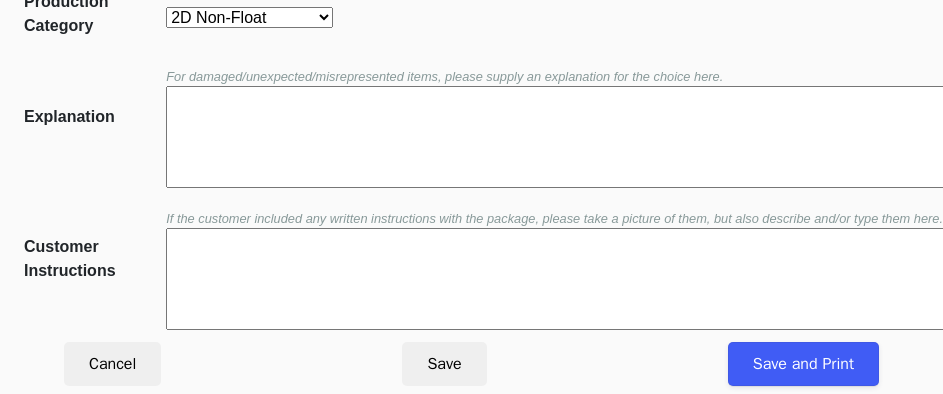 scroll, scrollTop: 452, scrollLeft: 0, axis: vertical 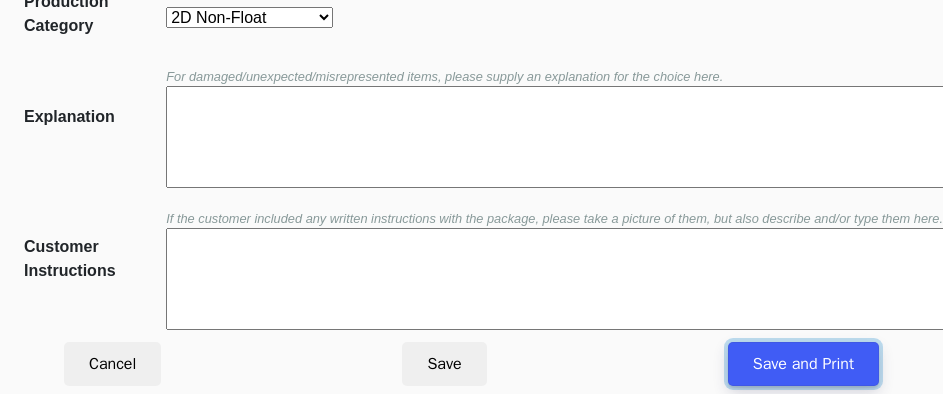 click on "Save and Print" at bounding box center [803, 364] 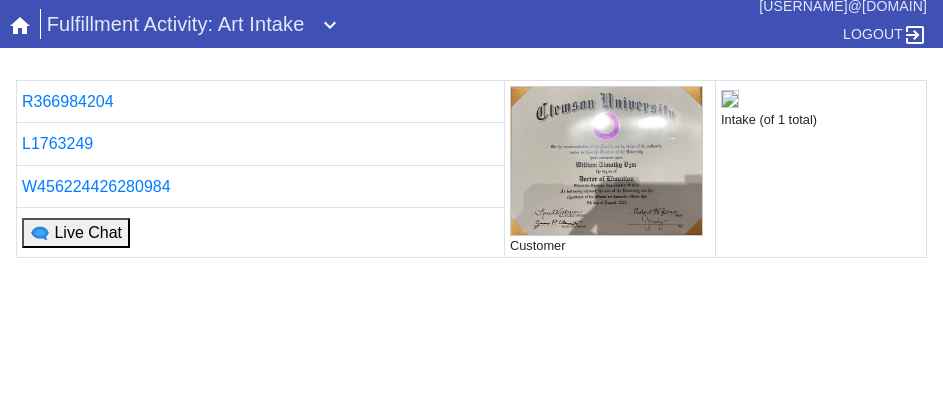scroll, scrollTop: 0, scrollLeft: 0, axis: both 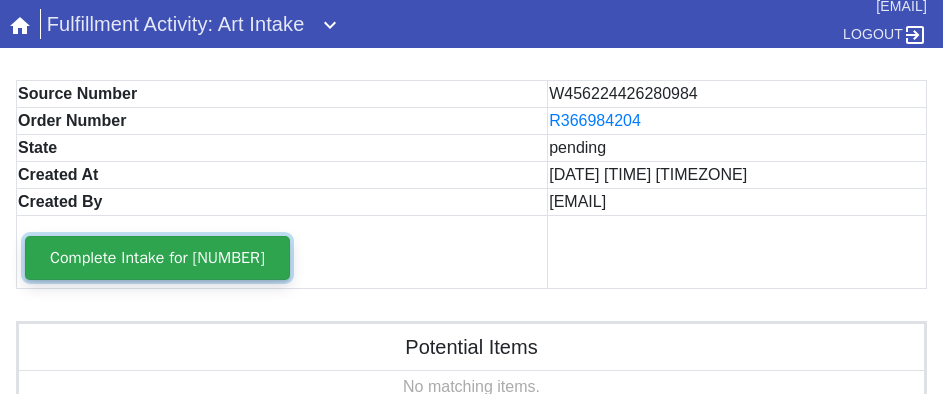 click on "Complete Intake for [NUMBER]" at bounding box center [157, 258] 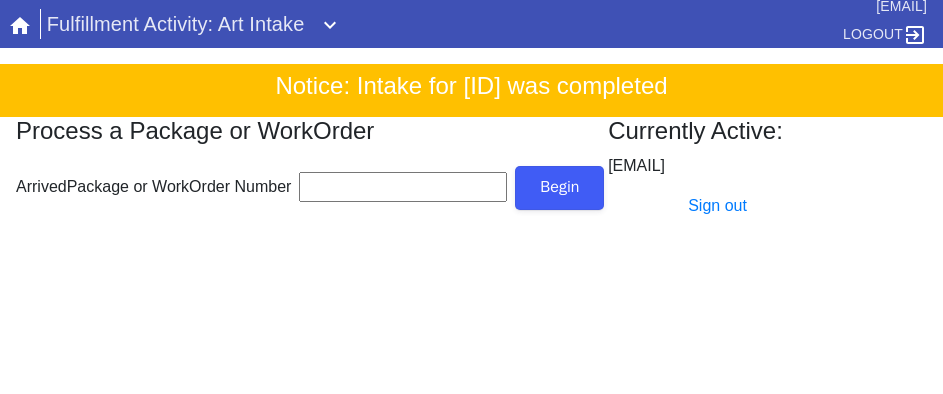 scroll, scrollTop: 0, scrollLeft: 0, axis: both 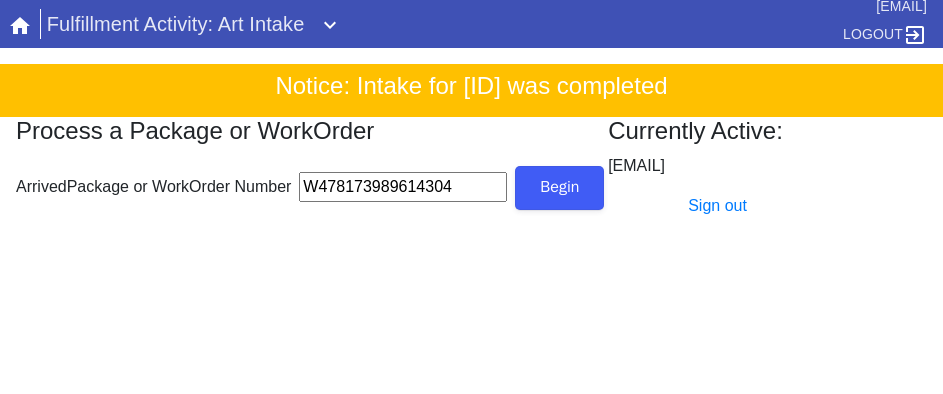 type on "W478173989614304" 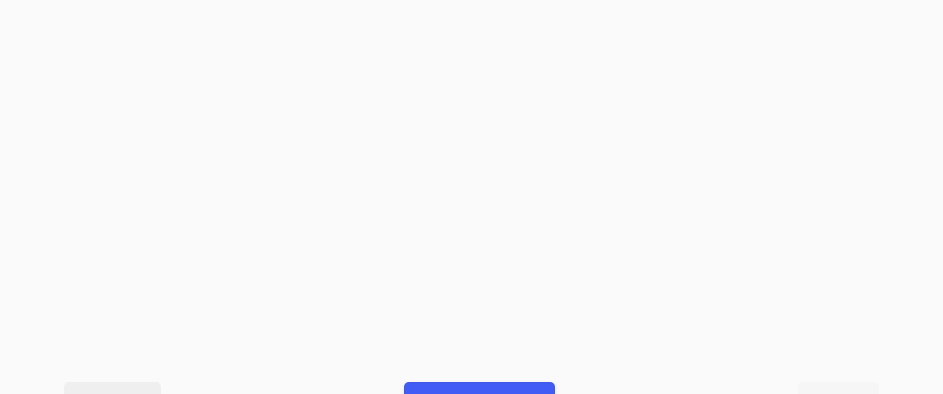 scroll, scrollTop: 912, scrollLeft: 0, axis: vertical 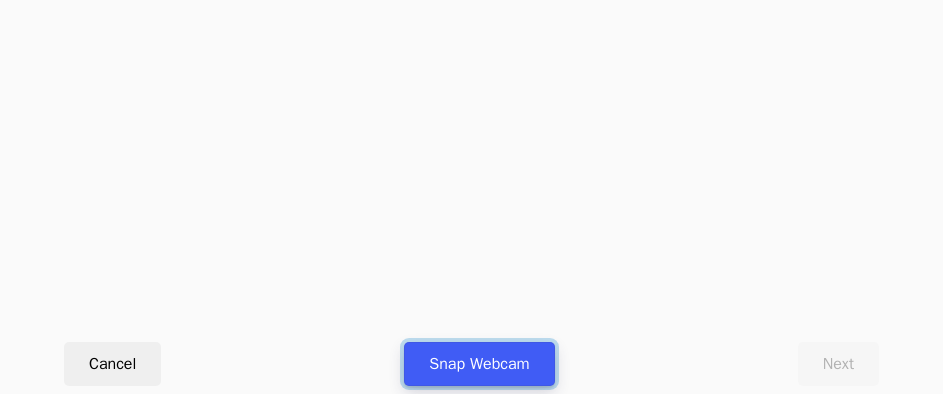 click on "Snap Webcam" at bounding box center (479, 364) 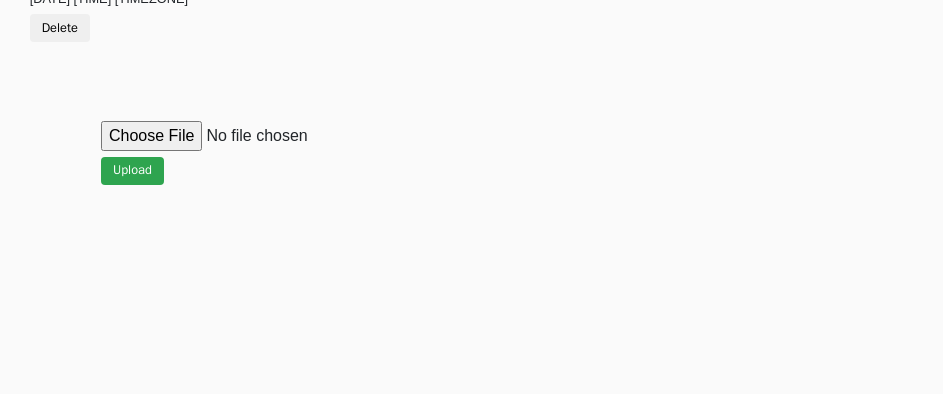 scroll, scrollTop: 912, scrollLeft: 0, axis: vertical 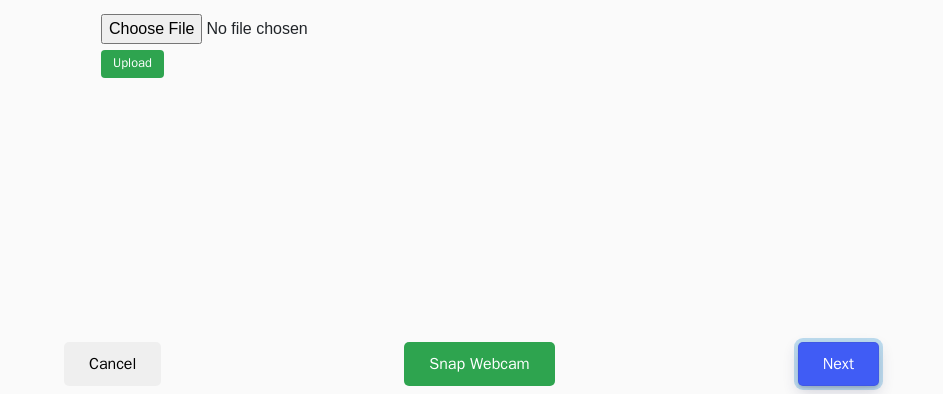 click on "Next" at bounding box center (838, 364) 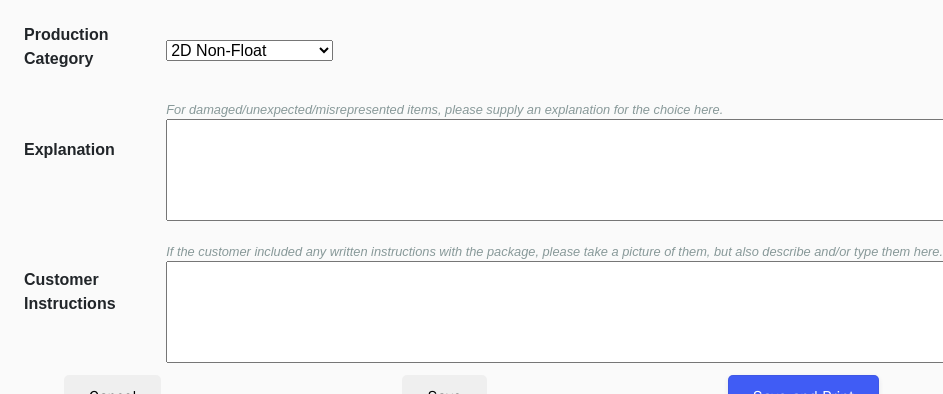 scroll, scrollTop: 452, scrollLeft: 0, axis: vertical 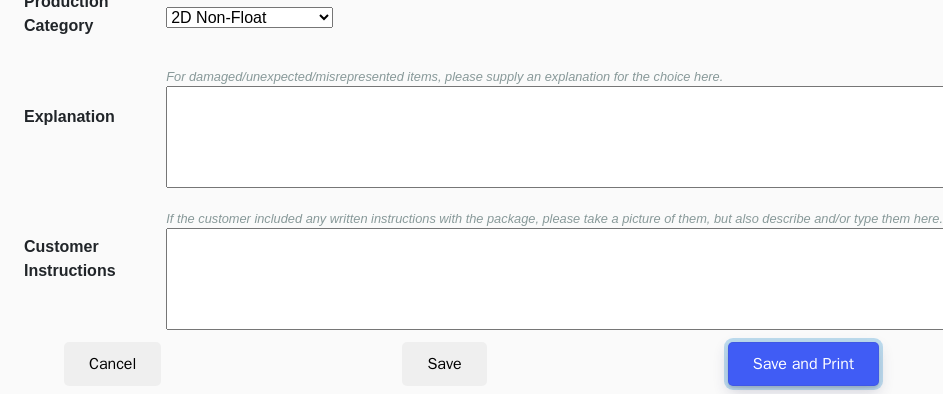 click on "Save and Print" at bounding box center (803, 364) 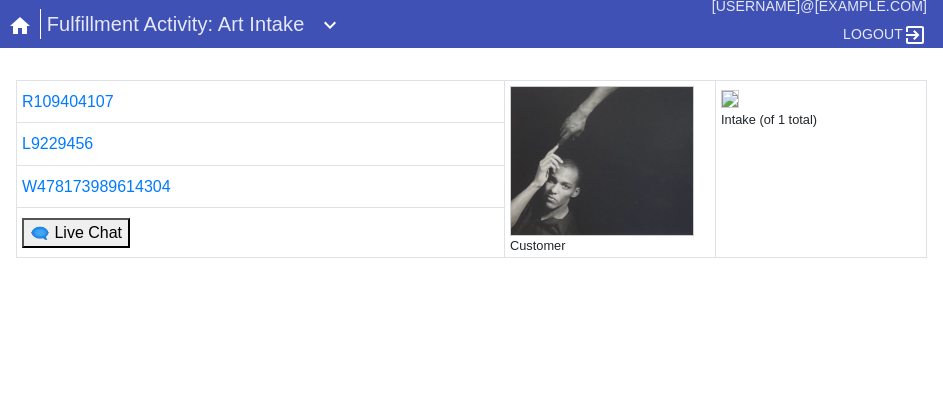 scroll, scrollTop: 0, scrollLeft: 0, axis: both 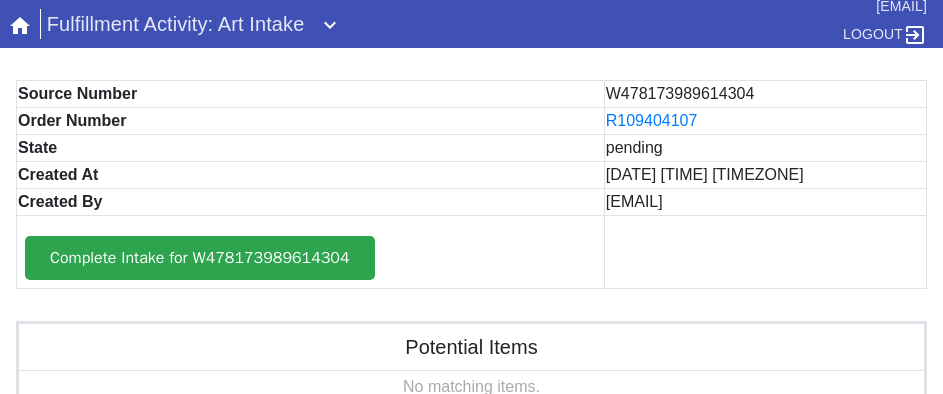 click on "Complete Intake for W478173989614304" at bounding box center (310, 252) 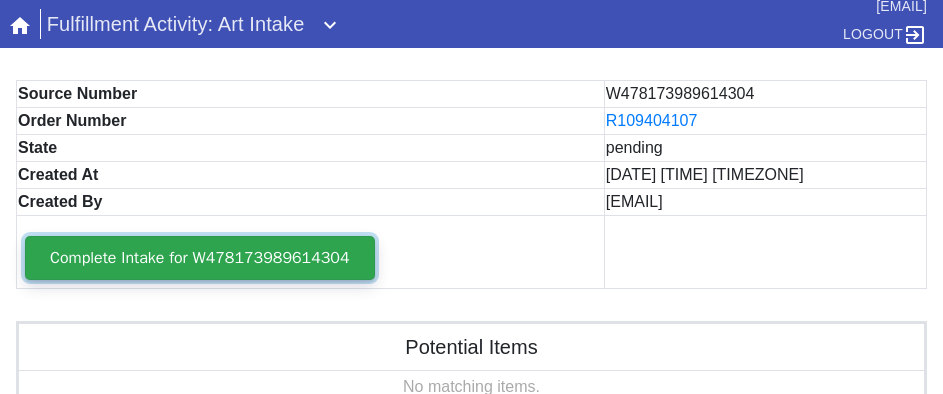 click on "Complete Intake for W478173989614304" at bounding box center [200, 258] 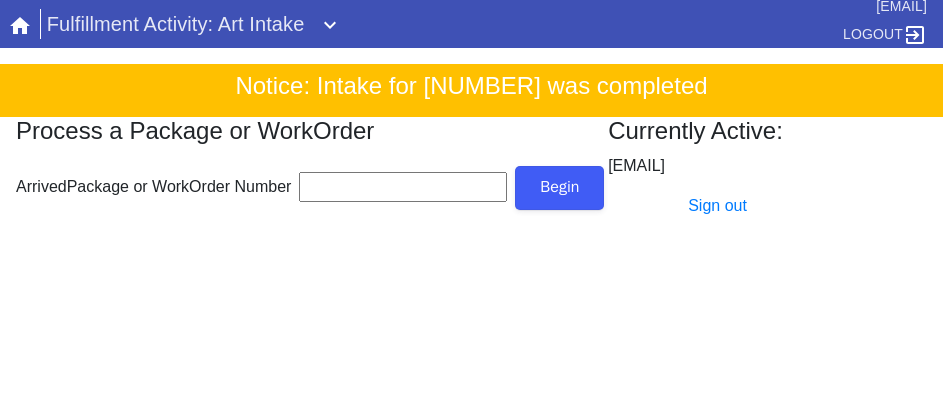 scroll, scrollTop: 0, scrollLeft: 0, axis: both 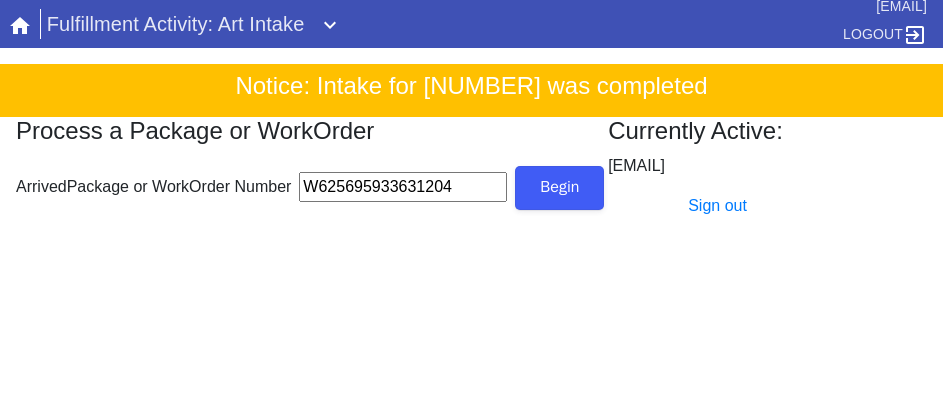 type on "W625695933631204" 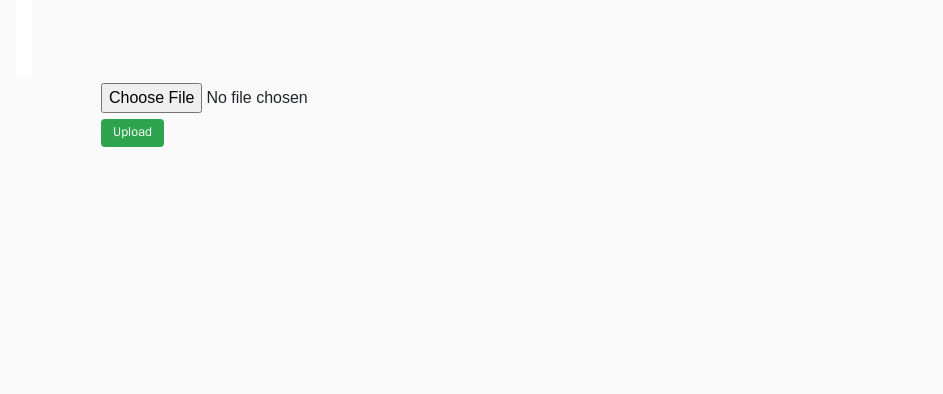 scroll, scrollTop: 900, scrollLeft: 0, axis: vertical 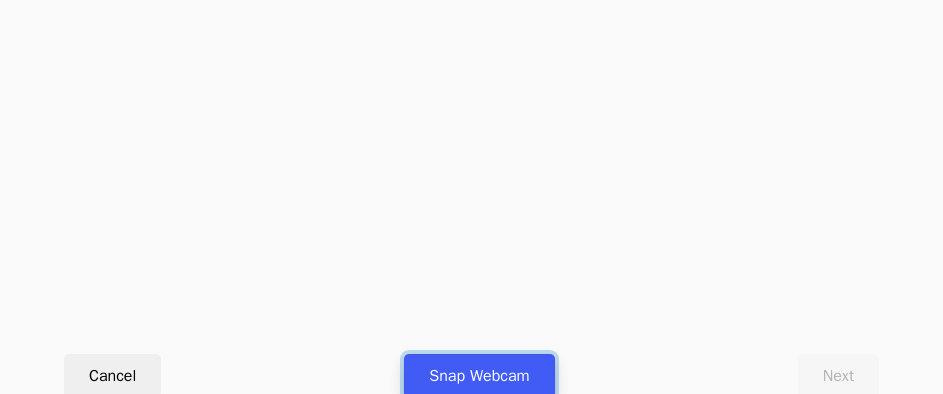 click on "Snap Webcam" at bounding box center [479, 376] 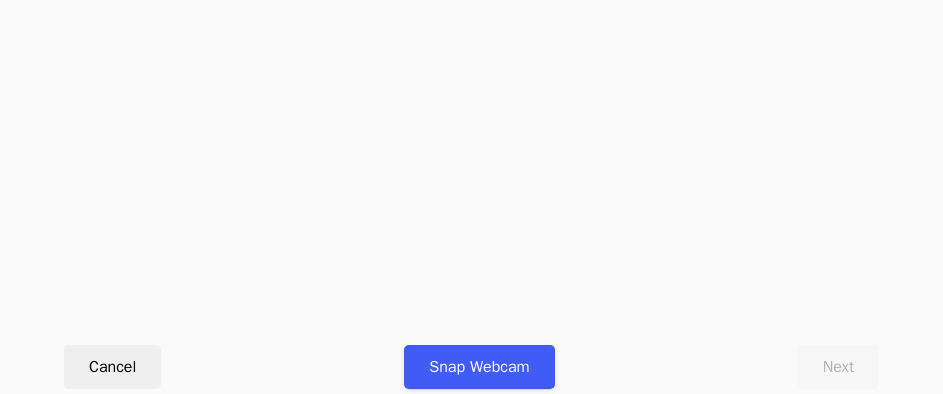 scroll, scrollTop: 912, scrollLeft: 0, axis: vertical 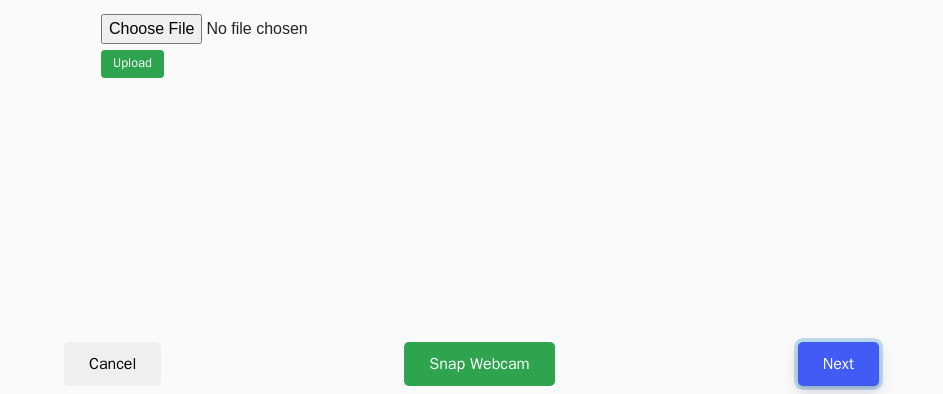 click on "Next" at bounding box center (838, 364) 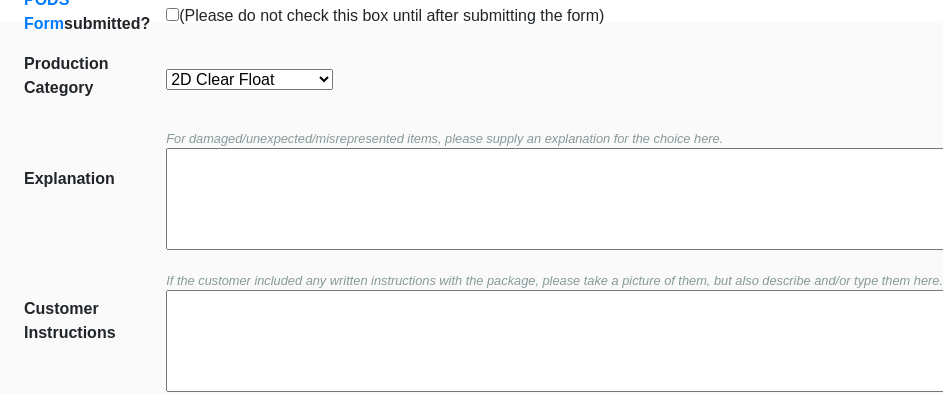 scroll, scrollTop: 452, scrollLeft: 0, axis: vertical 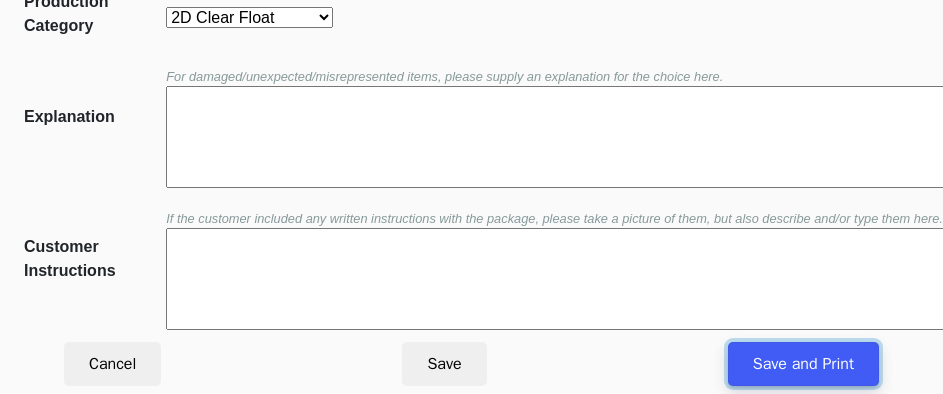 click on "Save and Print" at bounding box center (803, 364) 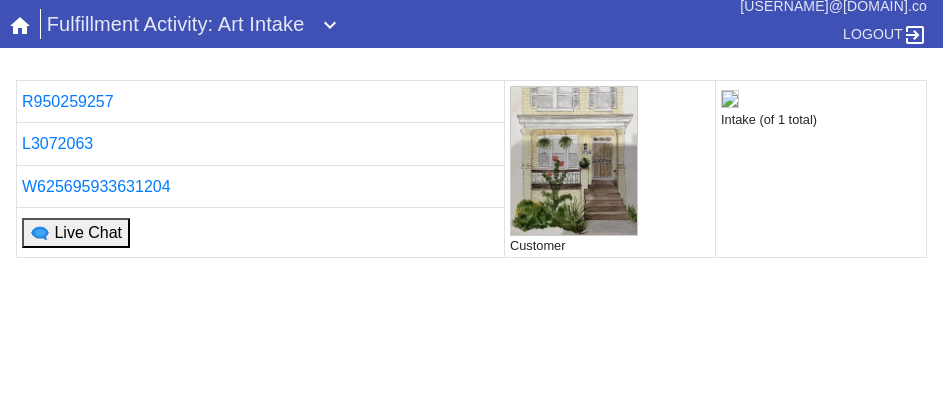 scroll, scrollTop: 0, scrollLeft: 0, axis: both 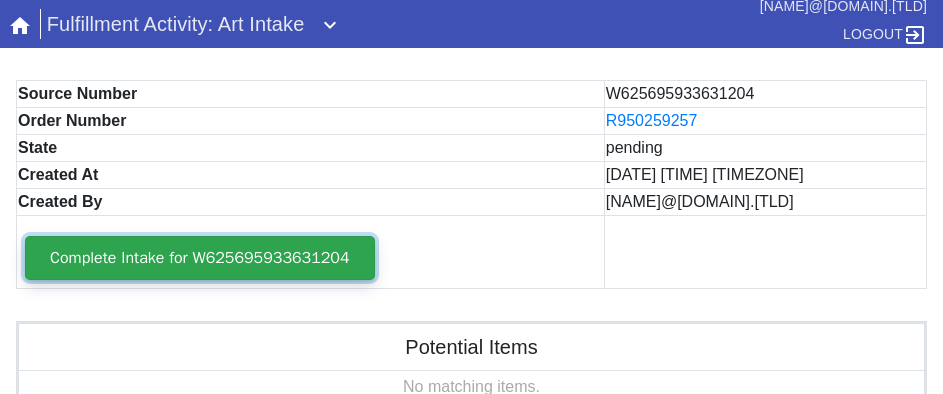 click on "Complete Intake for W625695933631204" at bounding box center [200, 258] 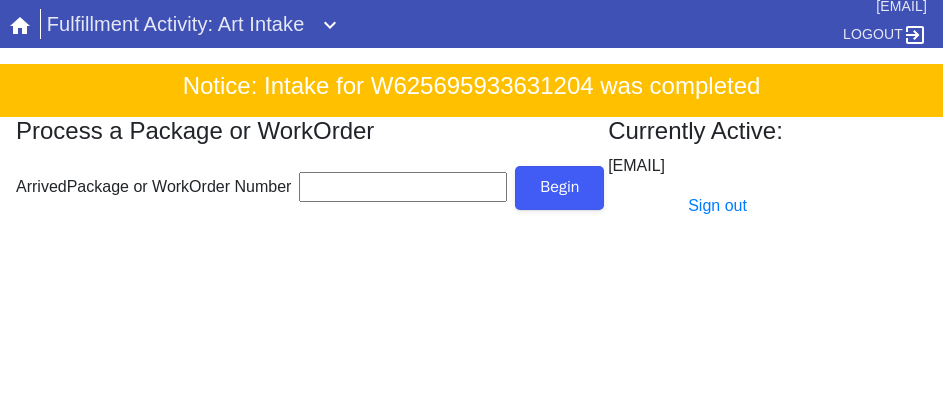 scroll, scrollTop: 0, scrollLeft: 0, axis: both 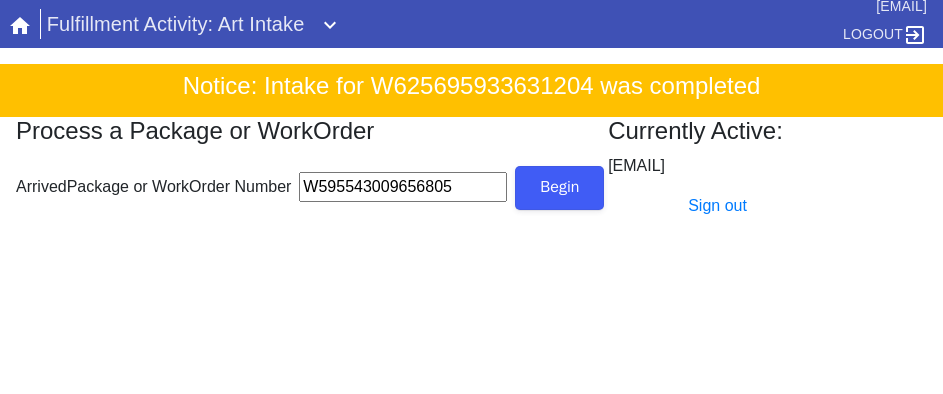 type on "W595543009656805" 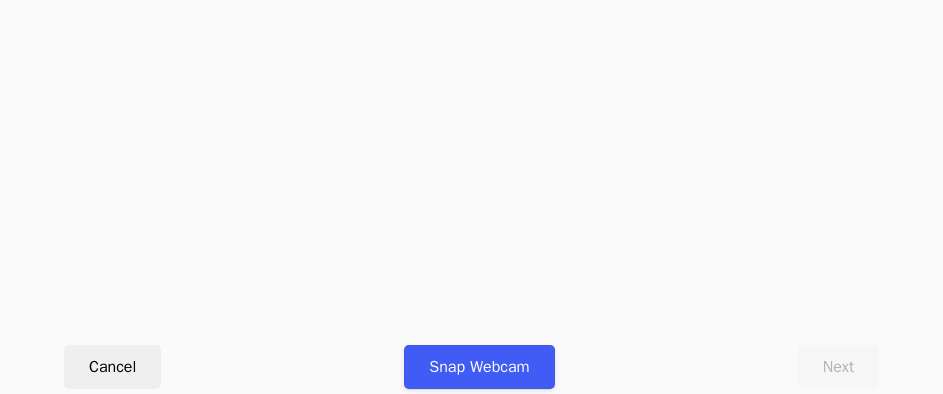 scroll, scrollTop: 912, scrollLeft: 0, axis: vertical 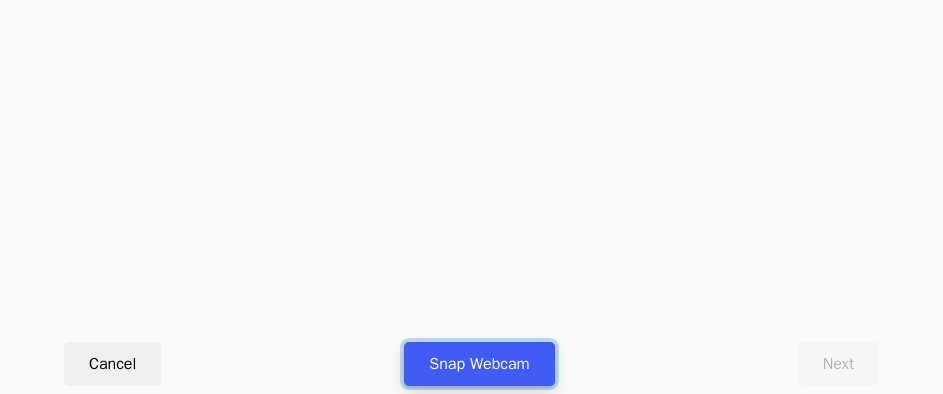 click on "Snap Webcam" at bounding box center (479, 364) 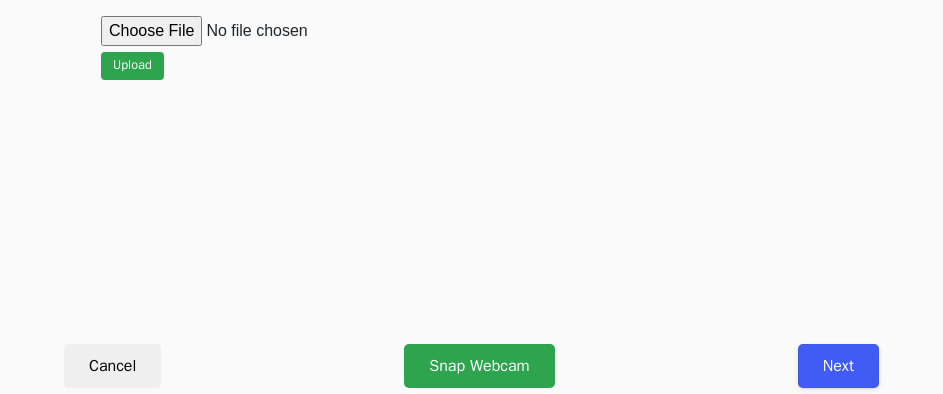 scroll, scrollTop: 912, scrollLeft: 0, axis: vertical 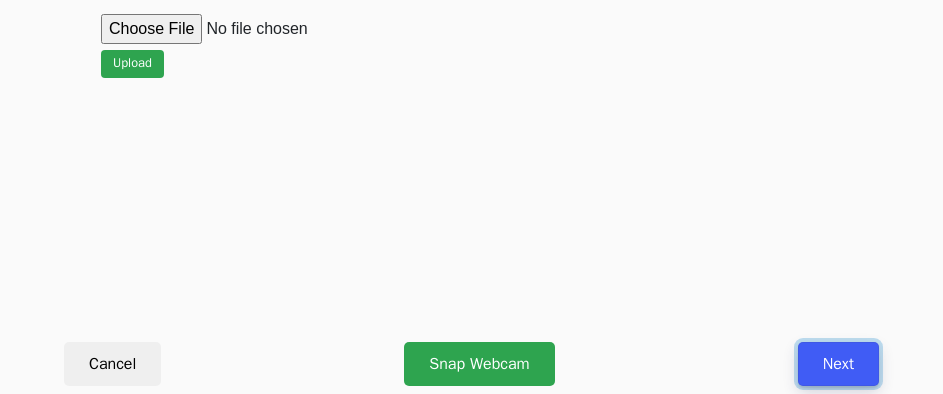 click on "Next" at bounding box center [838, 364] 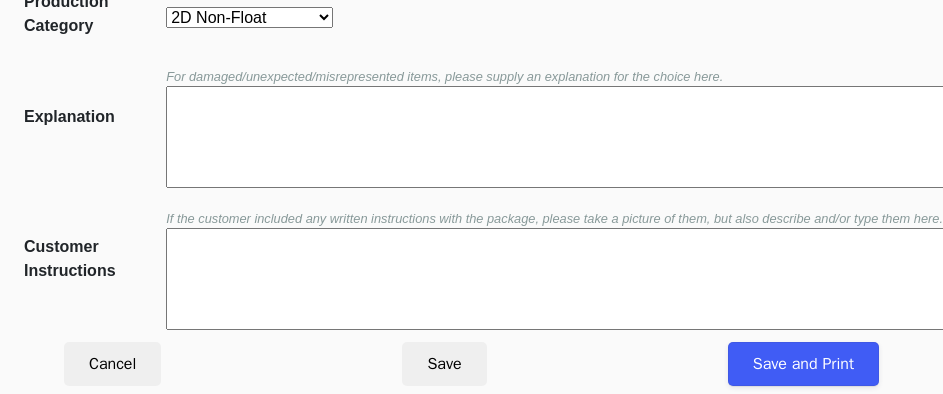 scroll, scrollTop: 452, scrollLeft: 0, axis: vertical 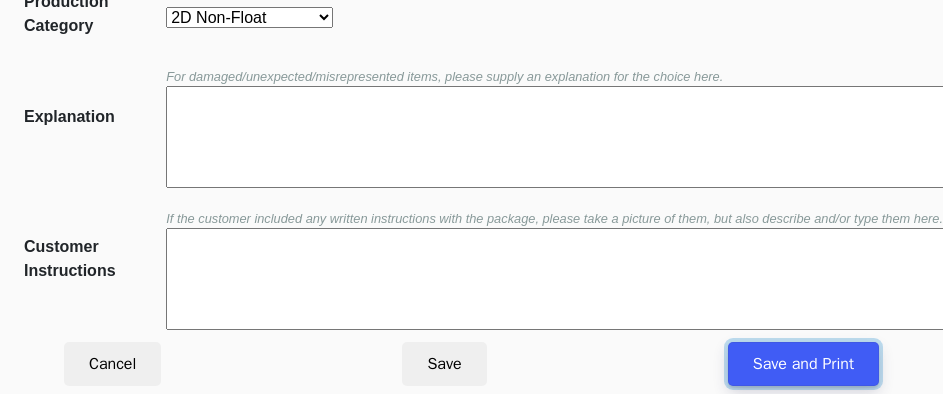 click on "Save and Print" at bounding box center [803, 364] 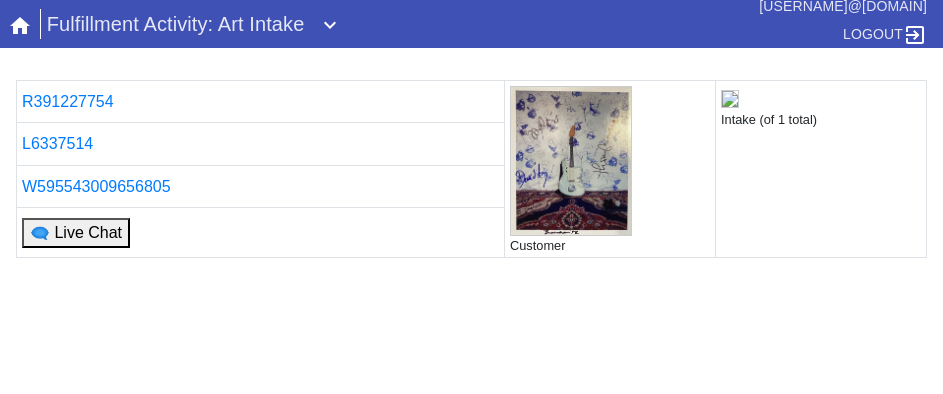scroll, scrollTop: 0, scrollLeft: 0, axis: both 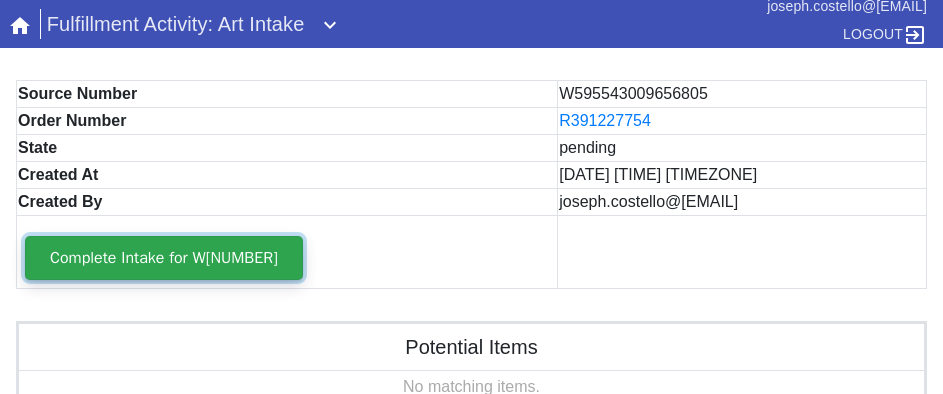 click on "Complete Intake for W[NUMBER]" at bounding box center (164, 258) 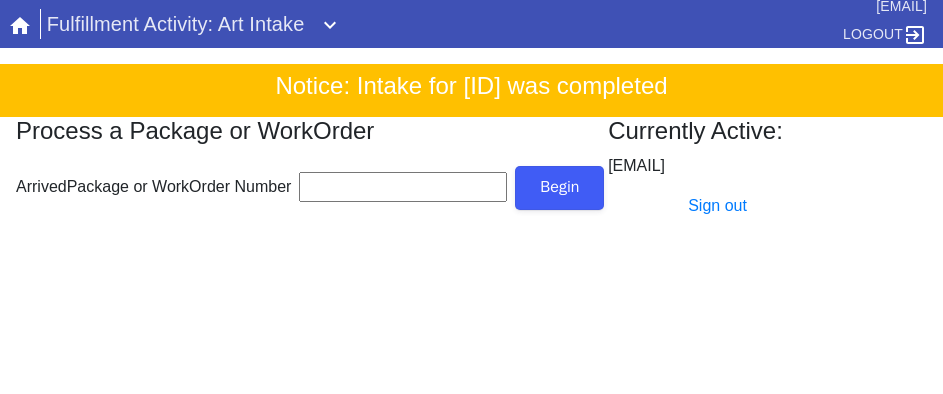 scroll, scrollTop: 0, scrollLeft: 0, axis: both 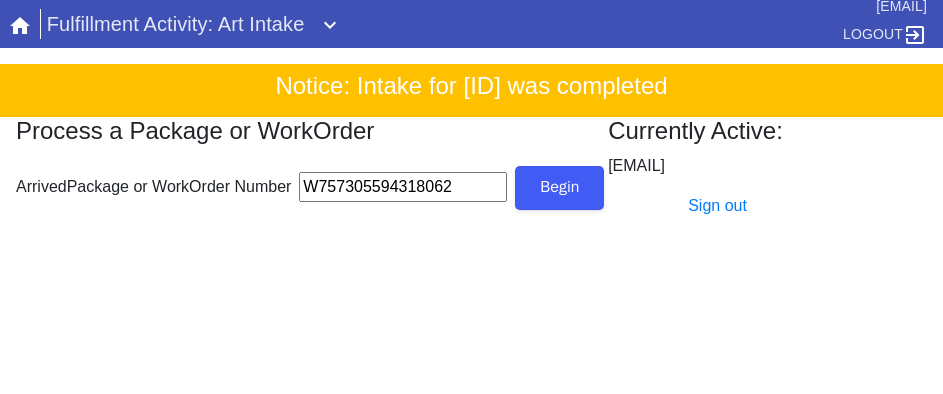 type on "W757305594318062" 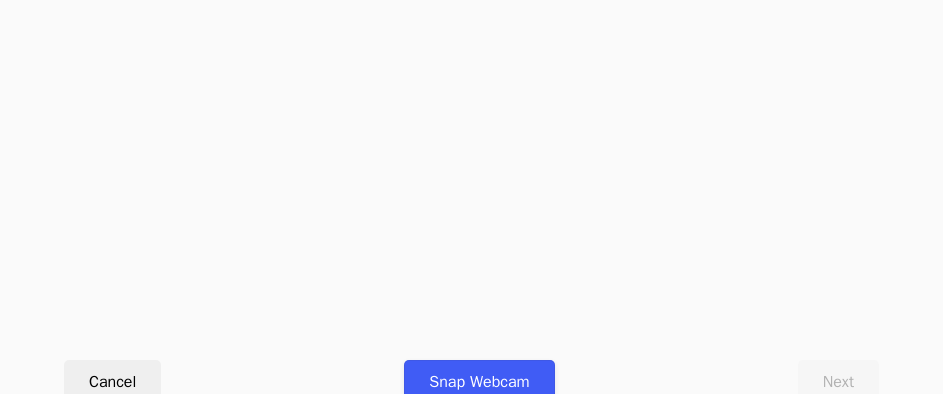 scroll, scrollTop: 912, scrollLeft: 0, axis: vertical 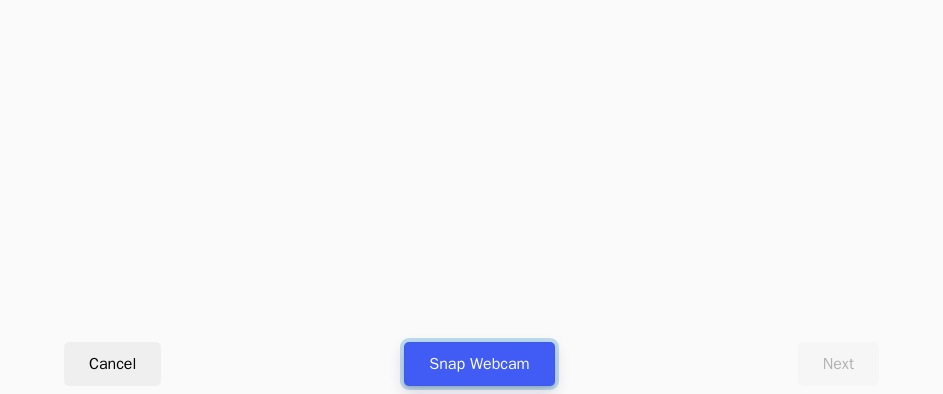 click on "Snap Webcam" at bounding box center (479, 364) 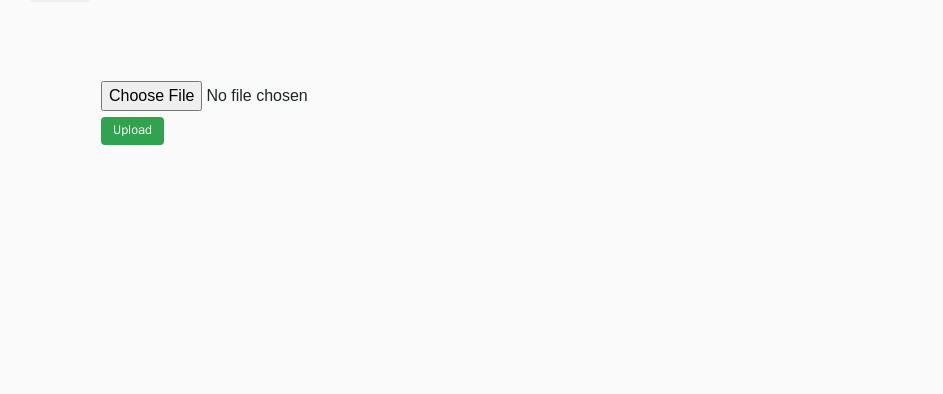 scroll, scrollTop: 912, scrollLeft: 0, axis: vertical 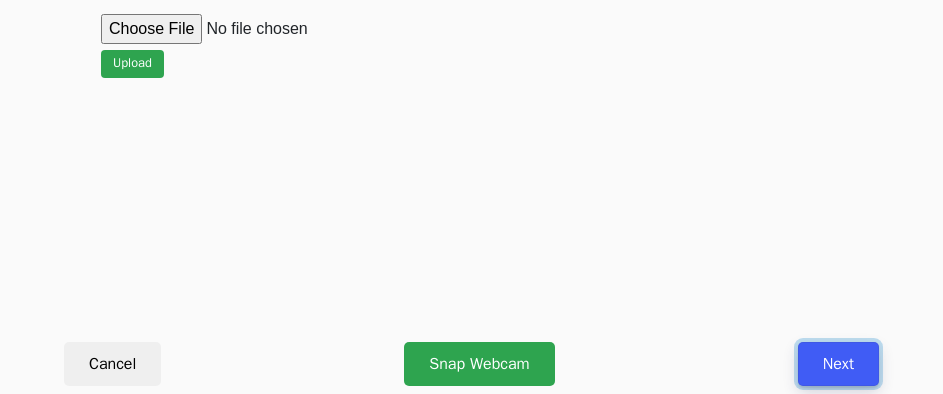 click on "Next" at bounding box center (838, 364) 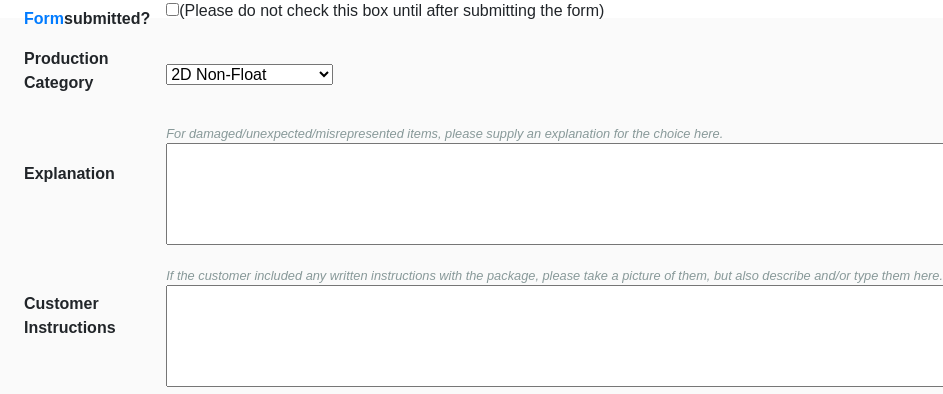 scroll, scrollTop: 452, scrollLeft: 0, axis: vertical 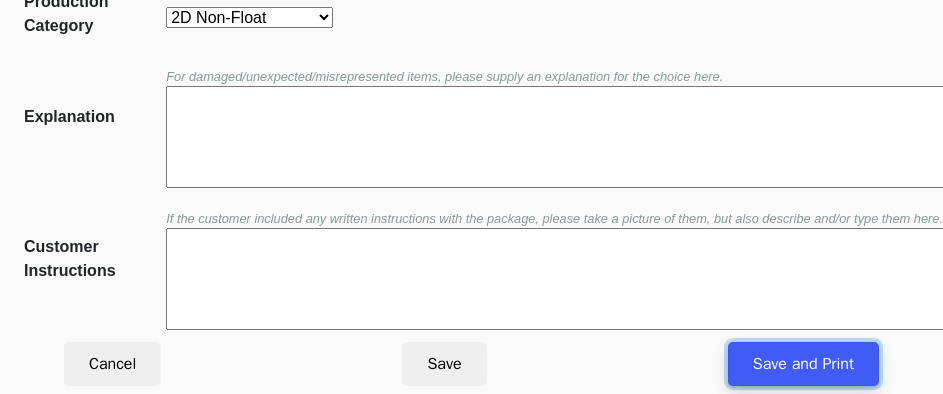 click on "Save and Print" at bounding box center (803, 364) 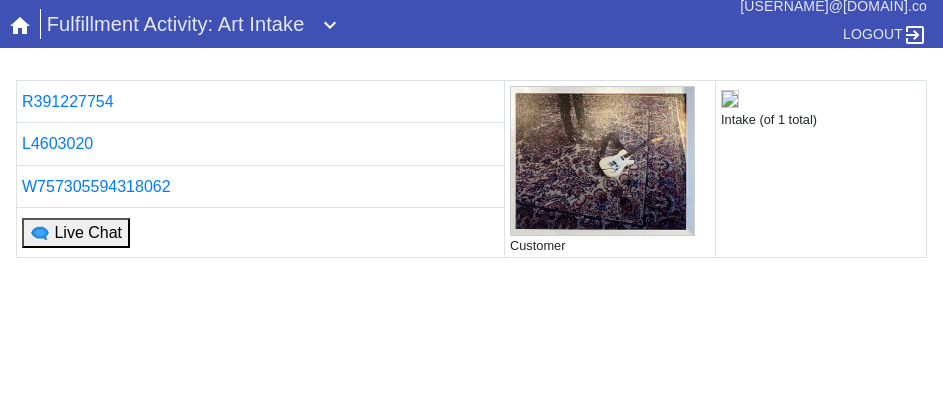 scroll, scrollTop: 0, scrollLeft: 0, axis: both 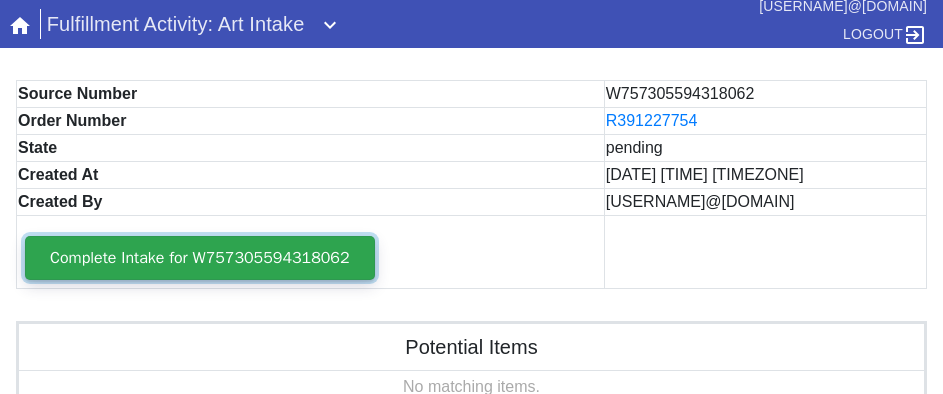 click on "Complete Intake for W757305594318062" at bounding box center (200, 258) 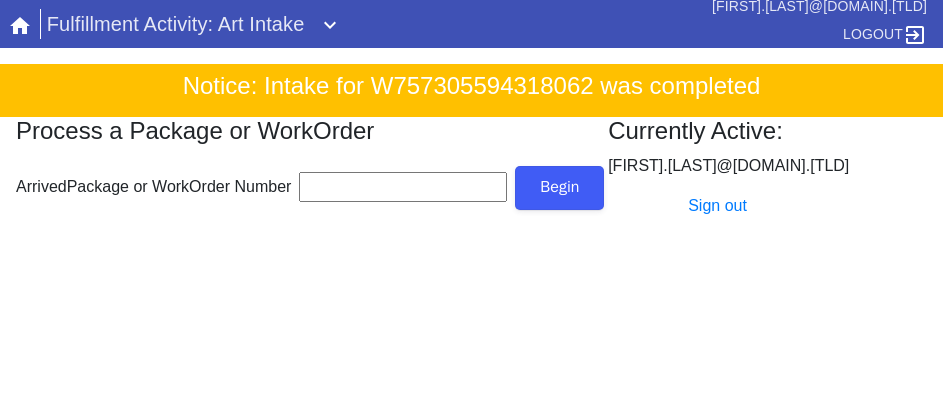 scroll, scrollTop: 0, scrollLeft: 0, axis: both 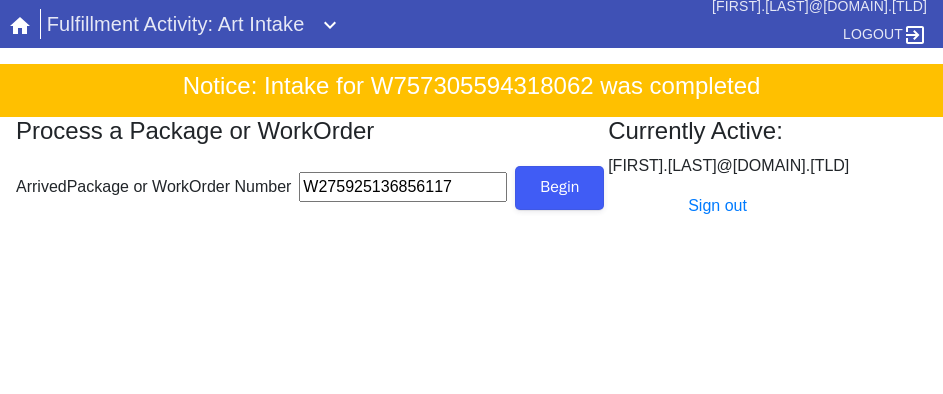 type on "W275925136856117" 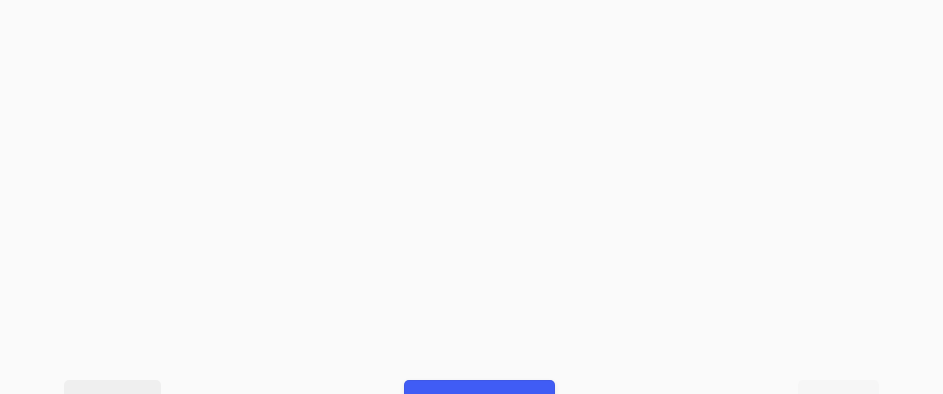 scroll, scrollTop: 912, scrollLeft: 0, axis: vertical 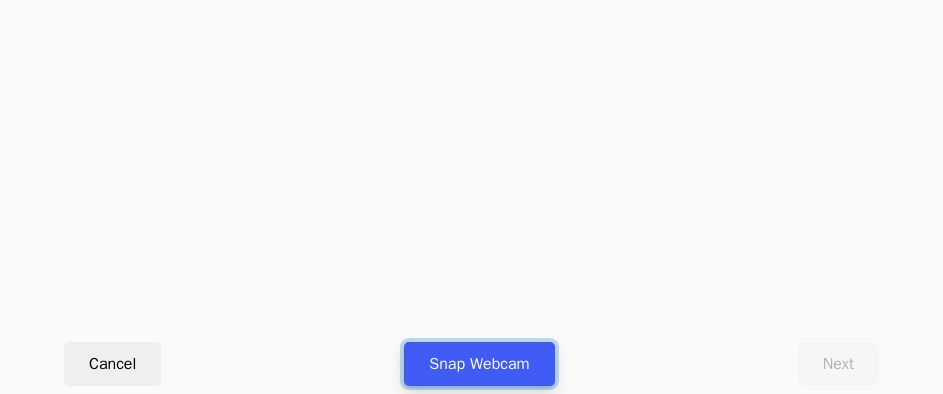 click on "Snap Webcam" at bounding box center (479, 364) 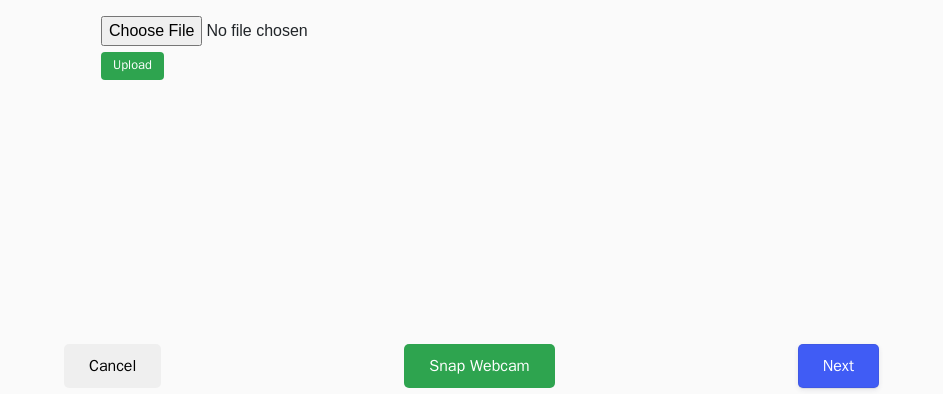 scroll, scrollTop: 912, scrollLeft: 0, axis: vertical 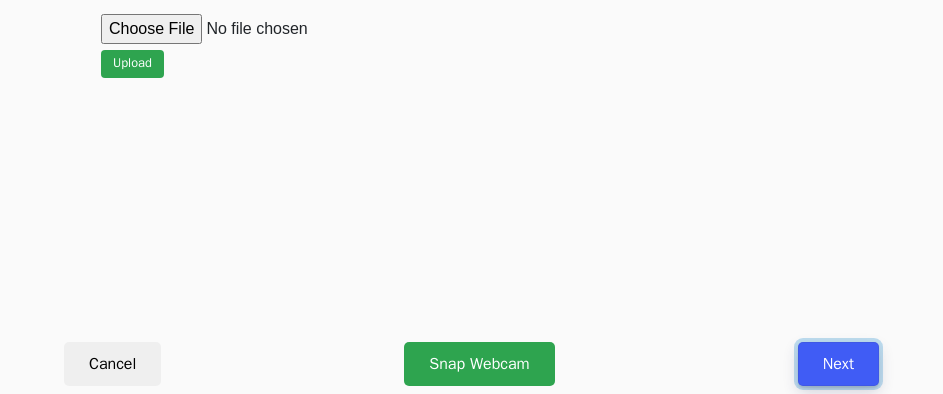 click on "Next" at bounding box center (838, 364) 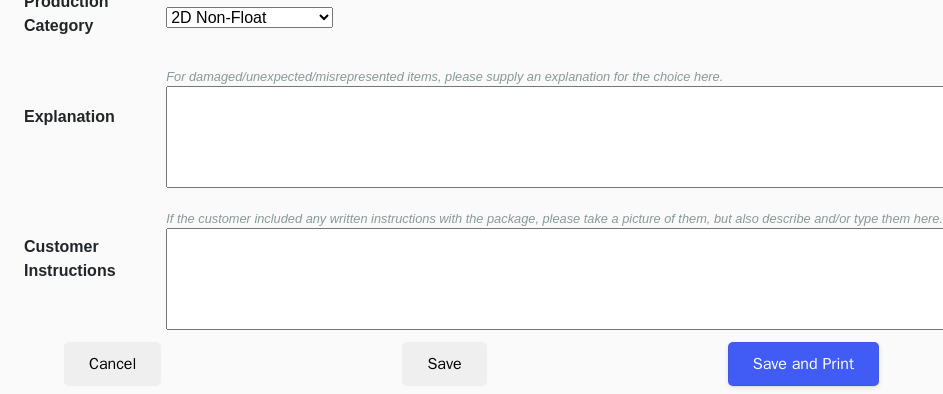 scroll, scrollTop: 452, scrollLeft: 0, axis: vertical 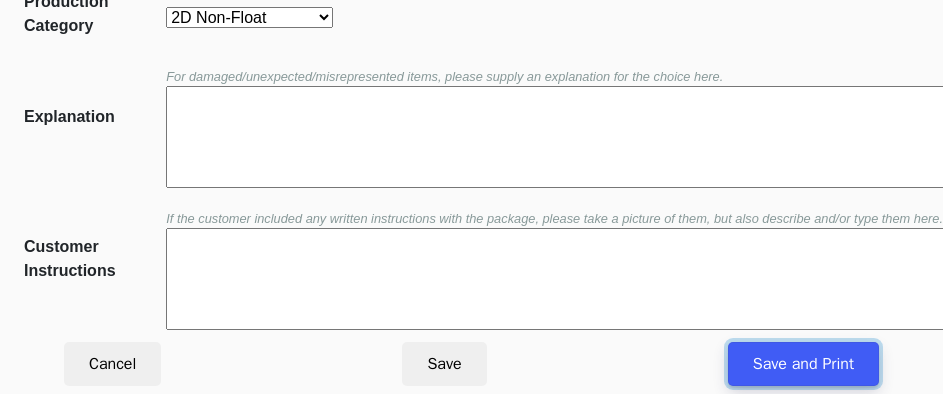 click on "Save and Print" at bounding box center [803, 364] 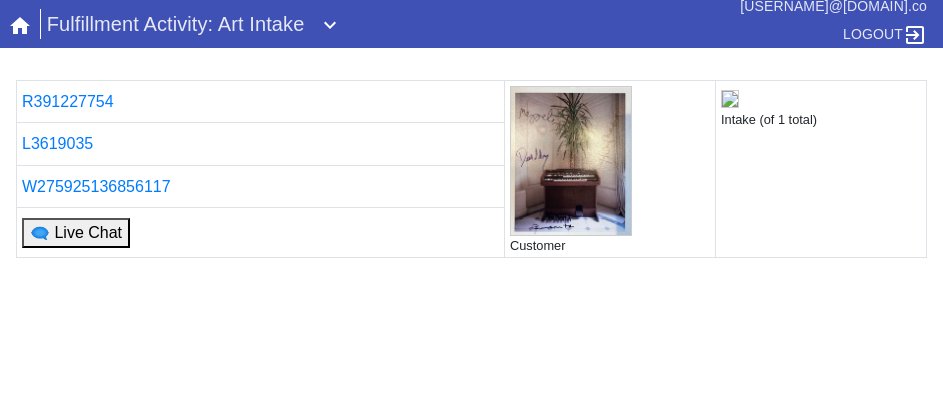 scroll, scrollTop: 0, scrollLeft: 0, axis: both 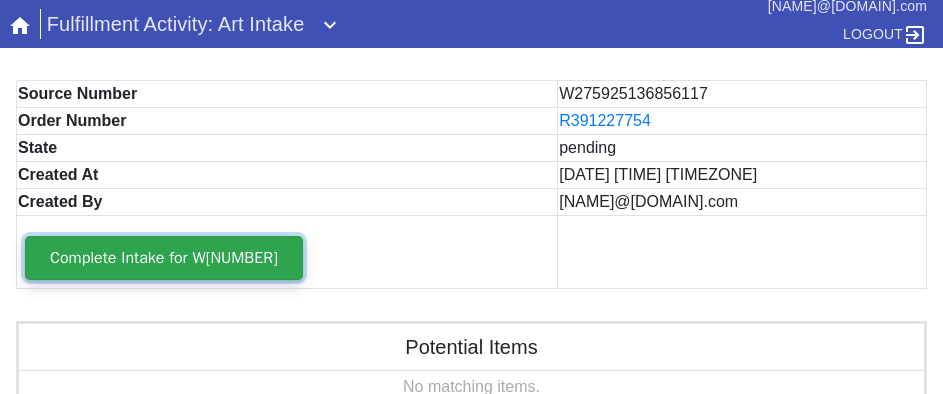 click on "Complete Intake for W275925136856117" at bounding box center (164, 258) 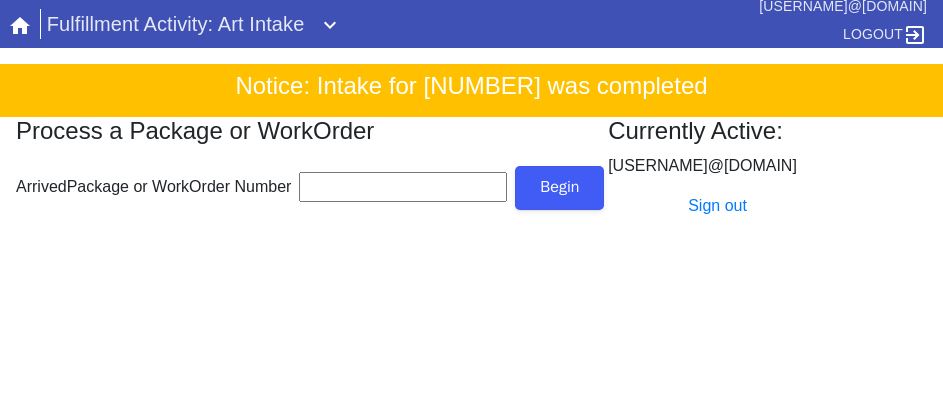 scroll, scrollTop: 0, scrollLeft: 0, axis: both 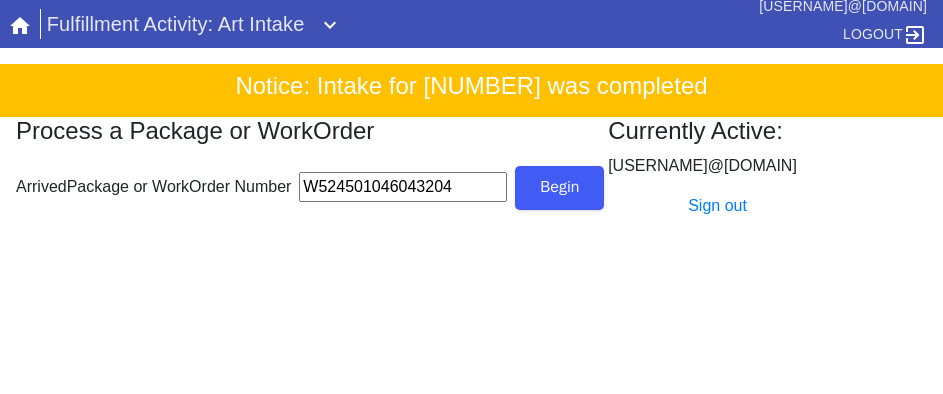 type on "W524501046043204" 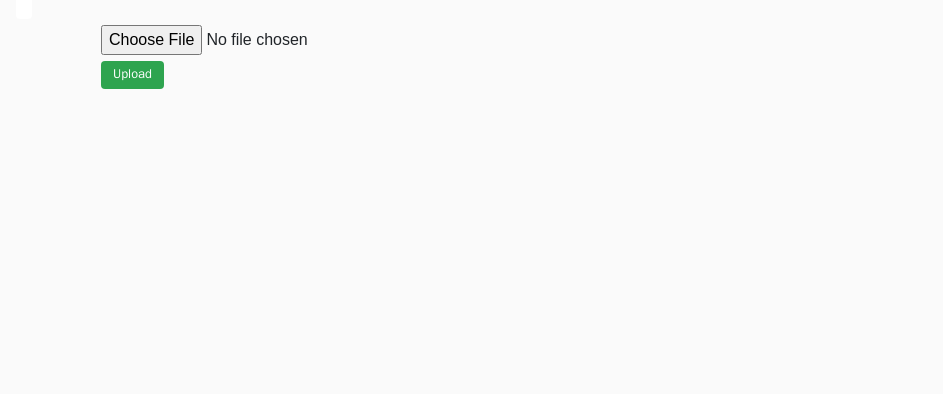 scroll, scrollTop: 900, scrollLeft: 0, axis: vertical 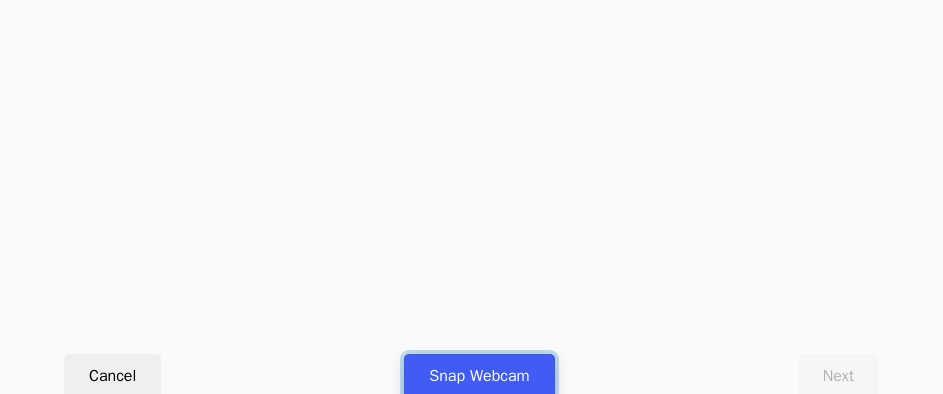 click on "Snap Webcam" at bounding box center [479, 376] 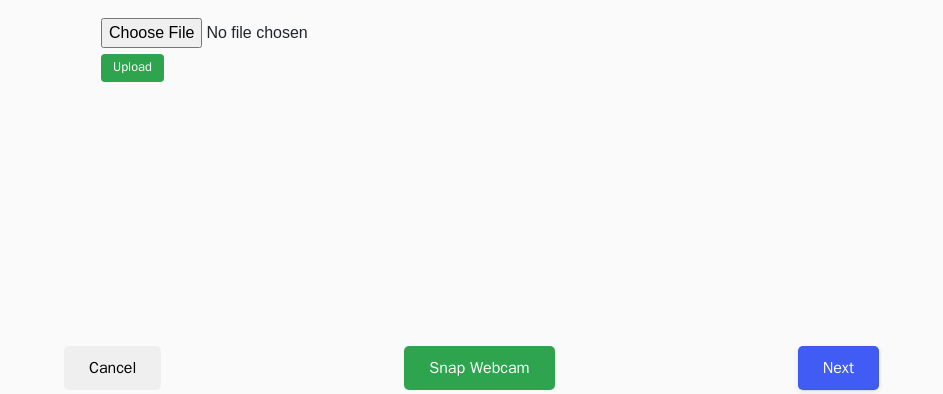 scroll, scrollTop: 912, scrollLeft: 0, axis: vertical 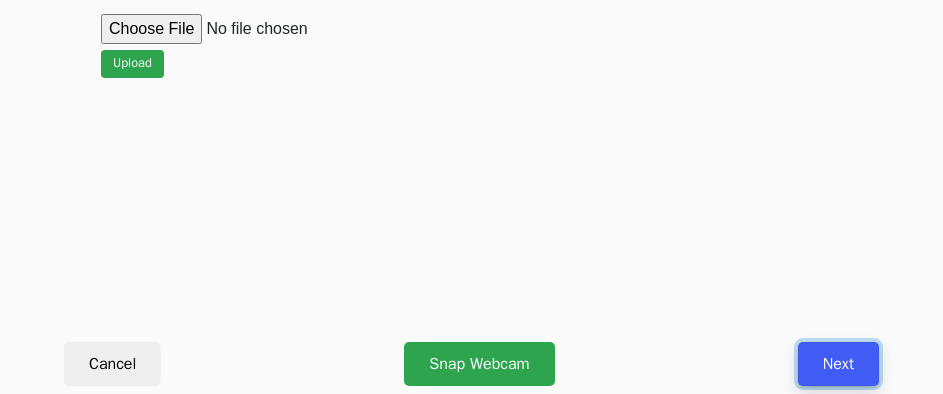 click on "Next" at bounding box center [838, 364] 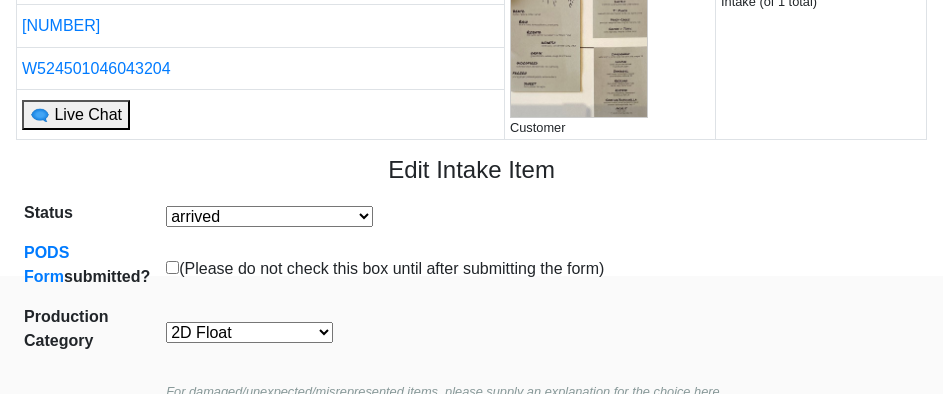 scroll, scrollTop: 152, scrollLeft: 0, axis: vertical 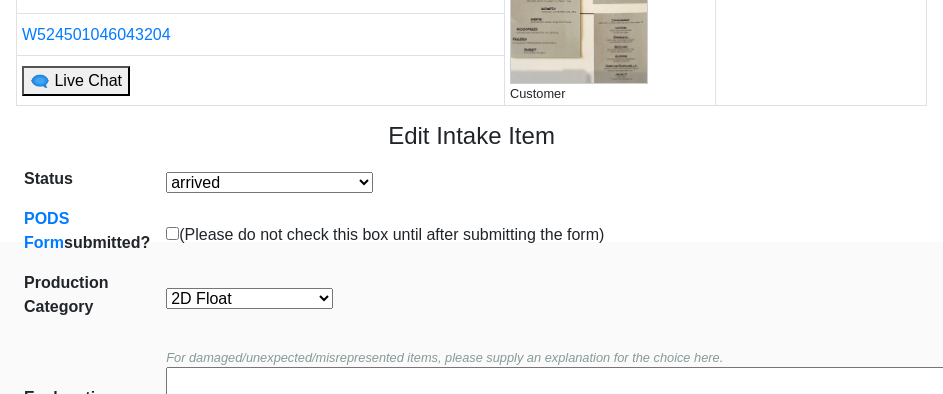 click on "2D Float
2D Non-Float
Oversize
Textiles and Jerseys
Projects
Canvas
2D Clear Float" at bounding box center [249, 298] 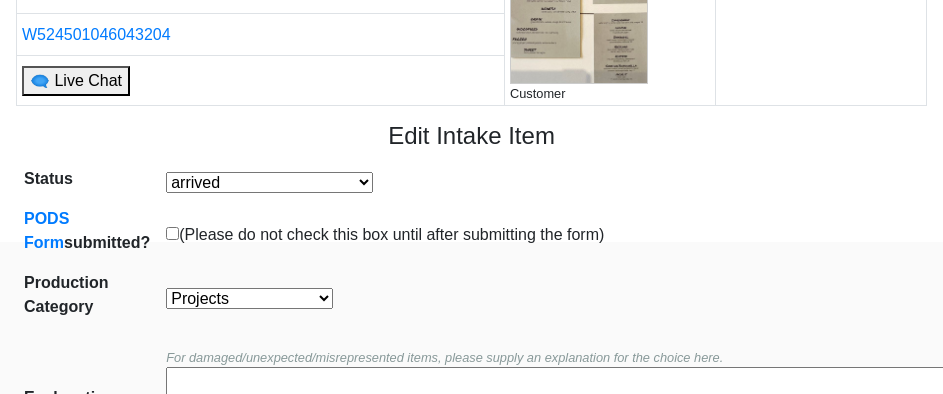 click on "2D Float
2D Non-Float
Oversize
Textiles and Jerseys
Projects
Canvas
2D Clear Float" at bounding box center [249, 298] 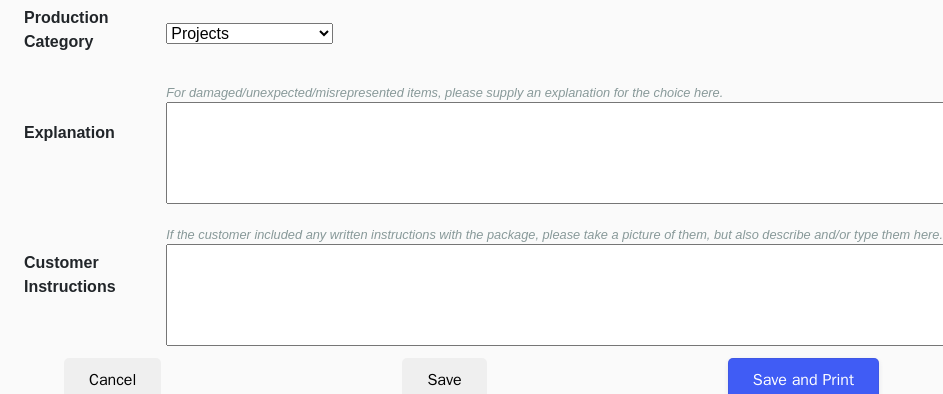 scroll, scrollTop: 452, scrollLeft: 0, axis: vertical 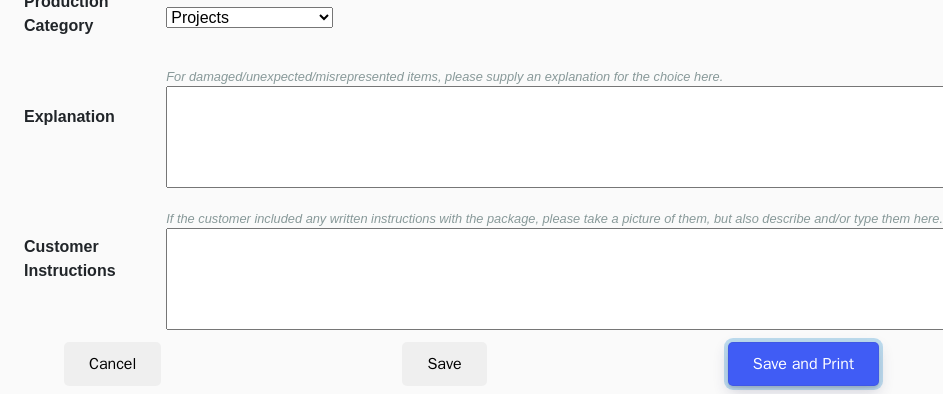 click on "Save and Print" at bounding box center (803, 364) 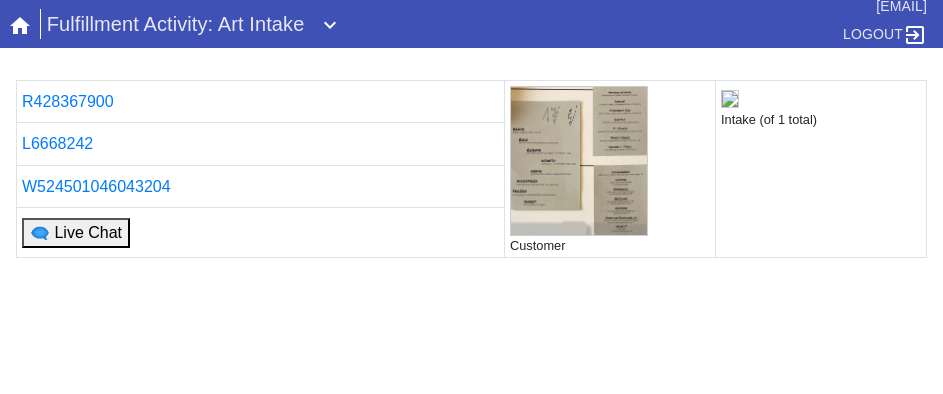 scroll, scrollTop: 0, scrollLeft: 0, axis: both 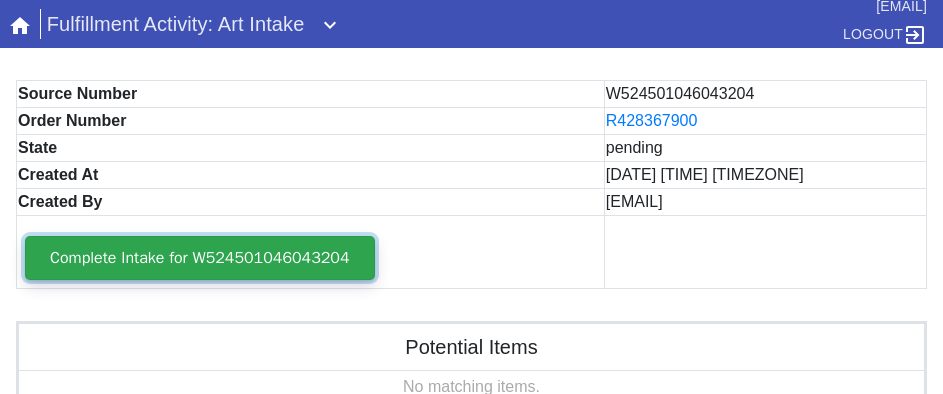 click on "Complete Intake for W524501046043204" at bounding box center [200, 258] 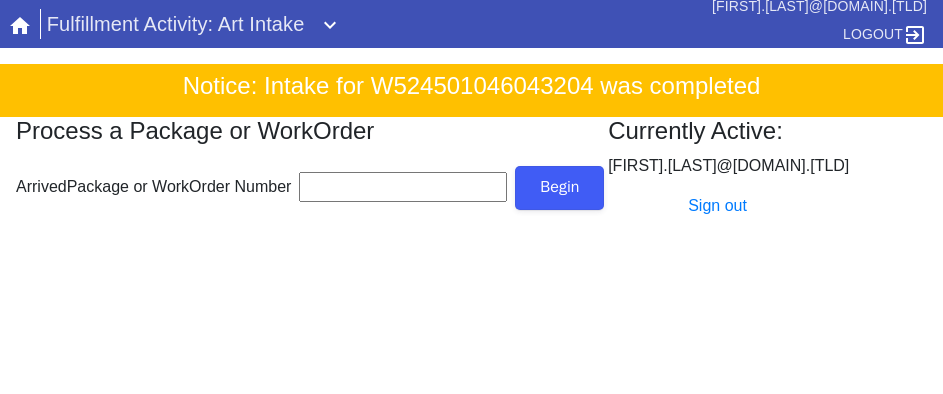 scroll, scrollTop: 0, scrollLeft: 0, axis: both 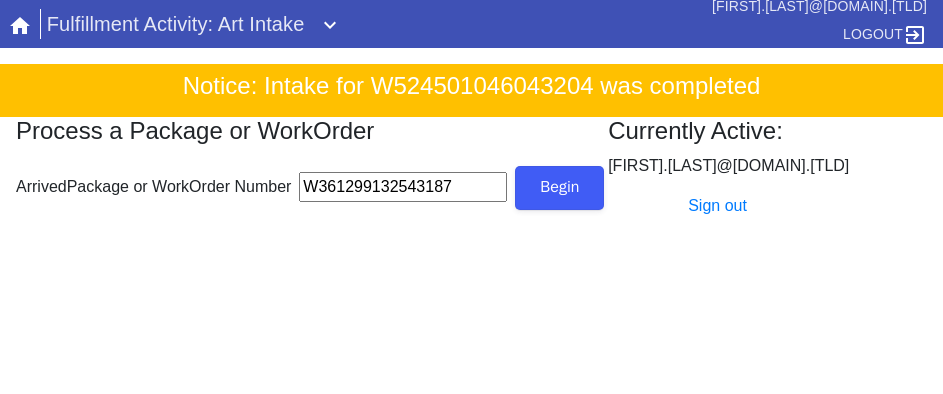 type on "W361299132543187" 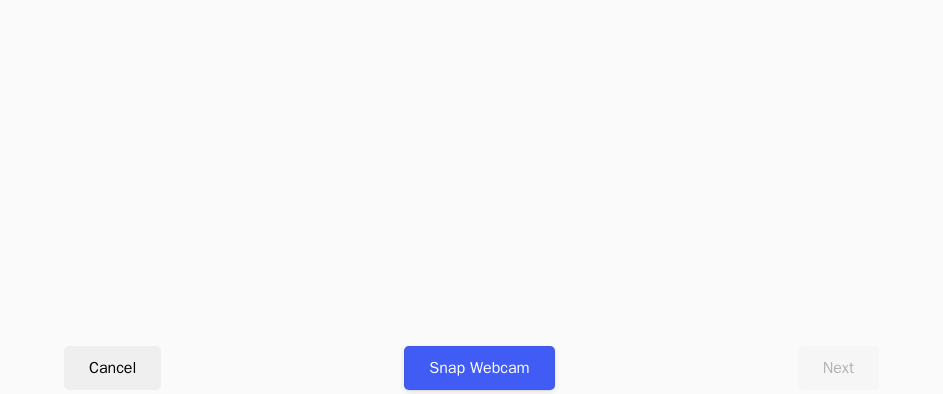 scroll, scrollTop: 912, scrollLeft: 0, axis: vertical 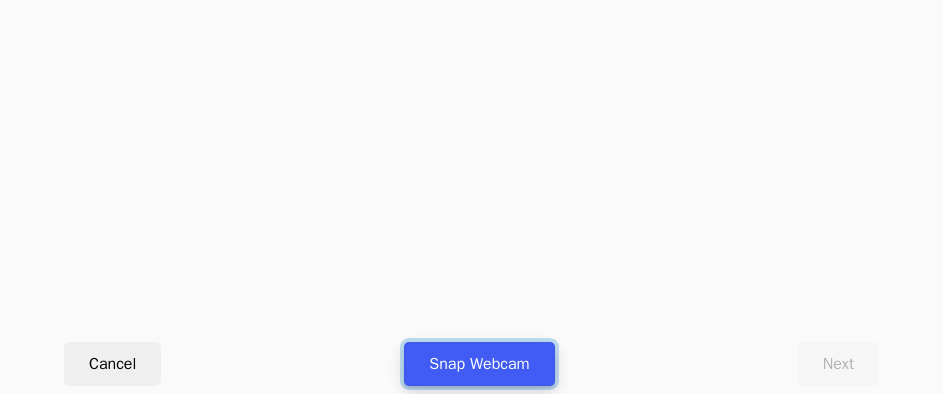 click on "Snap Webcam" at bounding box center [479, 364] 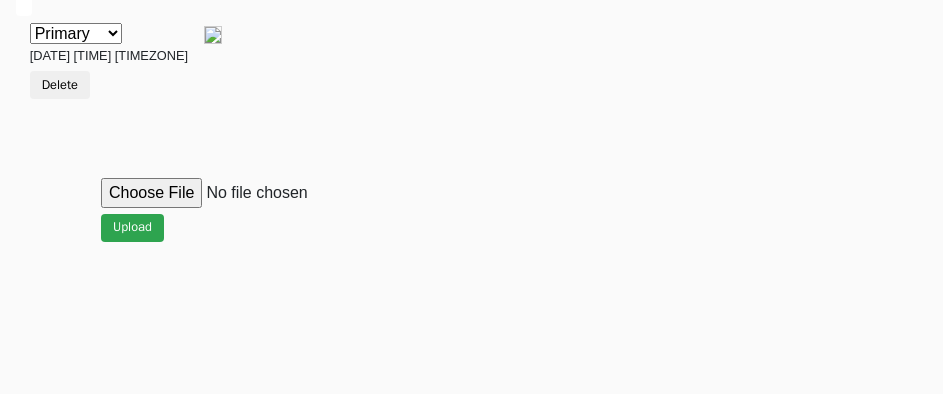 scroll, scrollTop: 912, scrollLeft: 0, axis: vertical 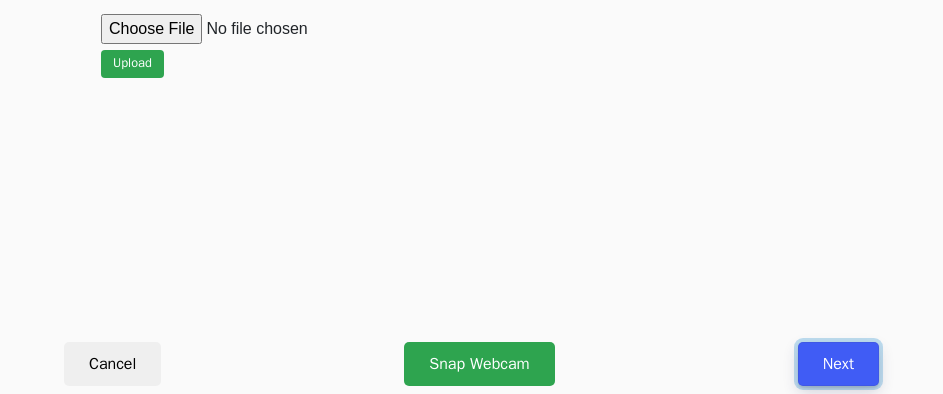 click on "Next" at bounding box center (838, 364) 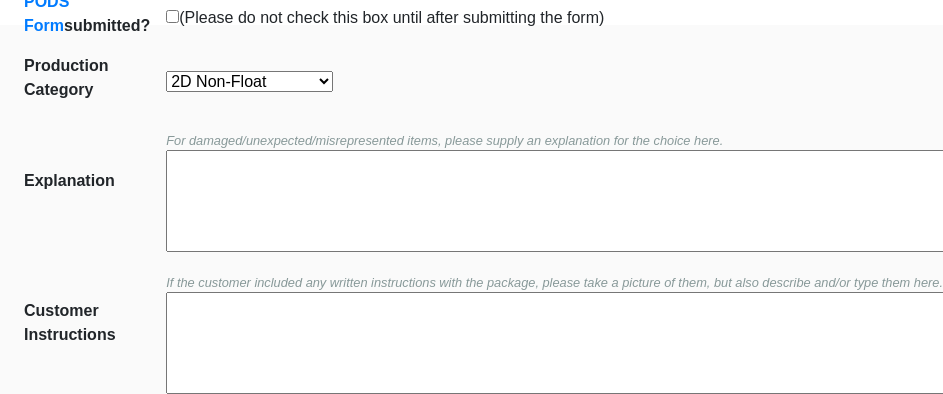 scroll, scrollTop: 452, scrollLeft: 0, axis: vertical 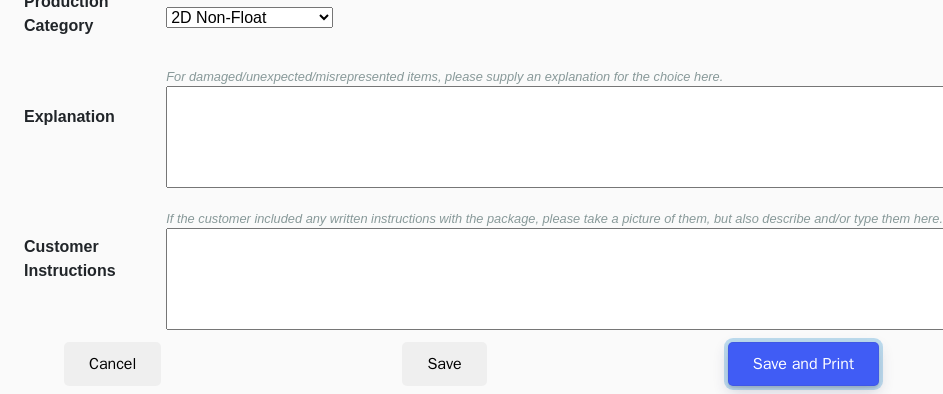 click on "Save and Print" at bounding box center [803, 364] 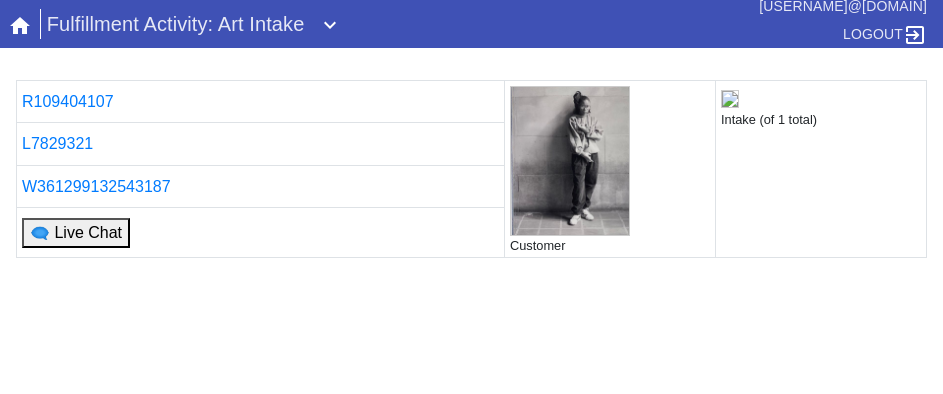 scroll, scrollTop: 0, scrollLeft: 0, axis: both 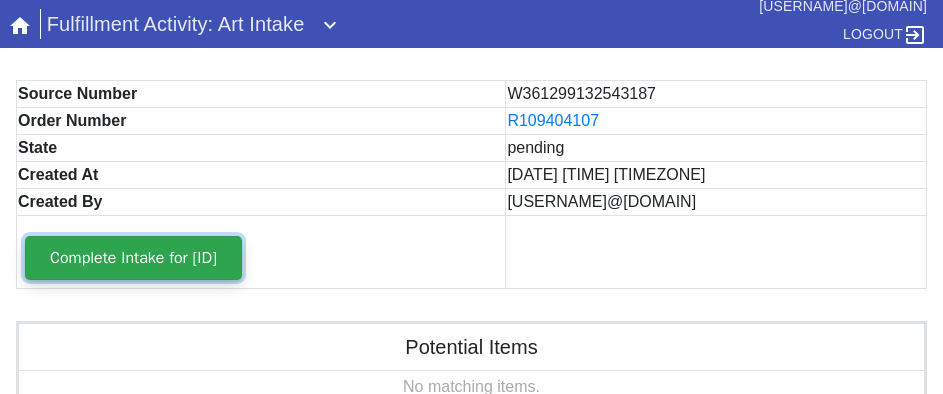 click on "Complete Intake for W361299132543187" at bounding box center (133, 258) 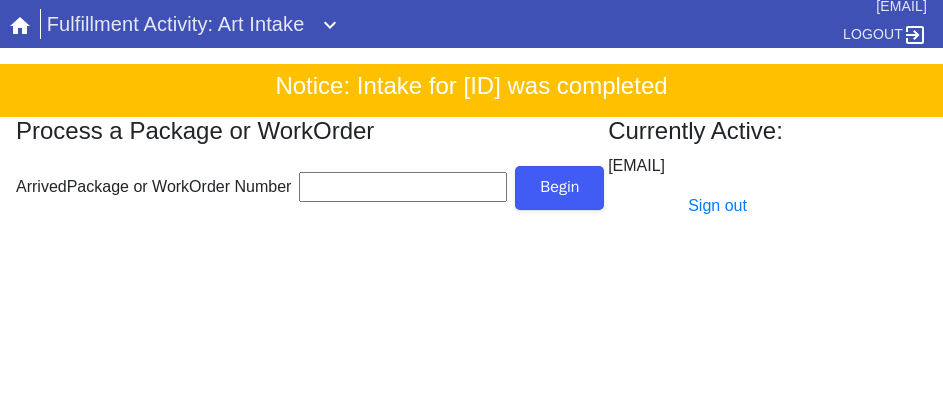 scroll, scrollTop: 0, scrollLeft: 0, axis: both 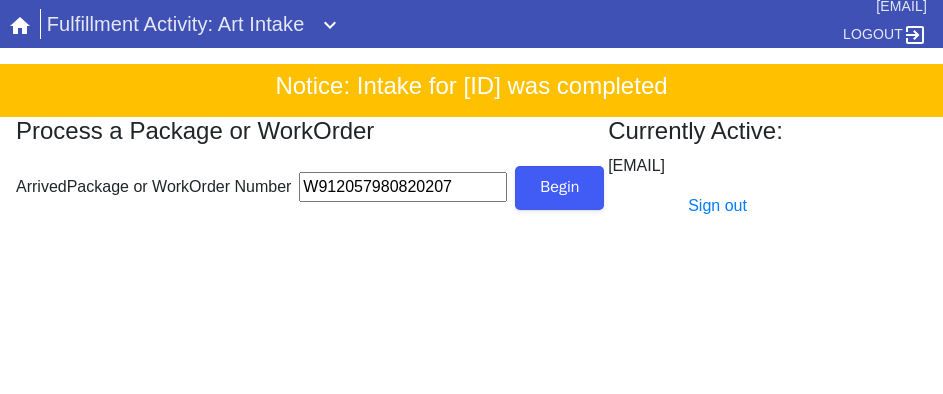 type on "W912057980820207" 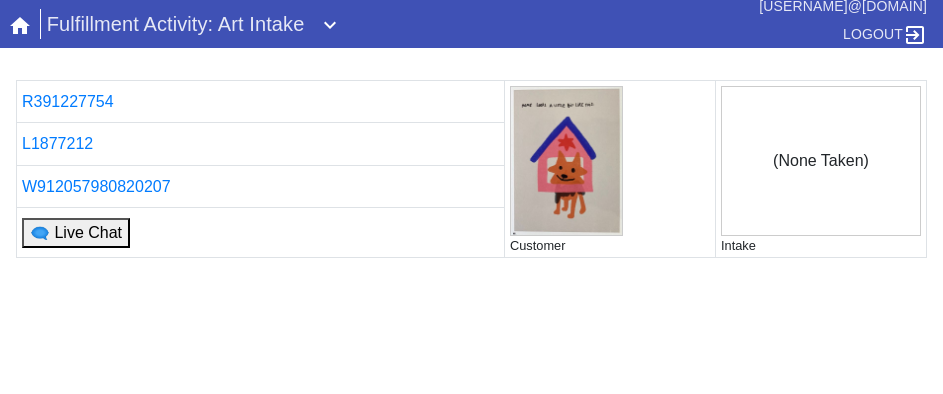scroll, scrollTop: 0, scrollLeft: 0, axis: both 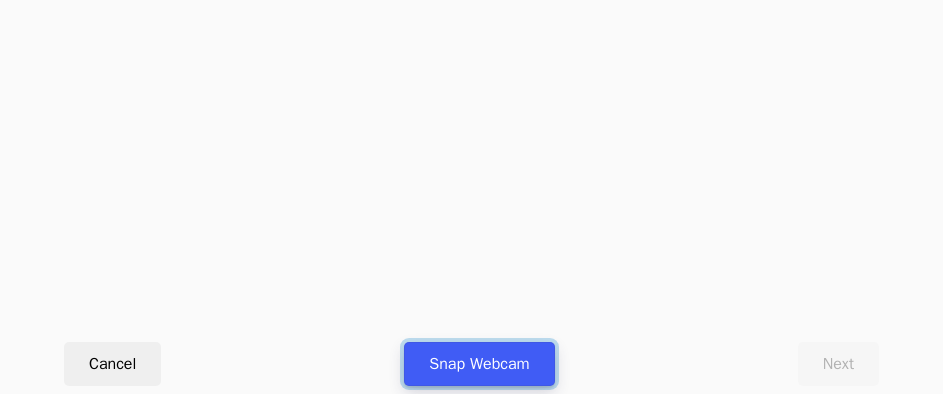 click on "Snap Webcam" at bounding box center [479, 364] 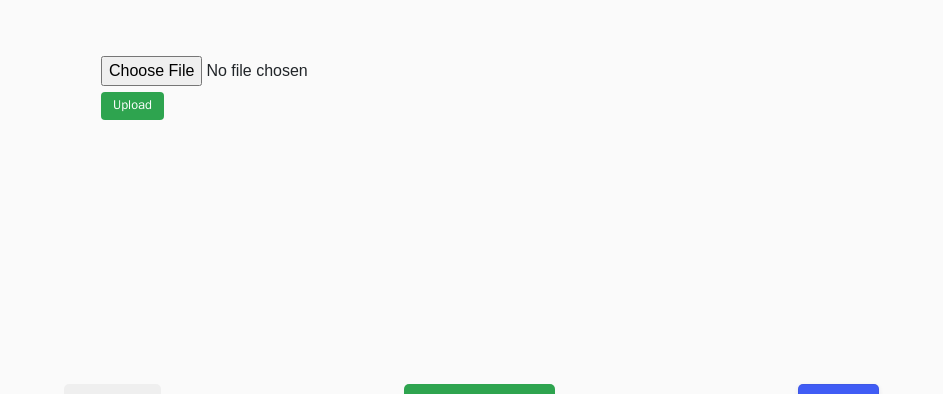 scroll, scrollTop: 912, scrollLeft: 0, axis: vertical 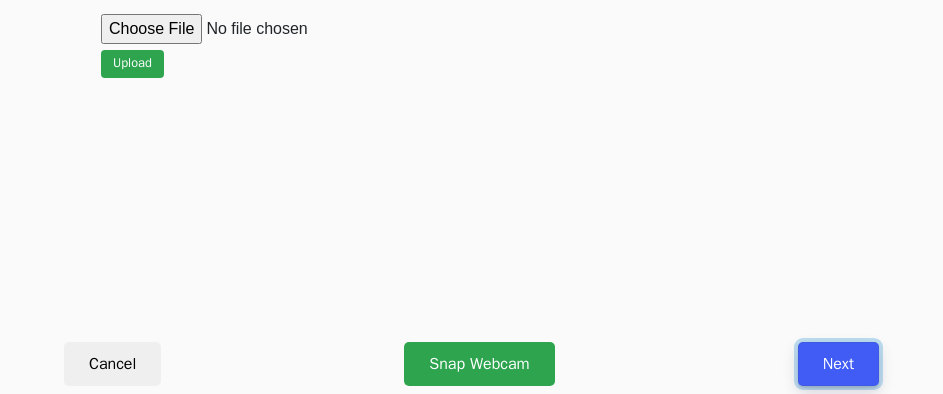 click on "Next" at bounding box center (838, 364) 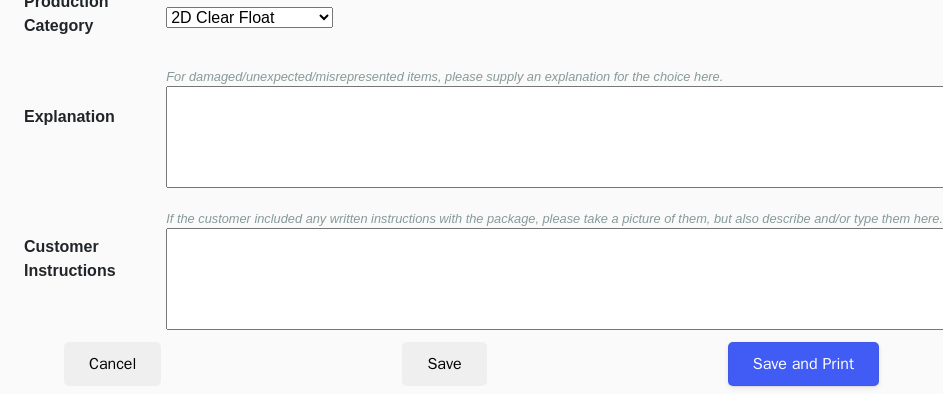 scroll, scrollTop: 452, scrollLeft: 0, axis: vertical 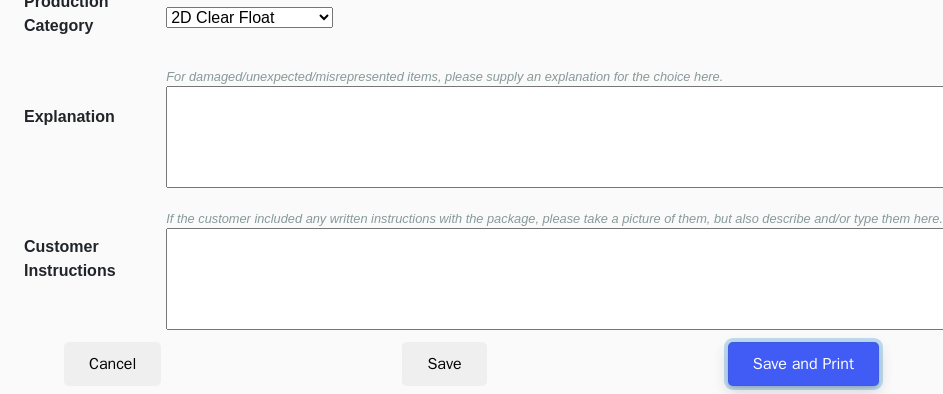 click on "Save and Print" at bounding box center [803, 364] 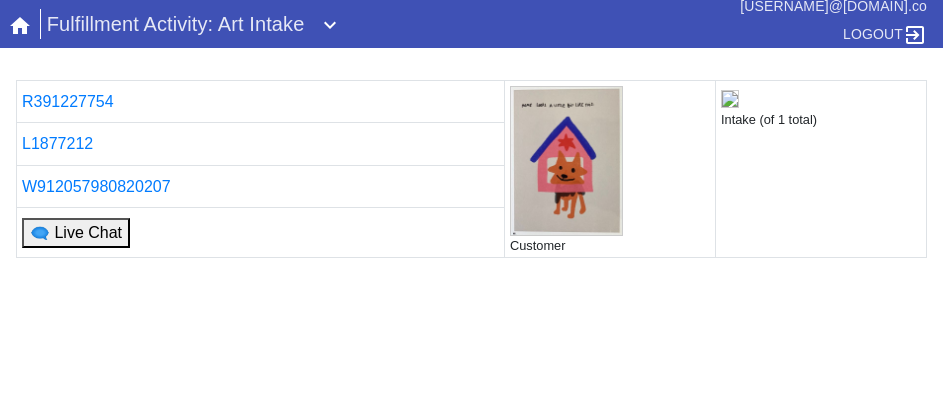 scroll, scrollTop: 0, scrollLeft: 0, axis: both 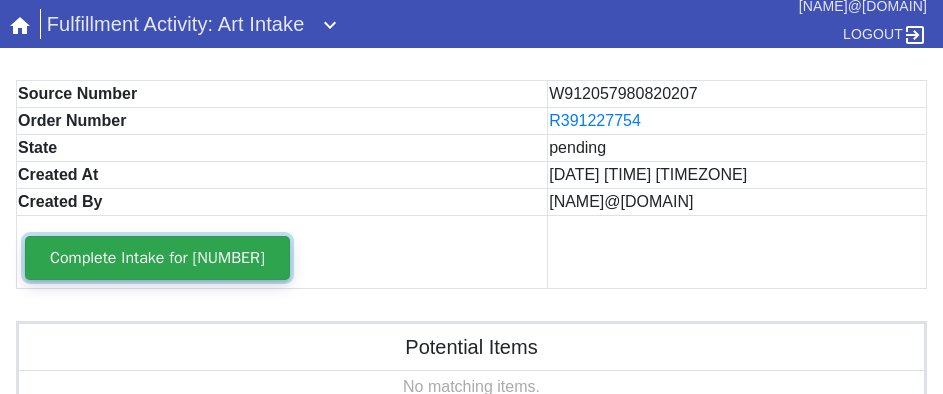 click on "Complete Intake for [NUMBER]" at bounding box center [157, 258] 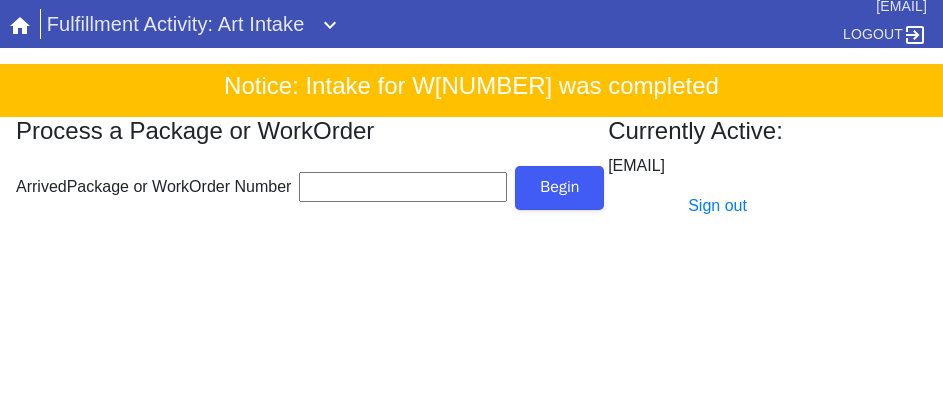 scroll, scrollTop: 0, scrollLeft: 0, axis: both 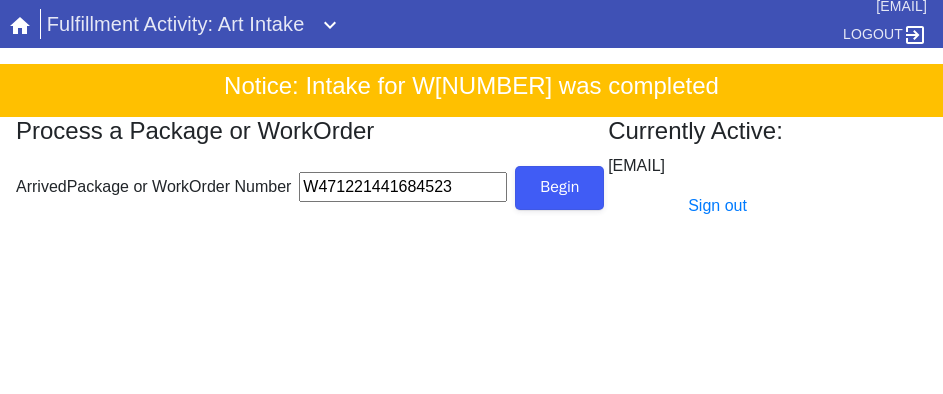 type on "W471221441684523" 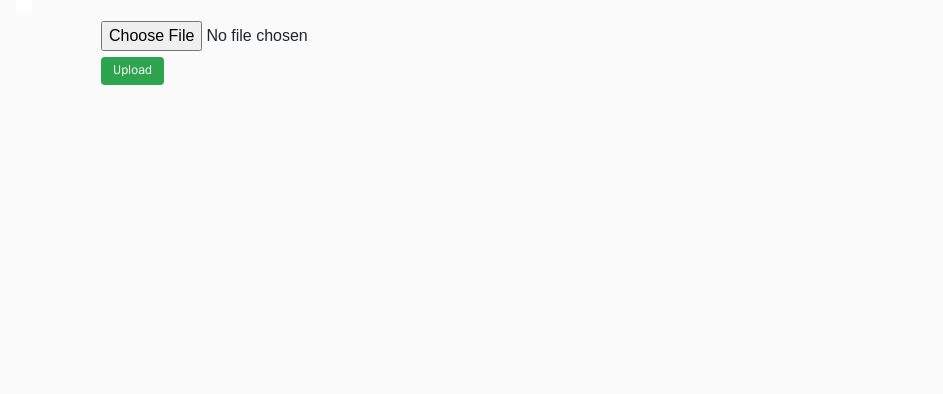 scroll, scrollTop: 912, scrollLeft: 0, axis: vertical 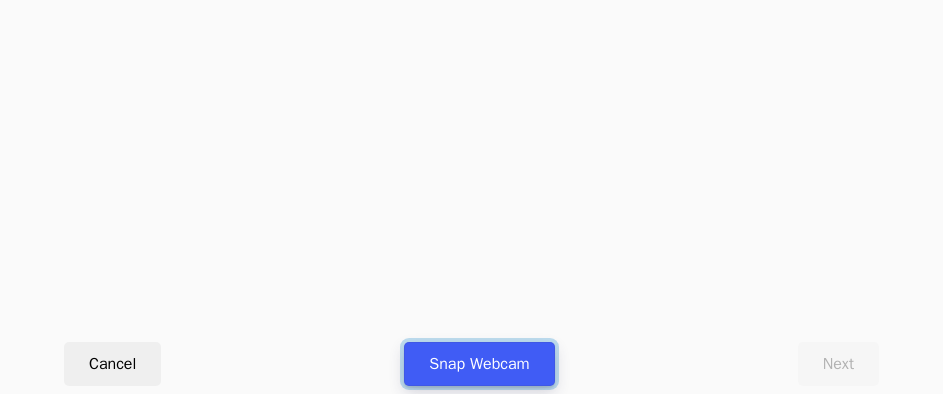 click on "Snap Webcam" at bounding box center [479, 364] 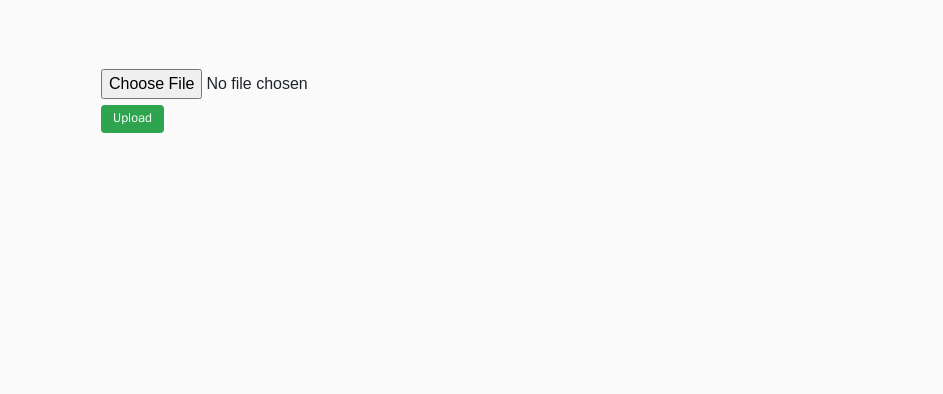 scroll, scrollTop: 912, scrollLeft: 0, axis: vertical 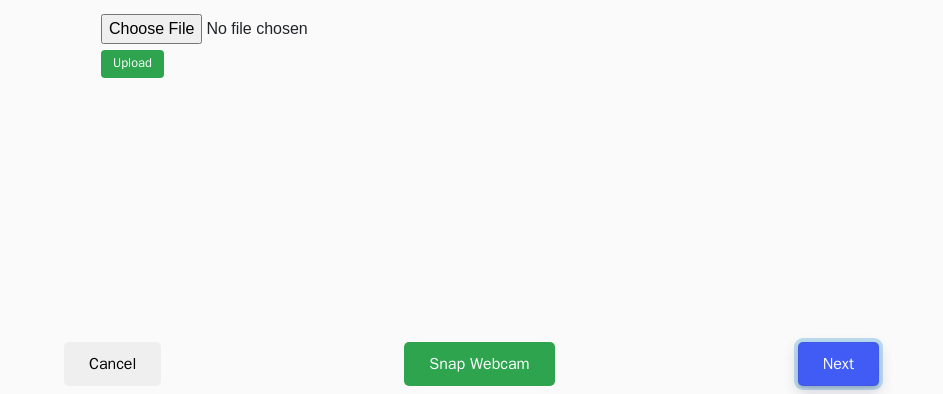 click on "Next" at bounding box center [838, 364] 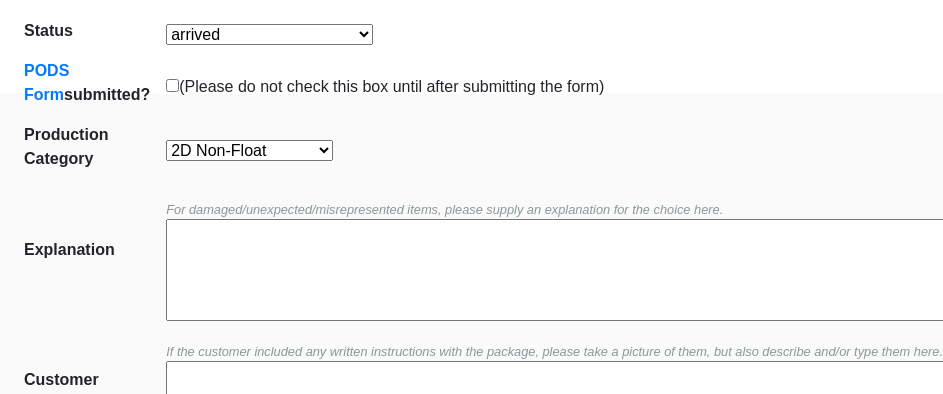 scroll, scrollTop: 452, scrollLeft: 0, axis: vertical 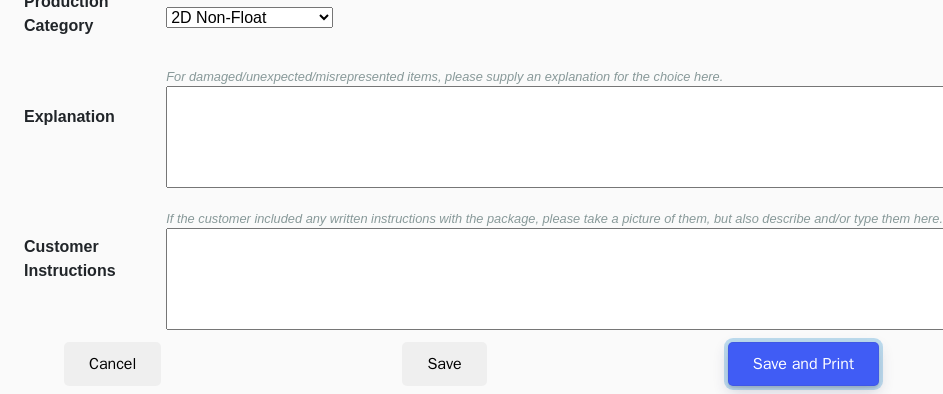 click on "Save and Print" at bounding box center (803, 364) 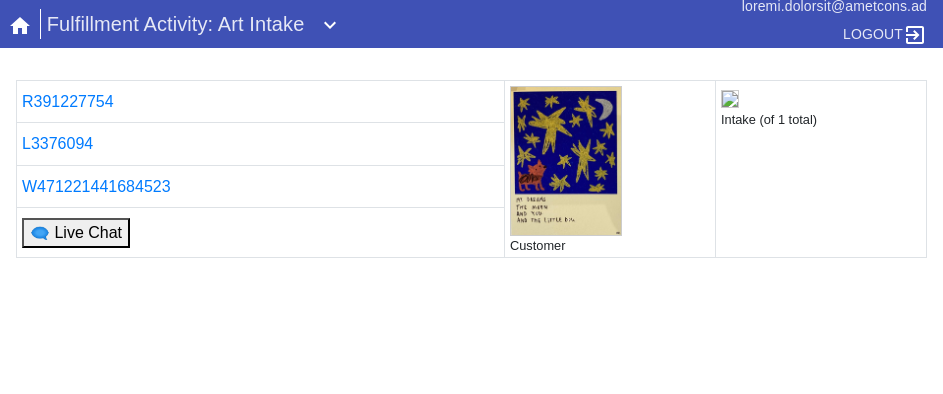 scroll, scrollTop: 0, scrollLeft: 0, axis: both 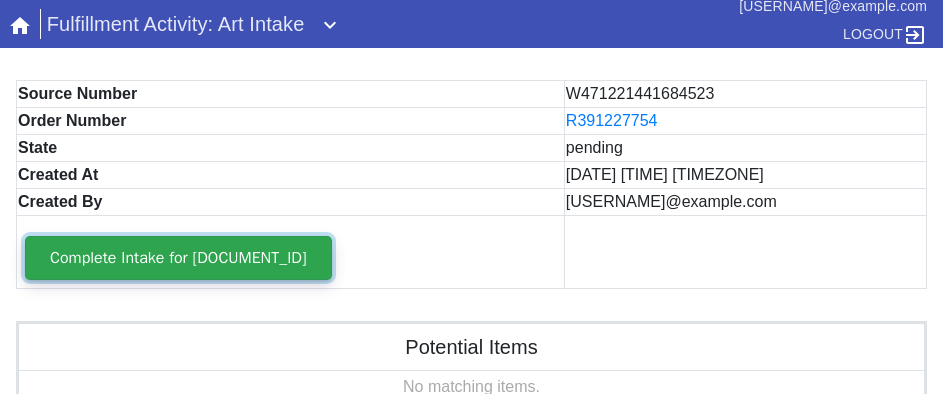 click on "Complete Intake for W471221441684523" at bounding box center (178, 258) 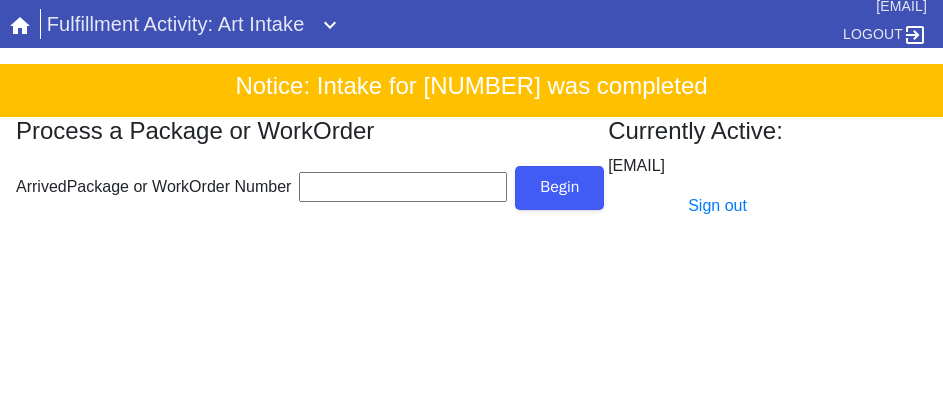 scroll, scrollTop: 0, scrollLeft: 0, axis: both 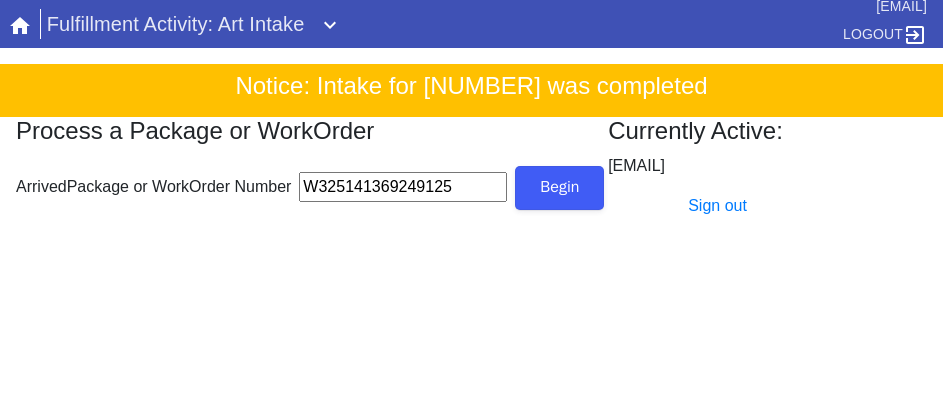 type on "W325141369249125" 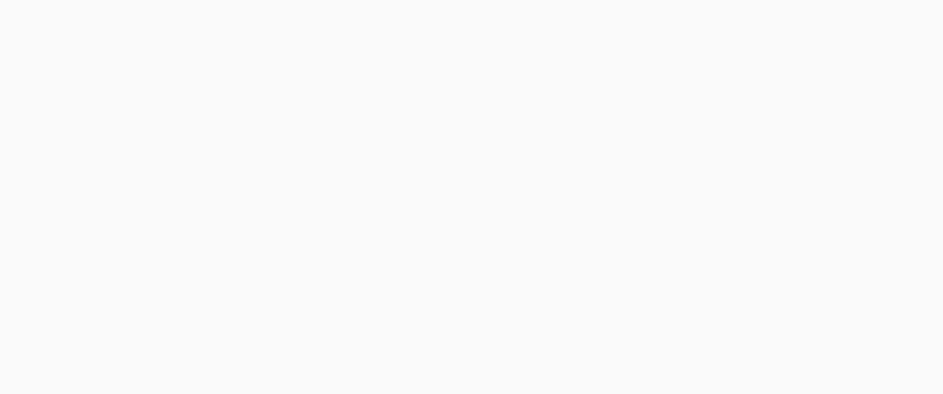 scroll, scrollTop: 912, scrollLeft: 0, axis: vertical 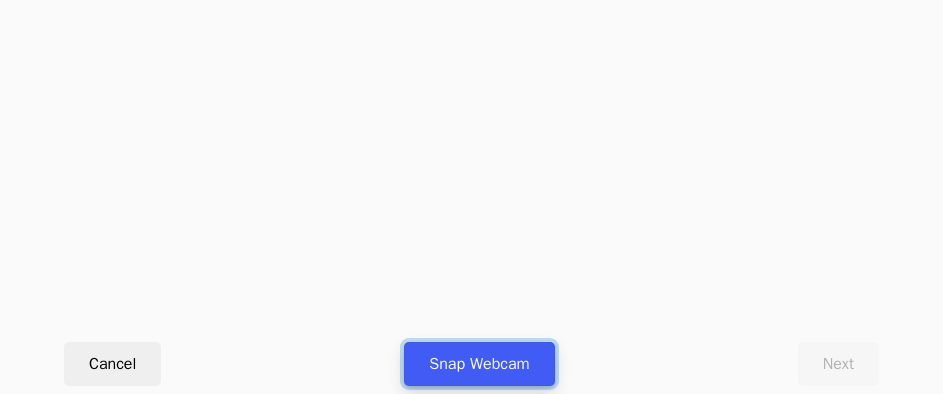 click on "Snap Webcam" at bounding box center [479, 364] 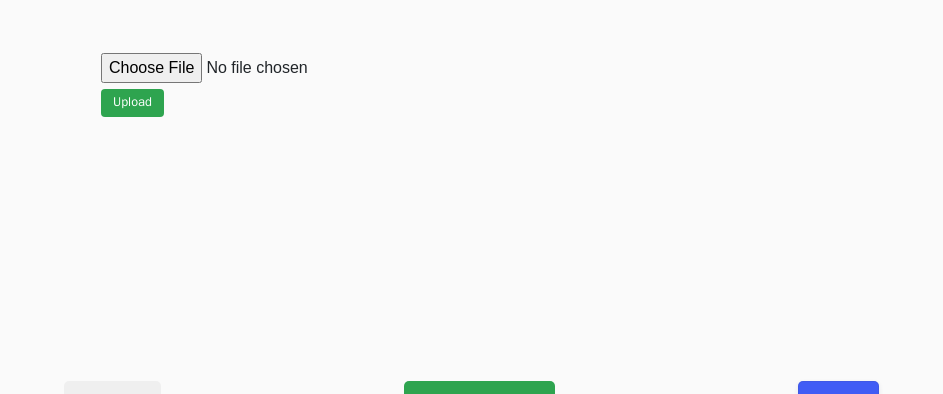 scroll, scrollTop: 912, scrollLeft: 0, axis: vertical 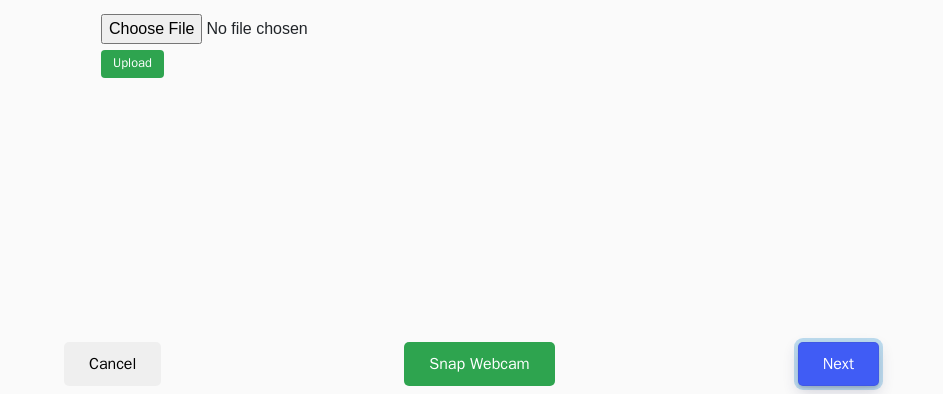 click on "Next" at bounding box center (838, 364) 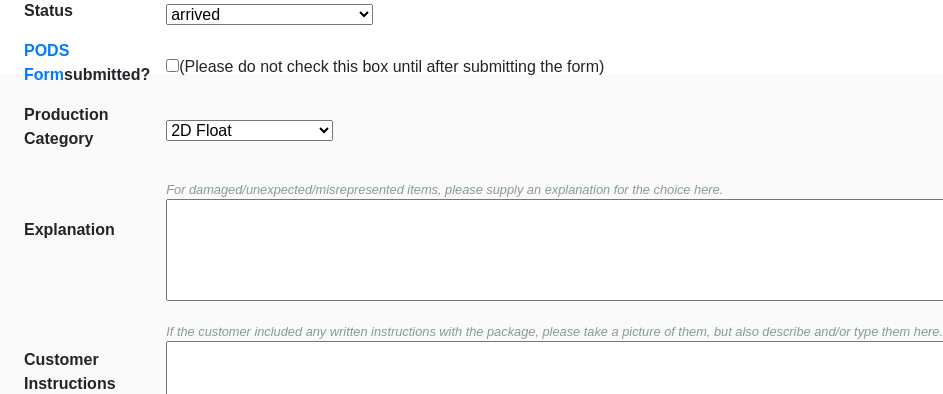 scroll, scrollTop: 400, scrollLeft: 0, axis: vertical 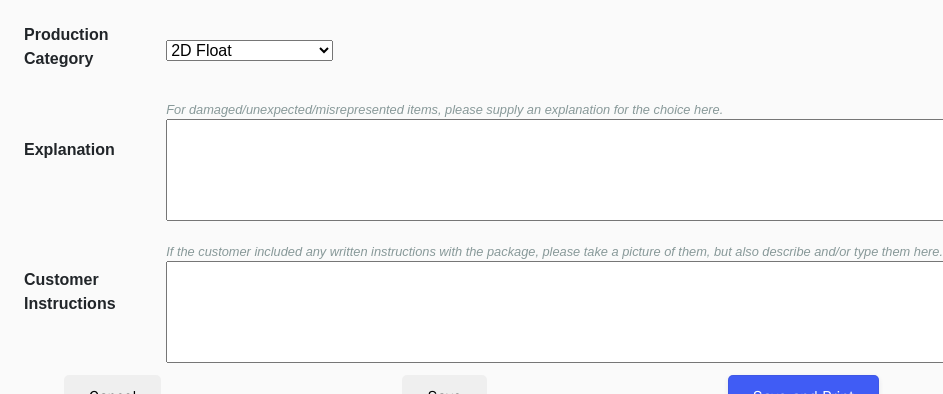 click on "2D Float
2D Non-Float
Oversize
Textiles and Jerseys
Projects
Canvas
2D Clear Float" at bounding box center (249, 50) 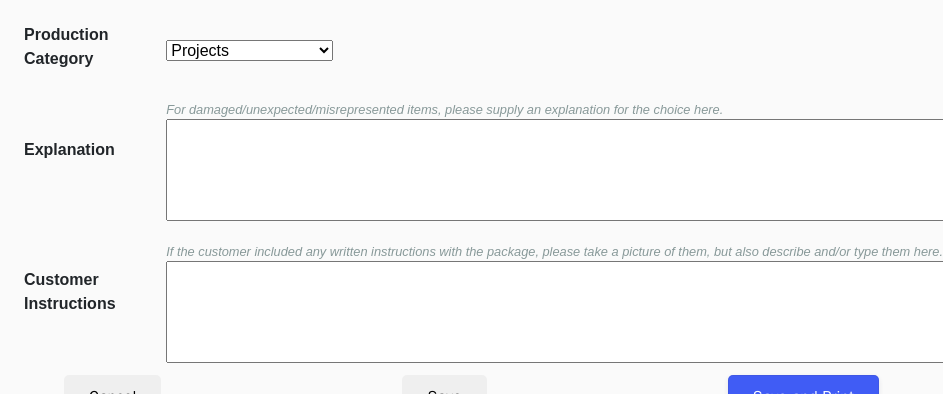 click on "2D Float
2D Non-Float
Oversize
Textiles and Jerseys
Projects
Canvas
2D Clear Float" at bounding box center [249, 50] 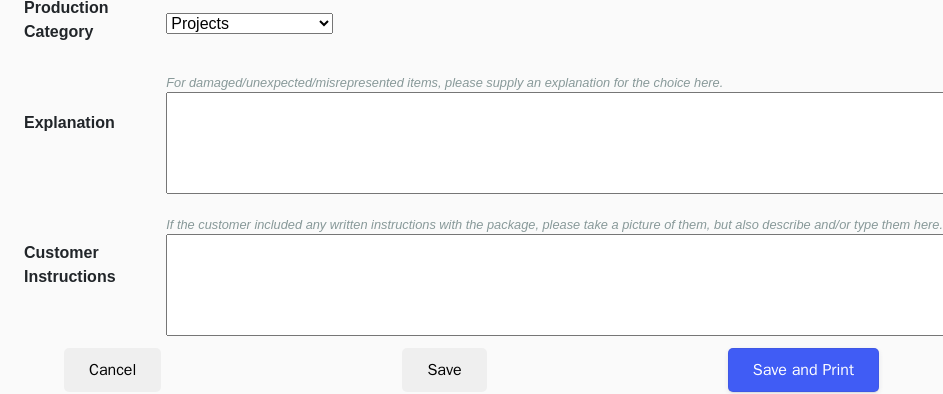 scroll, scrollTop: 452, scrollLeft: 0, axis: vertical 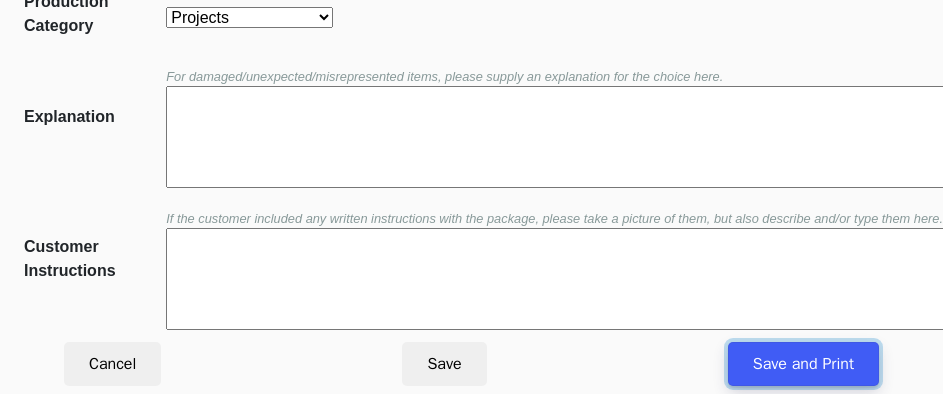 click on "Save and Print" at bounding box center (803, 364) 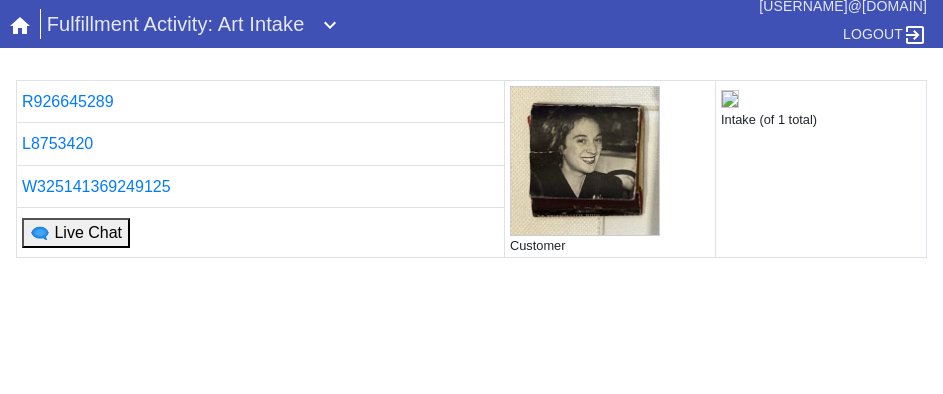 scroll, scrollTop: 0, scrollLeft: 0, axis: both 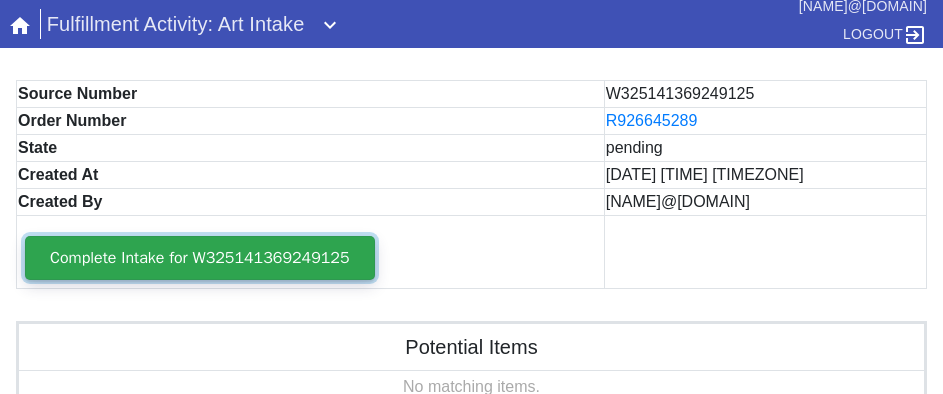 click on "Complete Intake for W325141369249125" at bounding box center [200, 258] 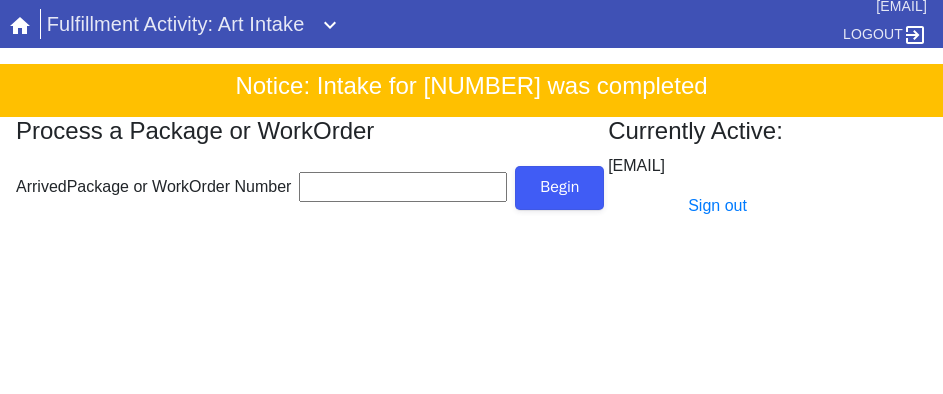 scroll, scrollTop: 0, scrollLeft: 0, axis: both 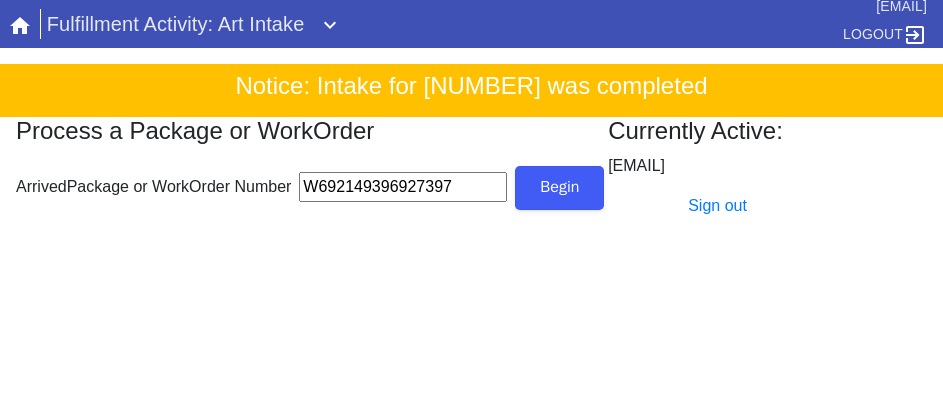 type on "W692149396927397" 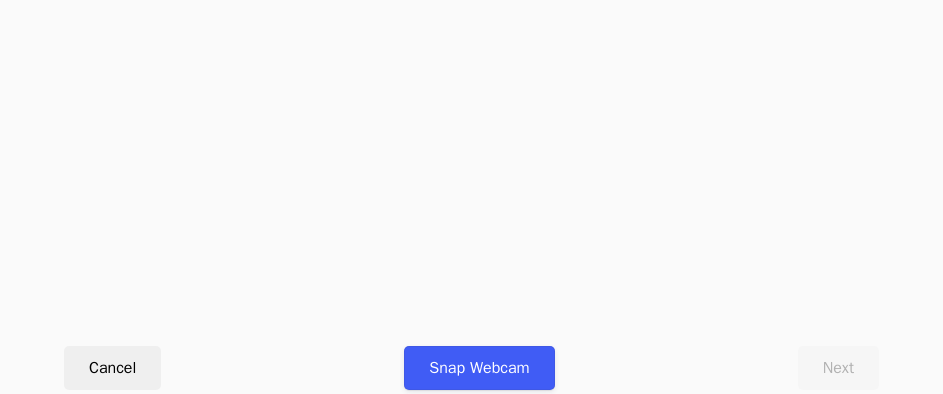 scroll, scrollTop: 912, scrollLeft: 0, axis: vertical 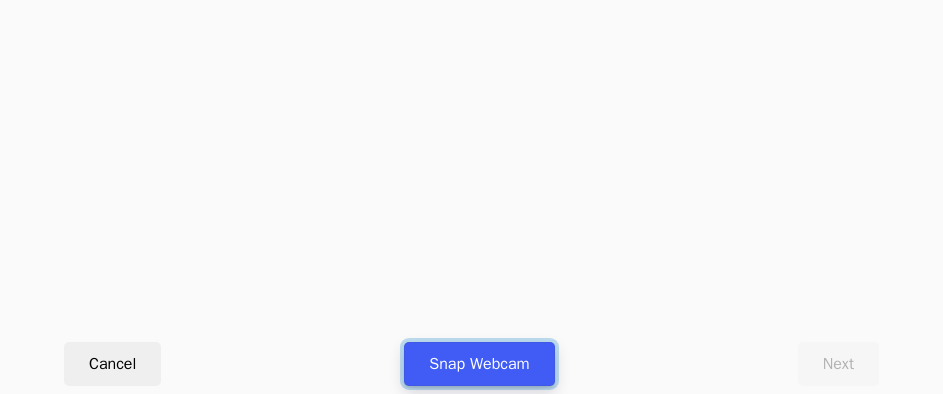 click on "Snap Webcam" at bounding box center (479, 364) 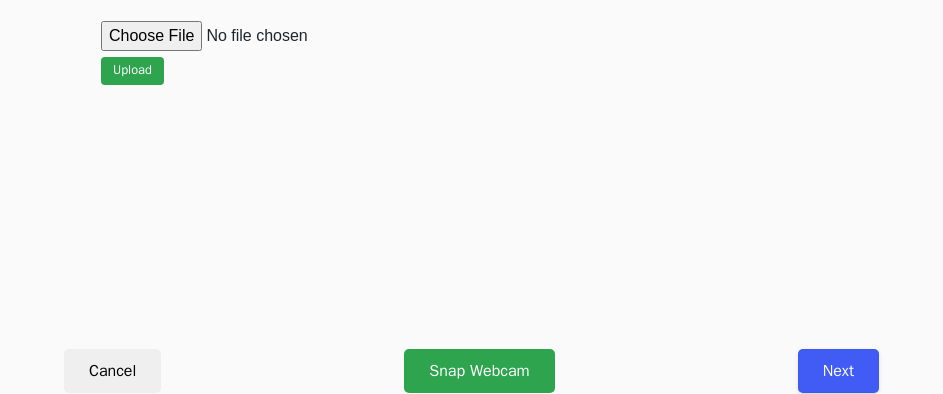 scroll, scrollTop: 912, scrollLeft: 0, axis: vertical 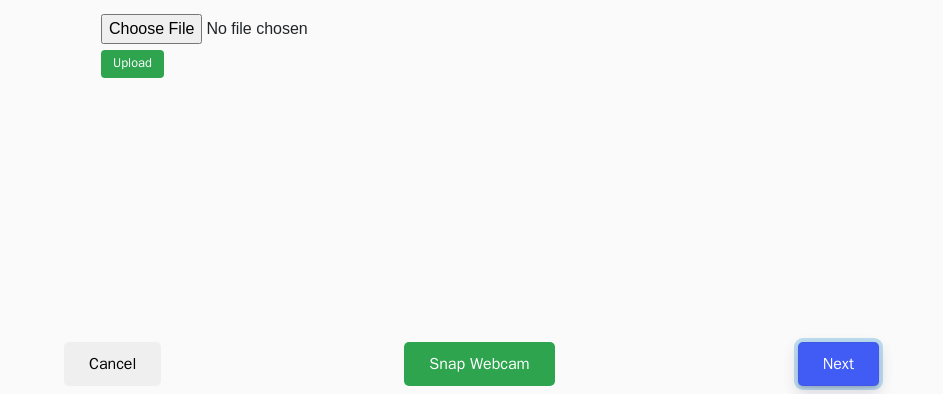 click on "Next" at bounding box center (838, 364) 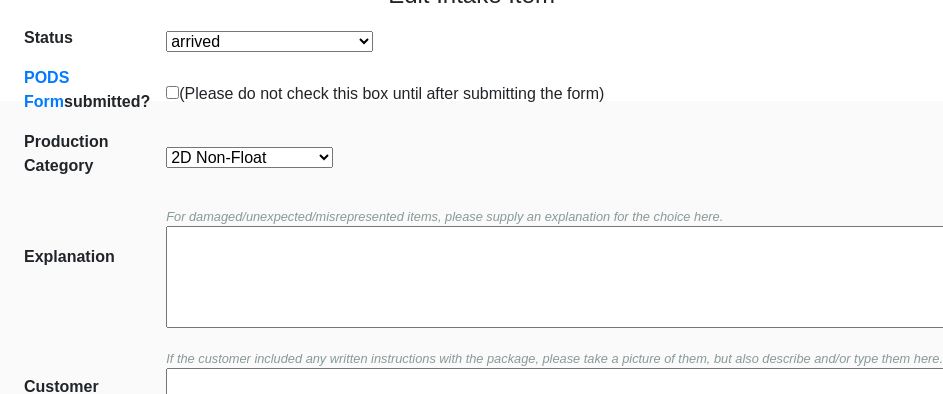 scroll, scrollTop: 452, scrollLeft: 0, axis: vertical 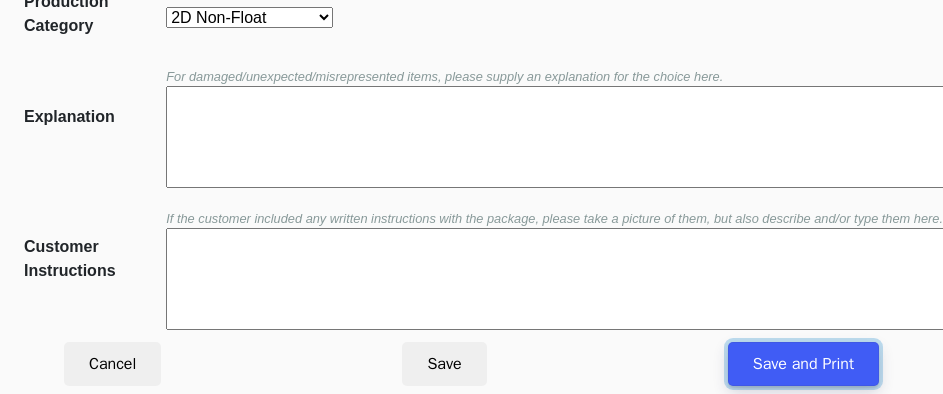 click on "Save and Print" at bounding box center (803, 364) 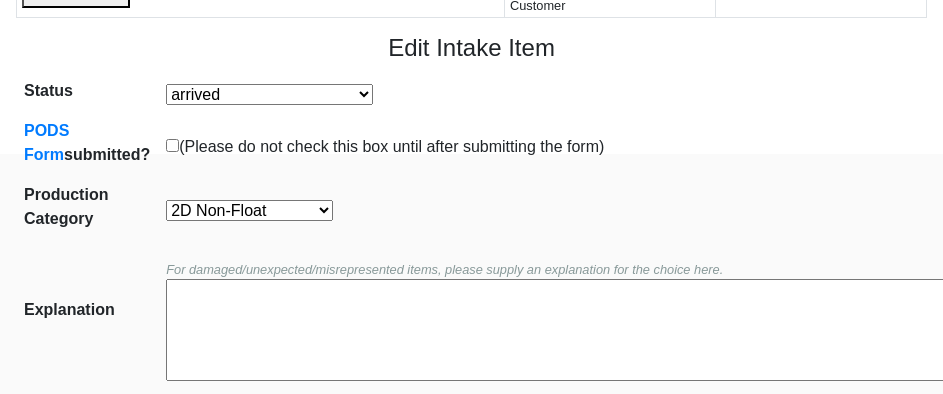 scroll, scrollTop: 152, scrollLeft: 0, axis: vertical 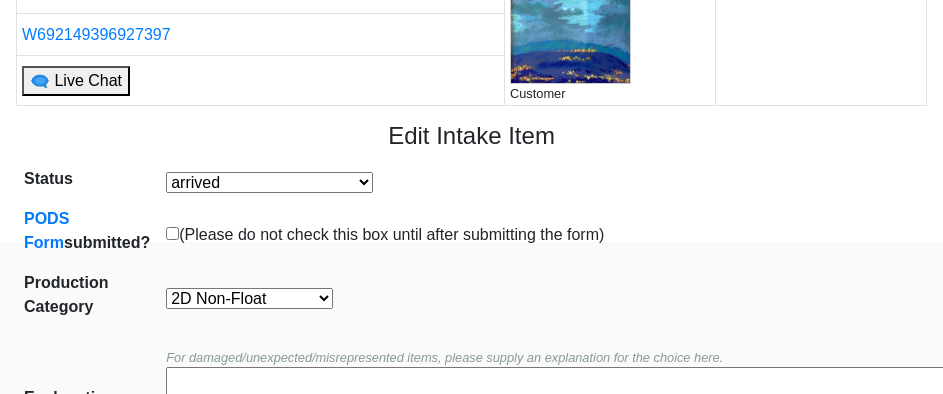 click on "2D Float
2D Non-Float
Oversize
Textiles and Jerseys
Projects
Canvas
2D Clear Float" at bounding box center (249, 298) 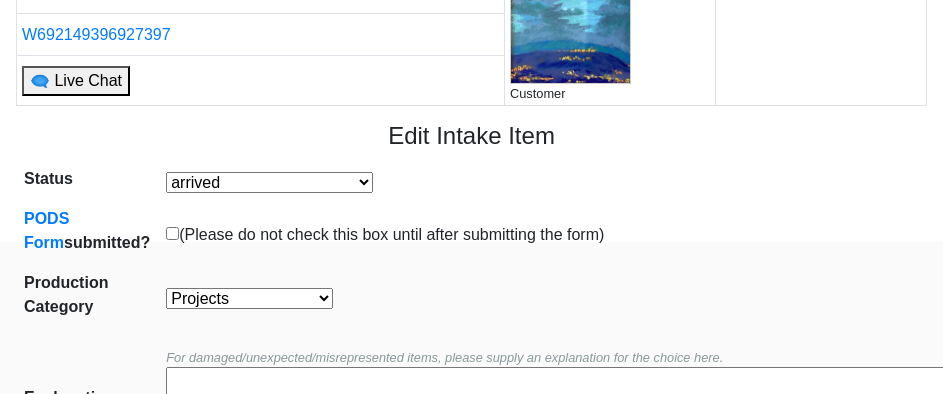 click on "2D Float
2D Non-Float
Oversize
Textiles and Jerseys
Projects
Canvas
2D Clear Float" at bounding box center [249, 298] 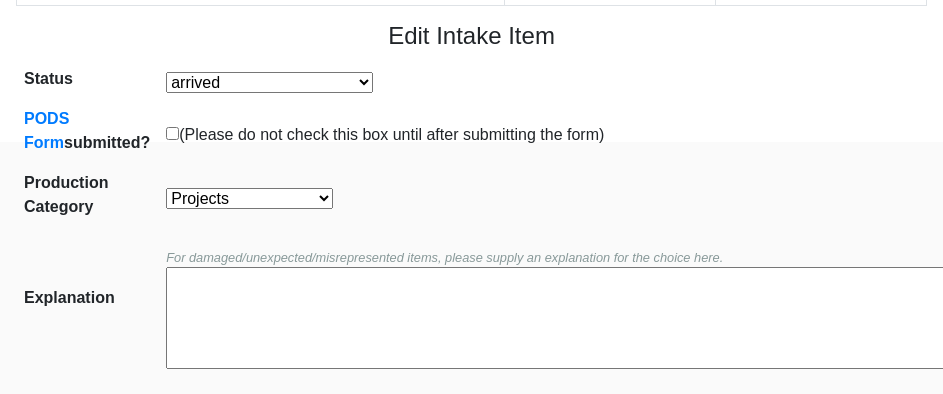 scroll, scrollTop: 452, scrollLeft: 0, axis: vertical 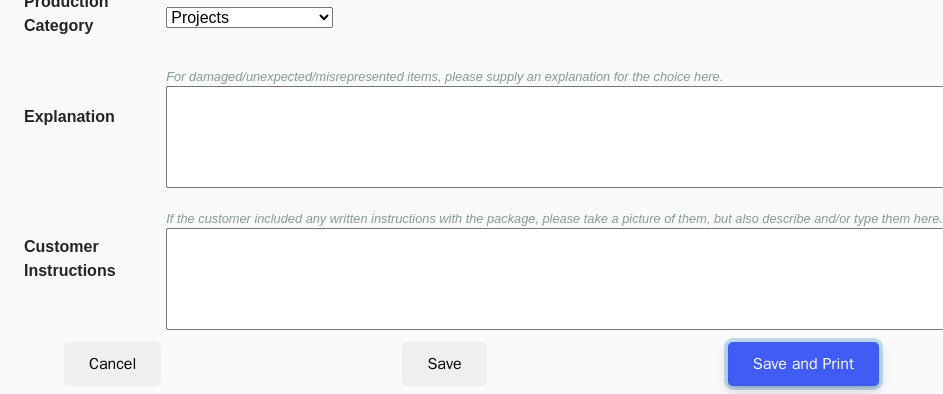 click on "Save and Print" at bounding box center [803, 364] 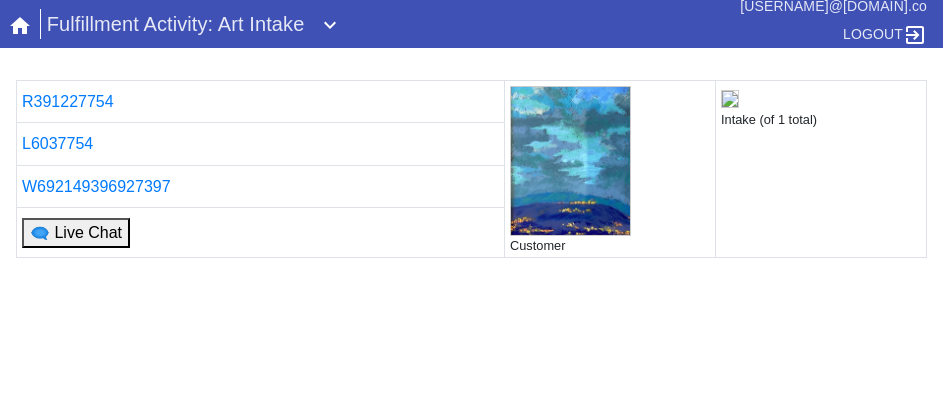 scroll, scrollTop: 0, scrollLeft: 0, axis: both 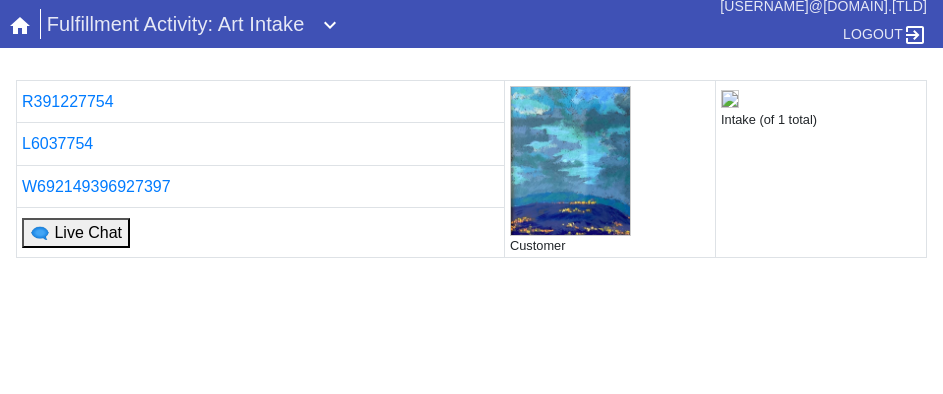 click on "R391227754 Customer Intake (of 1 total) L6037754 W692149396927397 🗨 Live Chat Printing... If you are not returned to the Intake tool after printing is complete, please click  here ." at bounding box center (471, 319) 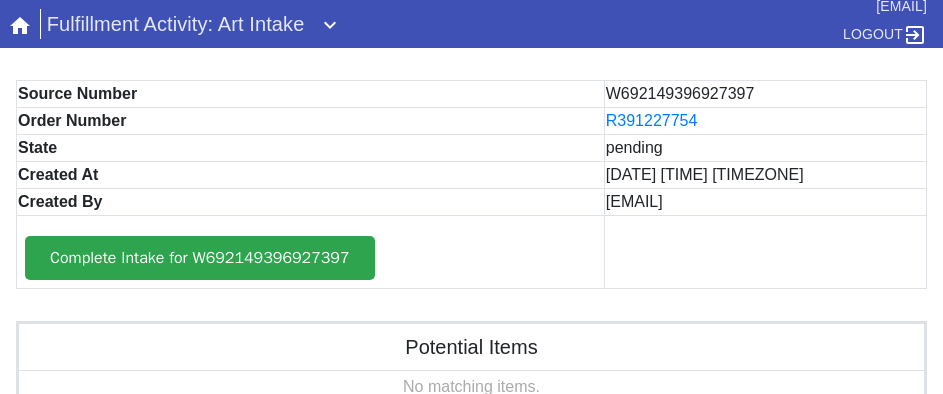 scroll, scrollTop: 0, scrollLeft: 0, axis: both 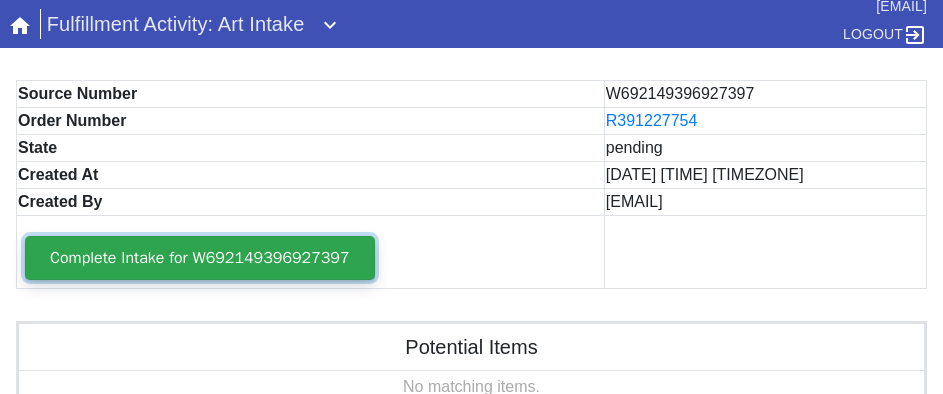click on "Complete Intake for W692149396927397" at bounding box center [200, 258] 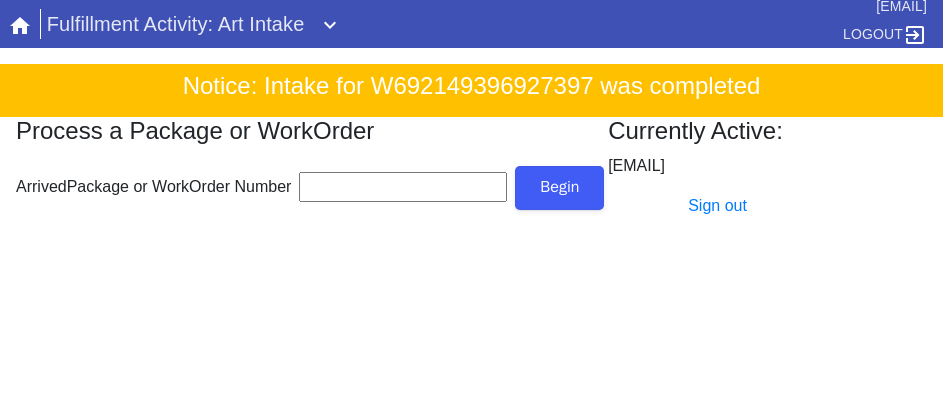 scroll, scrollTop: 0, scrollLeft: 0, axis: both 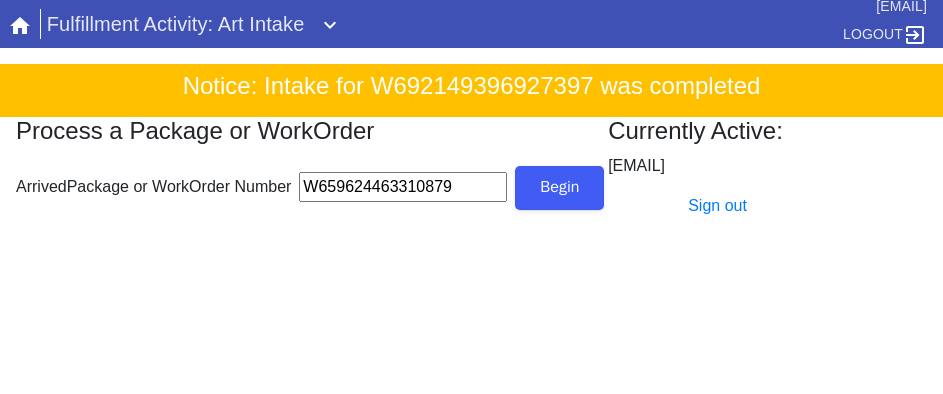 type on "W659624463310879" 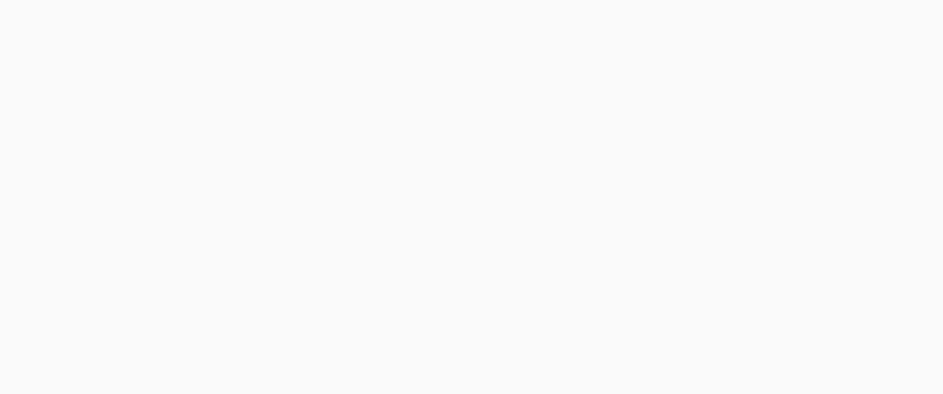scroll, scrollTop: 912, scrollLeft: 0, axis: vertical 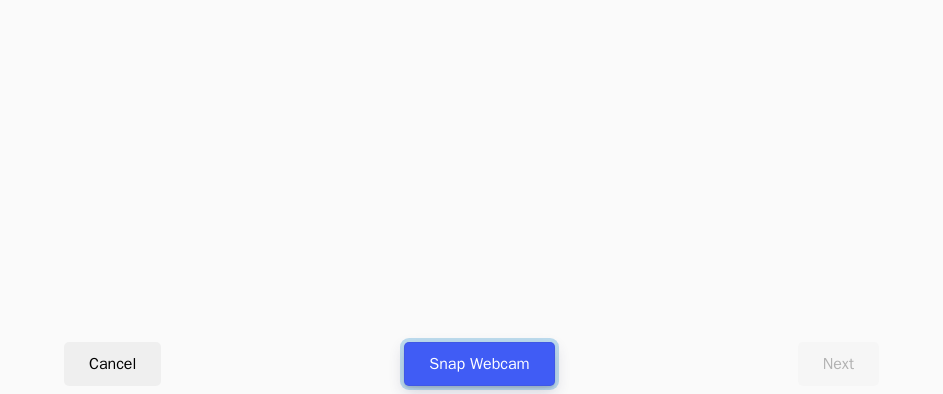 click on "Snap Webcam" at bounding box center [479, 364] 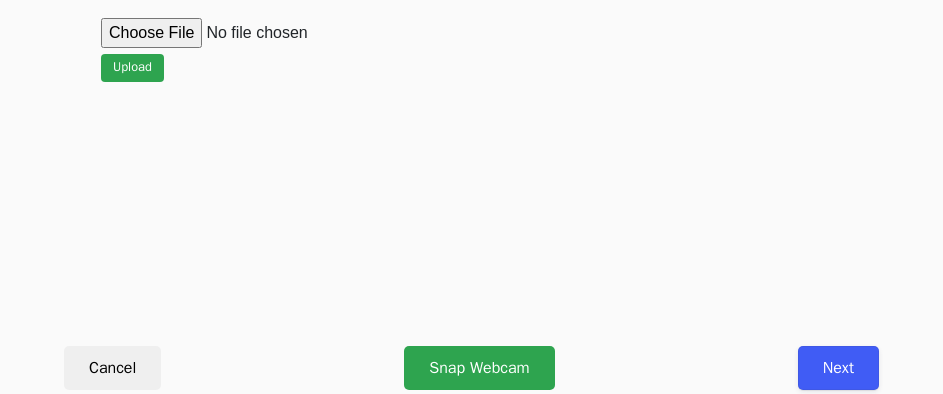 scroll, scrollTop: 912, scrollLeft: 0, axis: vertical 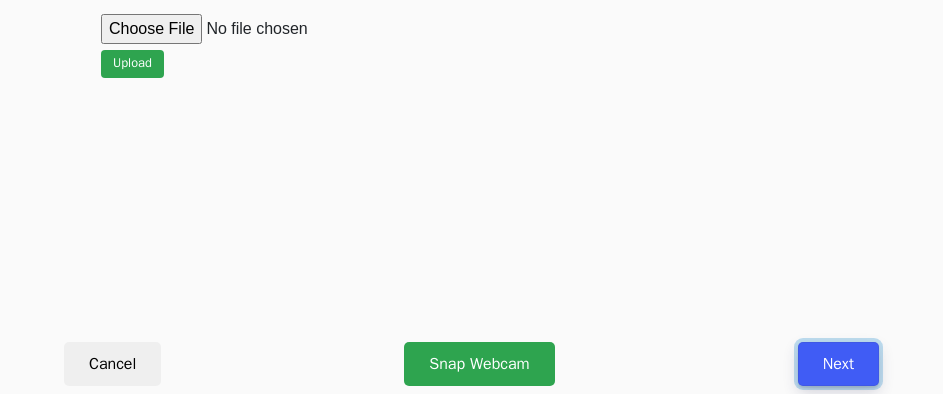 click on "Next" at bounding box center (838, 364) 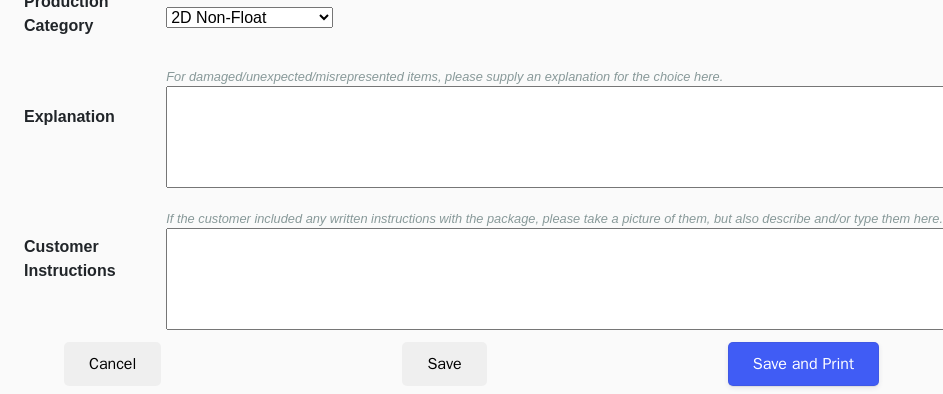 scroll, scrollTop: 452, scrollLeft: 0, axis: vertical 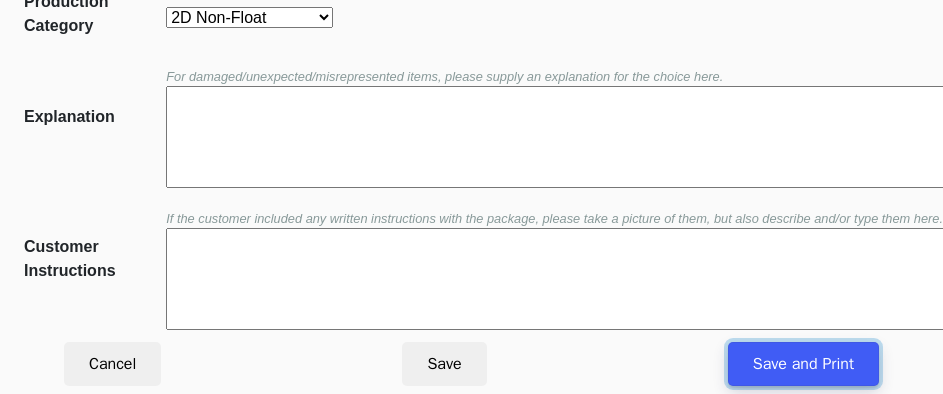 click on "Save and Print" at bounding box center [803, 364] 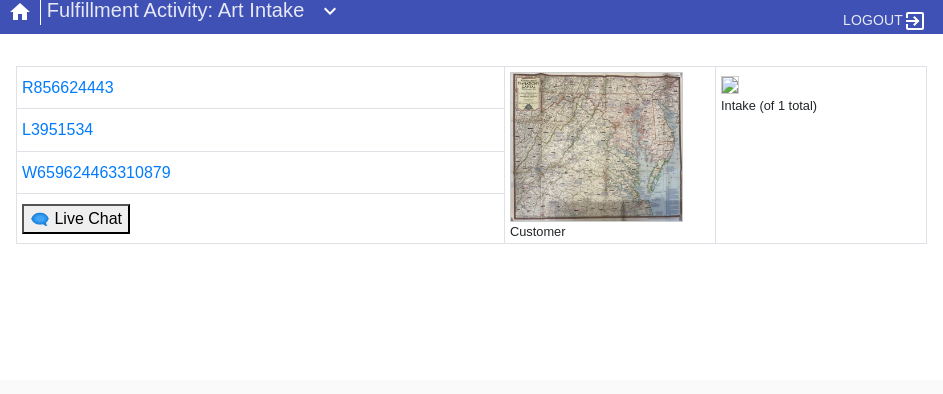 scroll, scrollTop: 0, scrollLeft: 0, axis: both 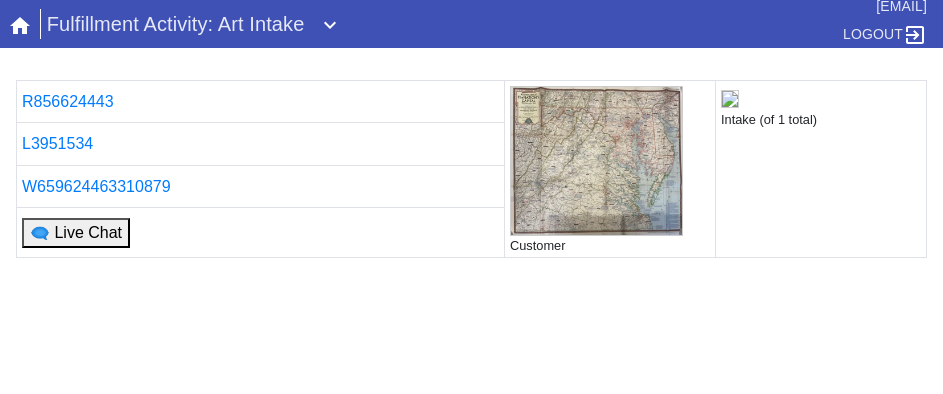 click on "R856624443 Customer Intake (of 1 total) L3951534 W659624463310879 🗨 Live Chat Printing... If you are not returned to the Intake tool after printing is complete, please click  here ." at bounding box center [471, 319] 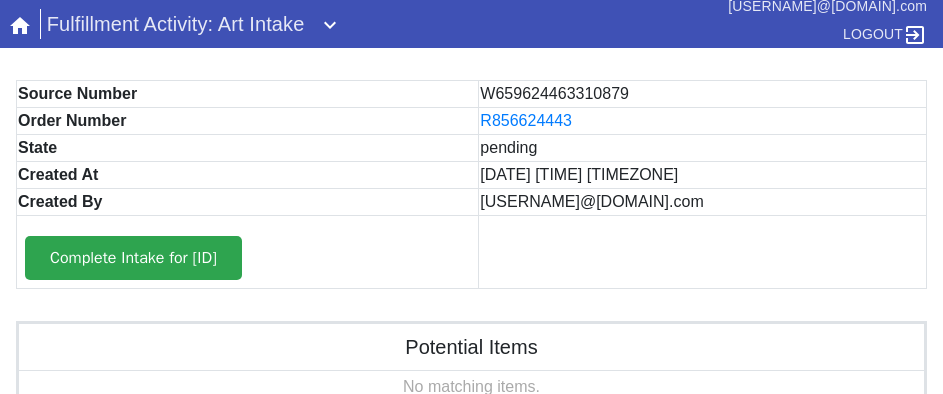 scroll, scrollTop: 0, scrollLeft: 0, axis: both 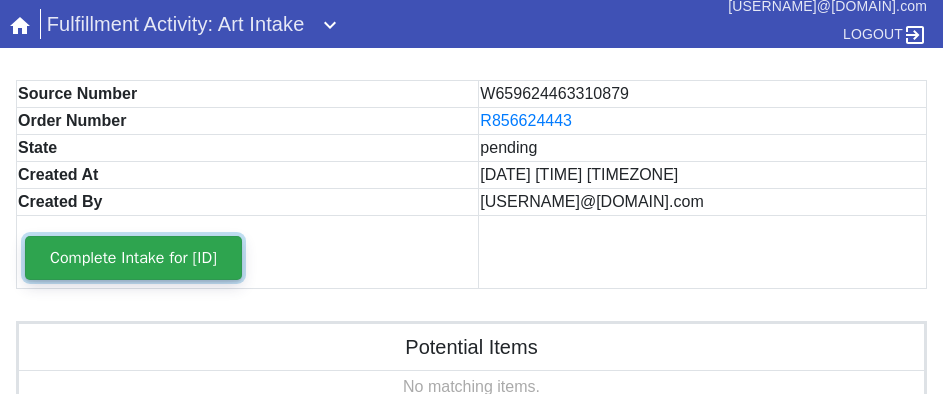 click on "Complete Intake for [ID]" at bounding box center (133, 258) 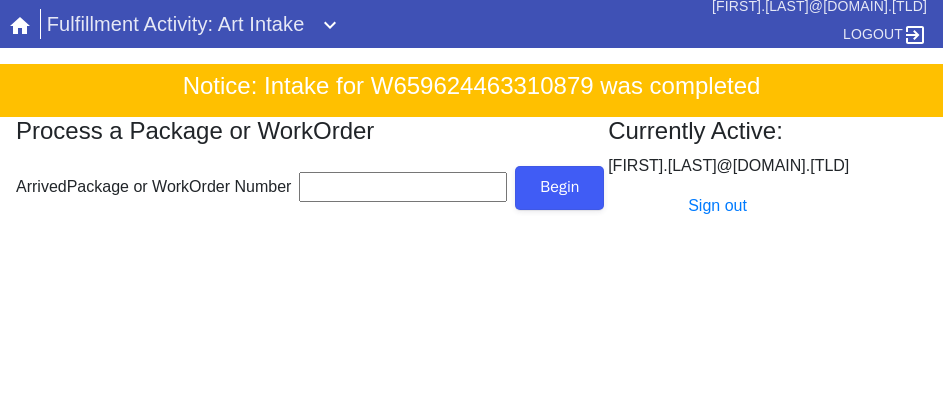 scroll, scrollTop: 0, scrollLeft: 0, axis: both 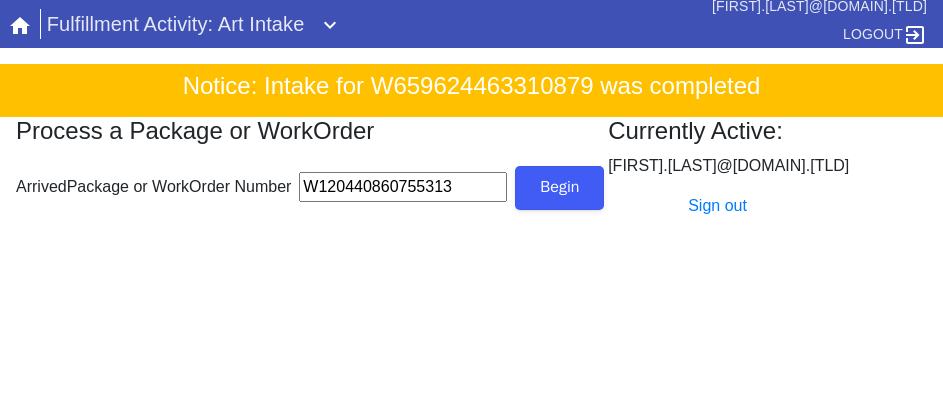 type on "W120440860755313" 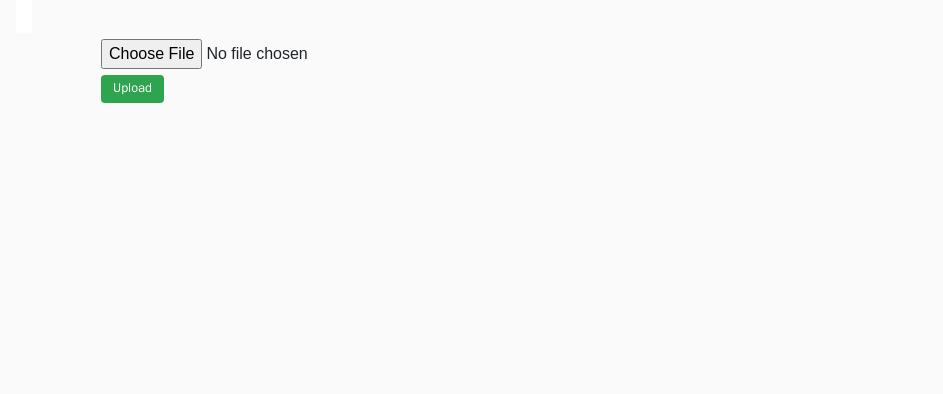 scroll, scrollTop: 912, scrollLeft: 0, axis: vertical 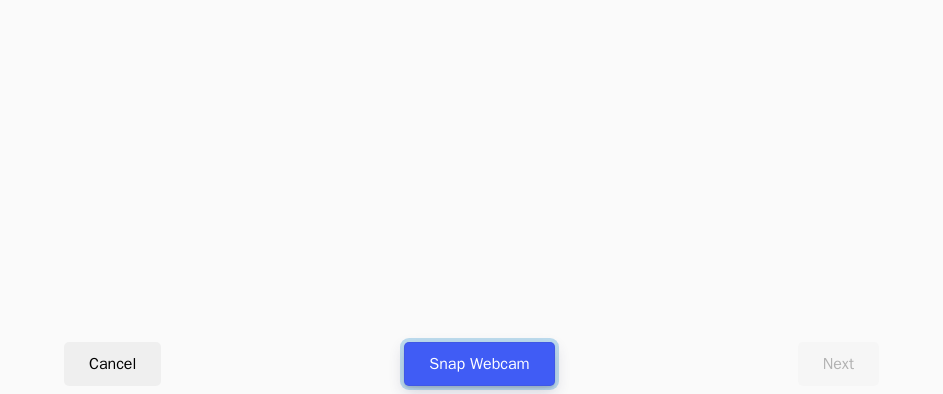 click on "Snap Webcam" at bounding box center (479, 364) 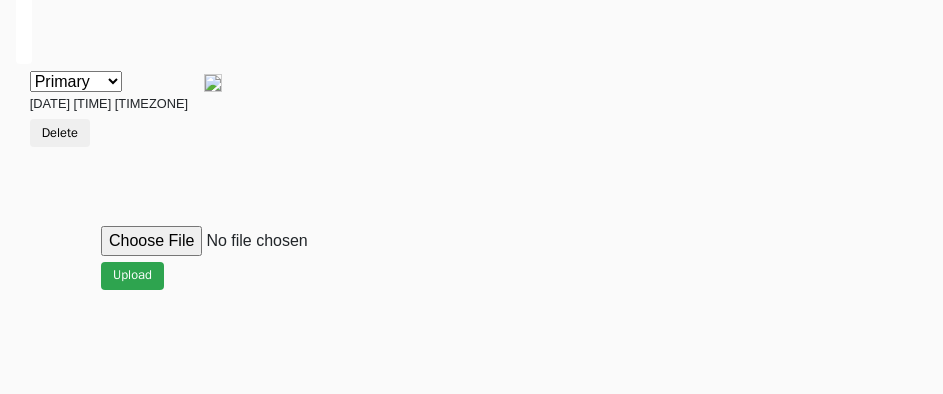 scroll, scrollTop: 912, scrollLeft: 0, axis: vertical 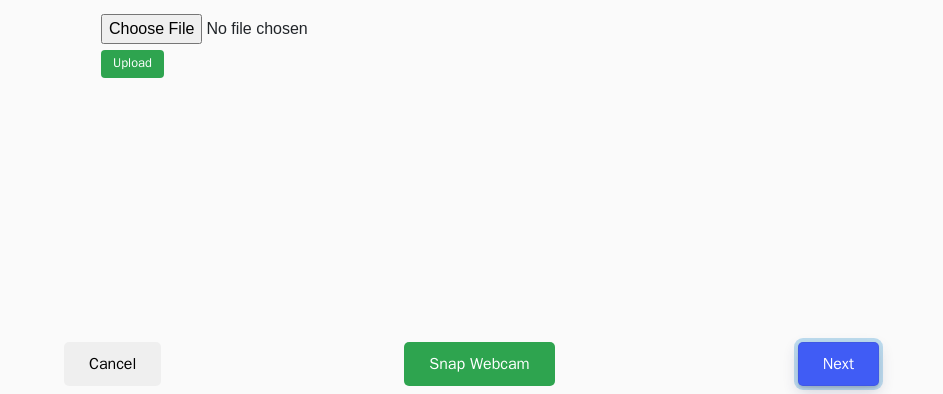 click on "Next" at bounding box center [838, 364] 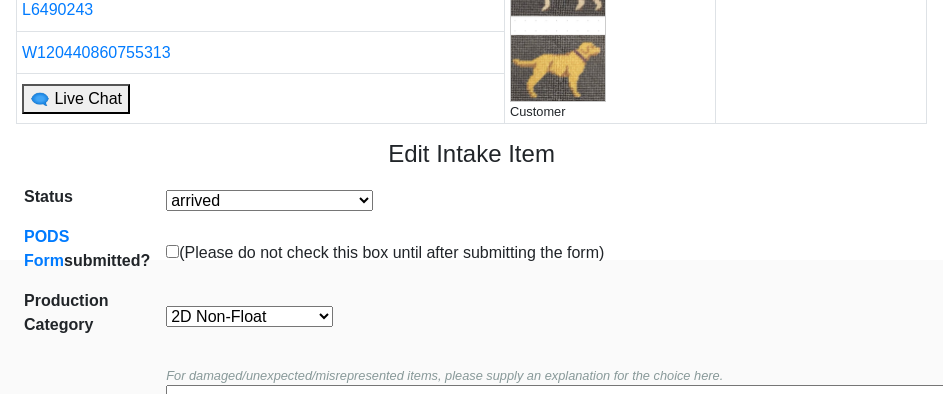 scroll, scrollTop: 100, scrollLeft: 0, axis: vertical 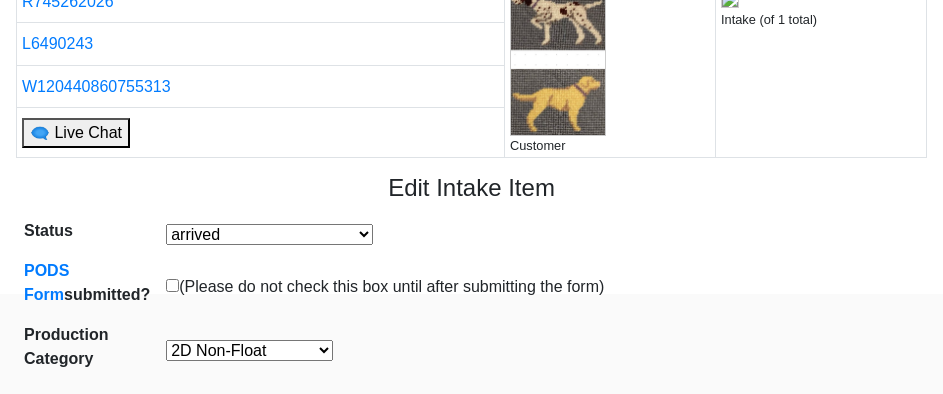 click on "2D Float
2D Non-Float
Oversize
Textiles and Jerseys
Projects
Canvas
2D Clear Float" at bounding box center (249, 350) 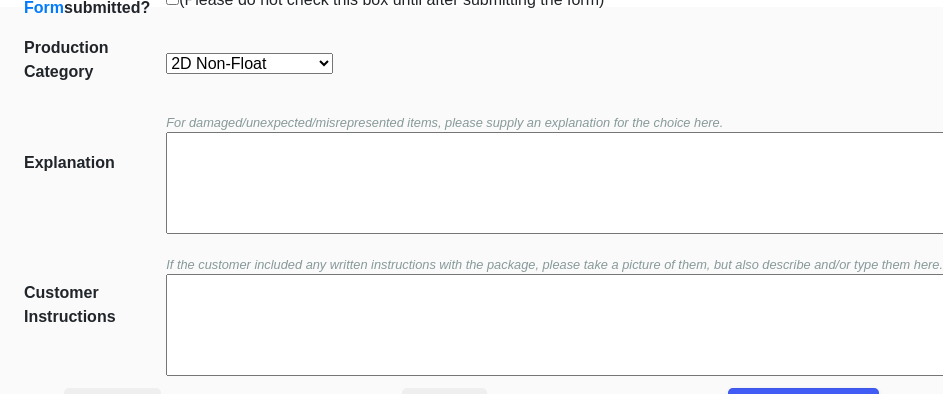 scroll, scrollTop: 352, scrollLeft: 0, axis: vertical 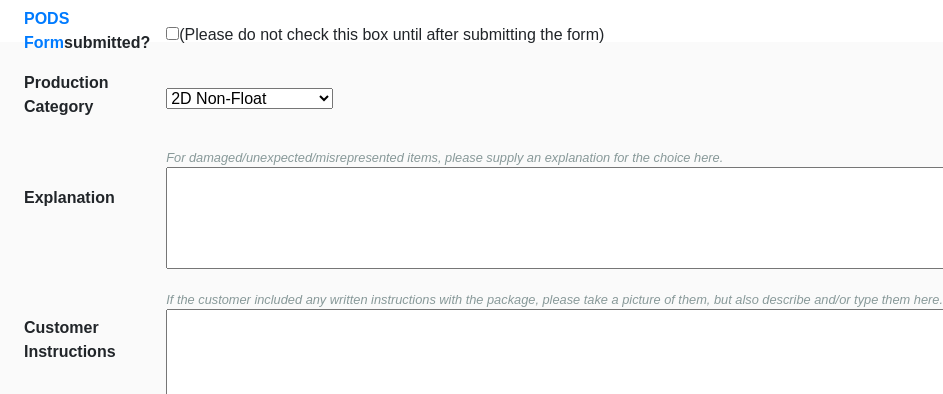 click on "2D Float
2D Non-Float
Oversize
Textiles and Jerseys
Projects
Canvas
2D Clear Float" at bounding box center (249, 98) 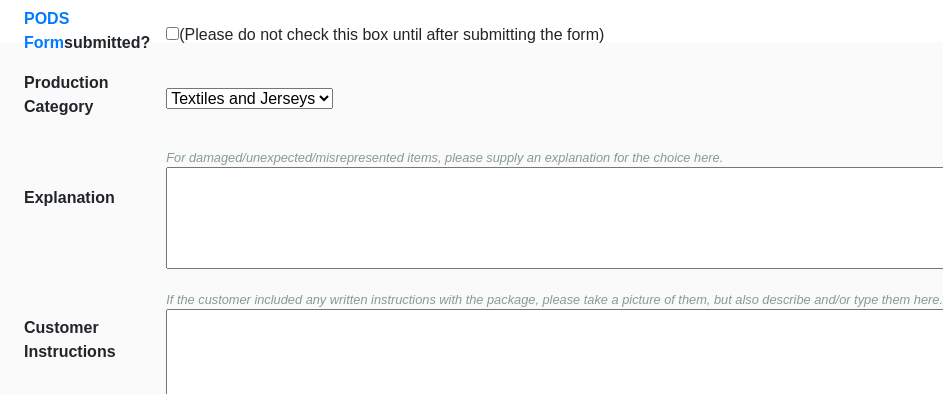 click on "2D Float
2D Non-Float
Oversize
Textiles and Jerseys
Projects
Canvas
2D Clear Float" at bounding box center [249, 98] 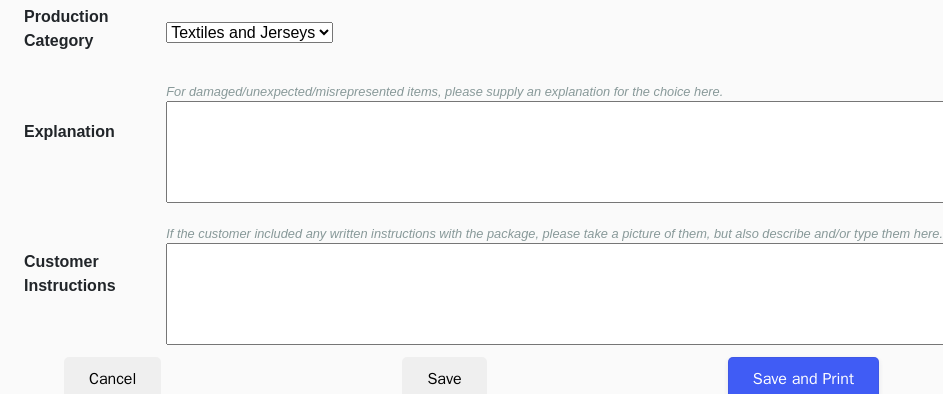 scroll, scrollTop: 452, scrollLeft: 0, axis: vertical 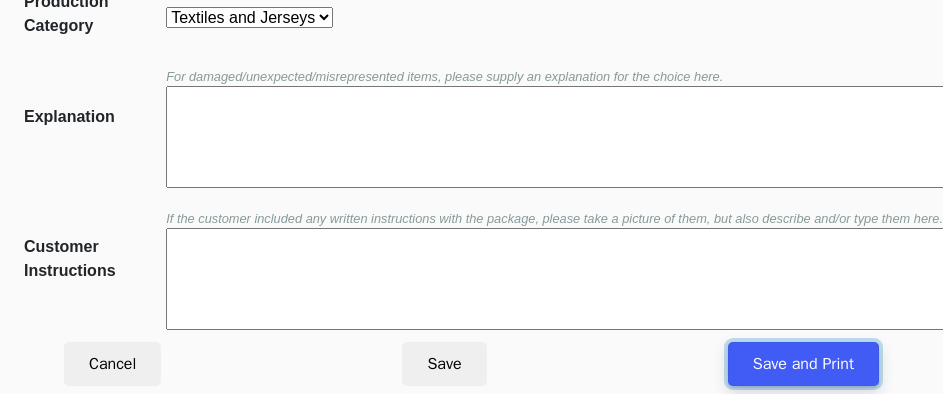 click on "Save and Print" at bounding box center (803, 364) 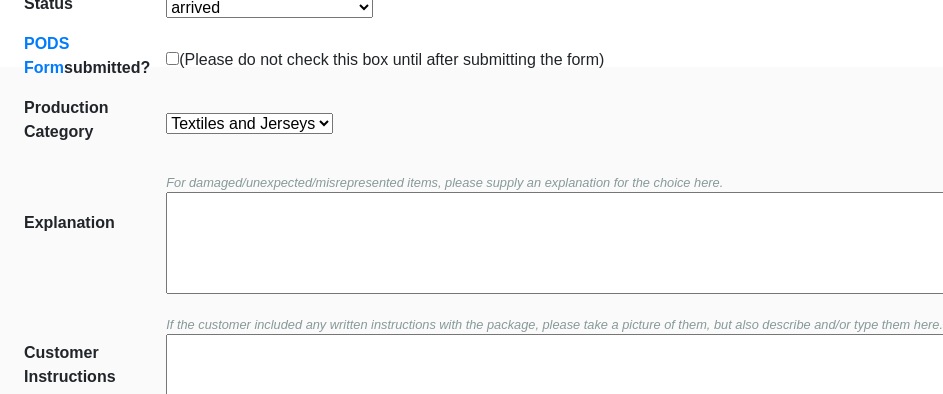 scroll, scrollTop: 452, scrollLeft: 0, axis: vertical 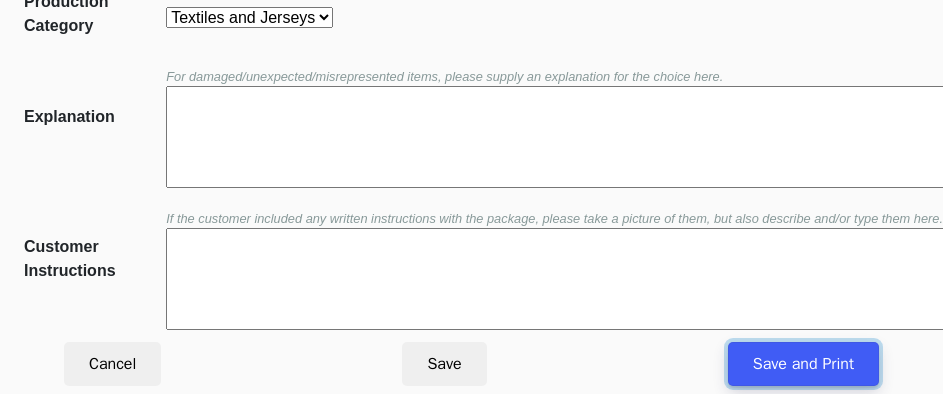 click on "Save and Print" at bounding box center [803, 364] 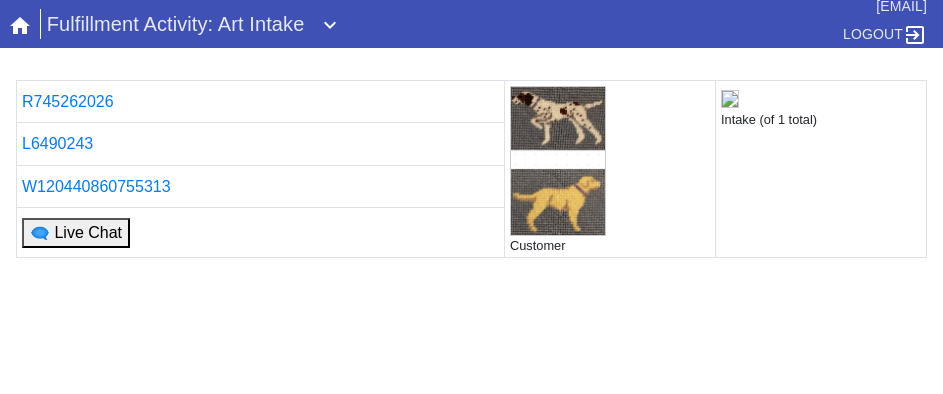 scroll, scrollTop: 0, scrollLeft: 0, axis: both 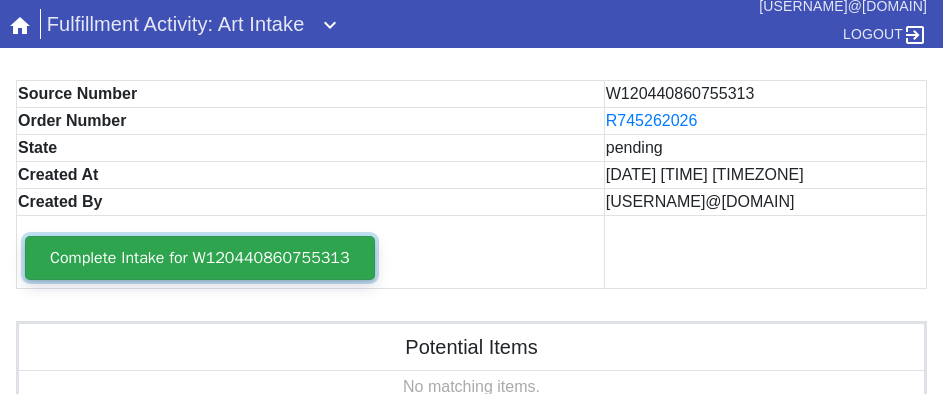 click on "Complete Intake for W120440860755313" at bounding box center [200, 258] 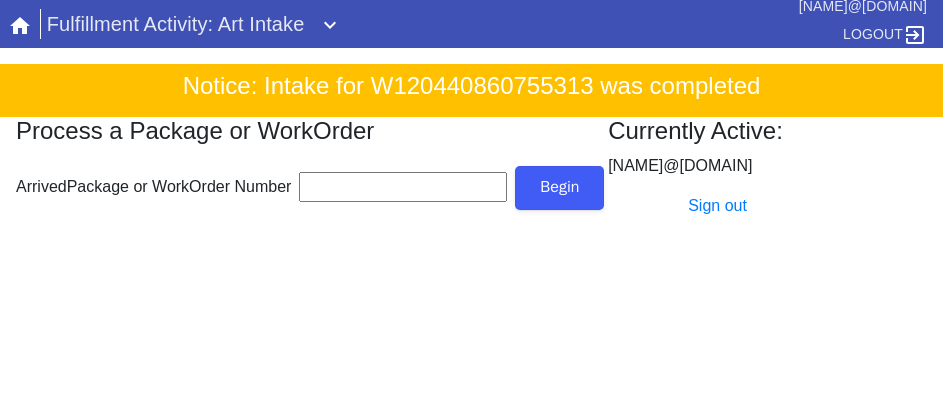 scroll, scrollTop: 0, scrollLeft: 0, axis: both 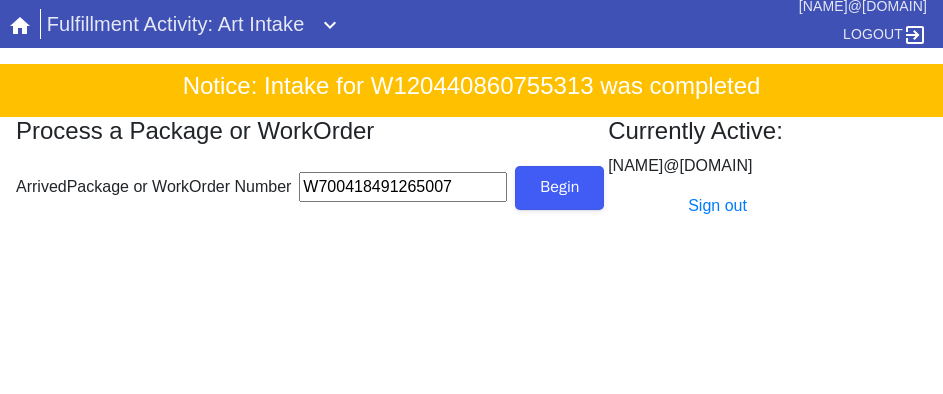 type on "W700418491265007" 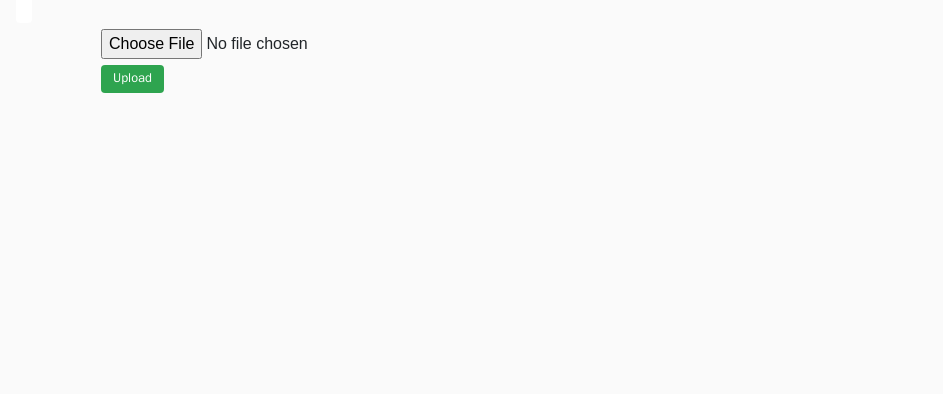scroll, scrollTop: 912, scrollLeft: 0, axis: vertical 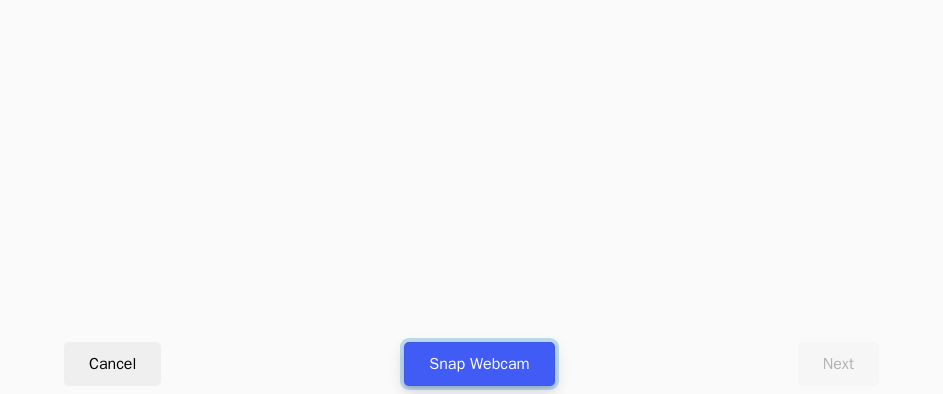 click on "Snap Webcam" at bounding box center (479, 364) 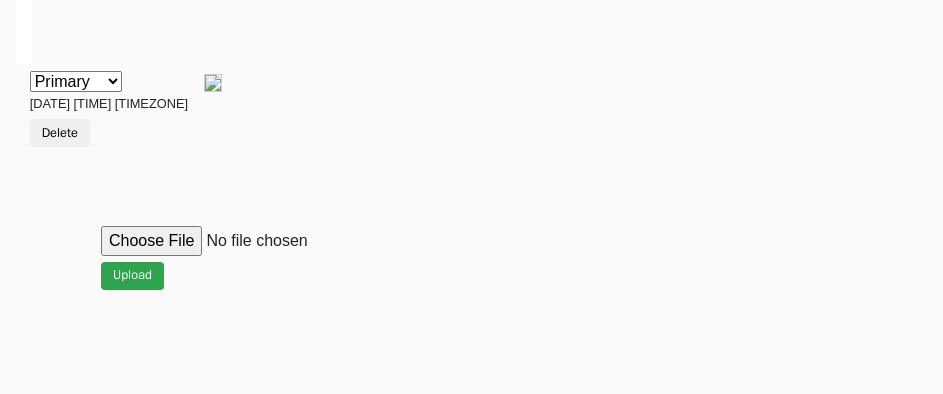 scroll, scrollTop: 912, scrollLeft: 0, axis: vertical 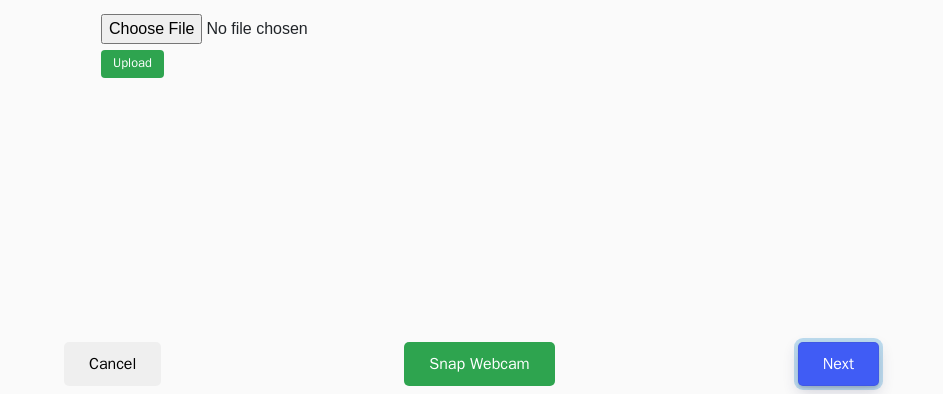 drag, startPoint x: 804, startPoint y: 357, endPoint x: 799, endPoint y: 377, distance: 20.615528 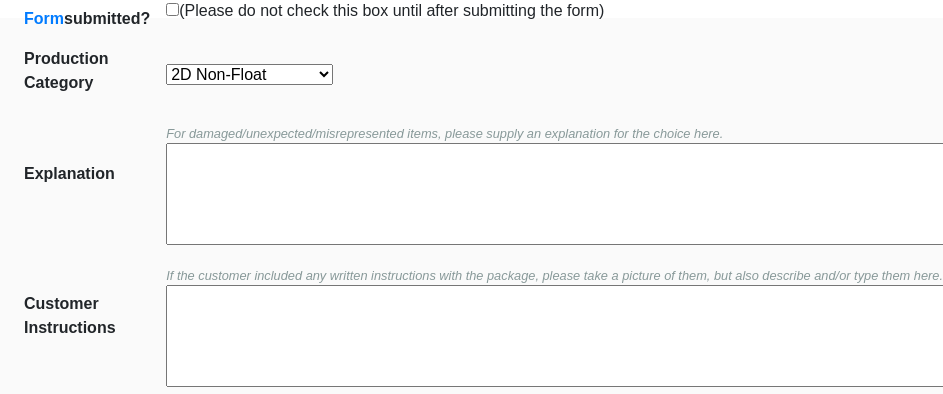 scroll, scrollTop: 452, scrollLeft: 0, axis: vertical 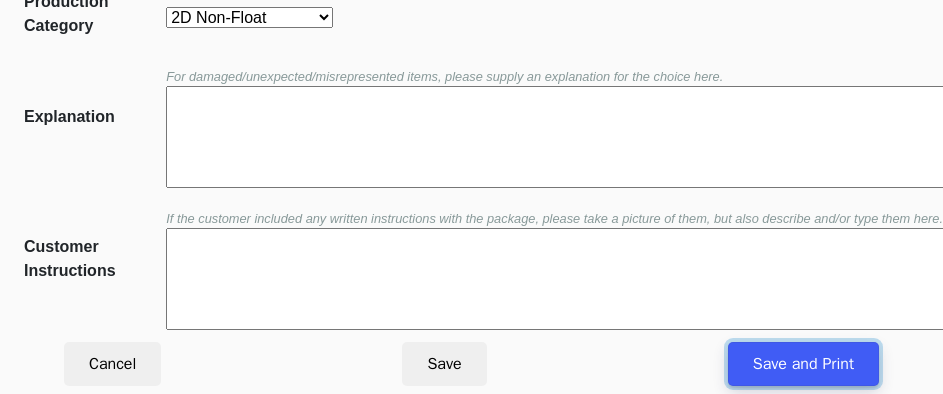 click on "Save and Print" at bounding box center [803, 364] 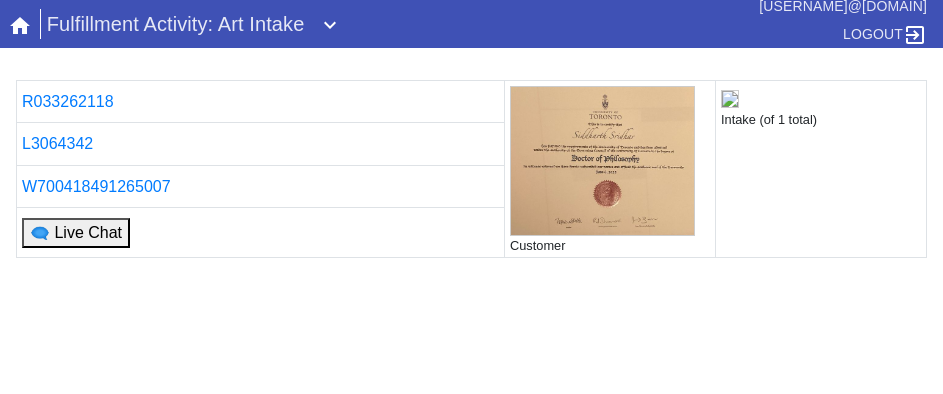 scroll, scrollTop: 0, scrollLeft: 0, axis: both 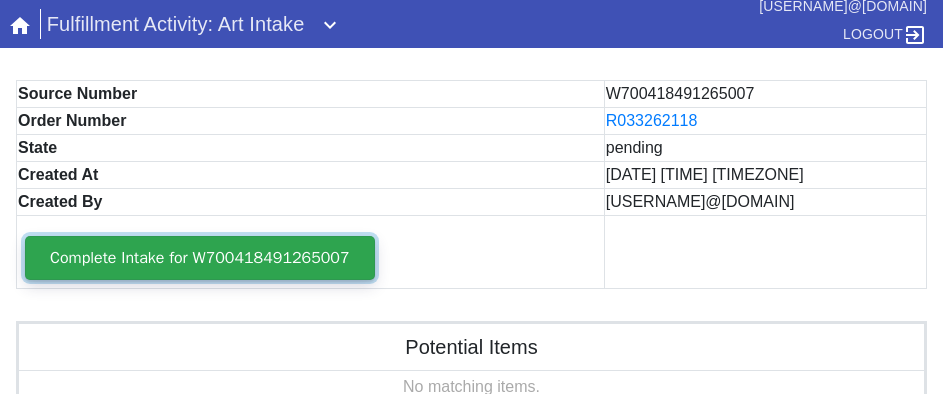 click on "Complete Intake for W700418491265007" at bounding box center [200, 258] 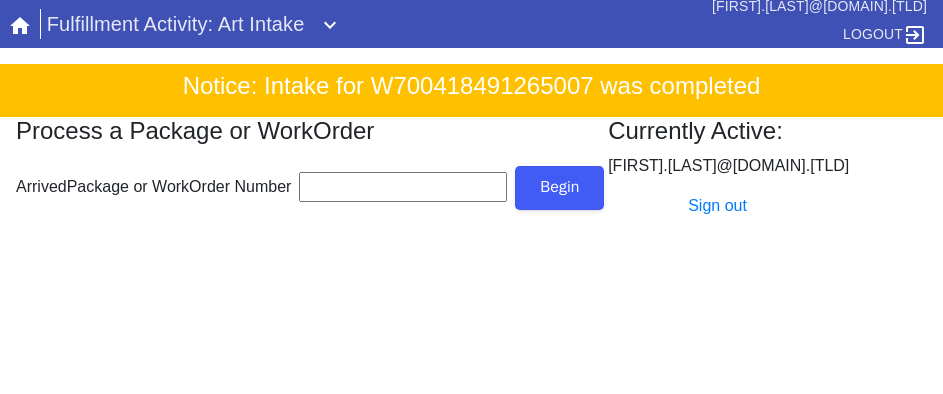 scroll, scrollTop: 0, scrollLeft: 0, axis: both 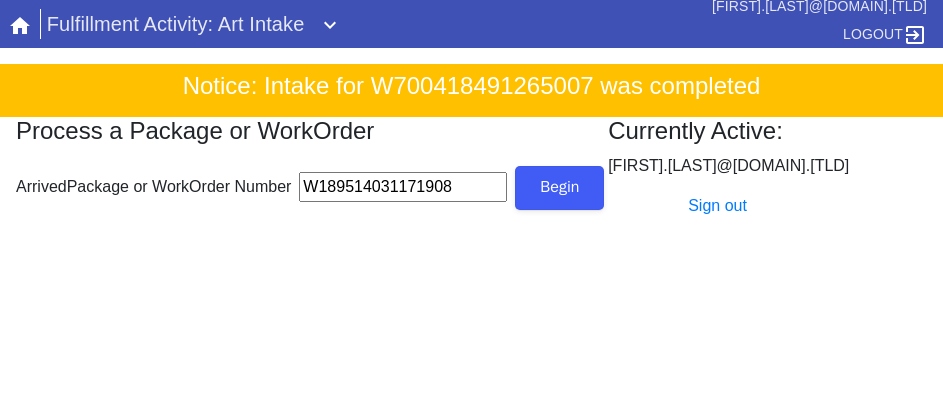 type on "W189514031171908" 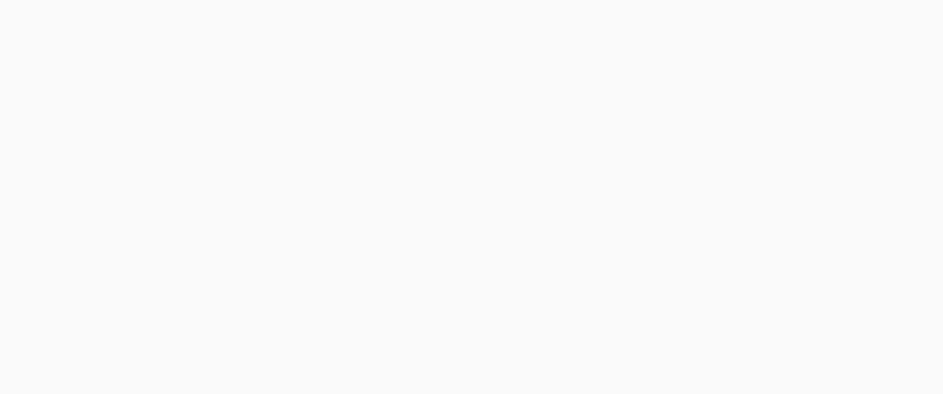 scroll, scrollTop: 912, scrollLeft: 0, axis: vertical 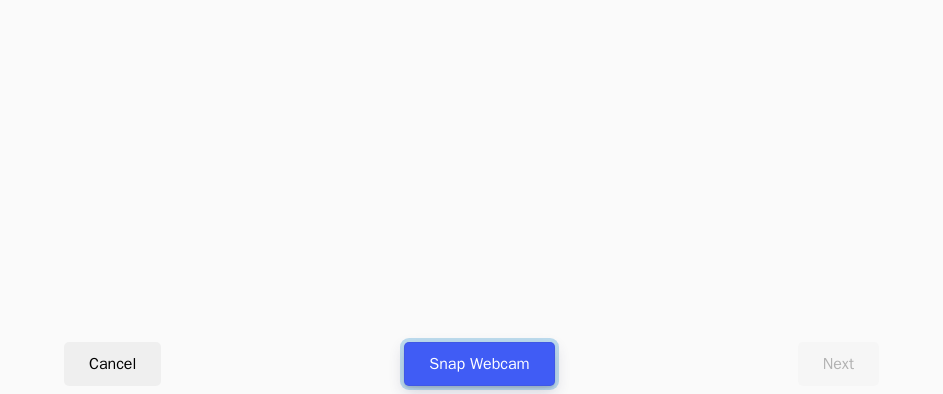 click on "Snap Webcam" at bounding box center [479, 364] 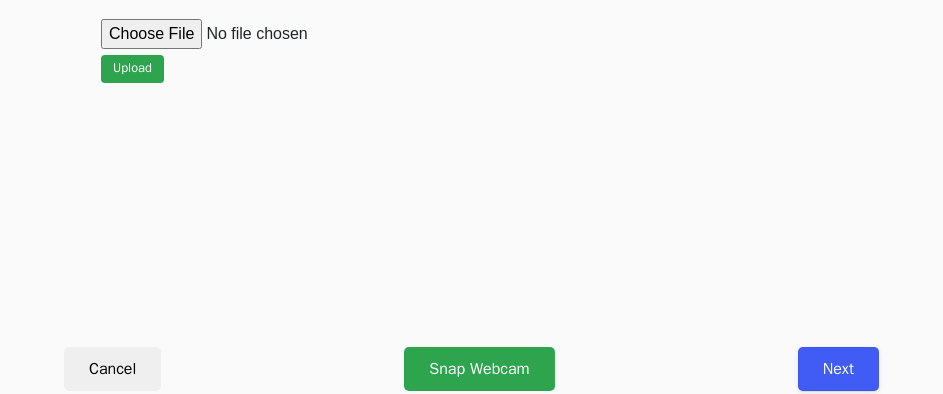 scroll, scrollTop: 912, scrollLeft: 0, axis: vertical 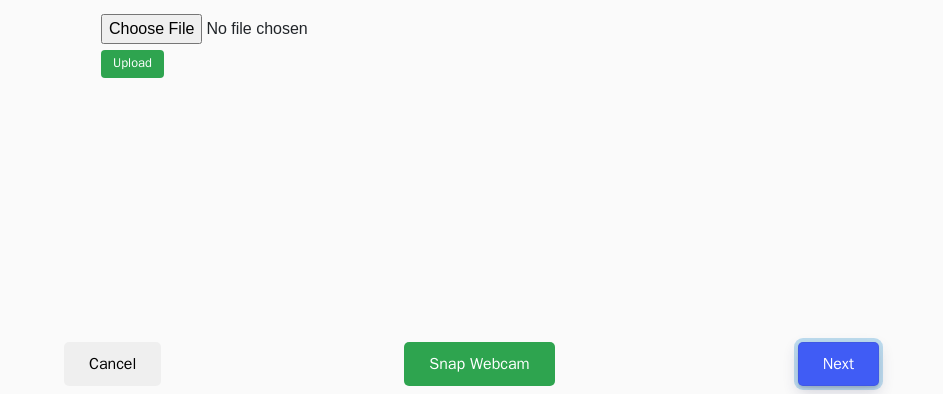 click on "Next" at bounding box center [838, 364] 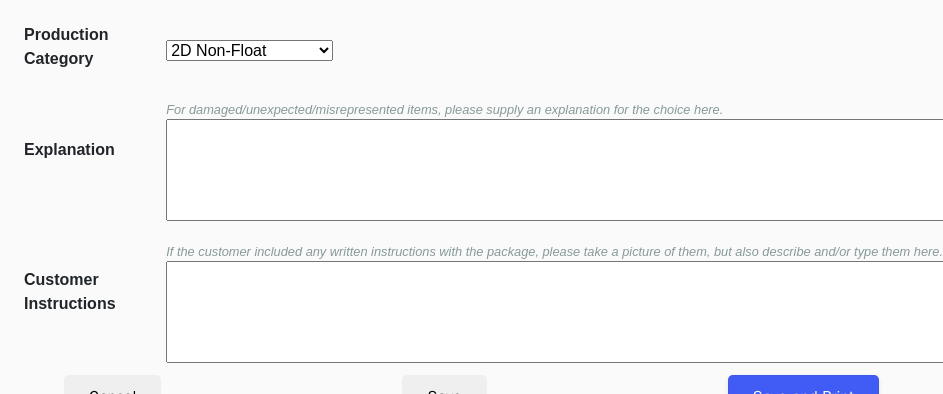 scroll, scrollTop: 452, scrollLeft: 0, axis: vertical 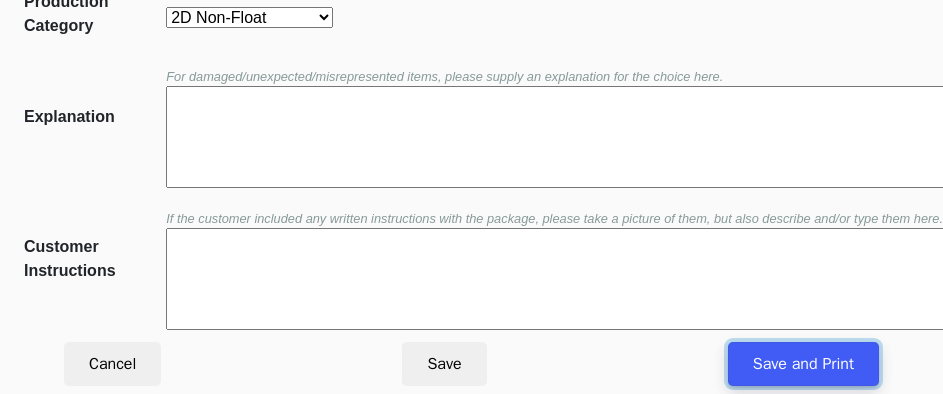 click on "Save and Print" at bounding box center (803, 364) 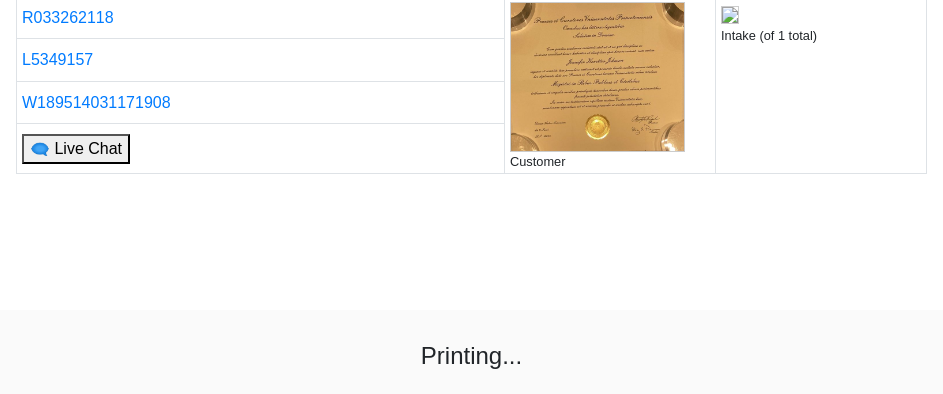 scroll, scrollTop: 181, scrollLeft: 0, axis: vertical 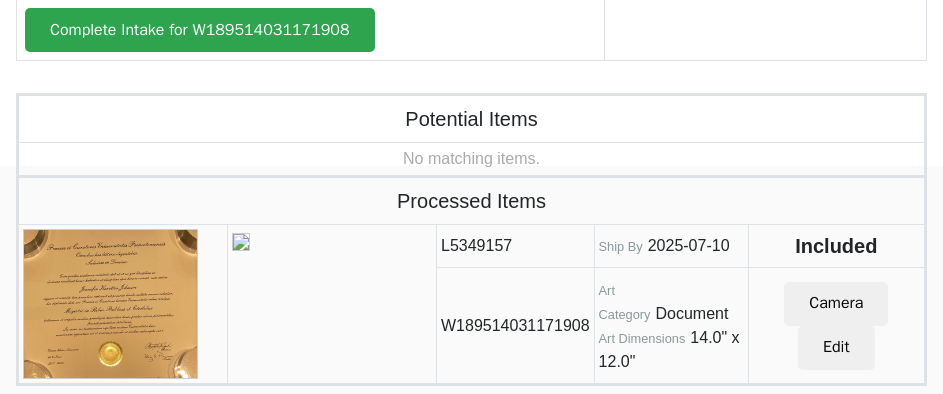 click on "Complete Intake for W189514031171908" at bounding box center (311, 24) 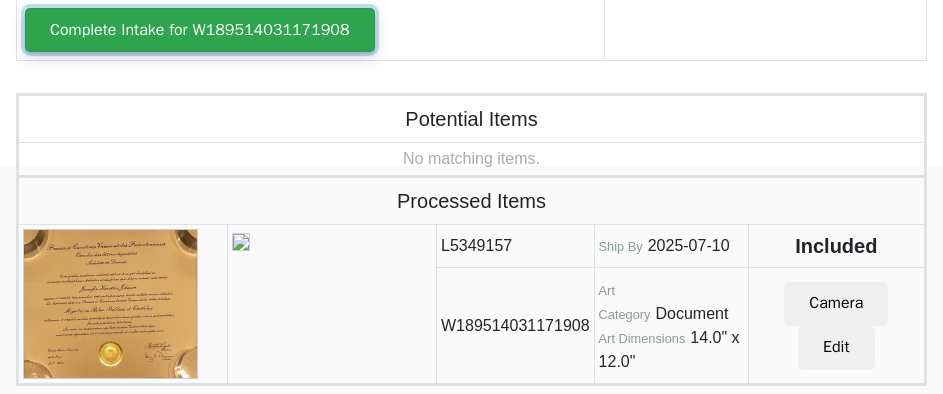 click on "Complete Intake for W189514031171908" at bounding box center [200, 30] 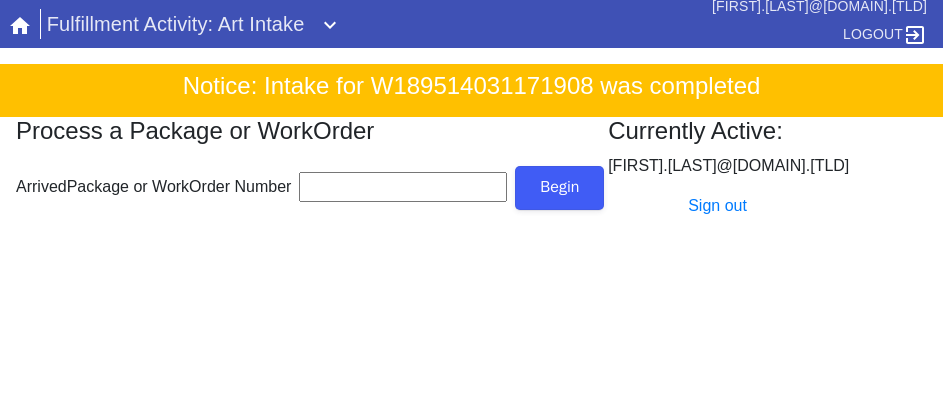 scroll, scrollTop: 0, scrollLeft: 0, axis: both 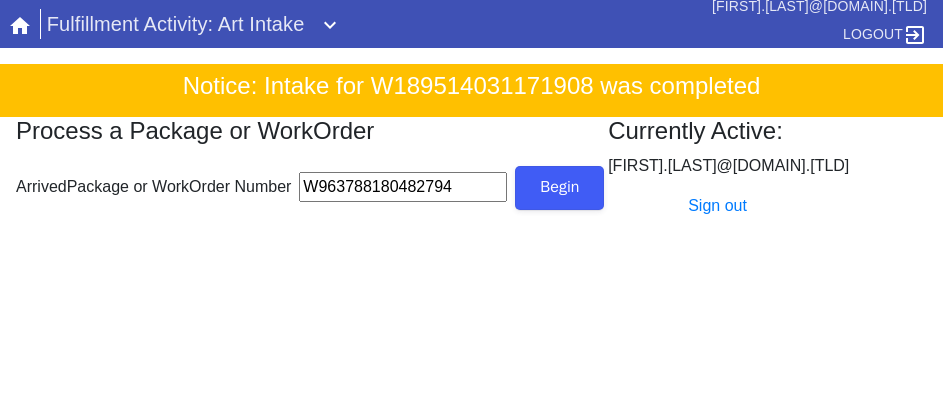 type on "W963788180482794" 